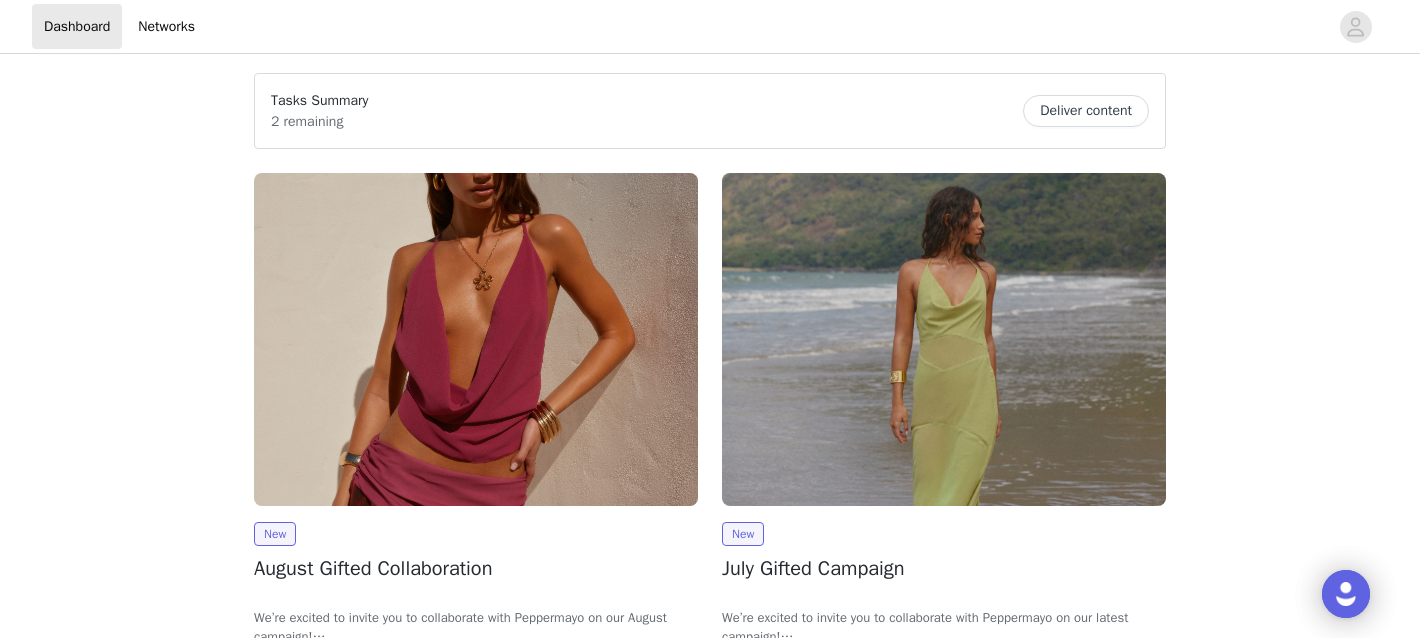 scroll, scrollTop: 0, scrollLeft: 0, axis: both 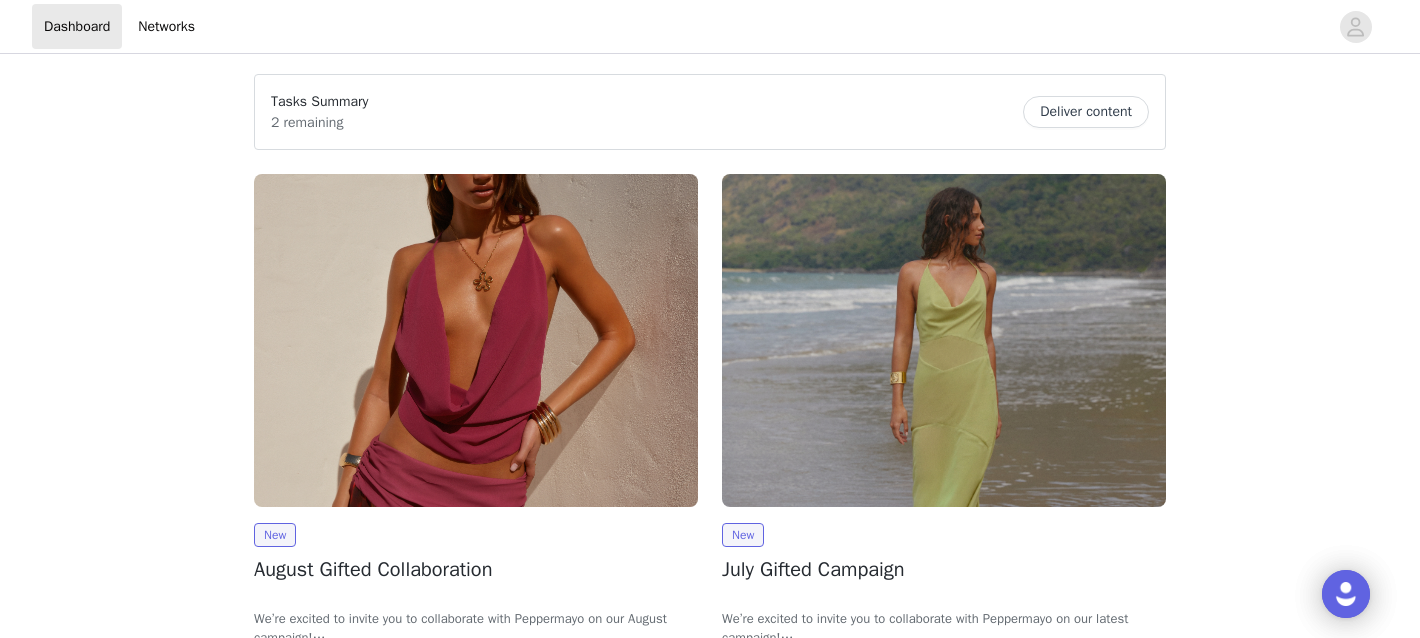 click at bounding box center (476, 340) 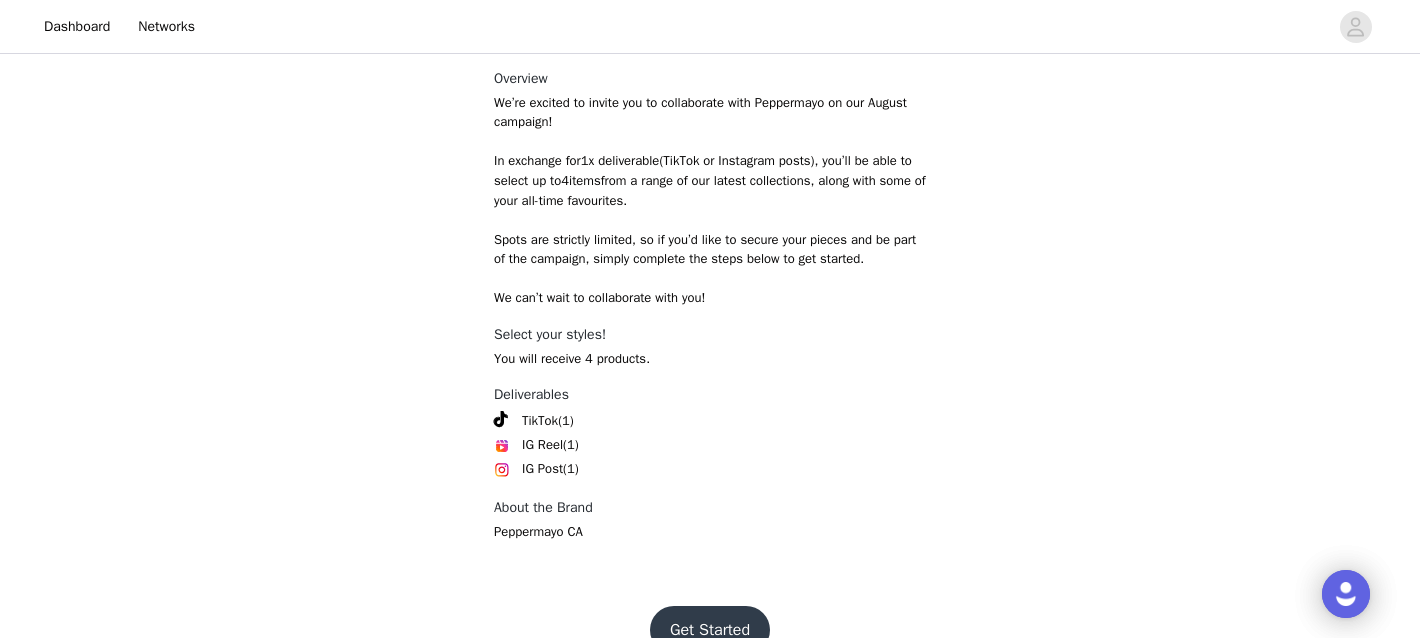 scroll, scrollTop: 878, scrollLeft: 0, axis: vertical 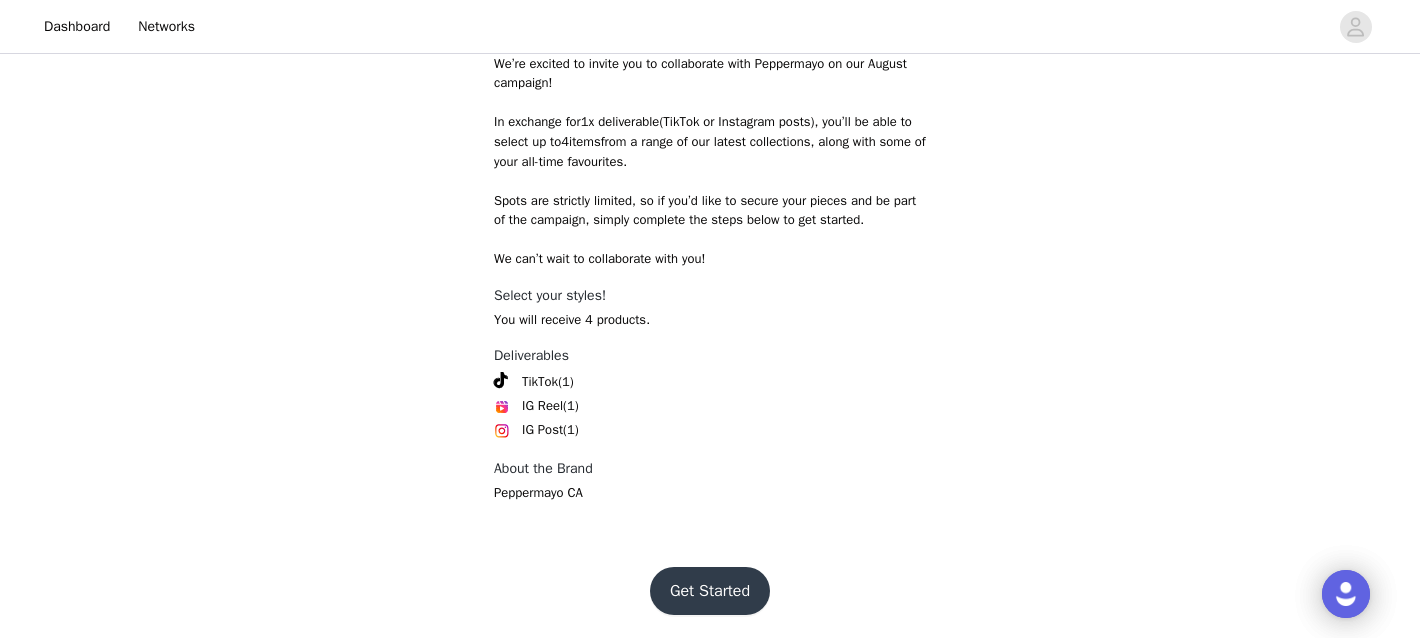 click on "Get Started" at bounding box center [710, 591] 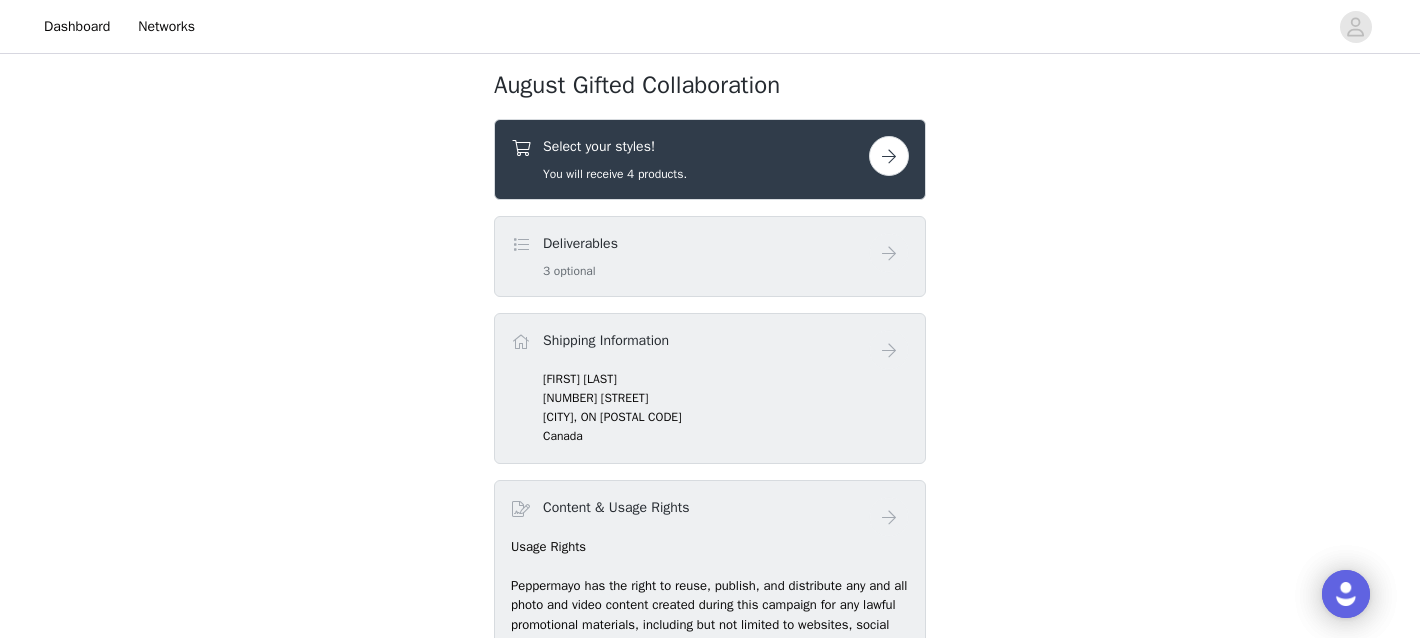 scroll, scrollTop: 712, scrollLeft: 0, axis: vertical 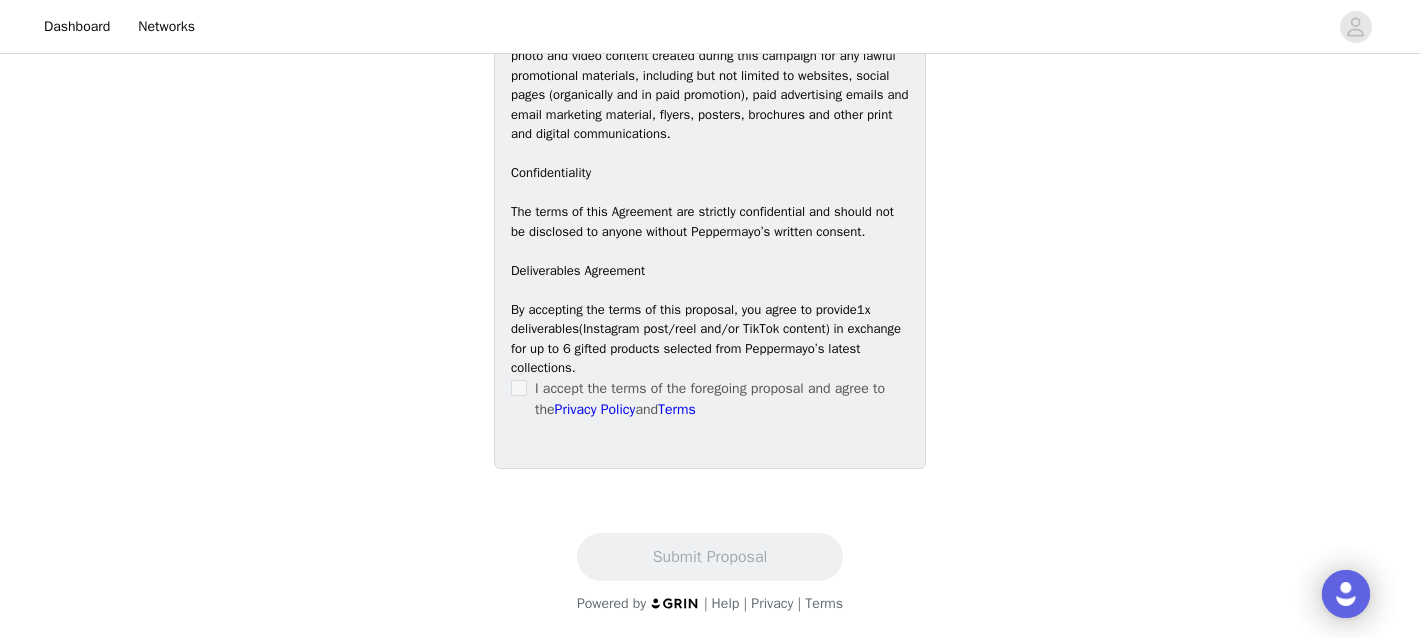 click at bounding box center (519, 388) 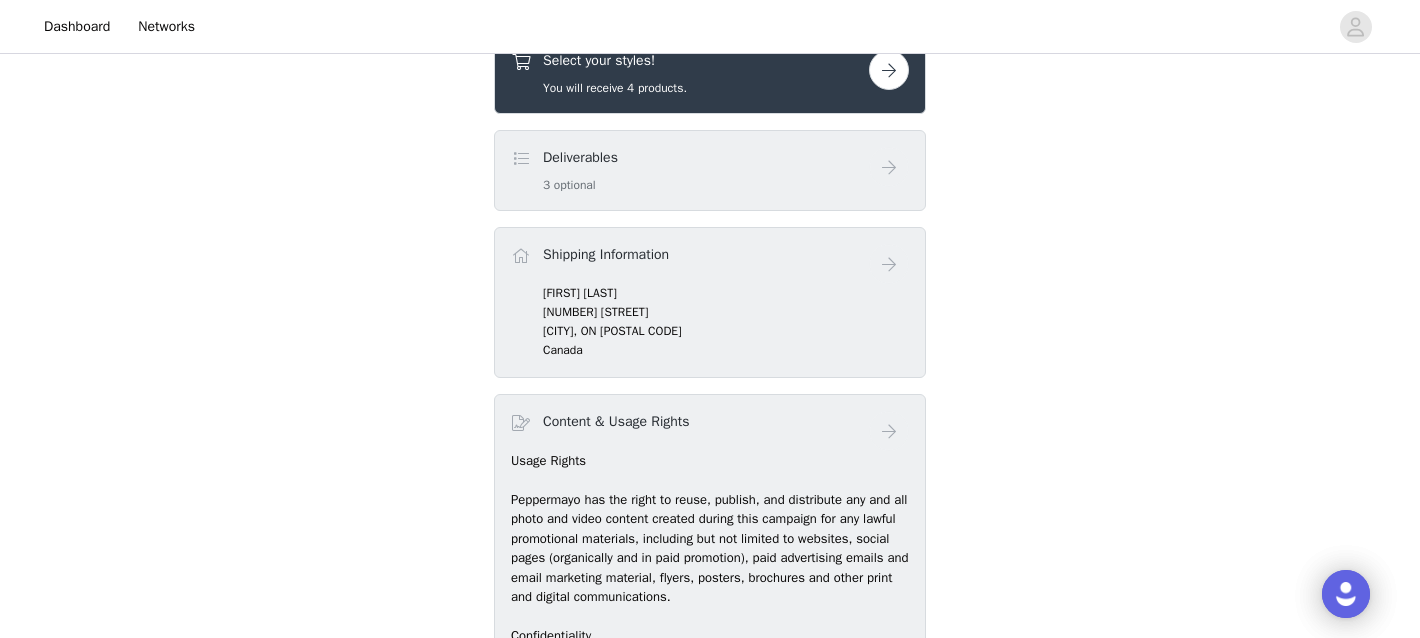 scroll, scrollTop: 701, scrollLeft: 0, axis: vertical 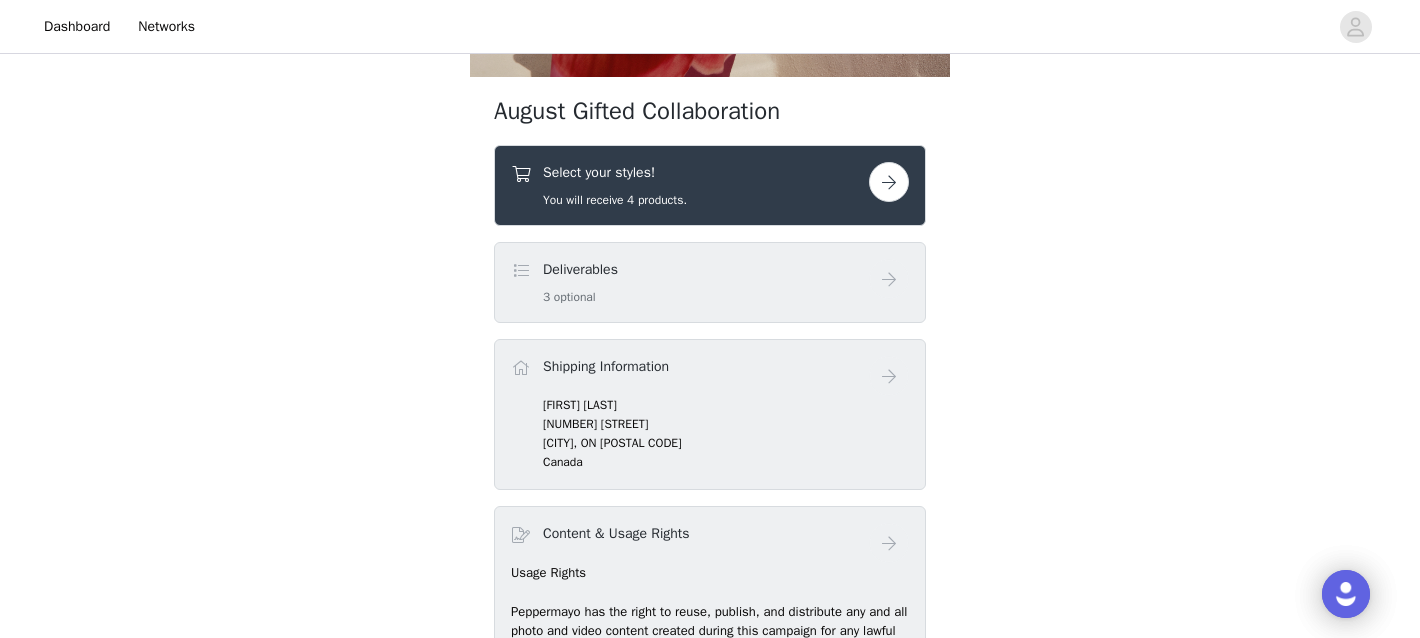 click at bounding box center (889, 182) 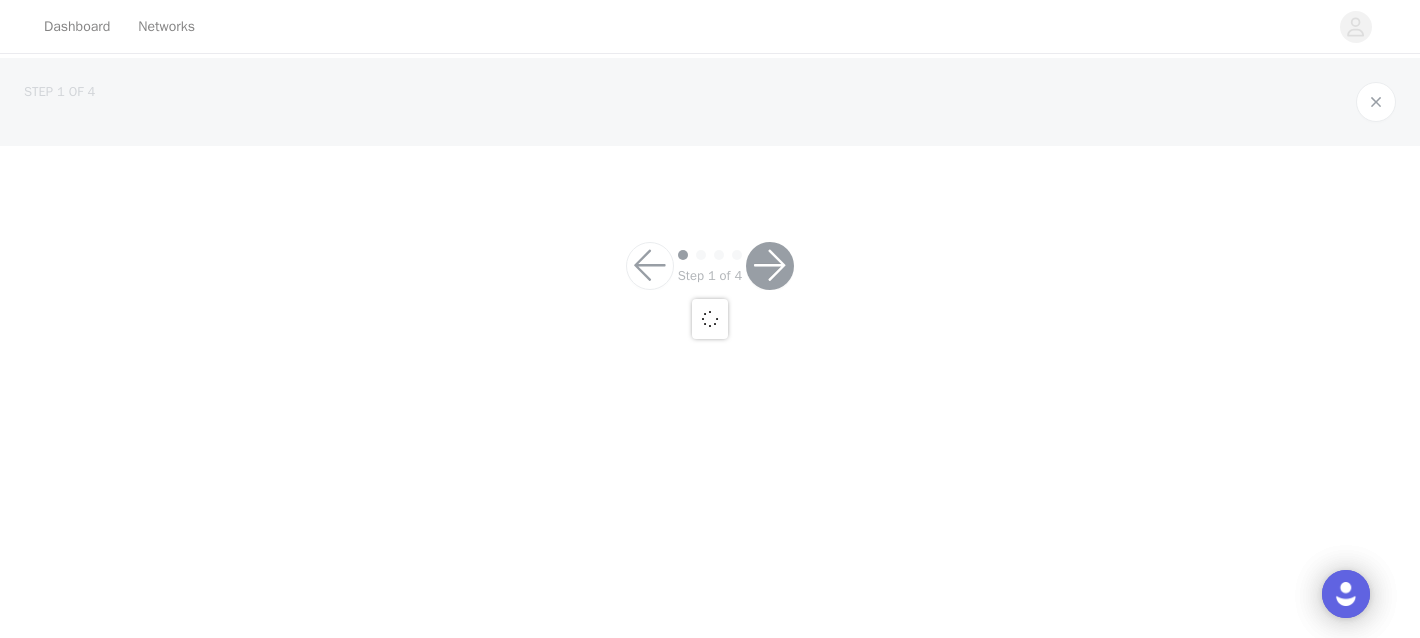 scroll, scrollTop: 0, scrollLeft: 0, axis: both 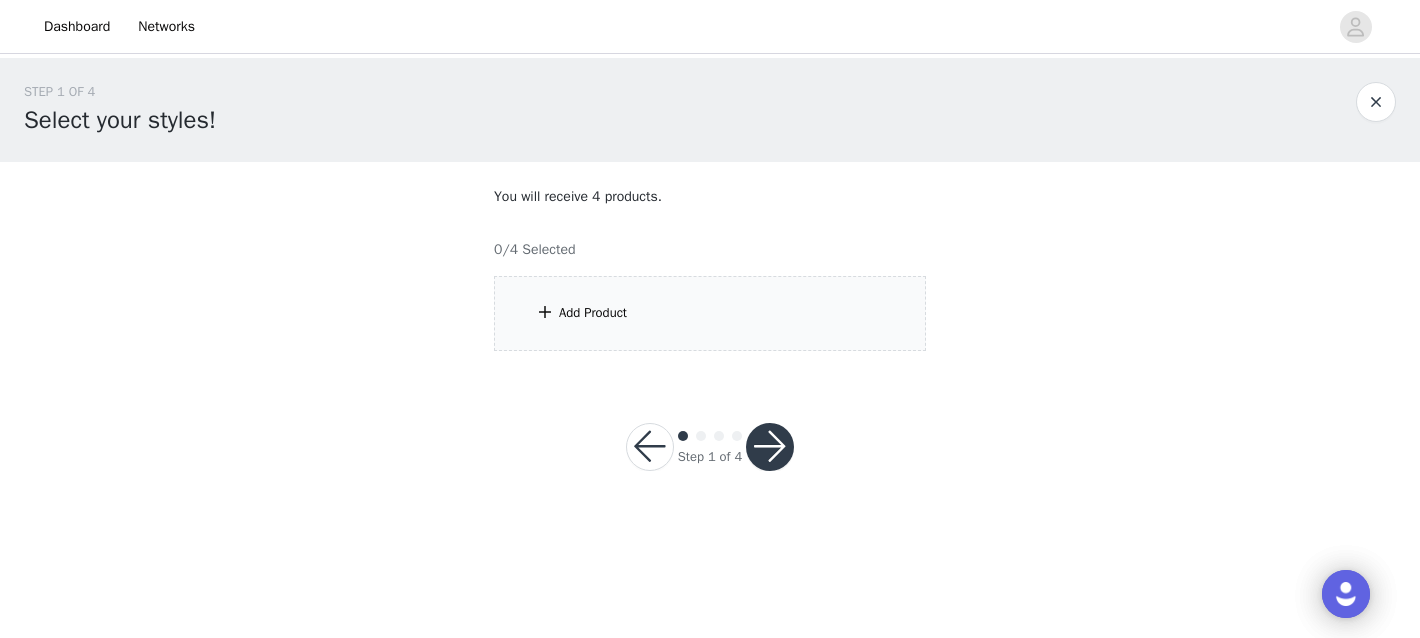 click on "Add Product" at bounding box center [710, 313] 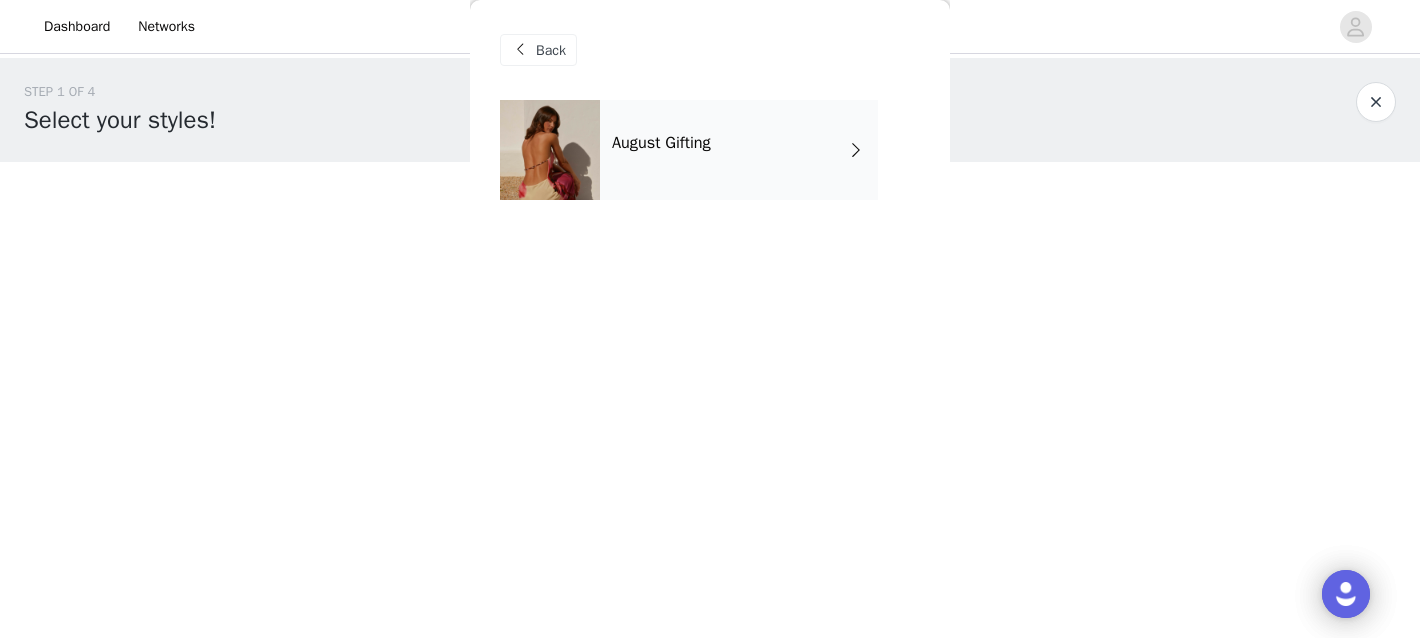 click on "August Gifting" at bounding box center [661, 143] 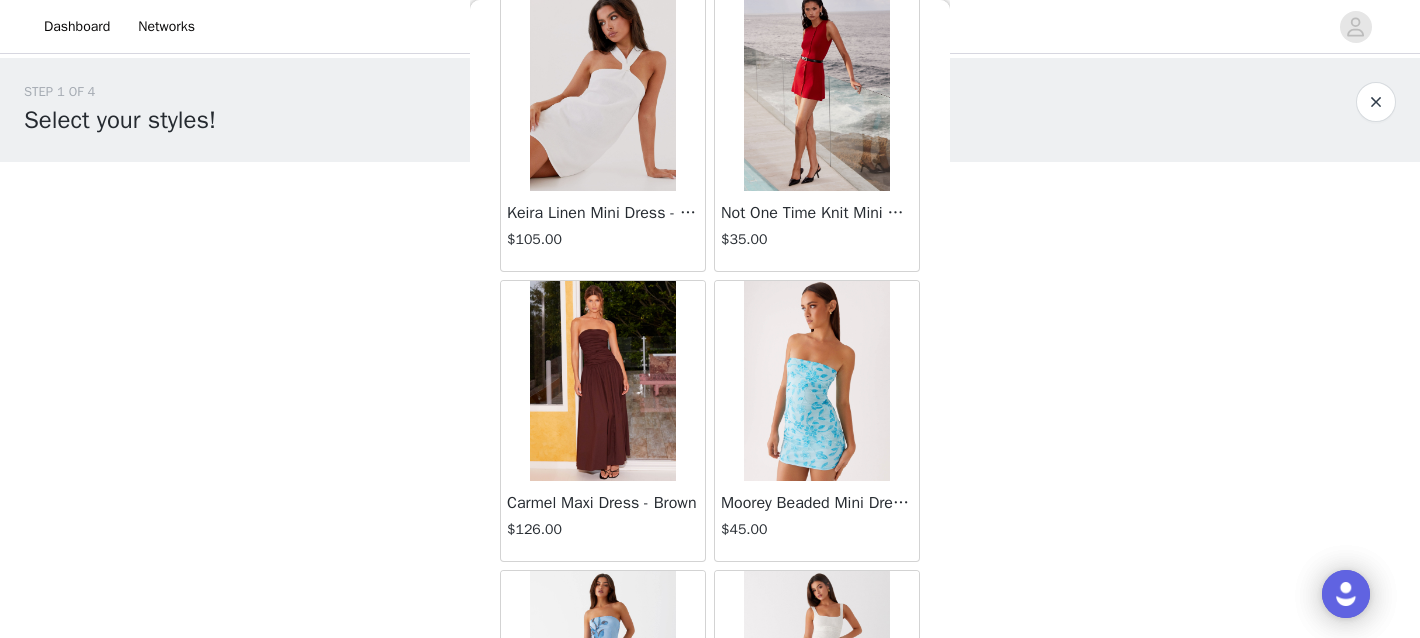 scroll, scrollTop: 1277, scrollLeft: 0, axis: vertical 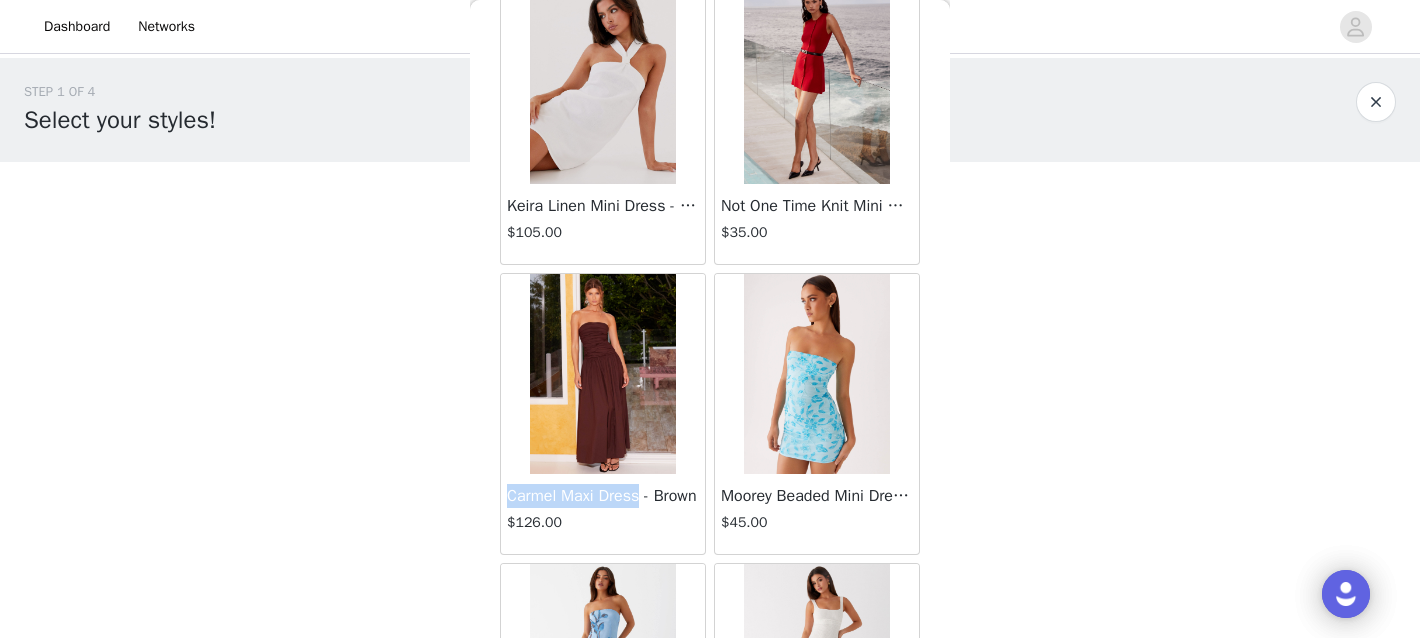 drag, startPoint x: 511, startPoint y: 494, endPoint x: 649, endPoint y: 487, distance: 138.17743 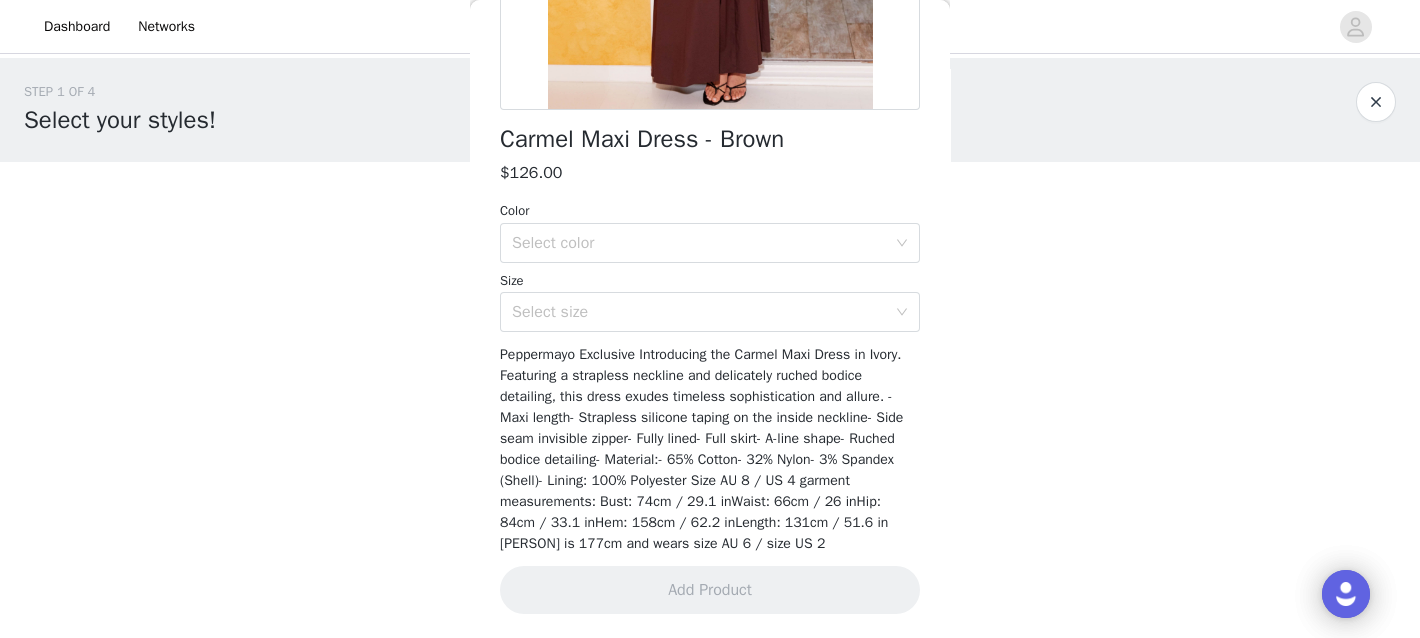 scroll, scrollTop: 440, scrollLeft: 0, axis: vertical 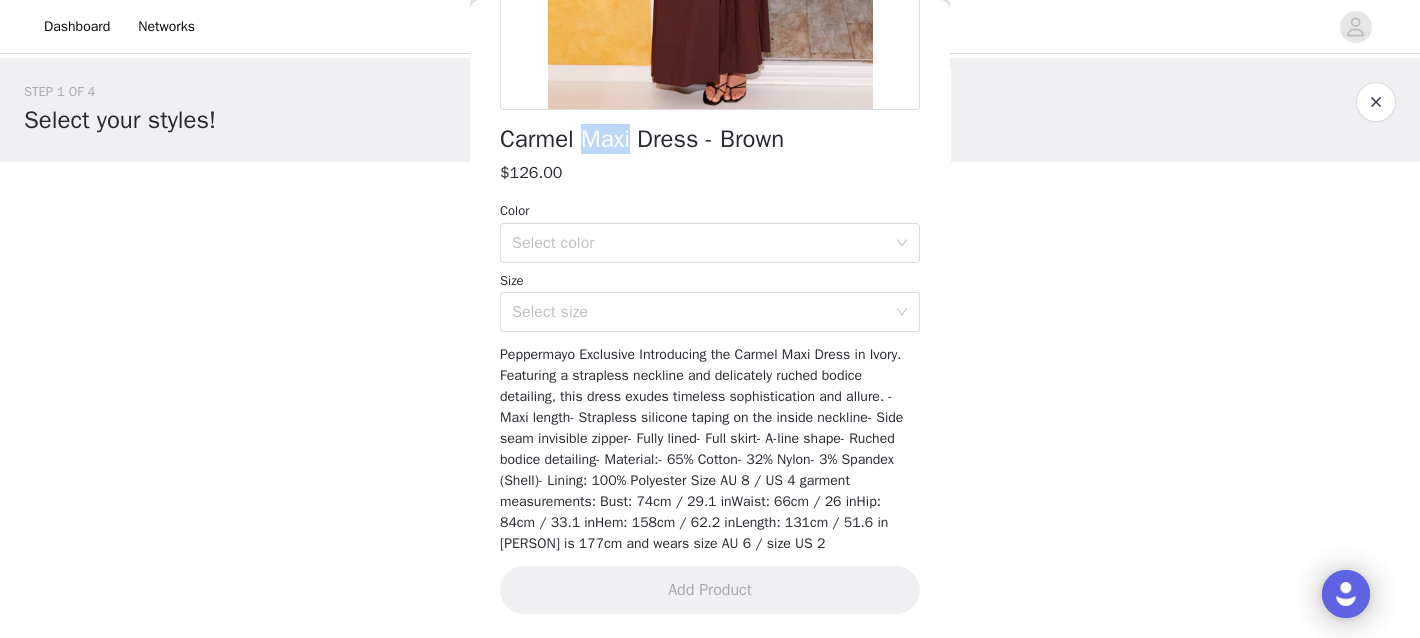 click on "Carmel Maxi Dress - Brown" at bounding box center [642, 139] 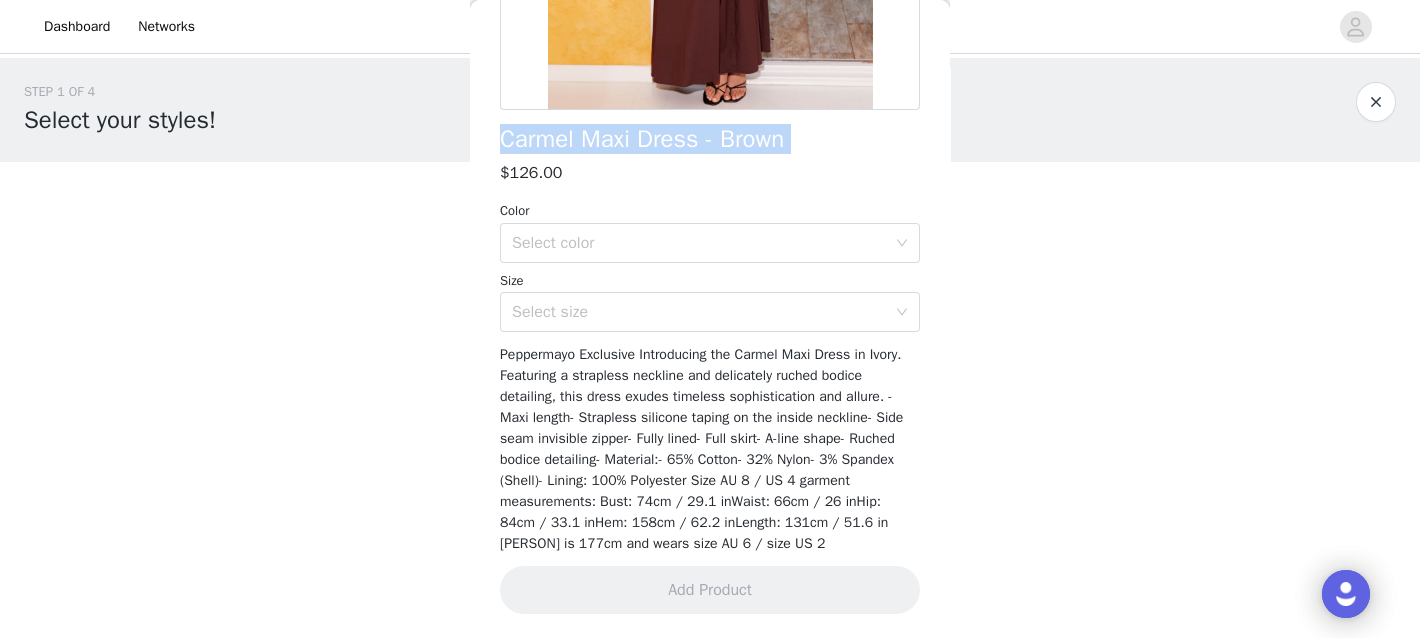 click on "Carmel Maxi Dress - Brown" at bounding box center [642, 139] 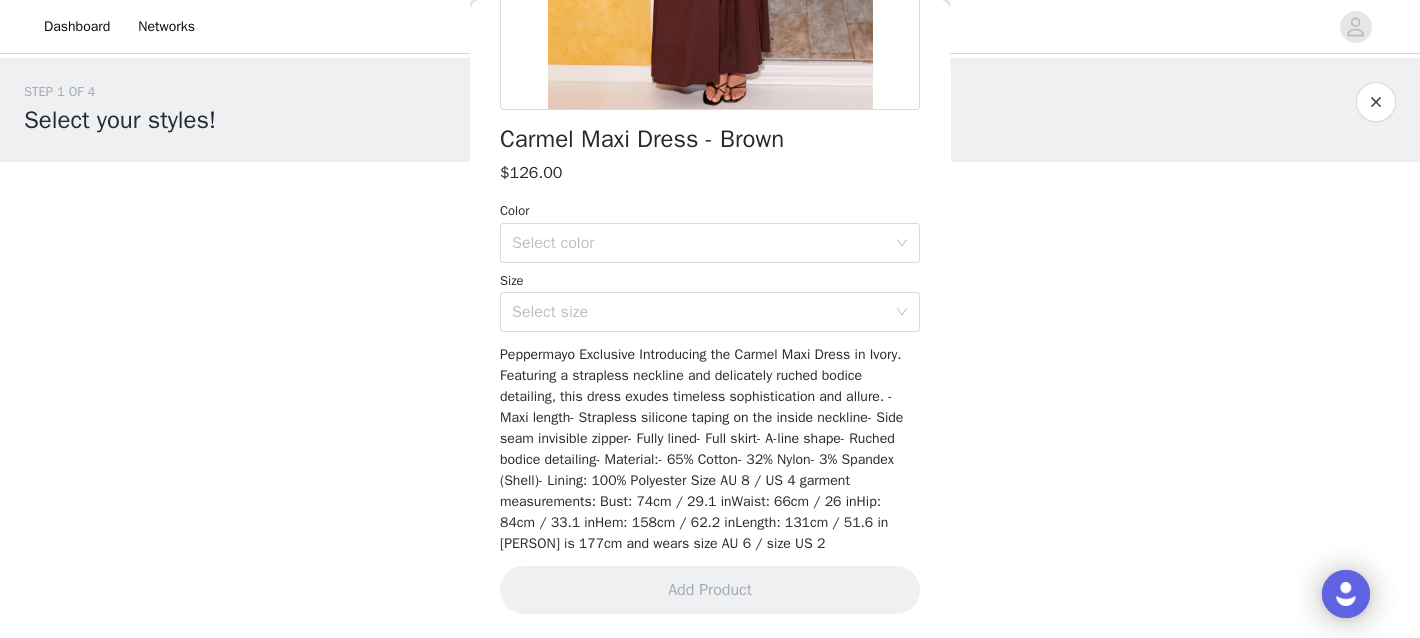 scroll, scrollTop: 0, scrollLeft: 0, axis: both 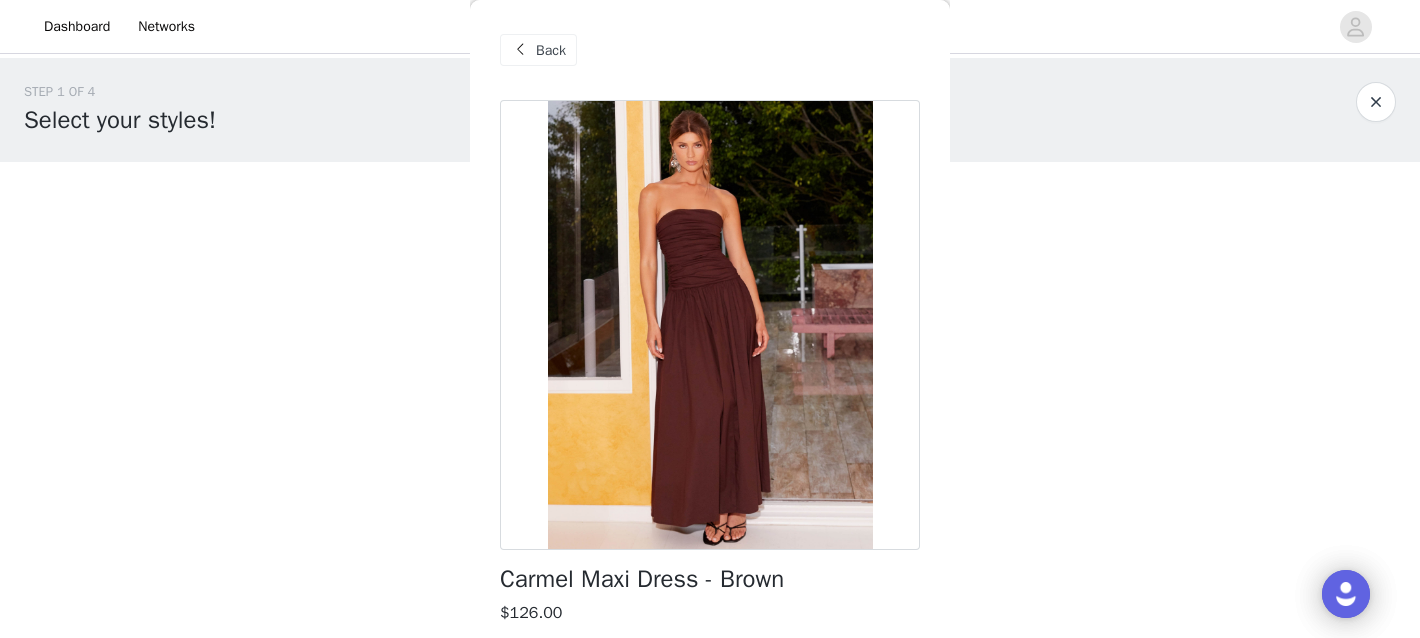 click on "Back" at bounding box center [538, 50] 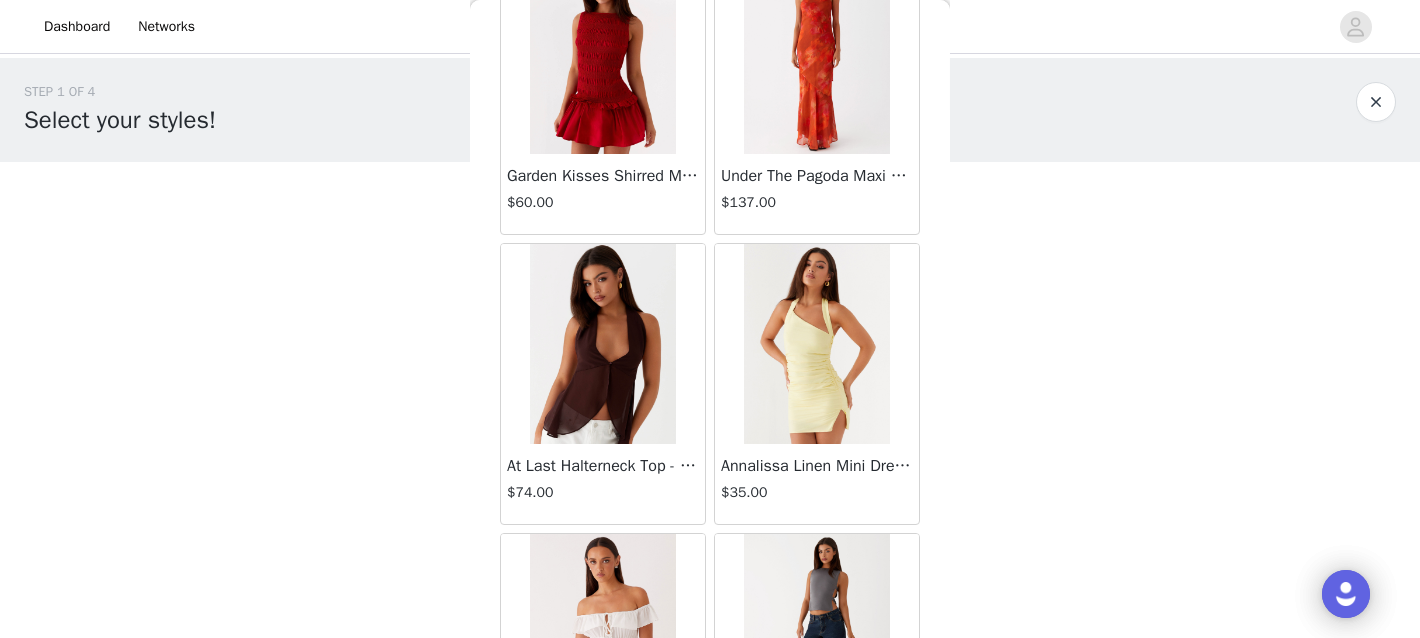 scroll, scrollTop: 2422, scrollLeft: 0, axis: vertical 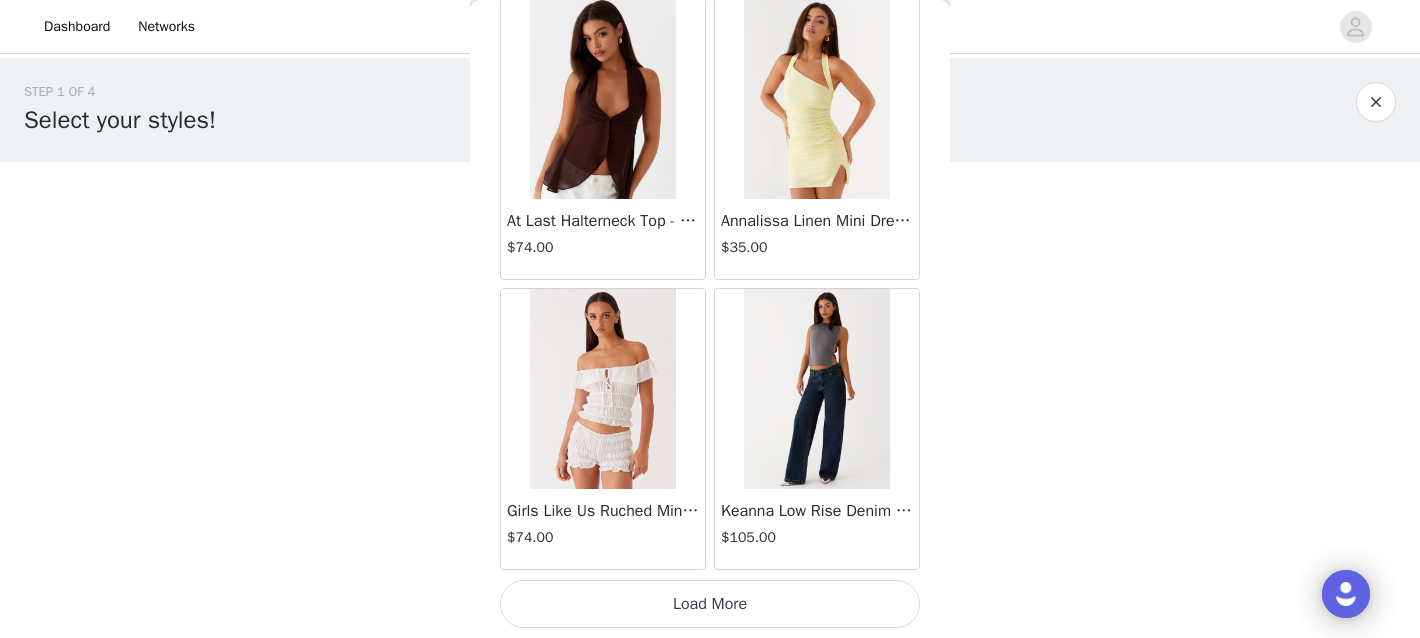 click on "Load More" at bounding box center (710, 604) 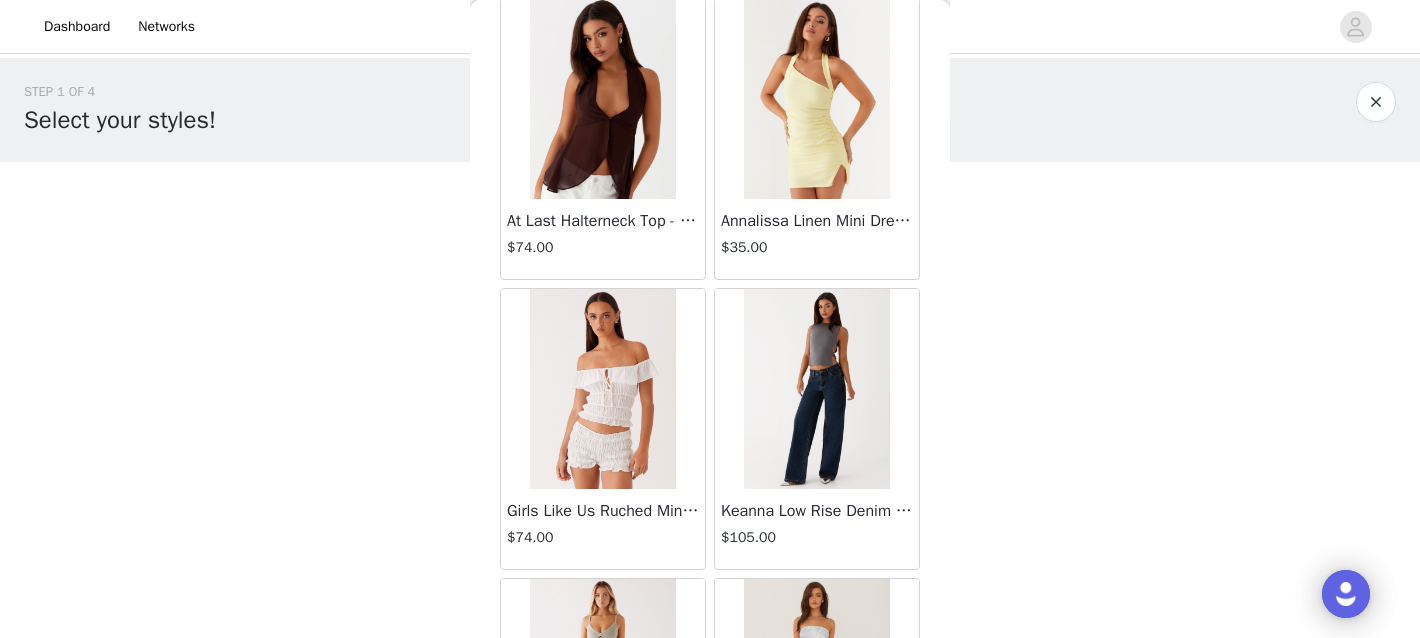 scroll, scrollTop: 2843, scrollLeft: 0, axis: vertical 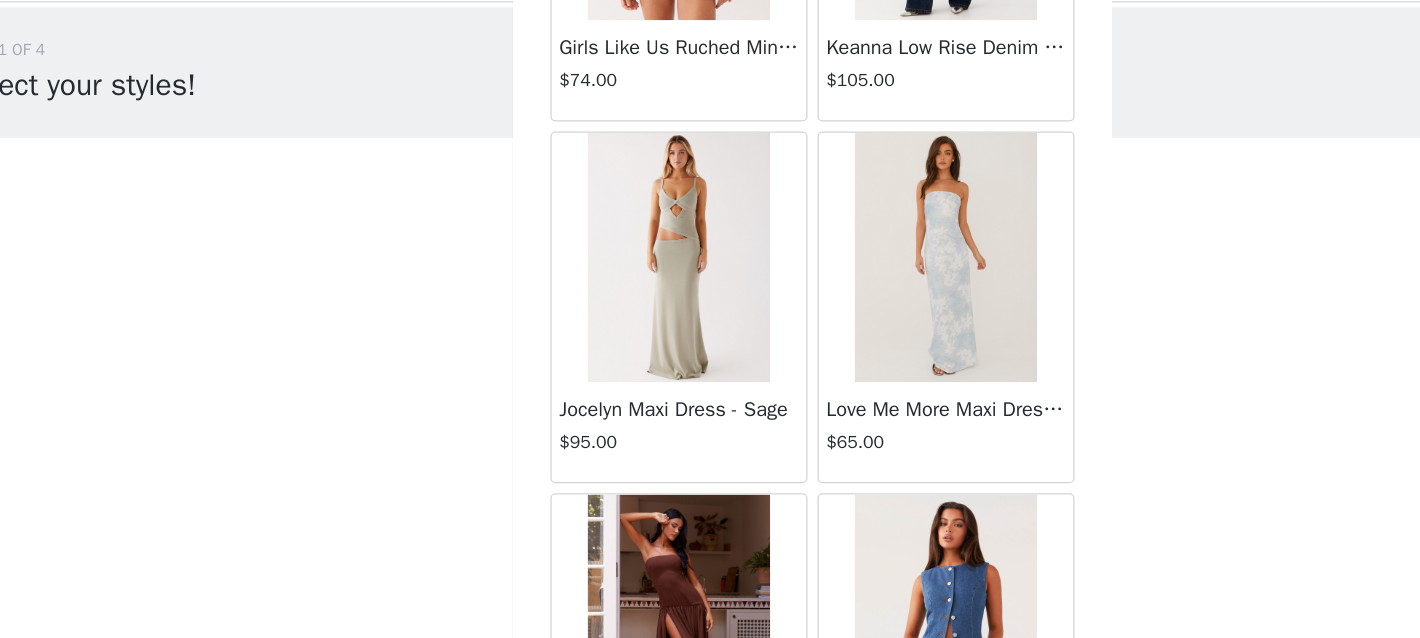 click at bounding box center [602, 258] 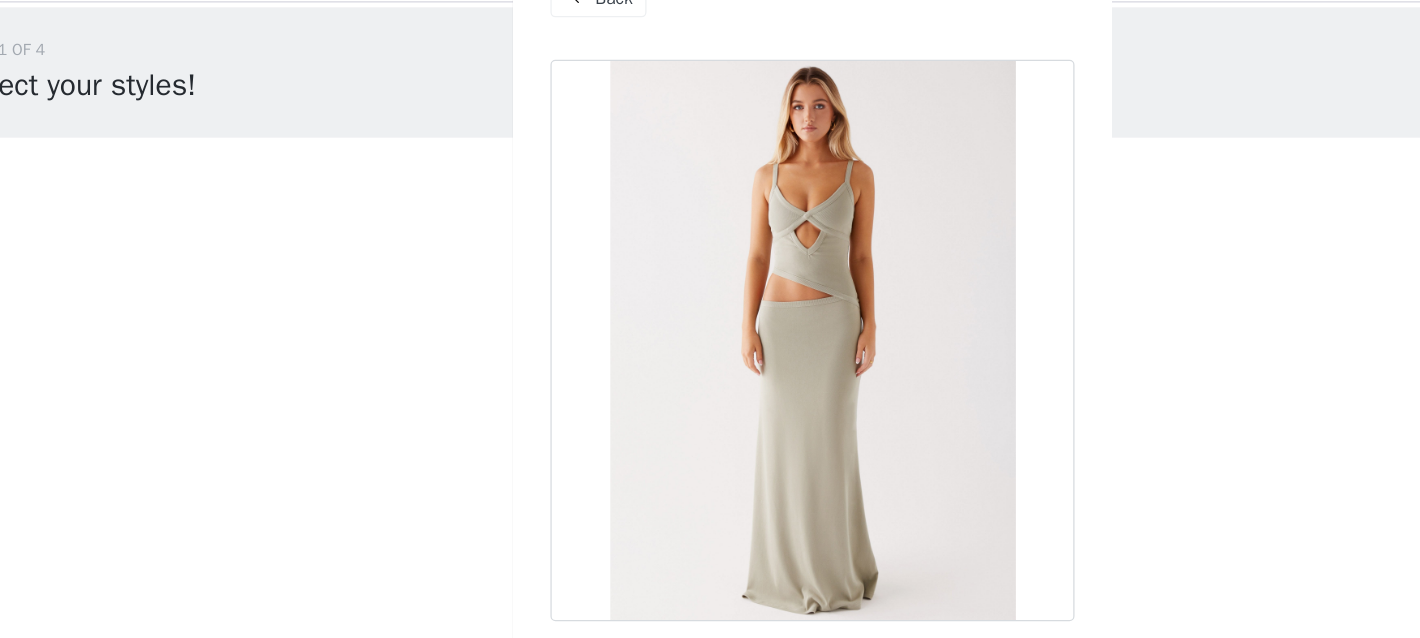 scroll, scrollTop: 348, scrollLeft: 0, axis: vertical 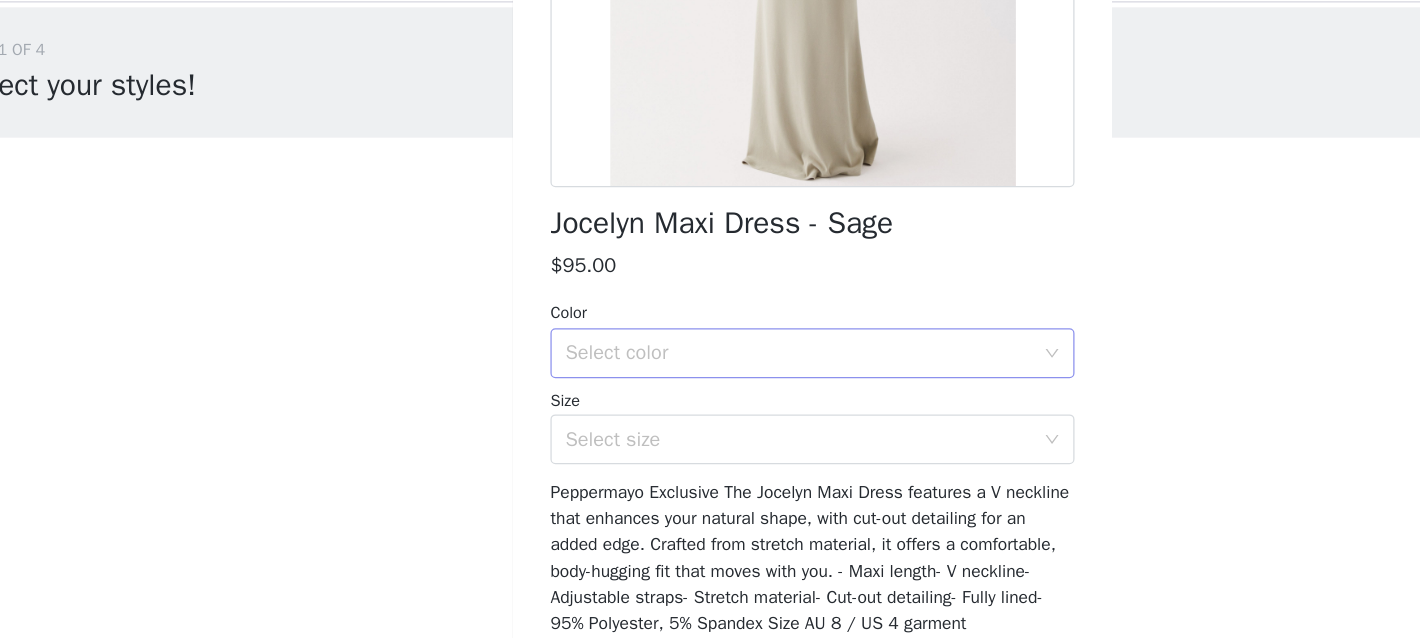 click on "Select color" at bounding box center (699, 335) 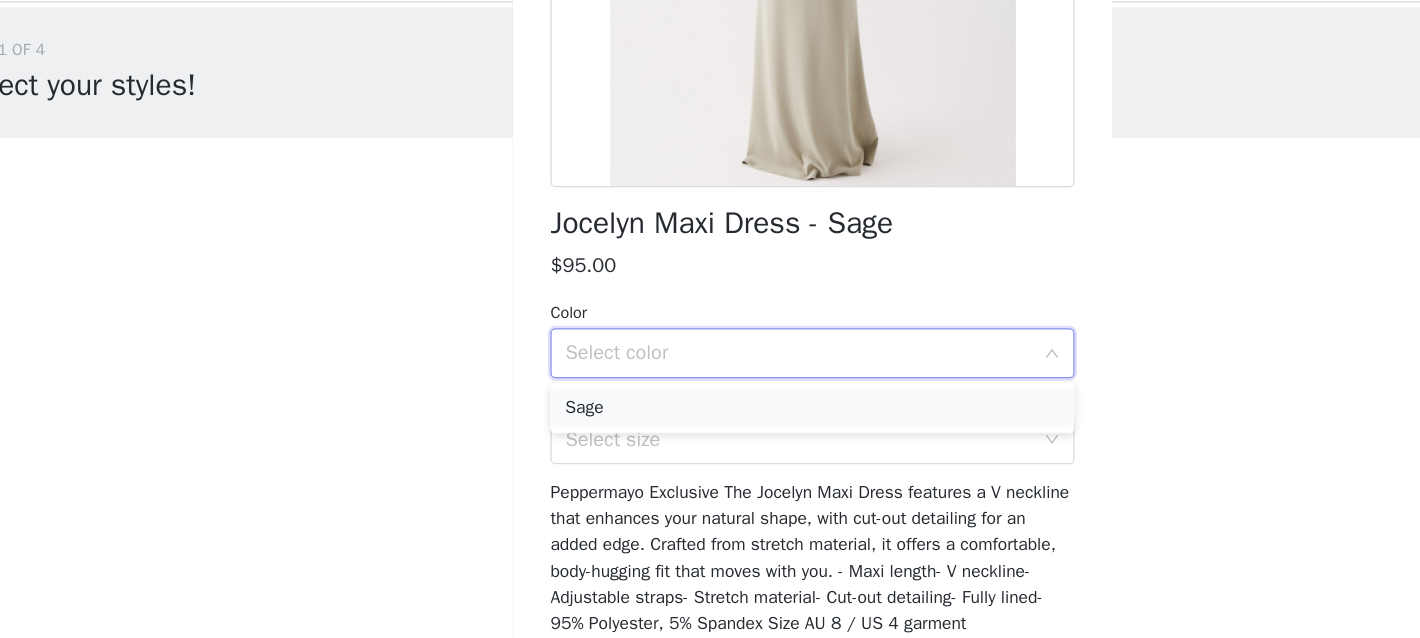 click on "Sage" at bounding box center (710, 379) 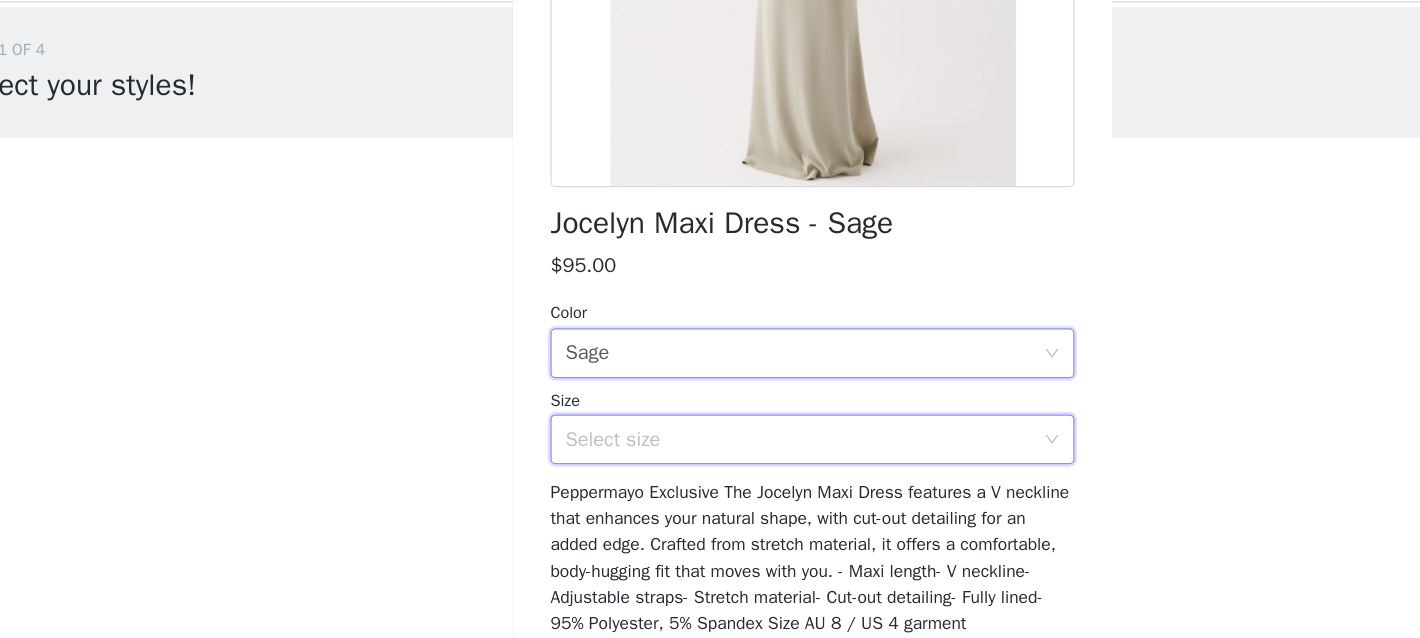 click on "Select size" at bounding box center (703, 404) 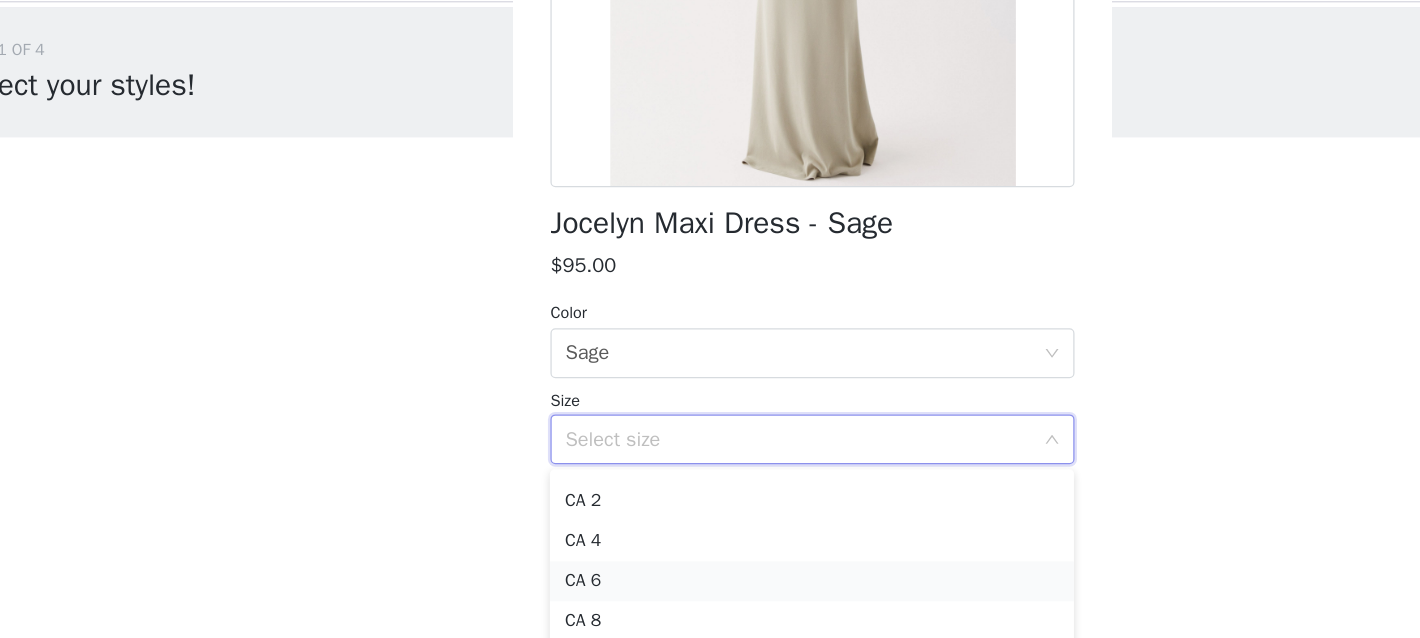 scroll, scrollTop: 12, scrollLeft: 0, axis: vertical 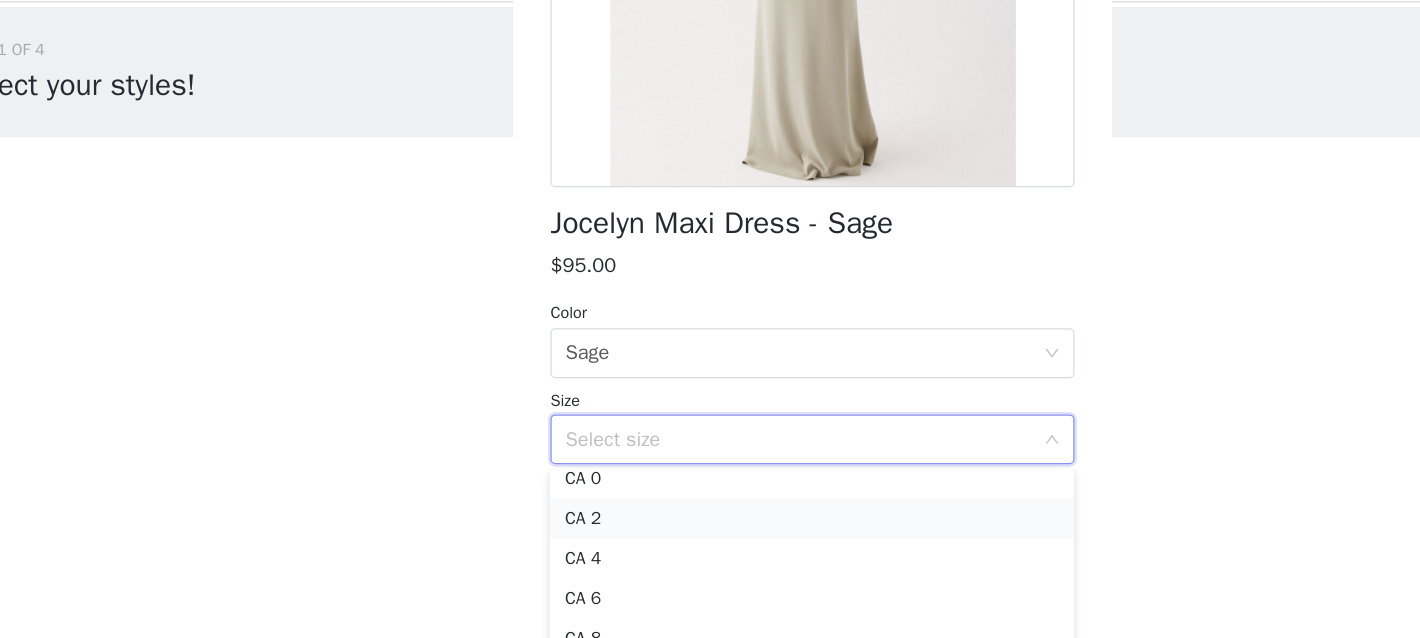 click on "CA 2" at bounding box center [710, 468] 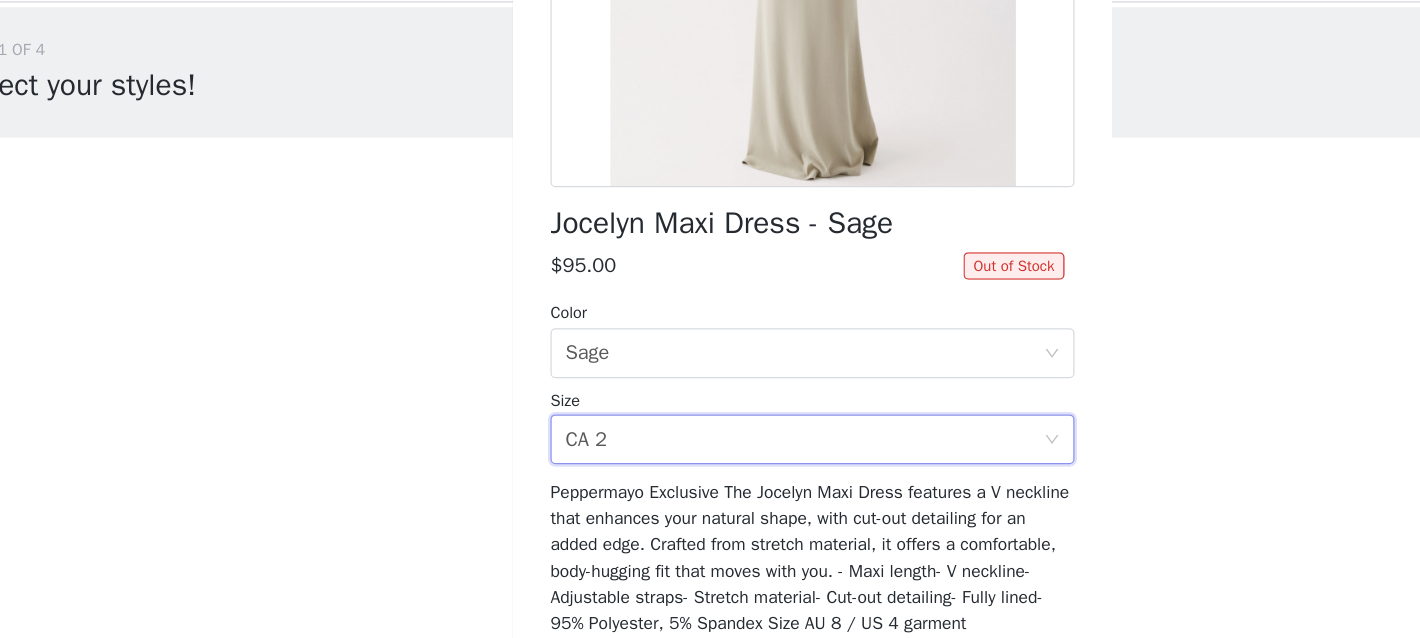 scroll, scrollTop: 440, scrollLeft: 0, axis: vertical 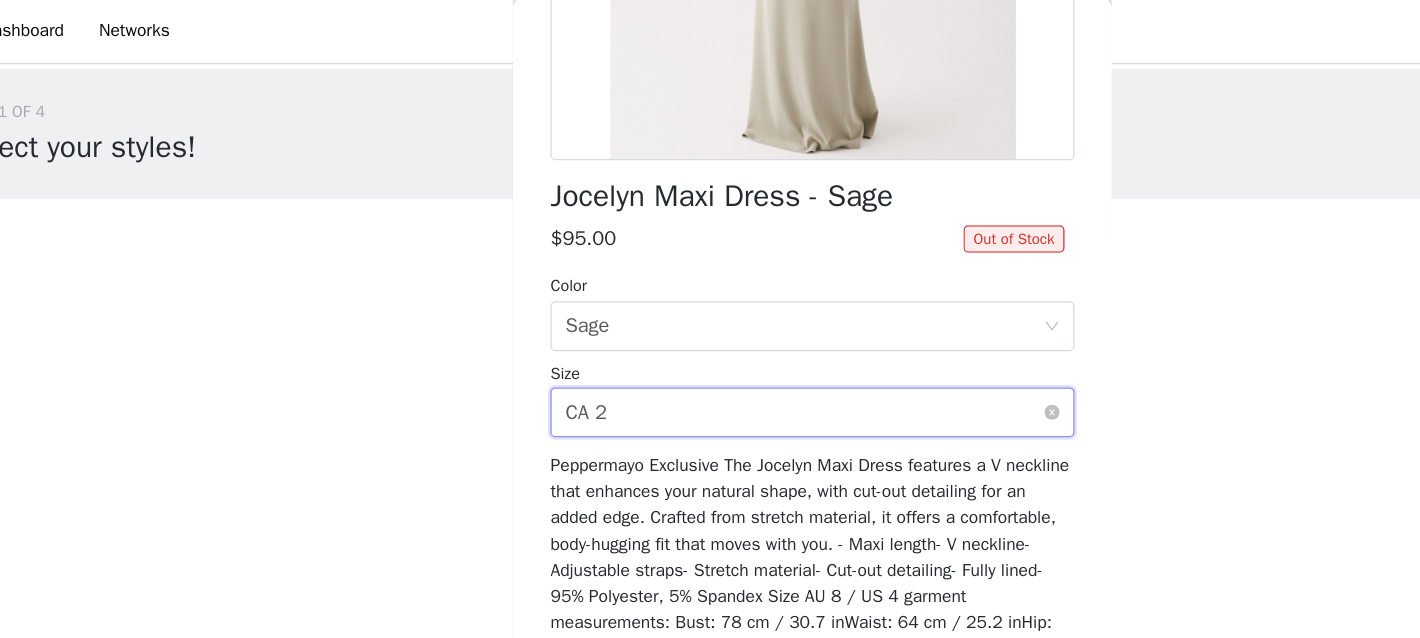 click on "Select size CA 2" at bounding box center (703, 333) 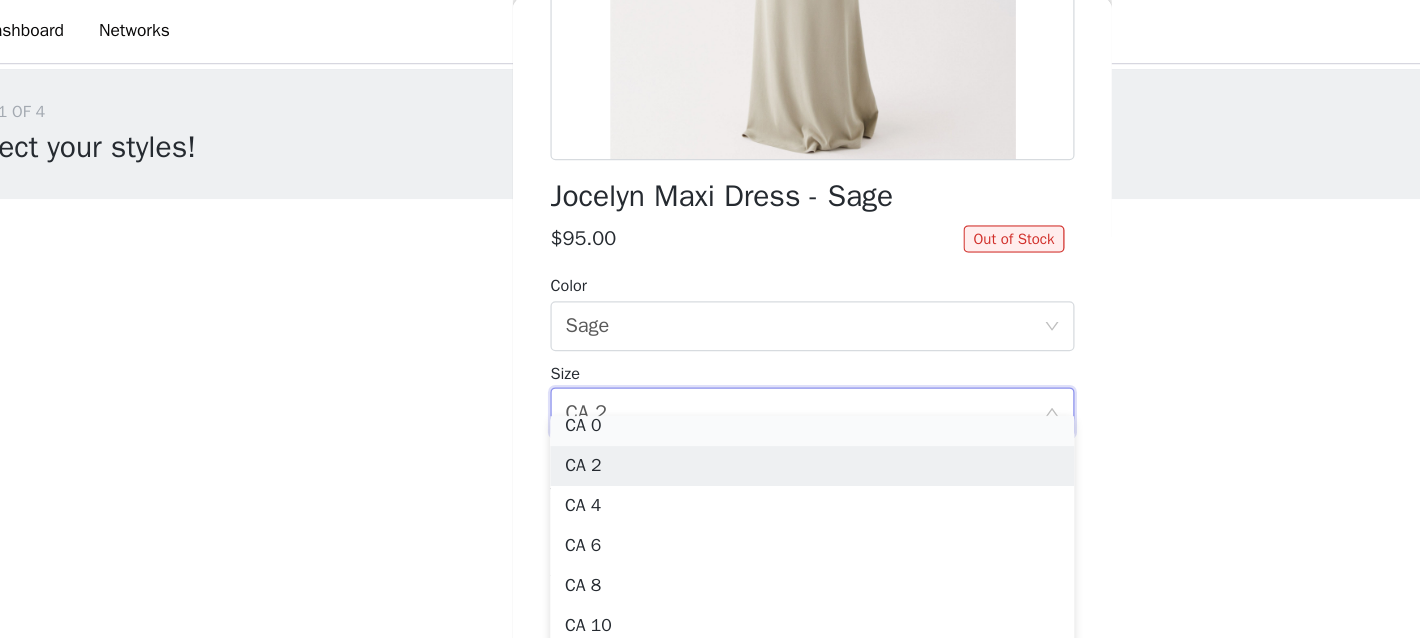 scroll, scrollTop: 4, scrollLeft: 0, axis: vertical 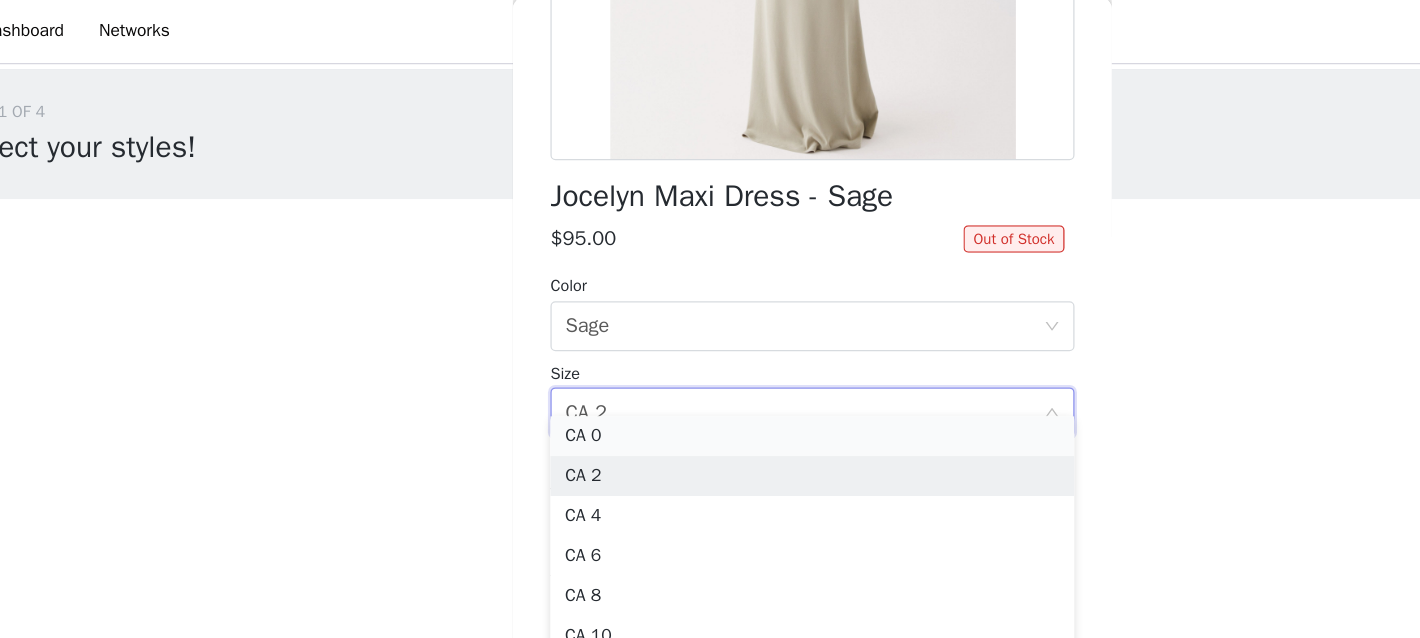 click on "CA 0" at bounding box center [710, 352] 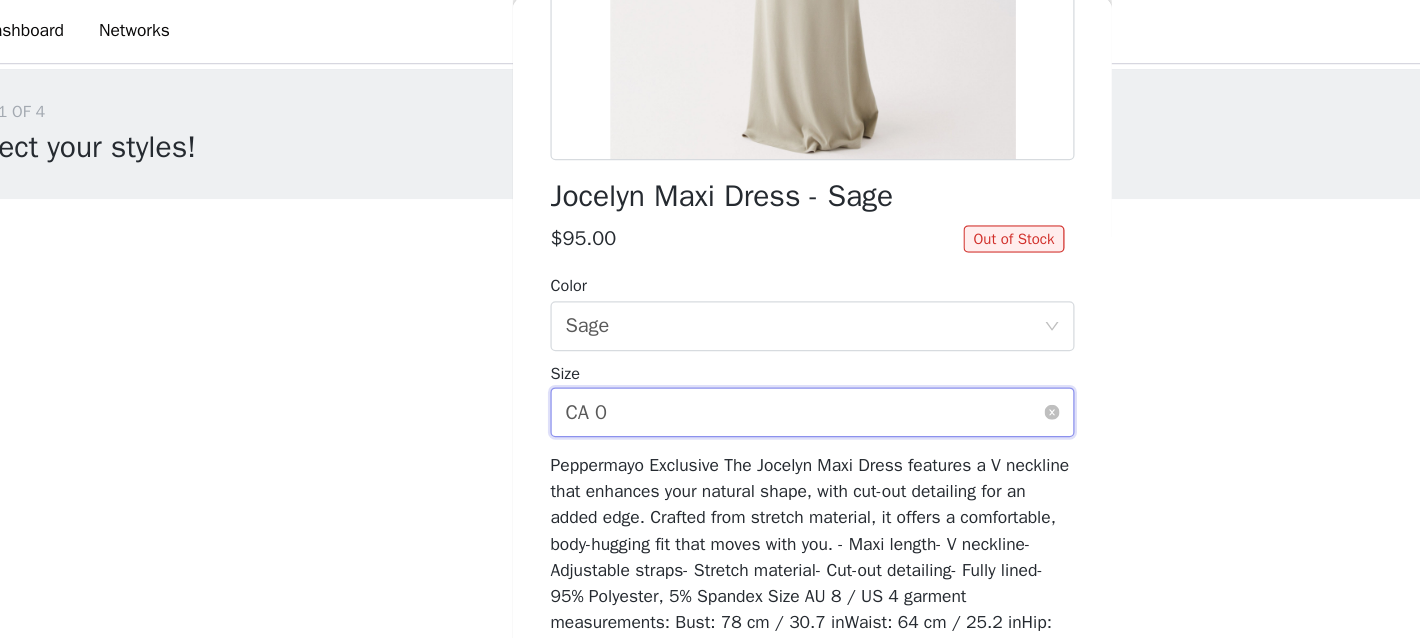 click on "Select size CA 0" at bounding box center (703, 333) 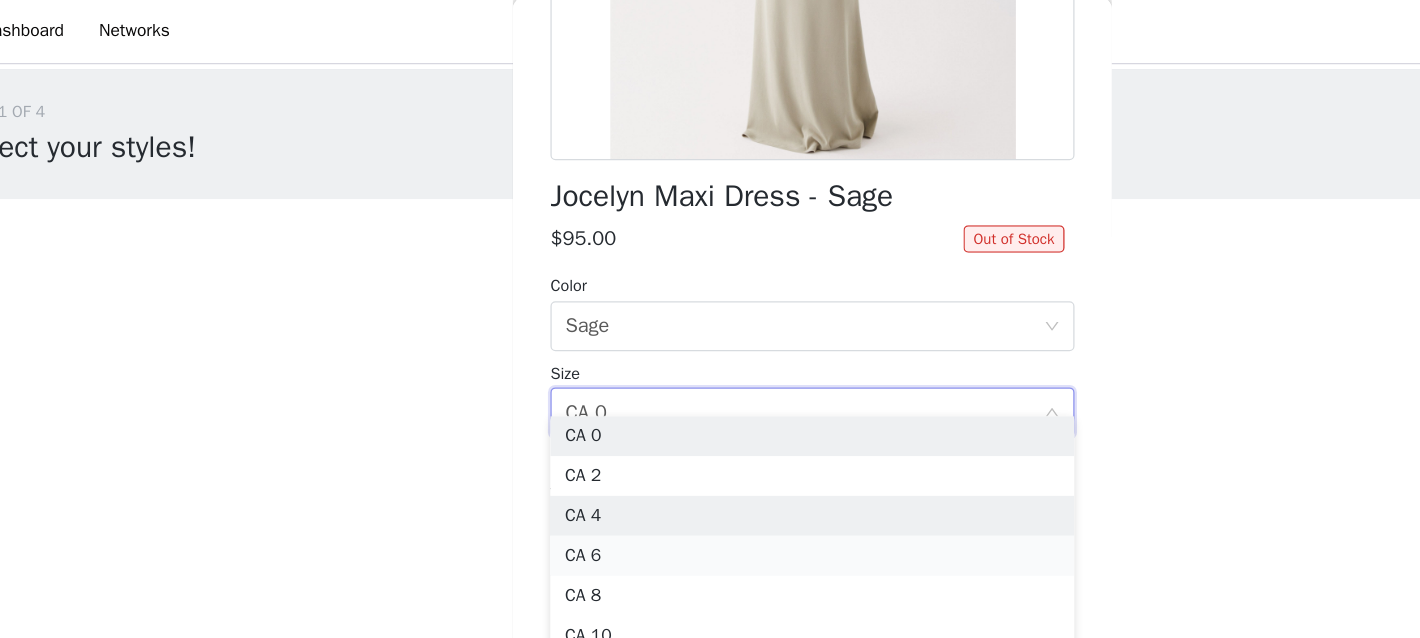 click on "CA 6" at bounding box center (710, 448) 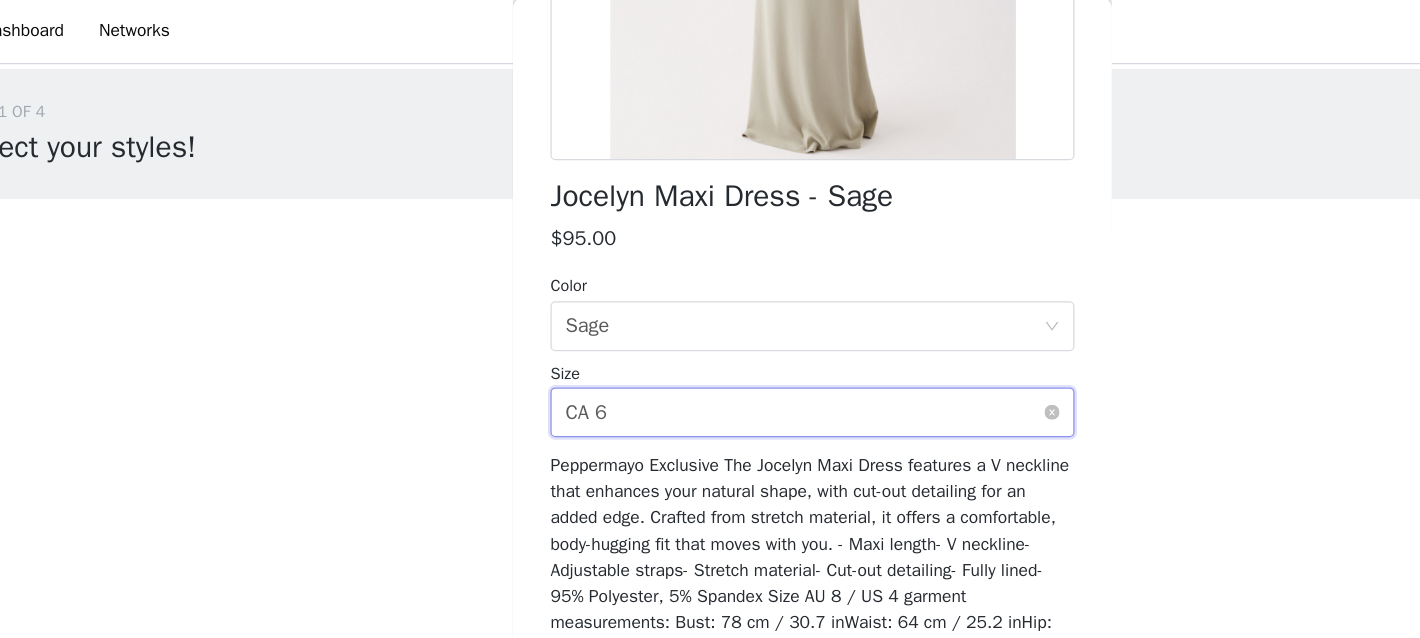 click on "Select size CA 6" at bounding box center [703, 333] 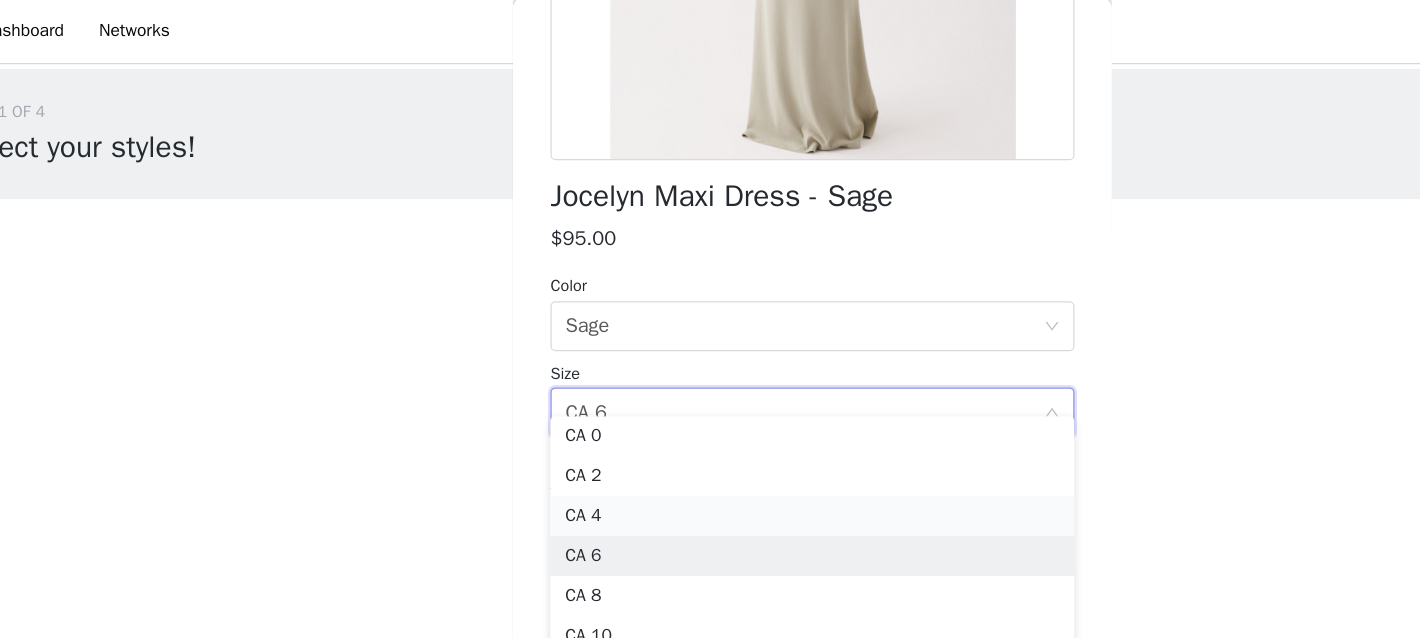 click on "CA 4" at bounding box center (710, 416) 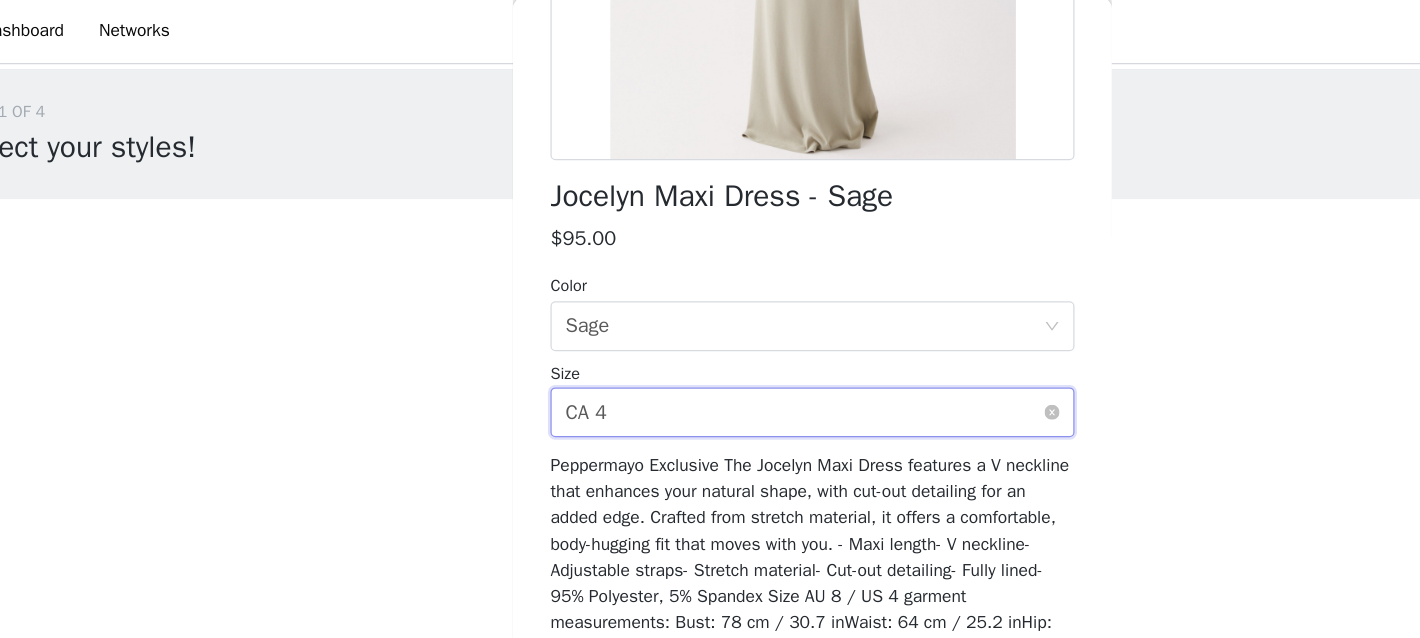 click on "Select size CA 4" at bounding box center (703, 333) 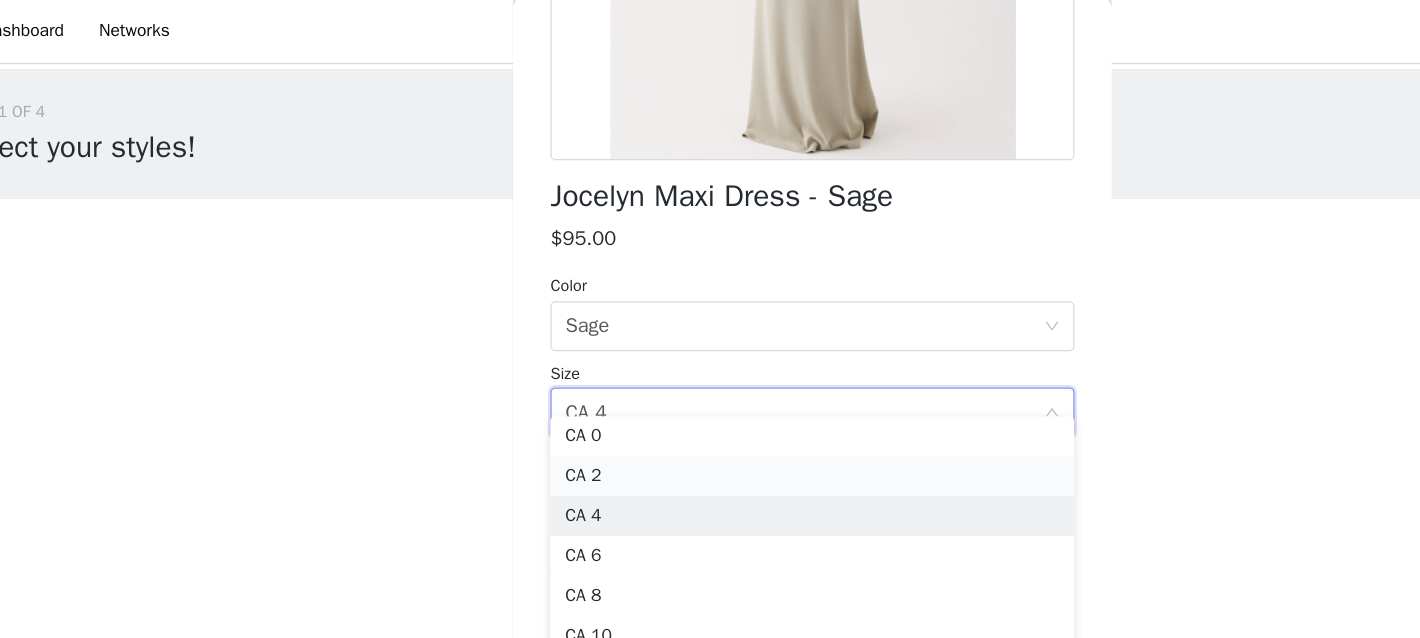click on "CA 2" at bounding box center [710, 384] 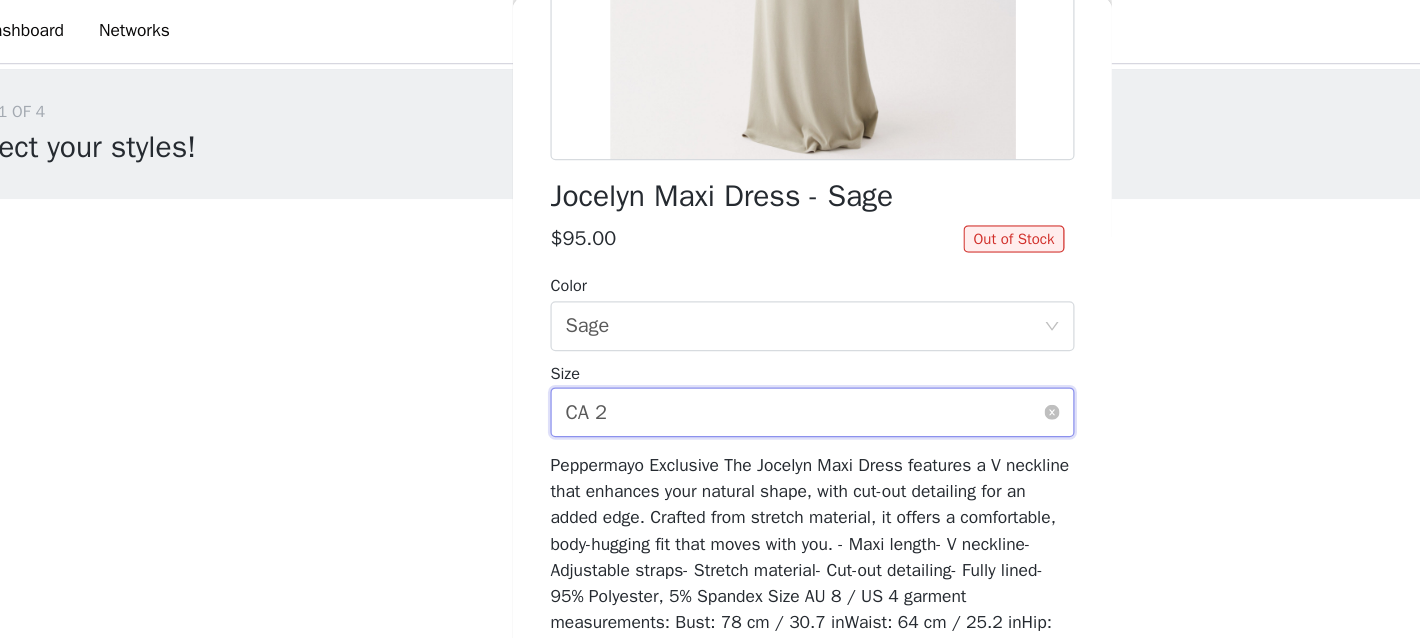 click on "Select size CA 2" at bounding box center [703, 333] 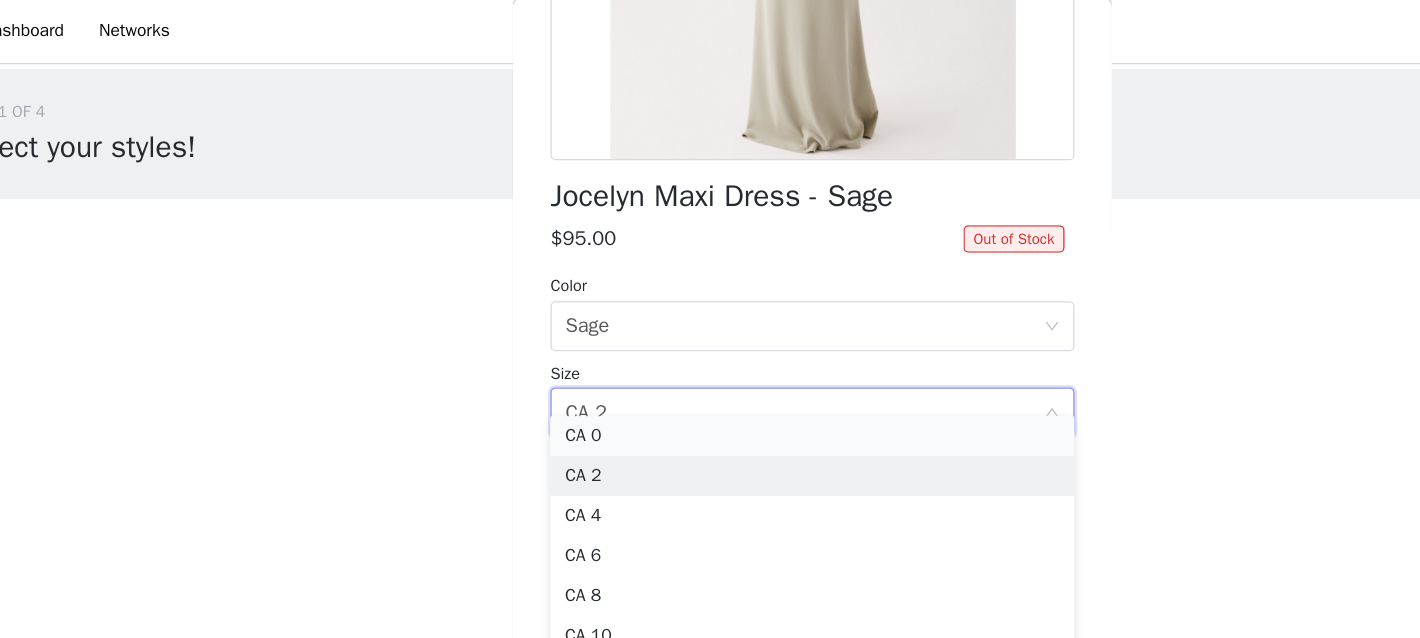 click on "CA 0" at bounding box center (710, 352) 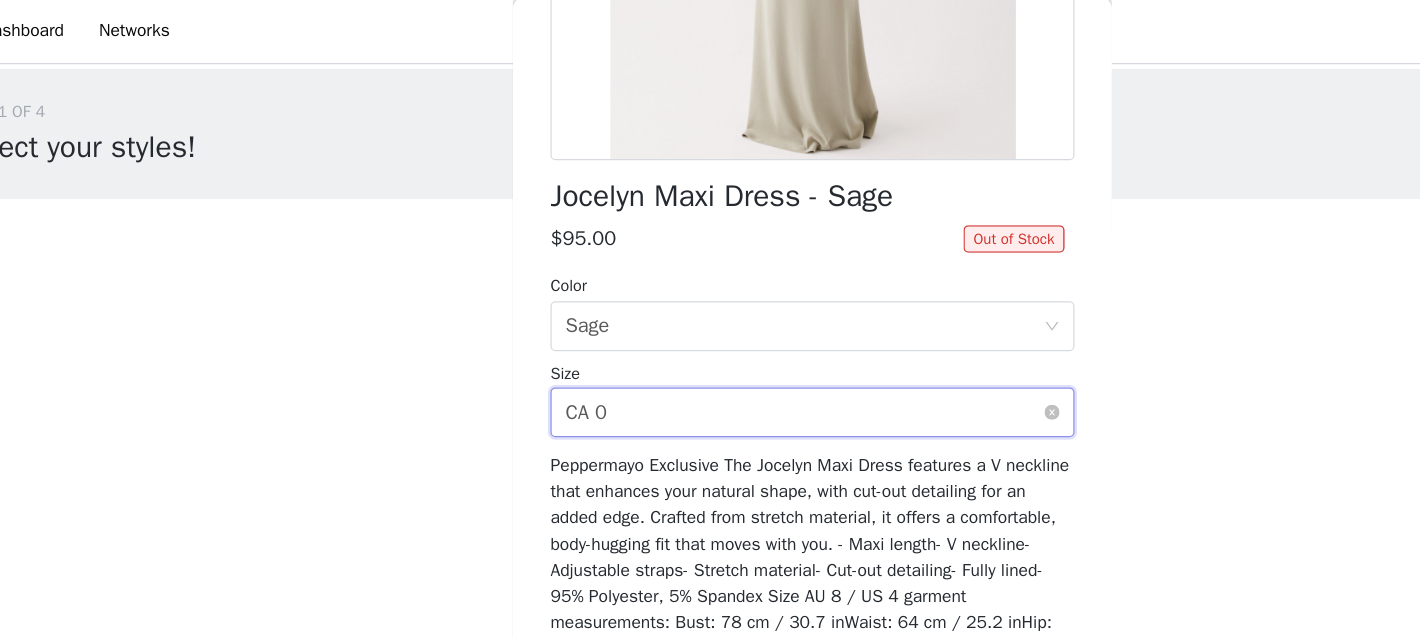 click on "Select size CA 0" at bounding box center (703, 333) 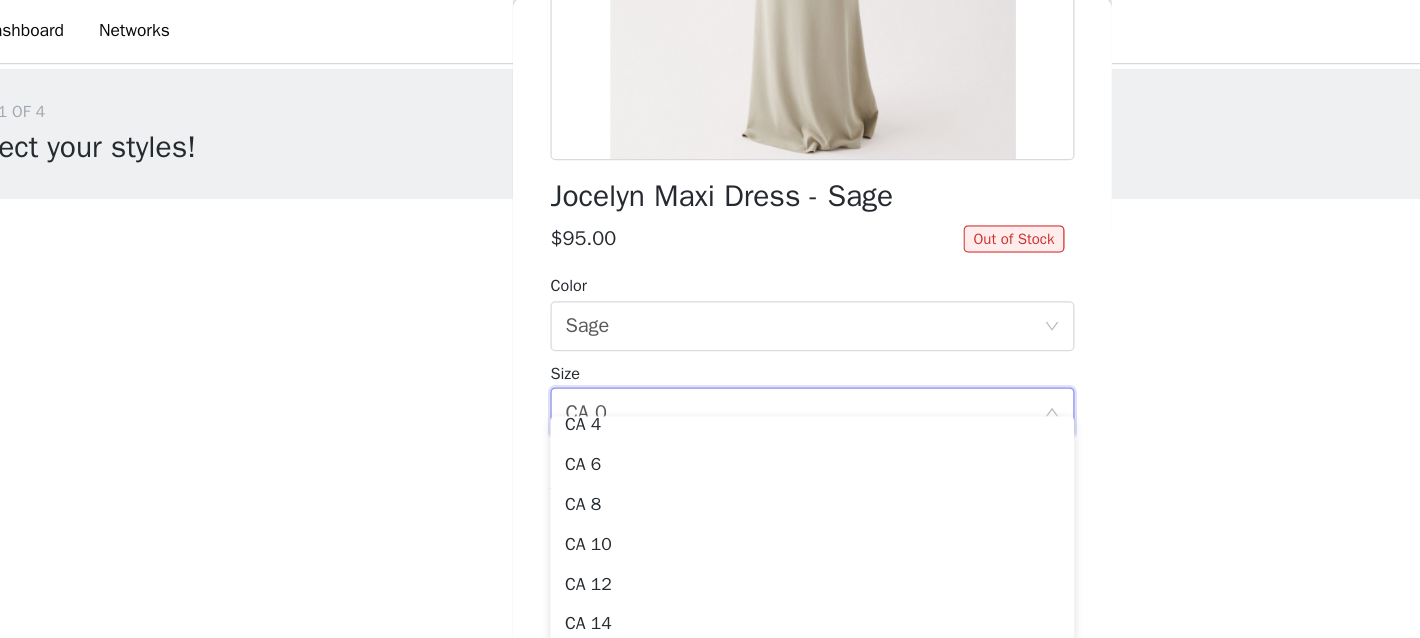 scroll, scrollTop: 78, scrollLeft: 0, axis: vertical 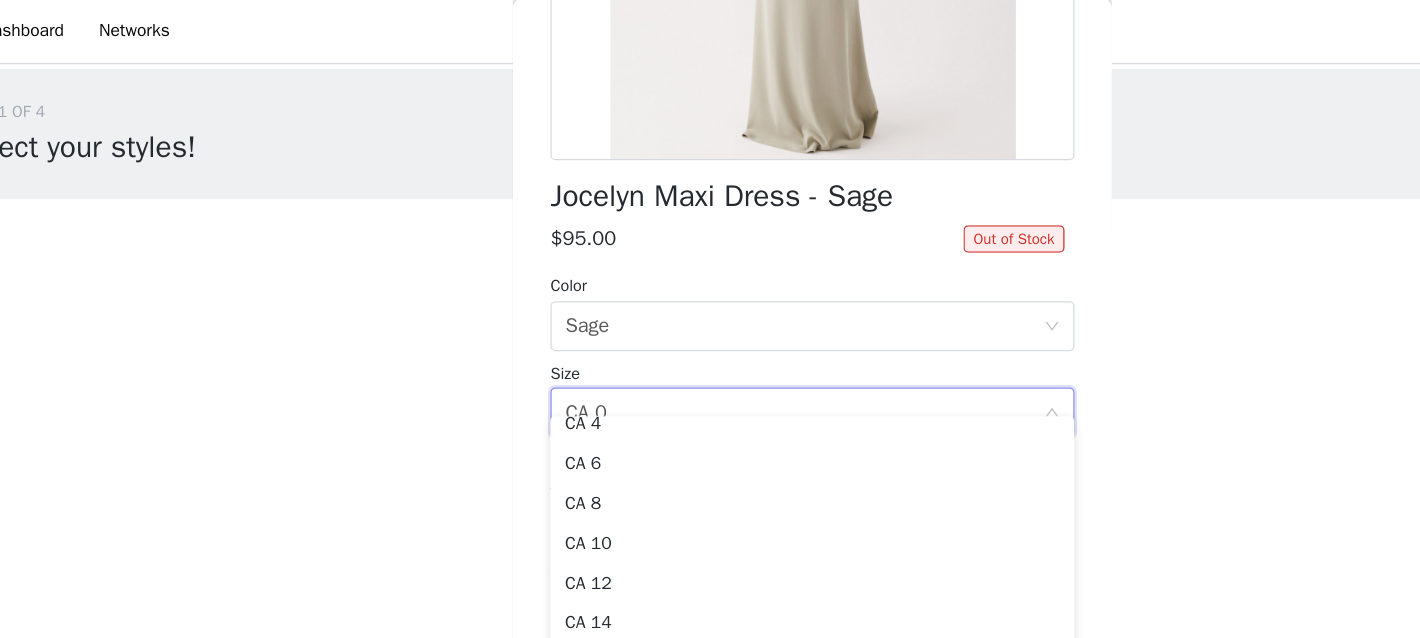 click on "STEP 1 OF 4
Select your styles!
You will receive 4 products.       0/4 Selected           Add Product       Back     Jocelyn Maxi Dress - Sage       $95.00        Out of Stock   Color   Select color Sage Size   Select size CA 0   Peppermayo Exclusive The Jocelyn Maxi Dress features a V neckline that enhances your natural shape, with cut-out detailing for an added edge. Crafted from stretch material, it offers a comfortable, body-hugging fit that moves with you. - Maxi length- V neckline- Adjustable straps- Stretch material- Cut-out detailing- Fully lined- 95% Polyester, 5% Spandex Size AU 8 / US 4 garment measurements: Bust: 78 cm / 30.7 inWaist: 64 cm / 25.2 inHip: 82 cm / 32.3 inHem: 148 cm / 58.3 inLength: 141 cm / 55.5 in [PERSON] is 174cm and wearing a size AU 8 / and US 4   Add Product" at bounding box center [710, 216] 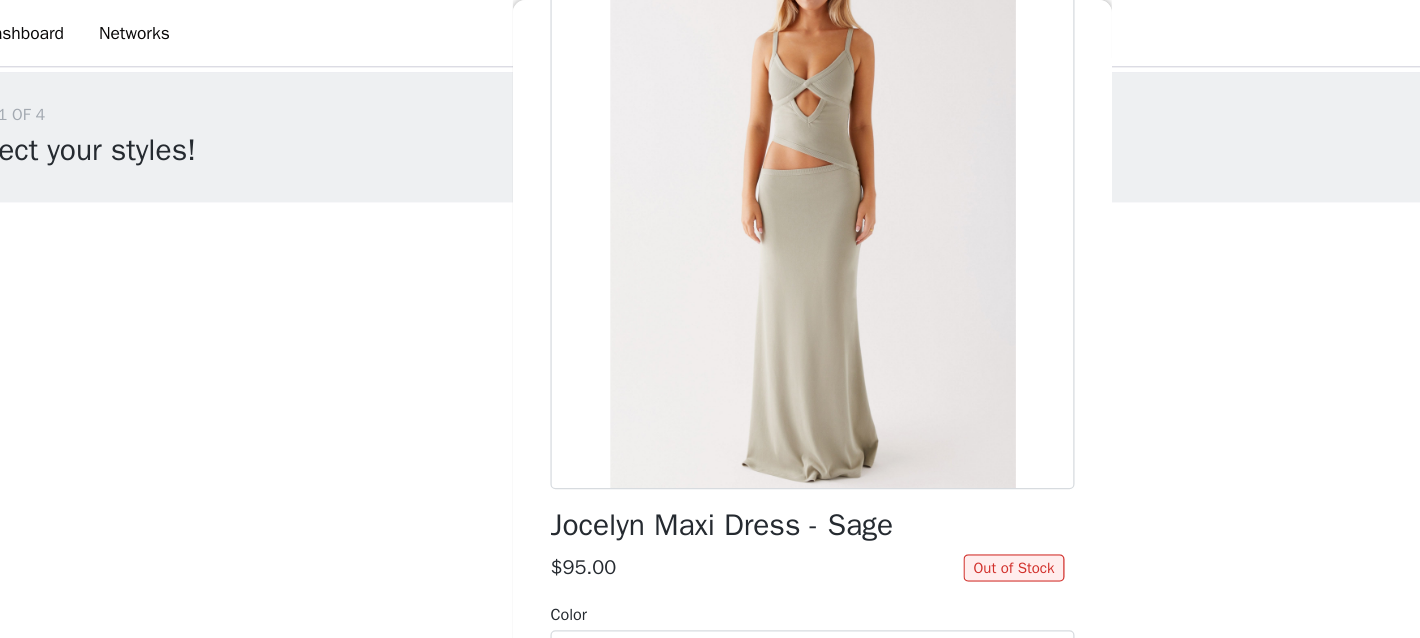 scroll, scrollTop: 0, scrollLeft: 0, axis: both 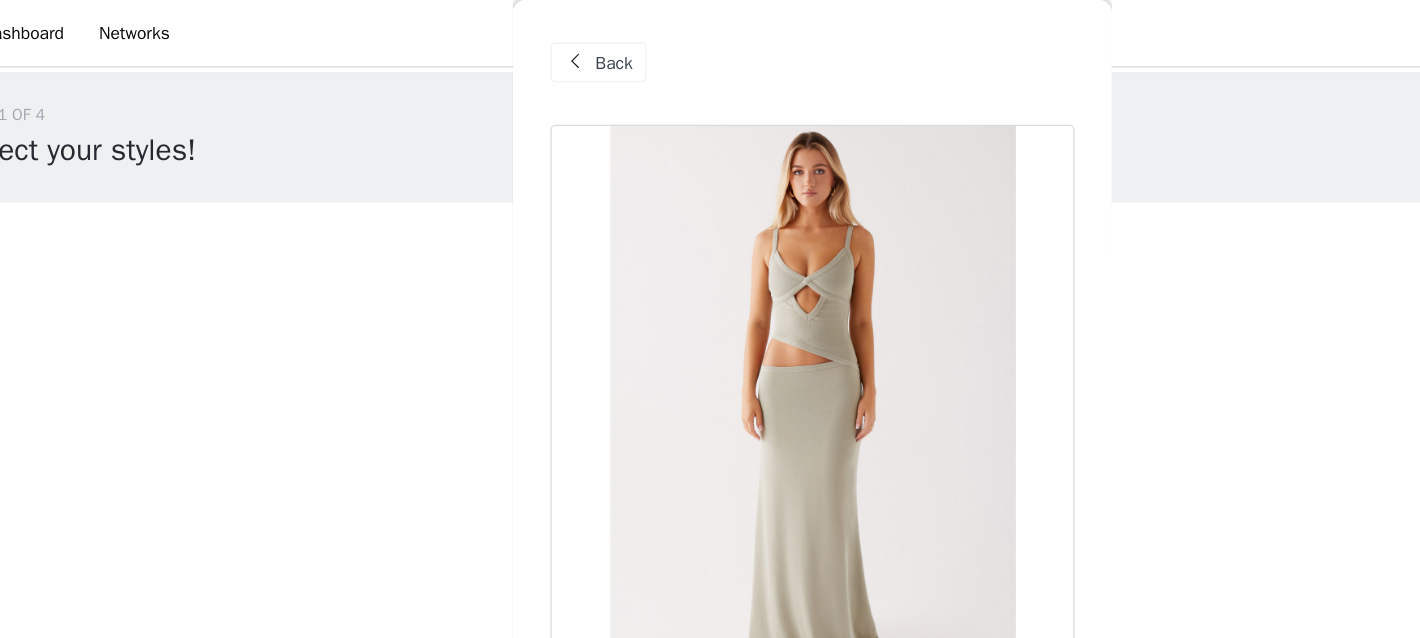 click on "Back" at bounding box center (538, 50) 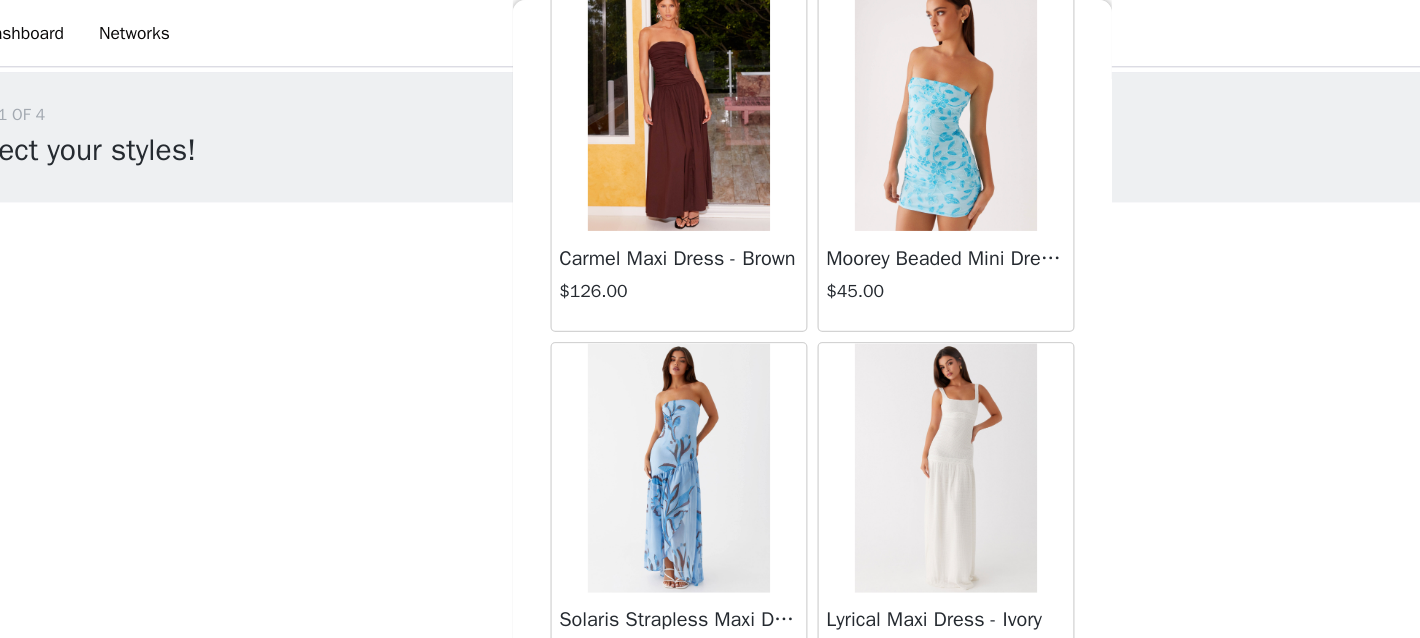 scroll, scrollTop: 1576, scrollLeft: 0, axis: vertical 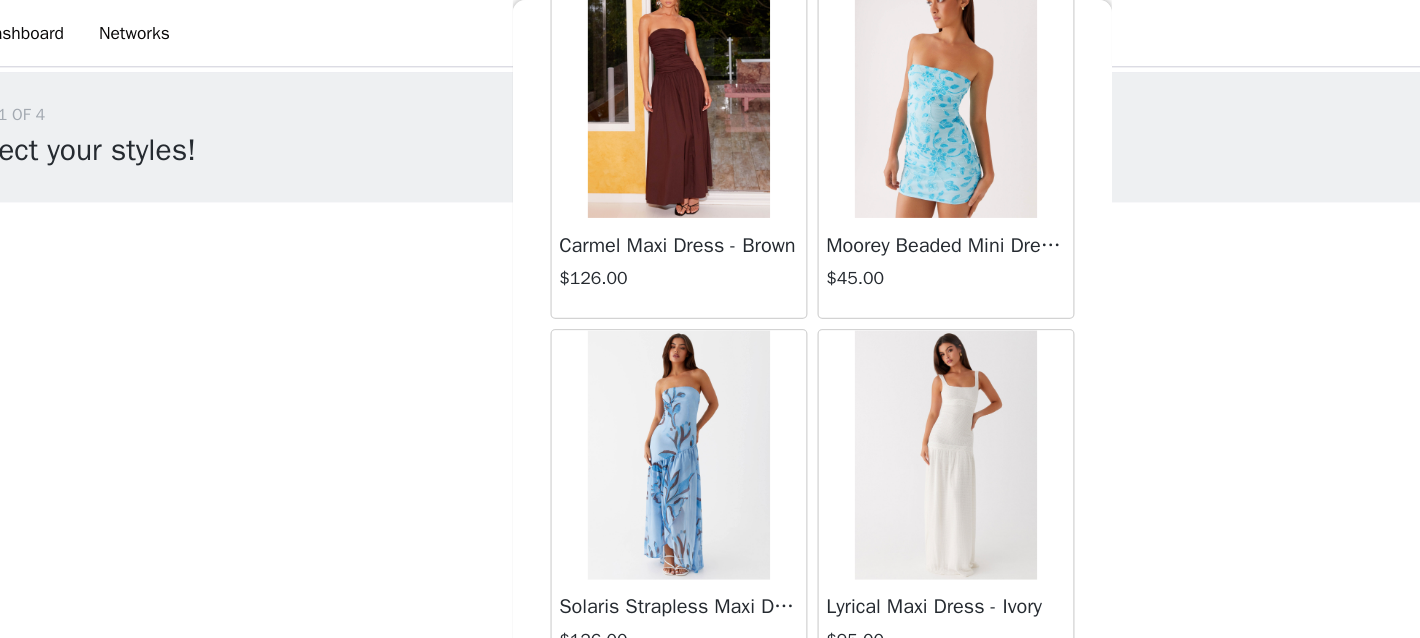 click at bounding box center [602, 75] 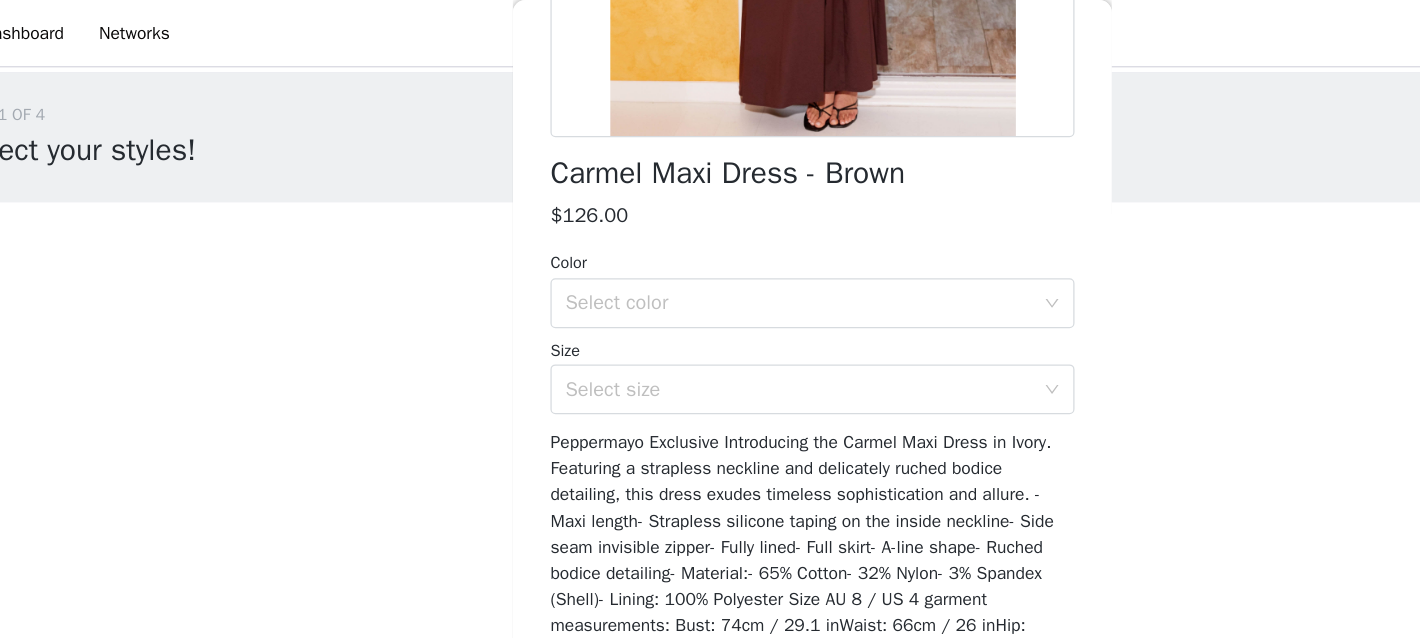 scroll, scrollTop: 440, scrollLeft: 0, axis: vertical 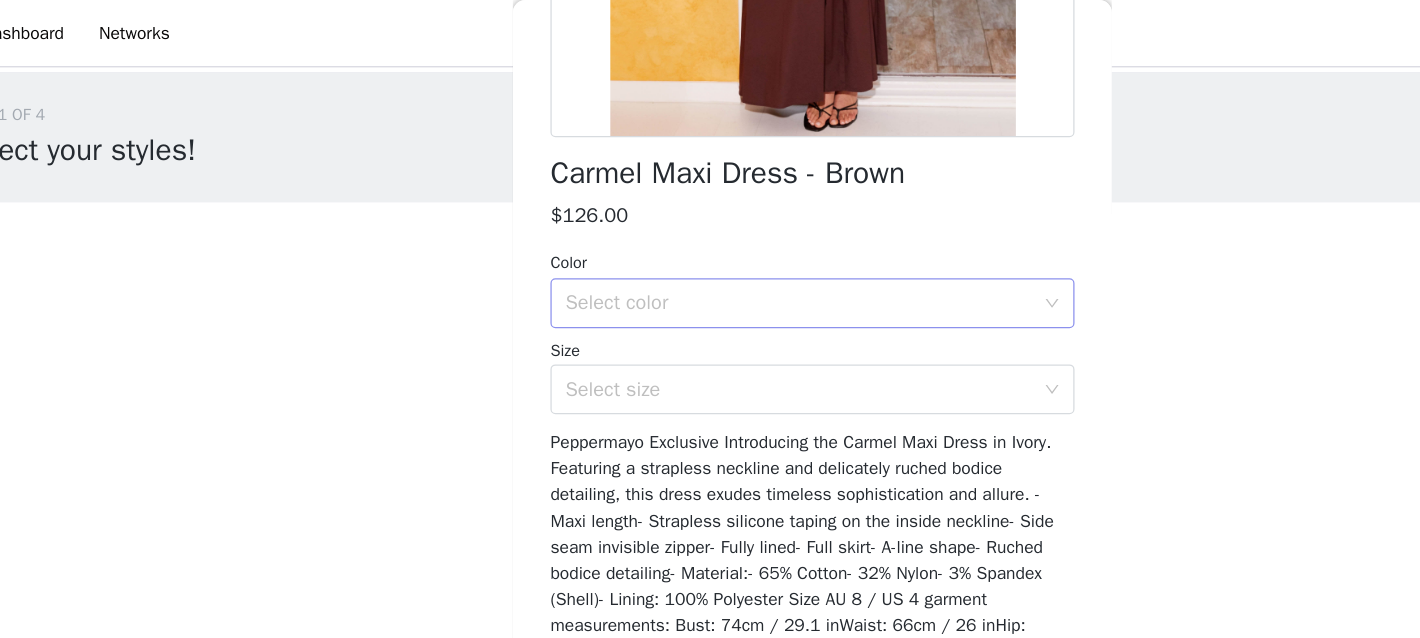 click on "Select color" at bounding box center (699, 243) 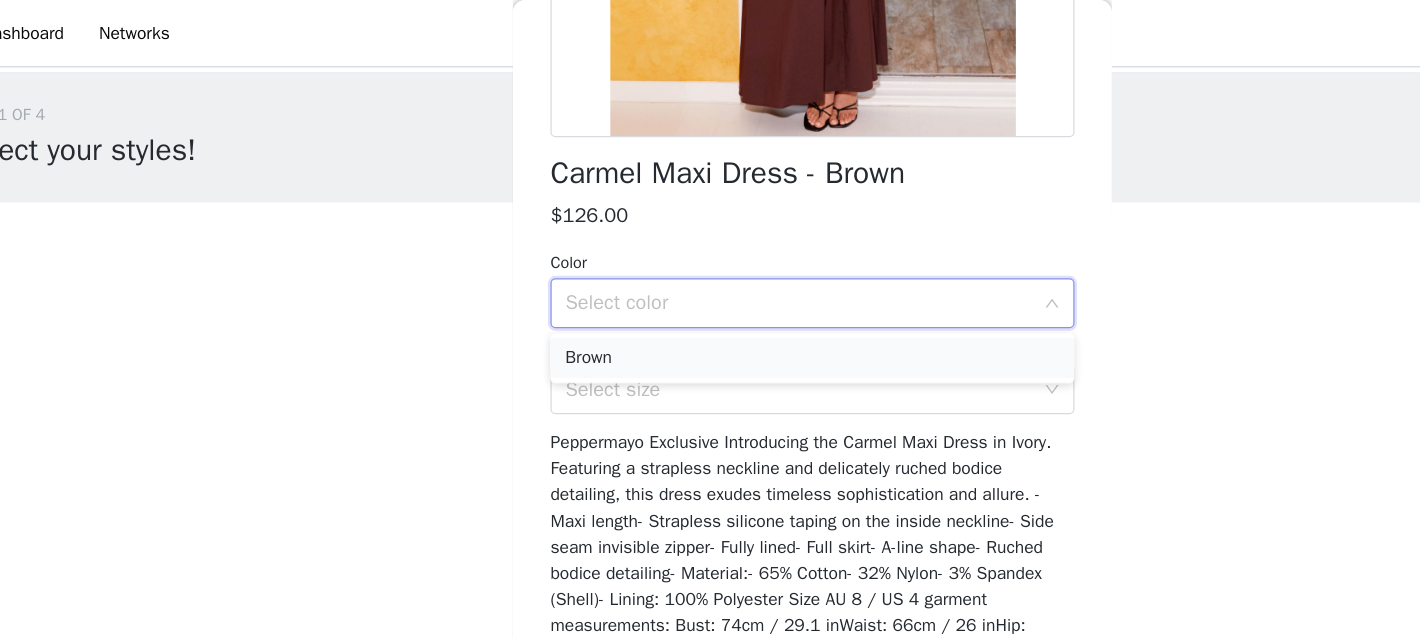click on "Brown" at bounding box center (710, 287) 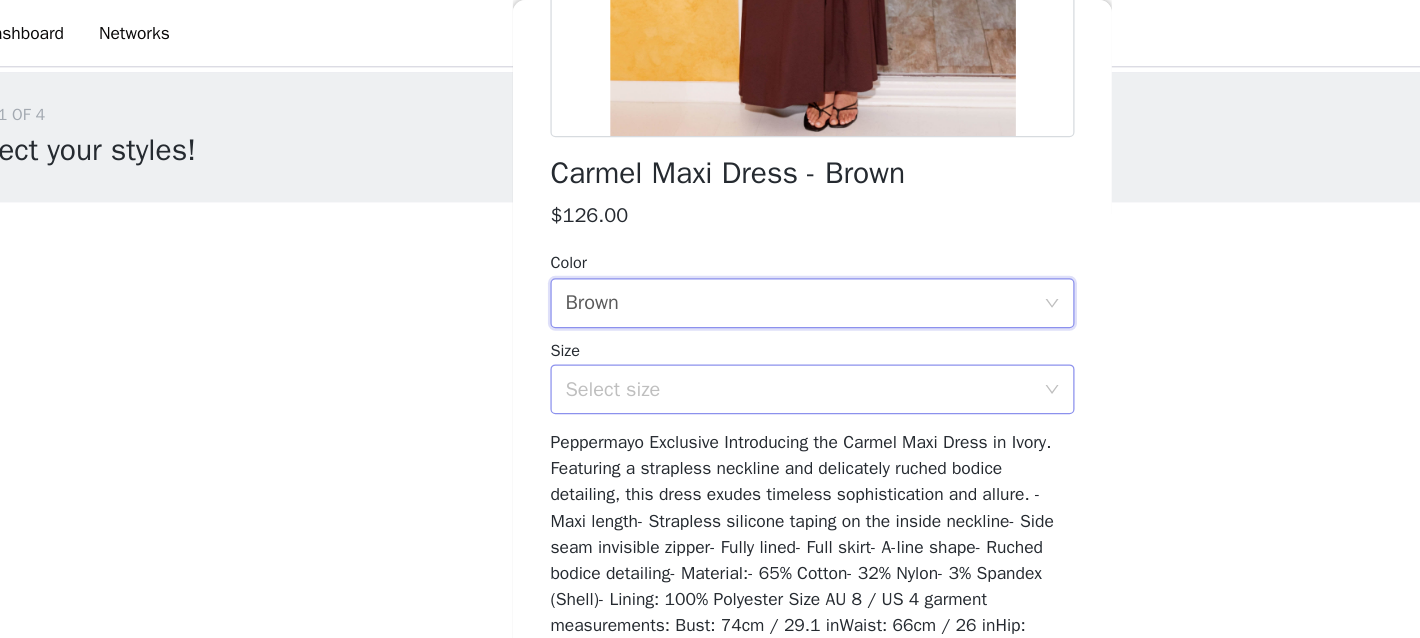 click on "Select size" at bounding box center (699, 312) 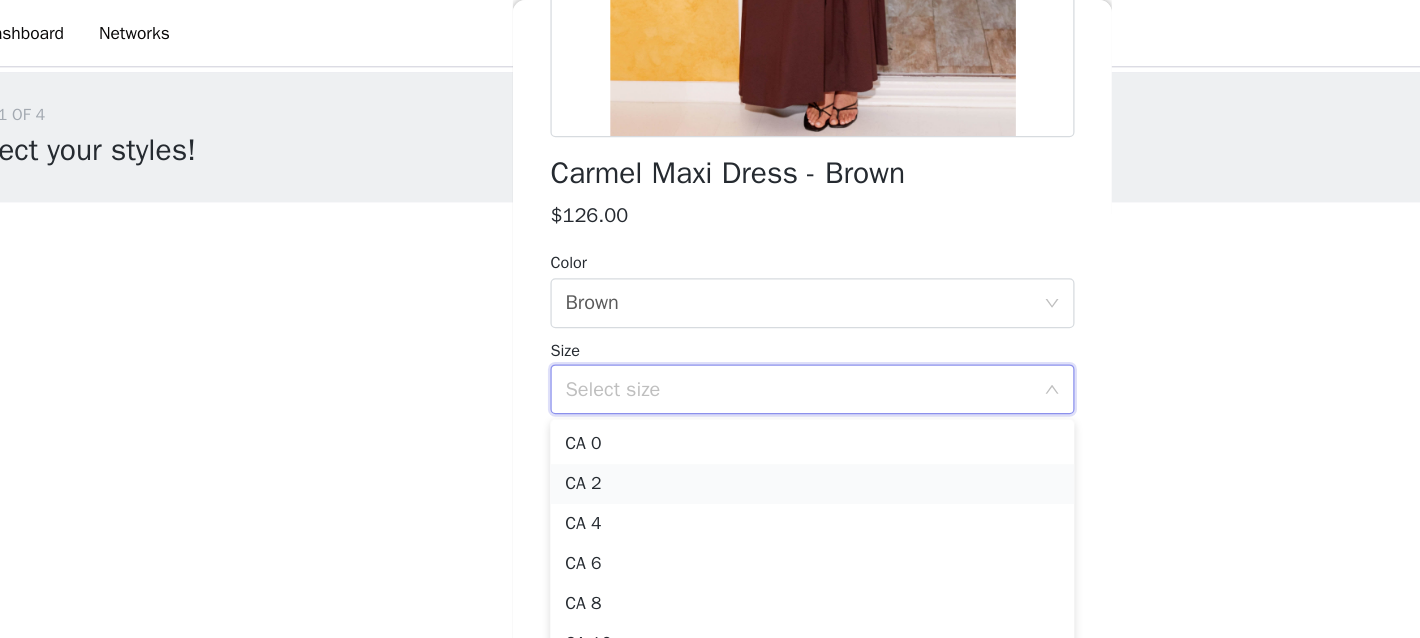 click on "CA 2" at bounding box center (710, 388) 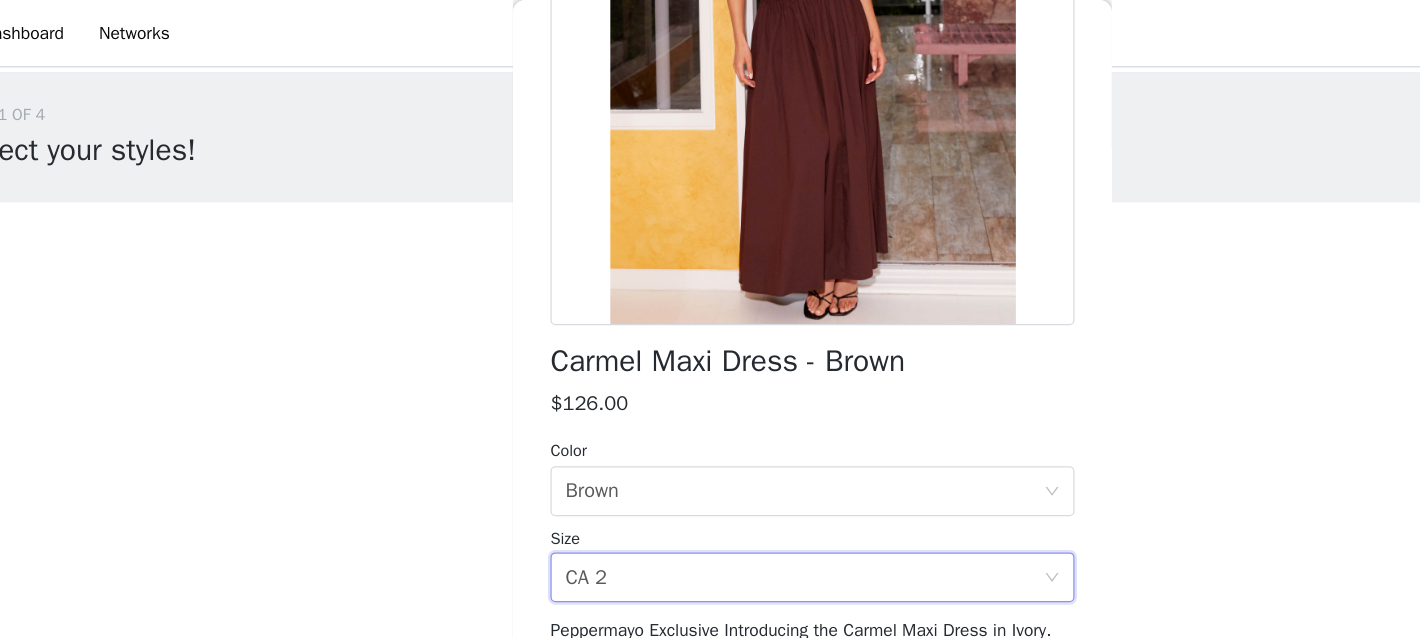 scroll, scrollTop: 440, scrollLeft: 0, axis: vertical 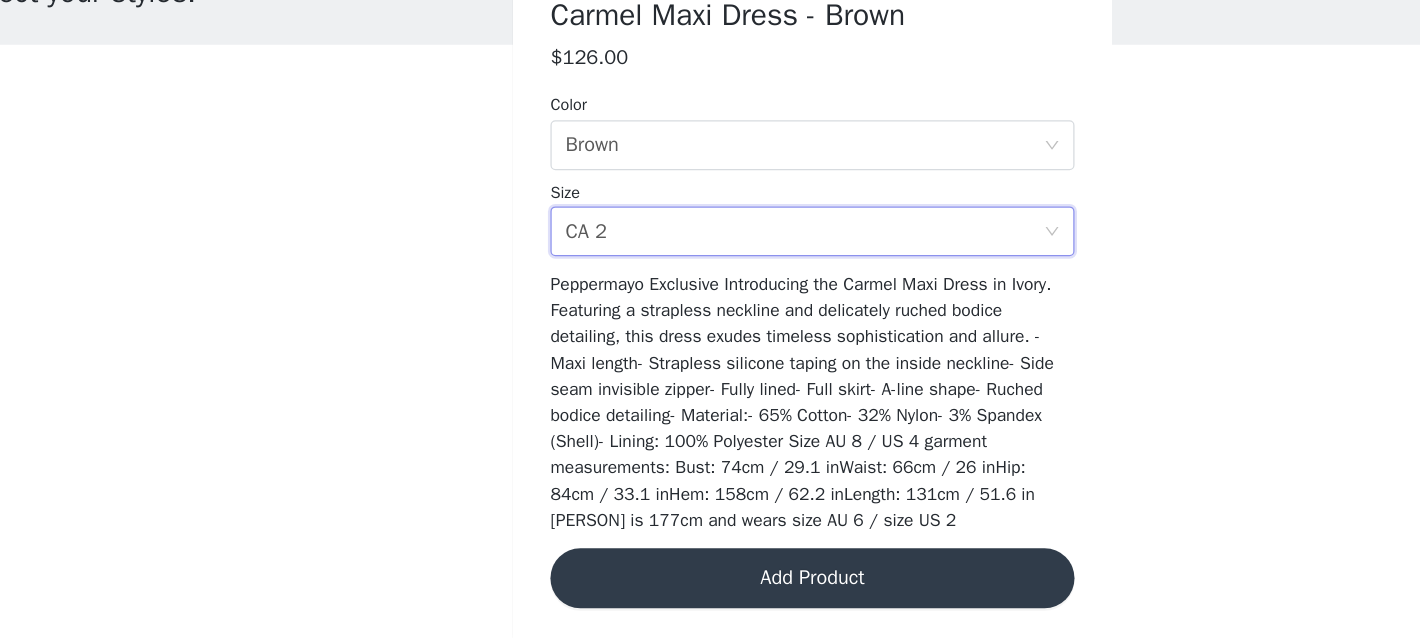 click on "Add Product" at bounding box center (710, 590) 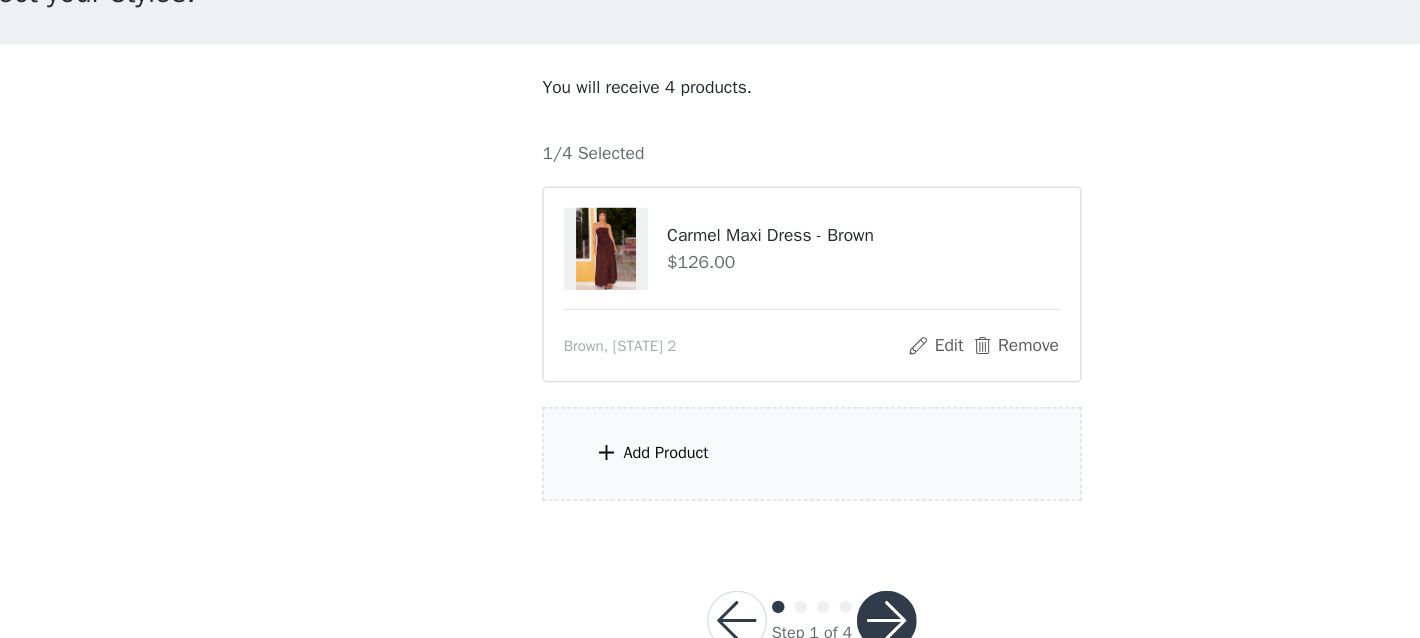 click on "Add Product" at bounding box center [593, 490] 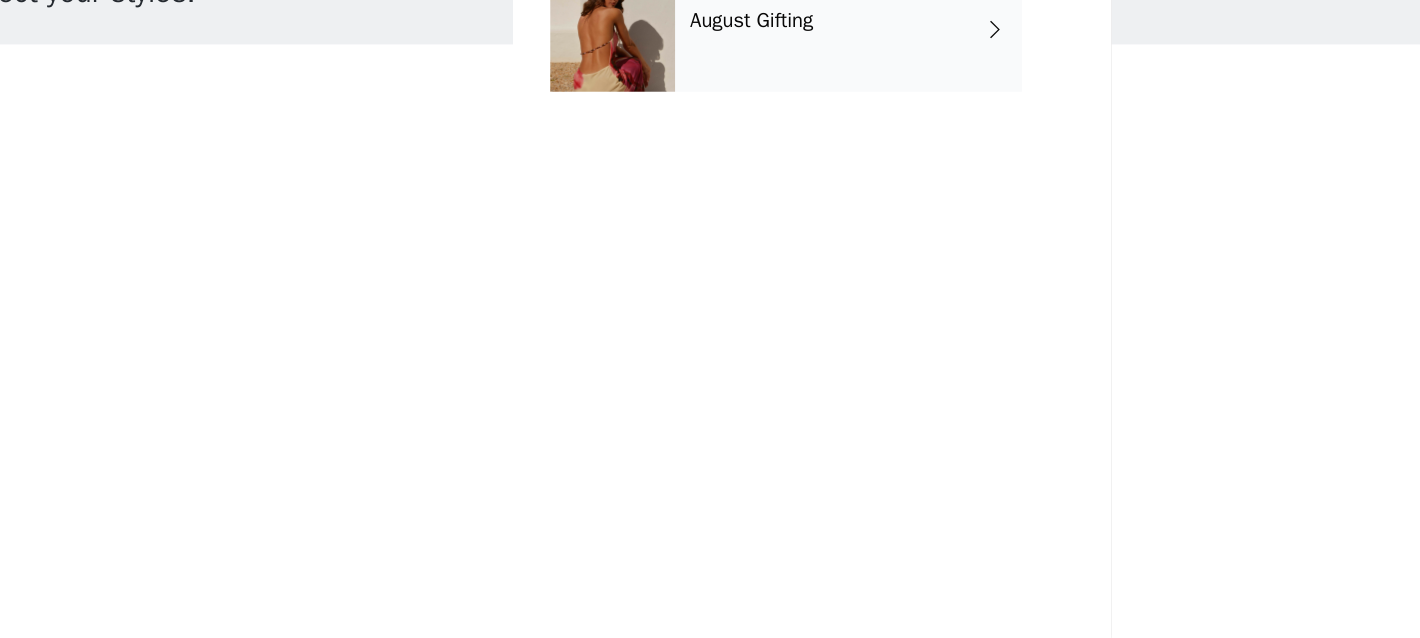 click on "August Gifting" at bounding box center (739, 150) 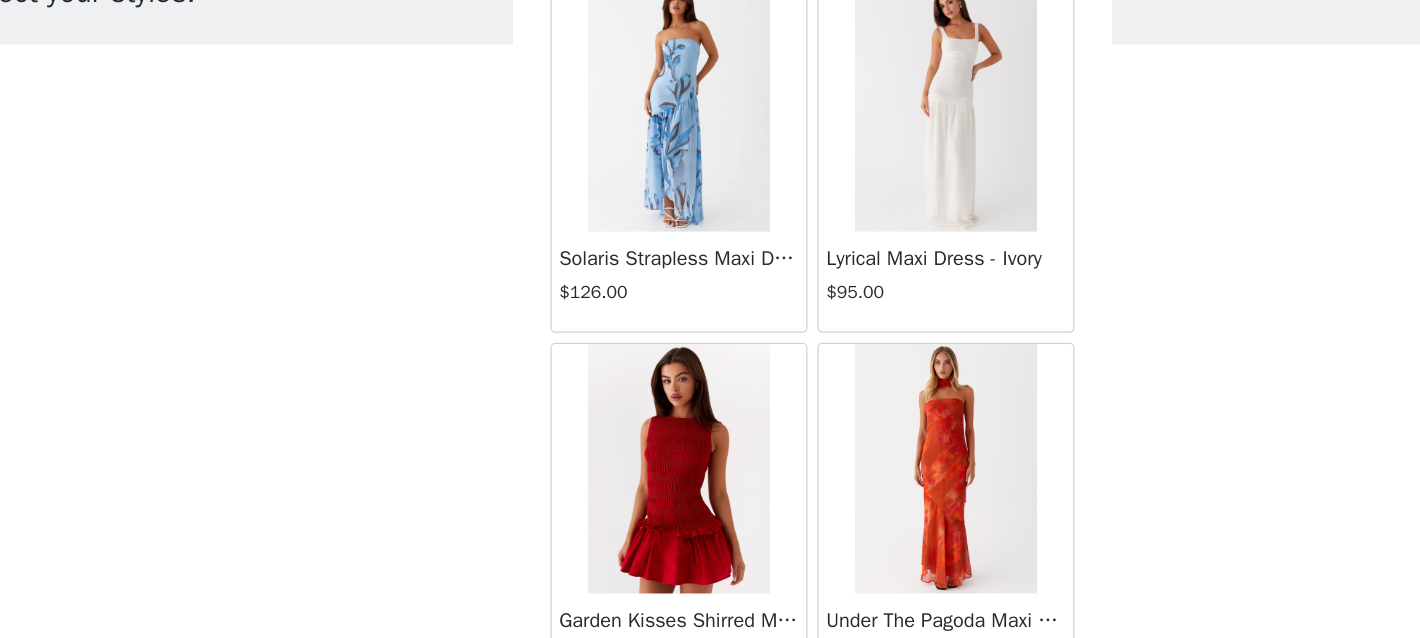 scroll, scrollTop: 1727, scrollLeft: 0, axis: vertical 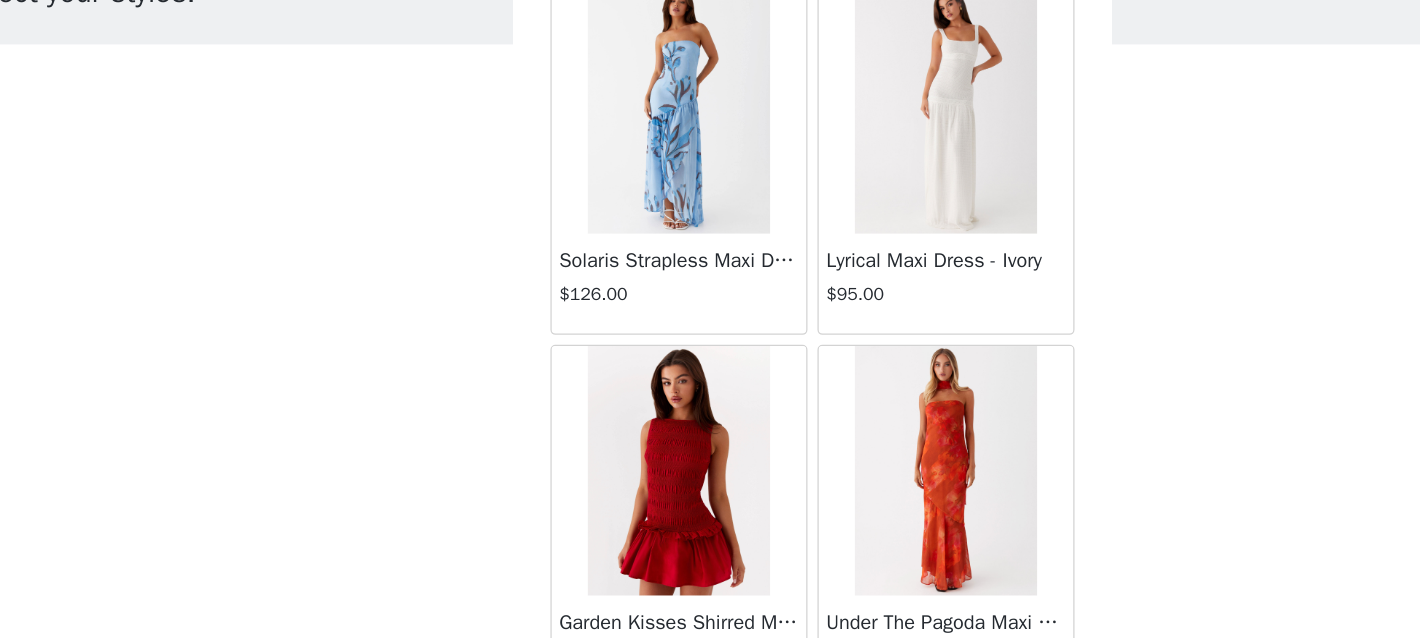click at bounding box center [816, 214] 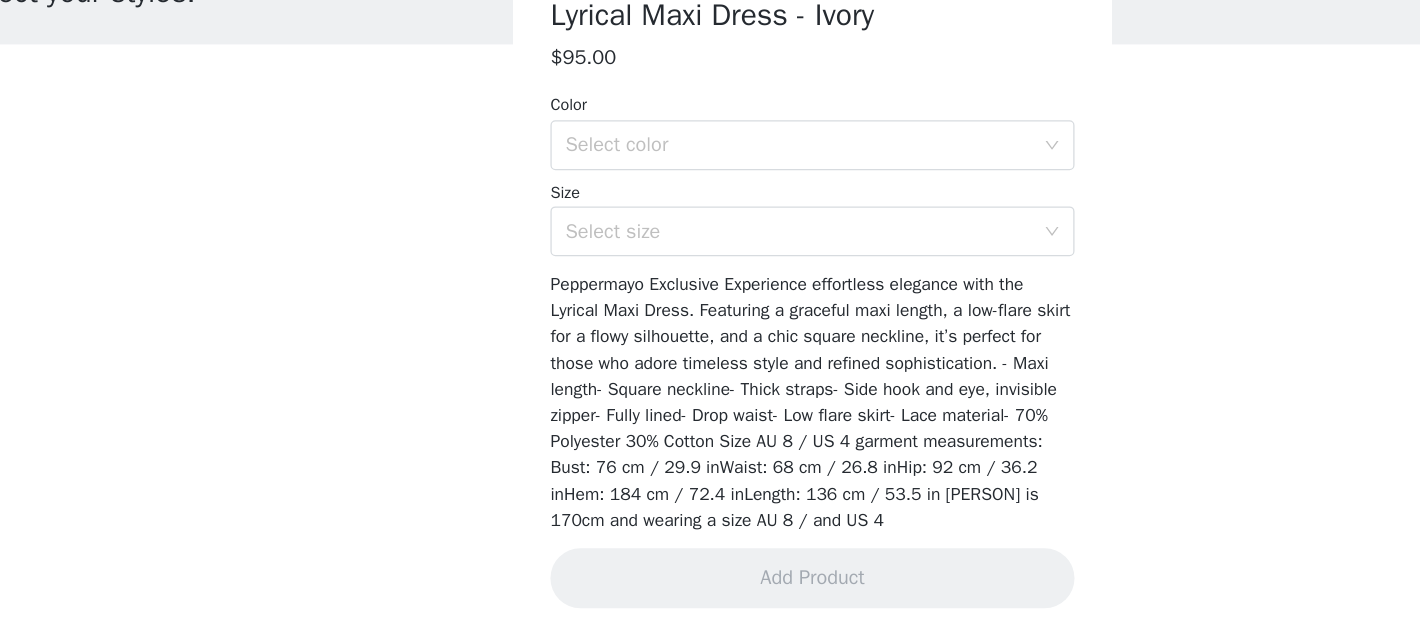 scroll, scrollTop: 0, scrollLeft: 0, axis: both 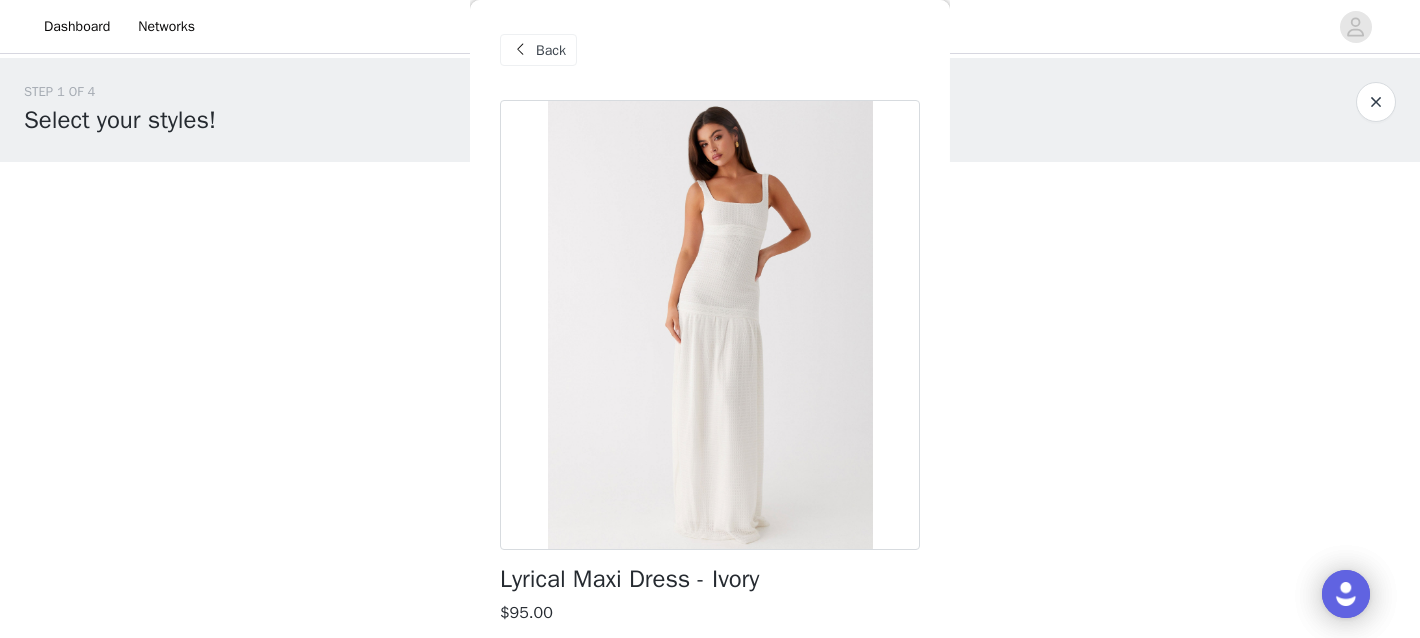 click on "Back" at bounding box center [710, 50] 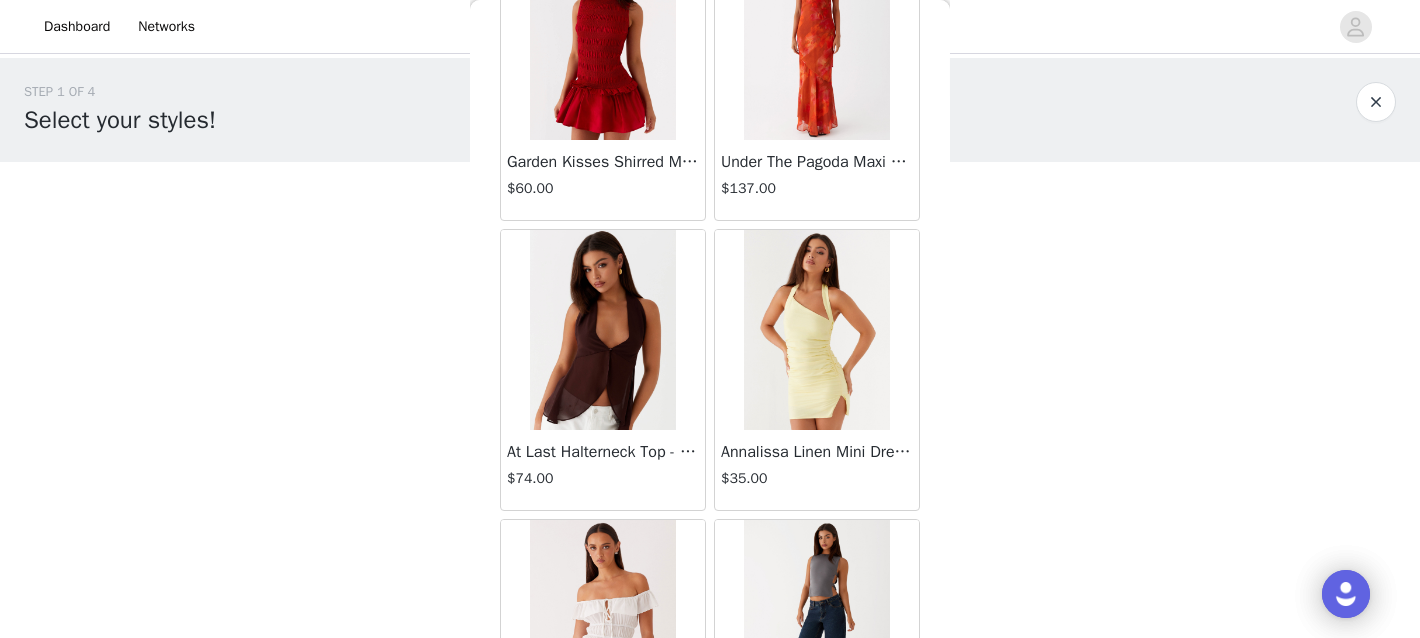scroll, scrollTop: 2422, scrollLeft: 0, axis: vertical 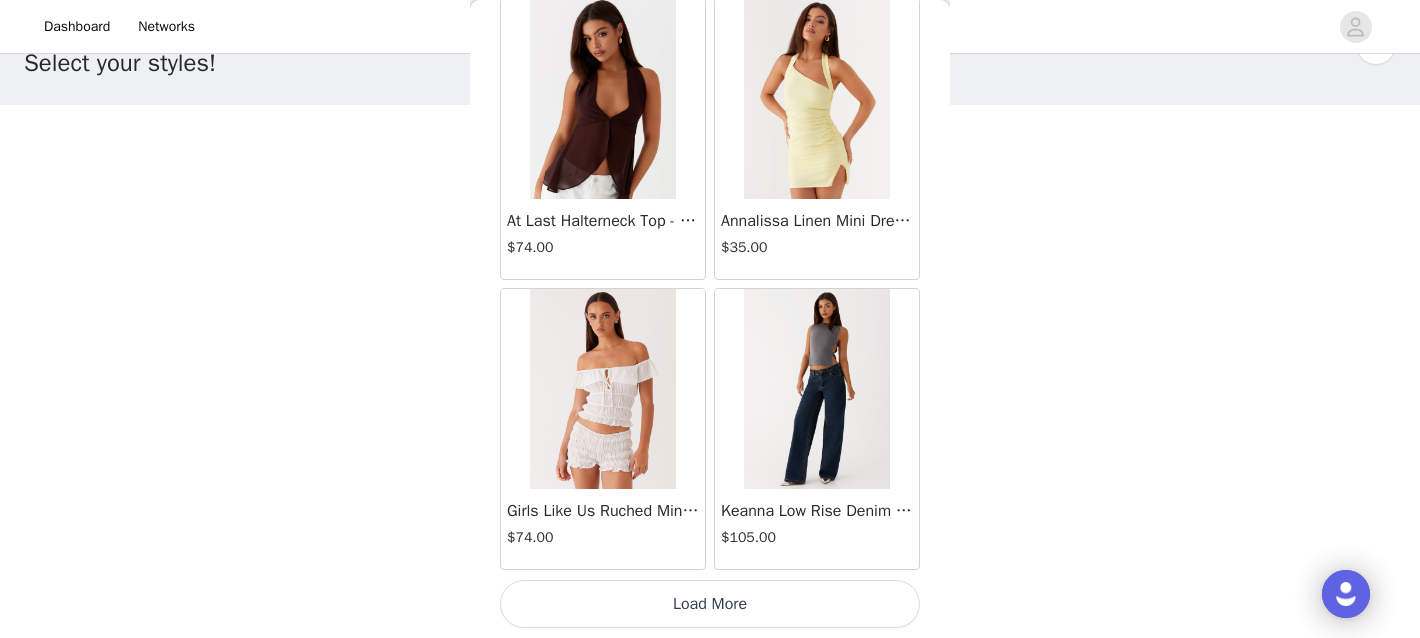 click on "Load More" at bounding box center [710, 604] 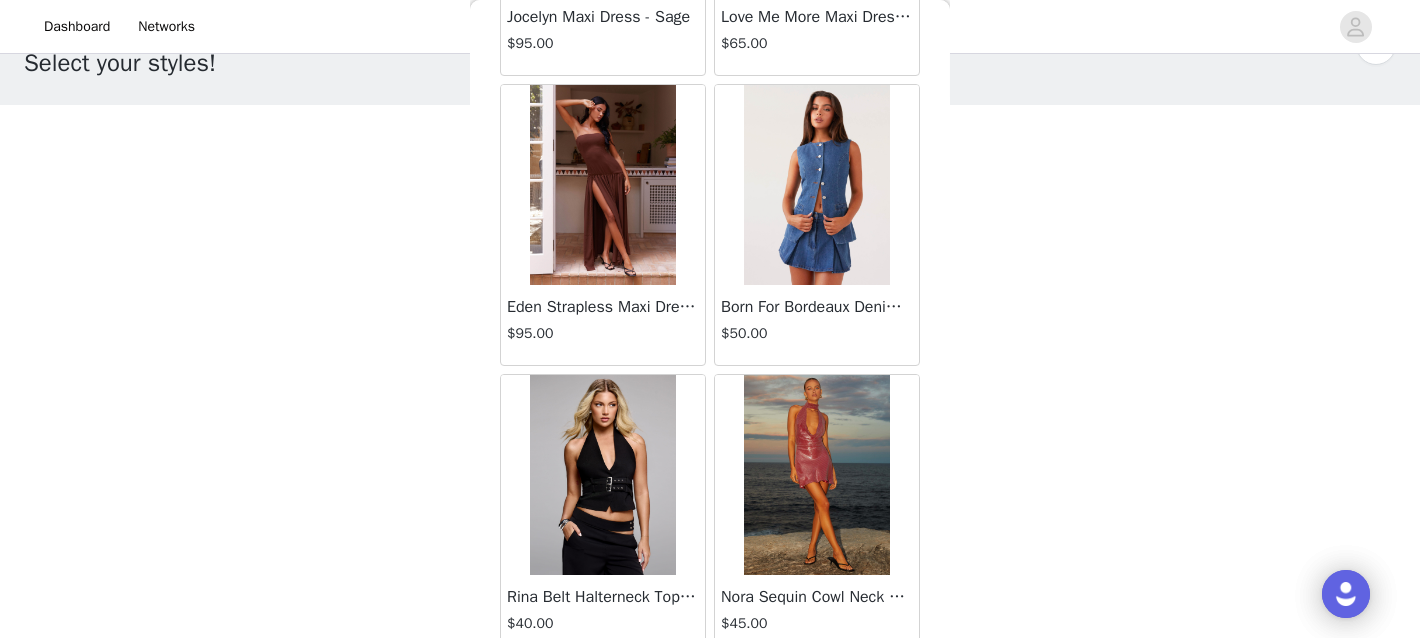 scroll, scrollTop: 3208, scrollLeft: 0, axis: vertical 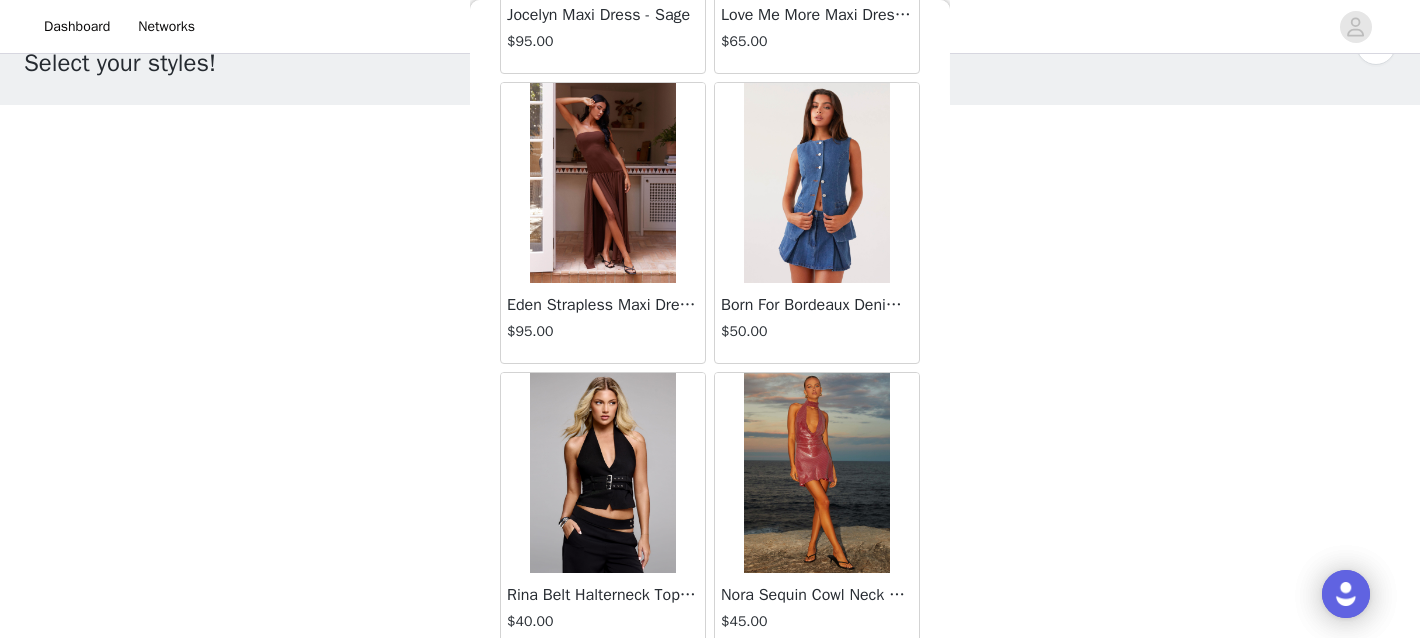 click at bounding box center [602, 183] 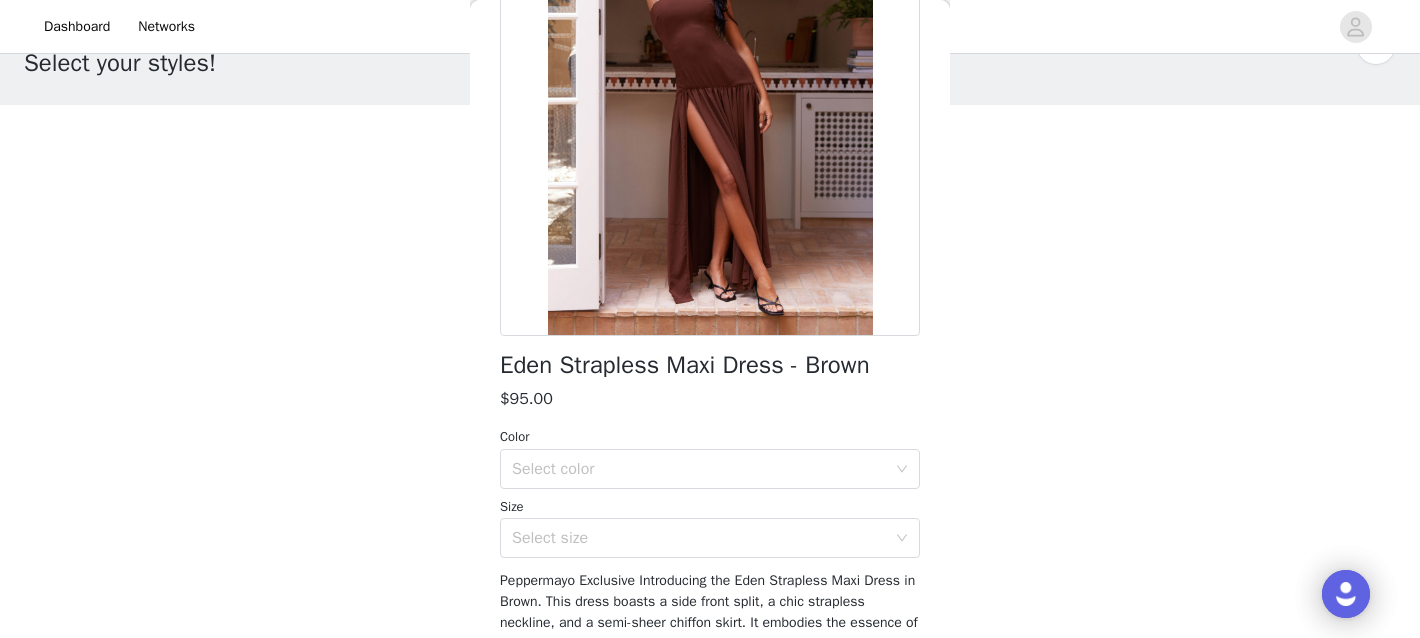 scroll, scrollTop: 245, scrollLeft: 0, axis: vertical 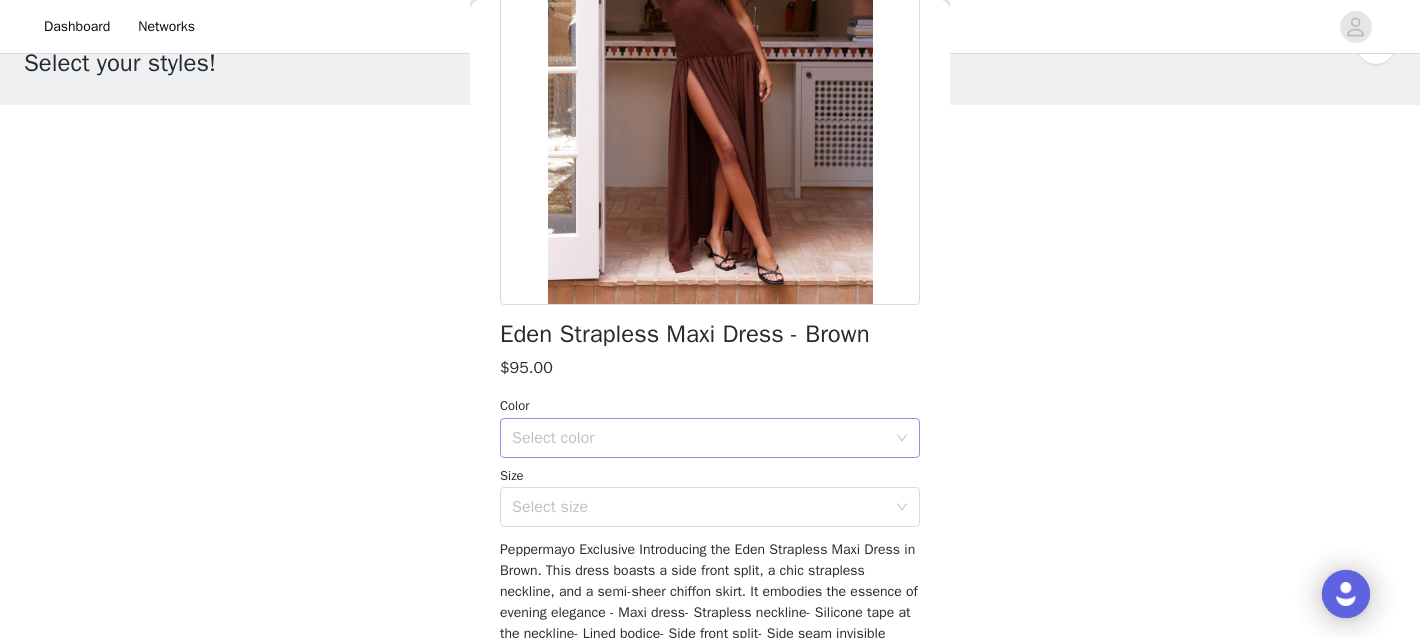 click on "Select color" at bounding box center (699, 438) 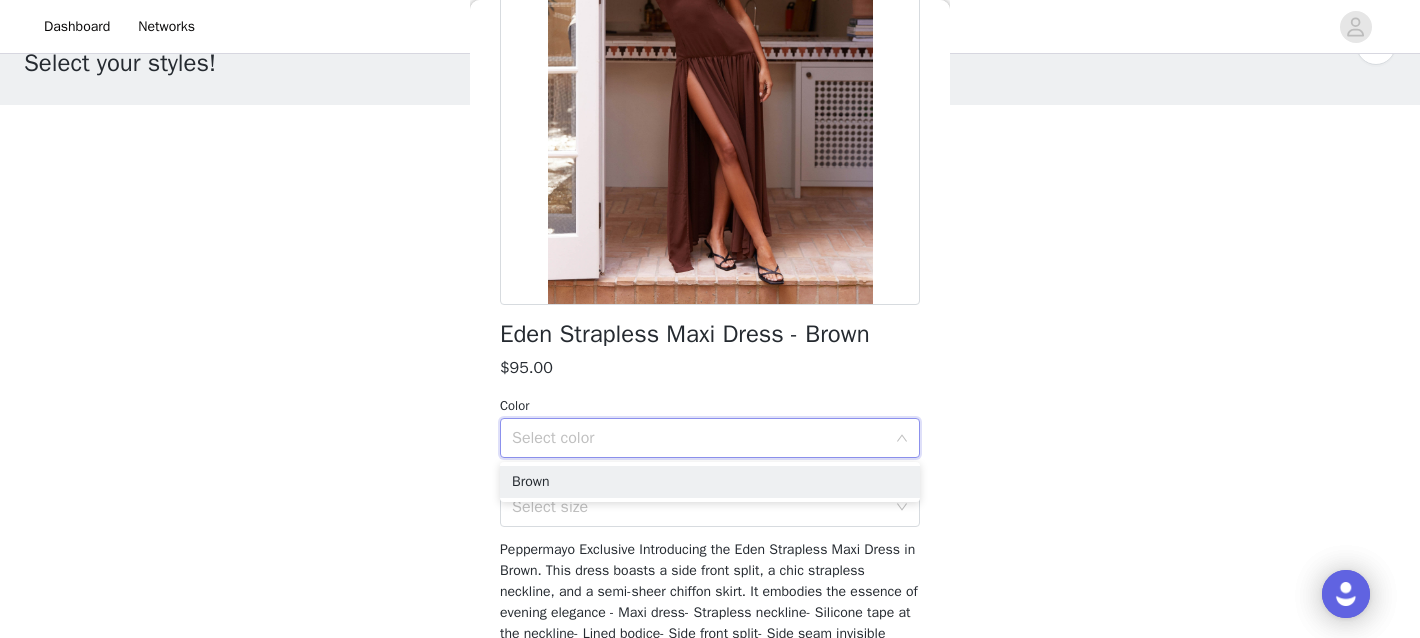 scroll, scrollTop: 0, scrollLeft: 0, axis: both 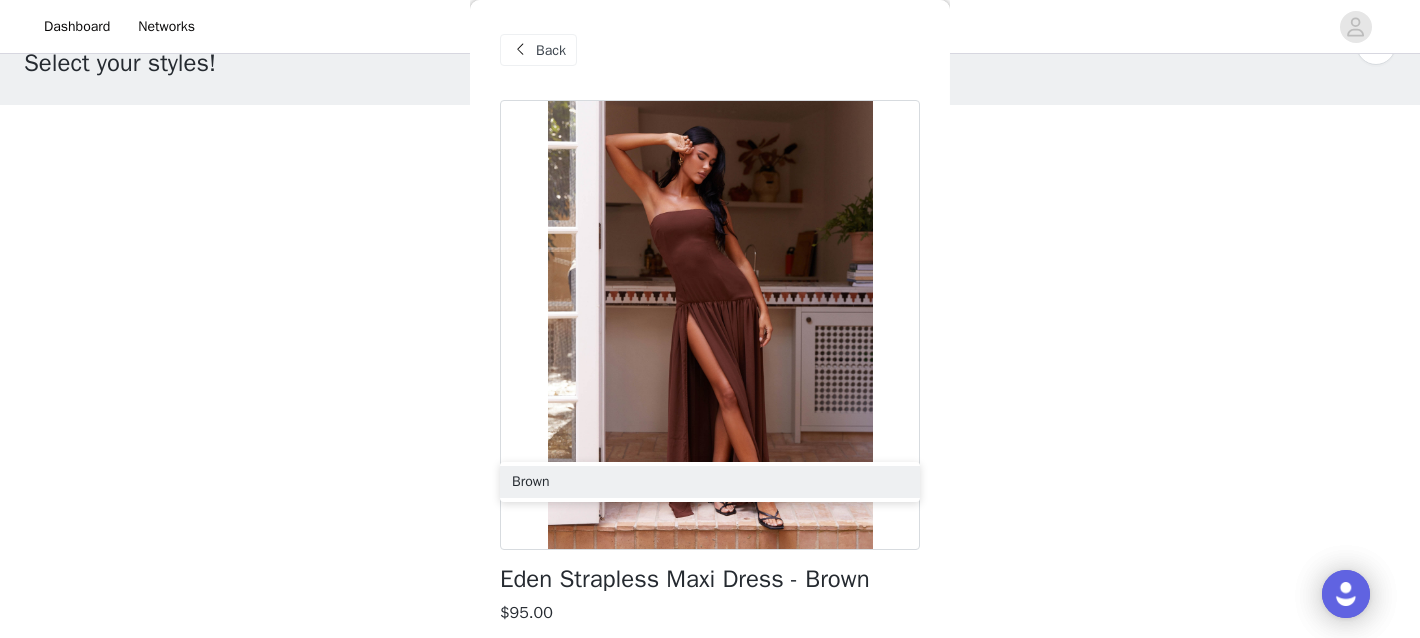 click on "Back" at bounding box center (551, 50) 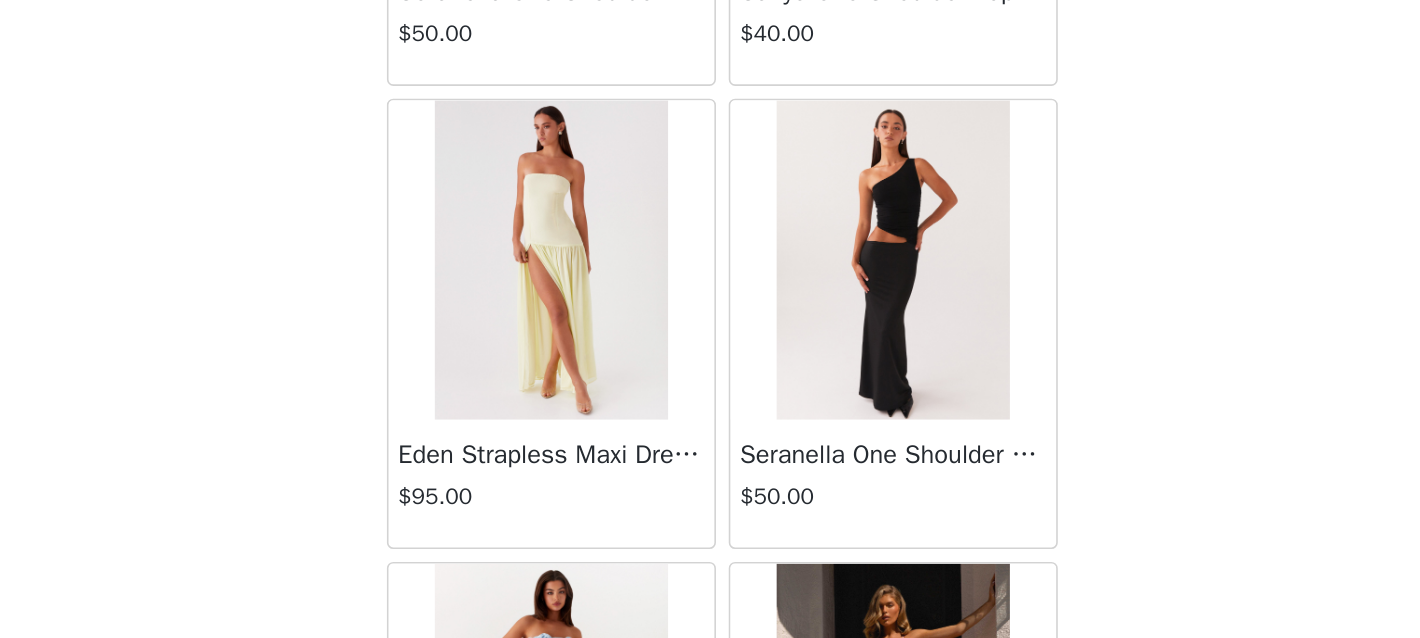 scroll, scrollTop: 5095, scrollLeft: 0, axis: vertical 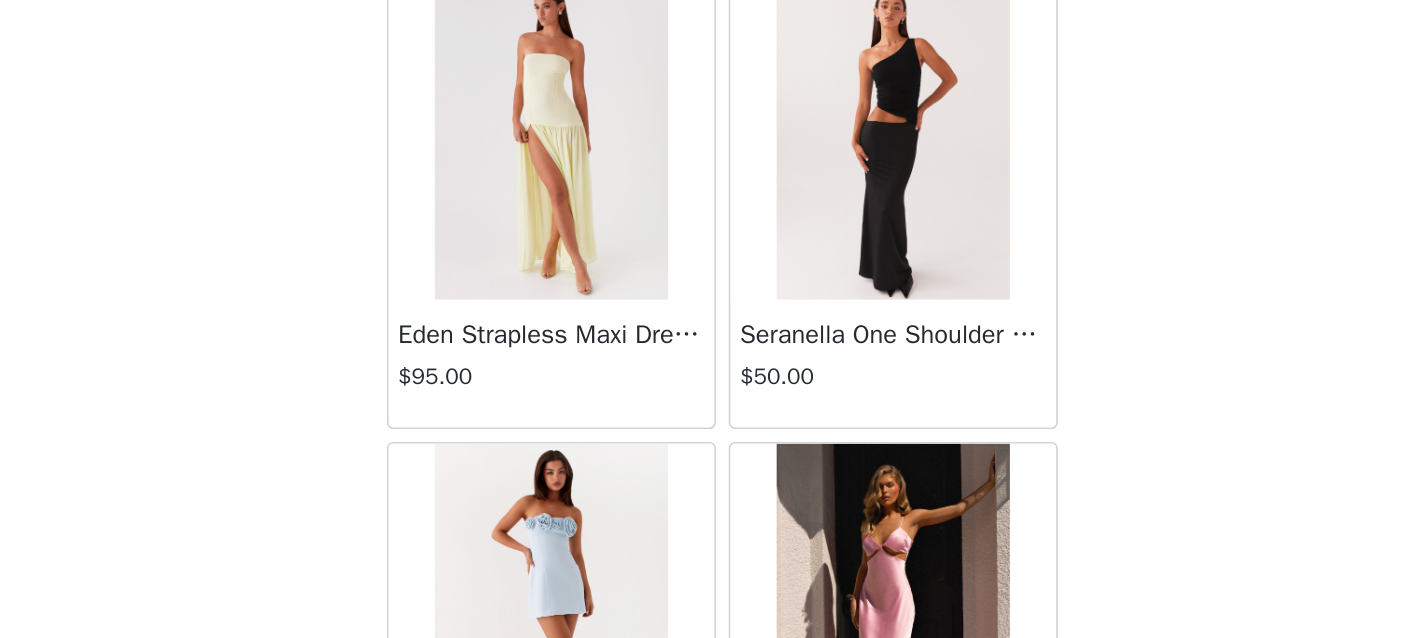 click at bounding box center [816, 326] 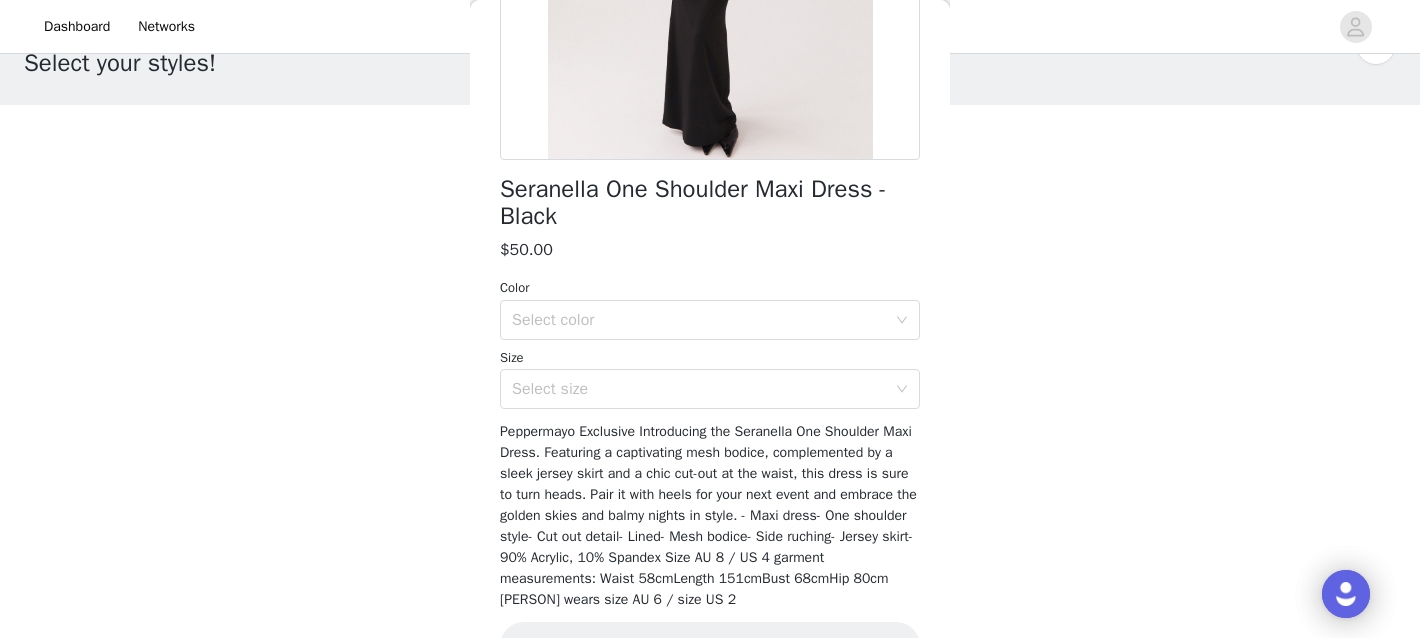 scroll, scrollTop: 391, scrollLeft: 0, axis: vertical 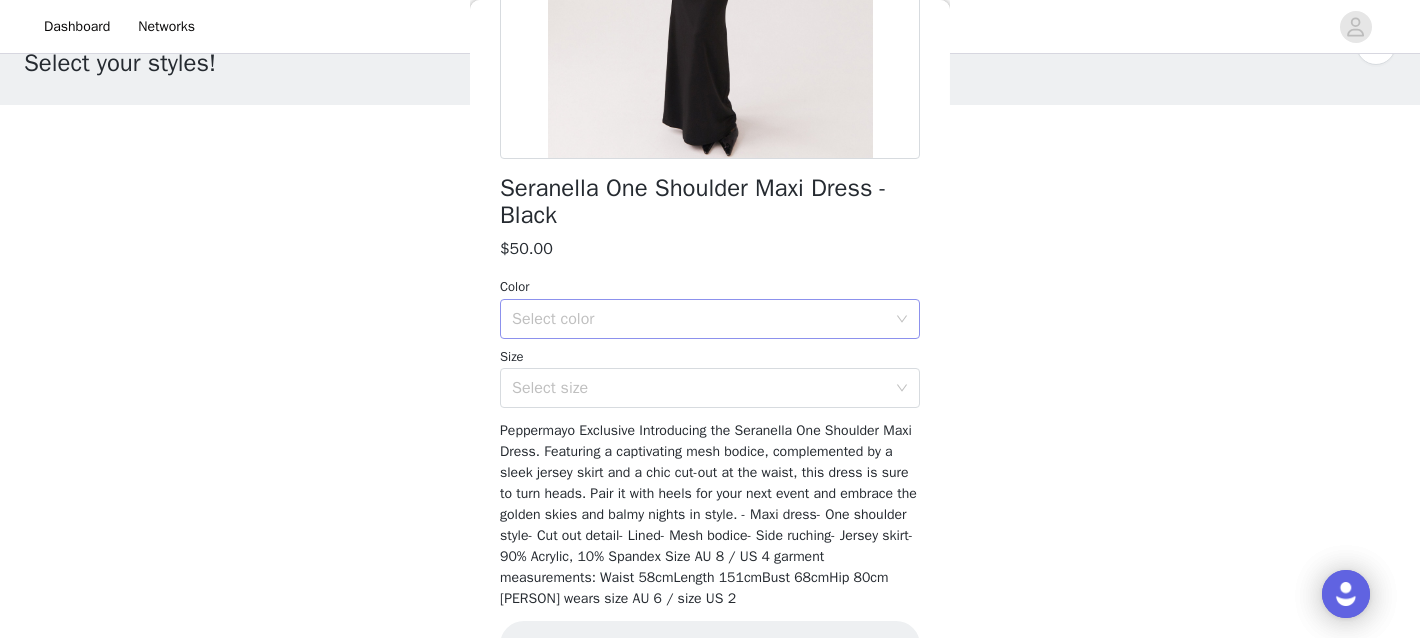 click on "Select color" at bounding box center [703, 319] 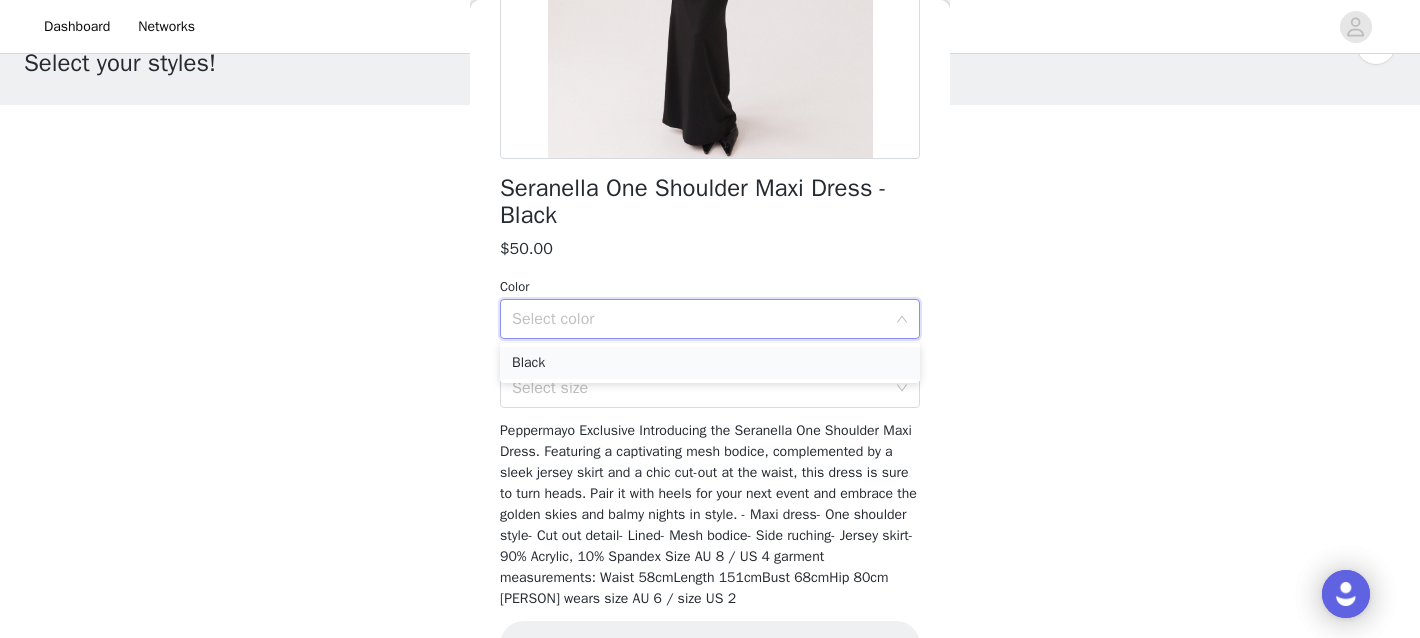 click on "Black" at bounding box center (710, 363) 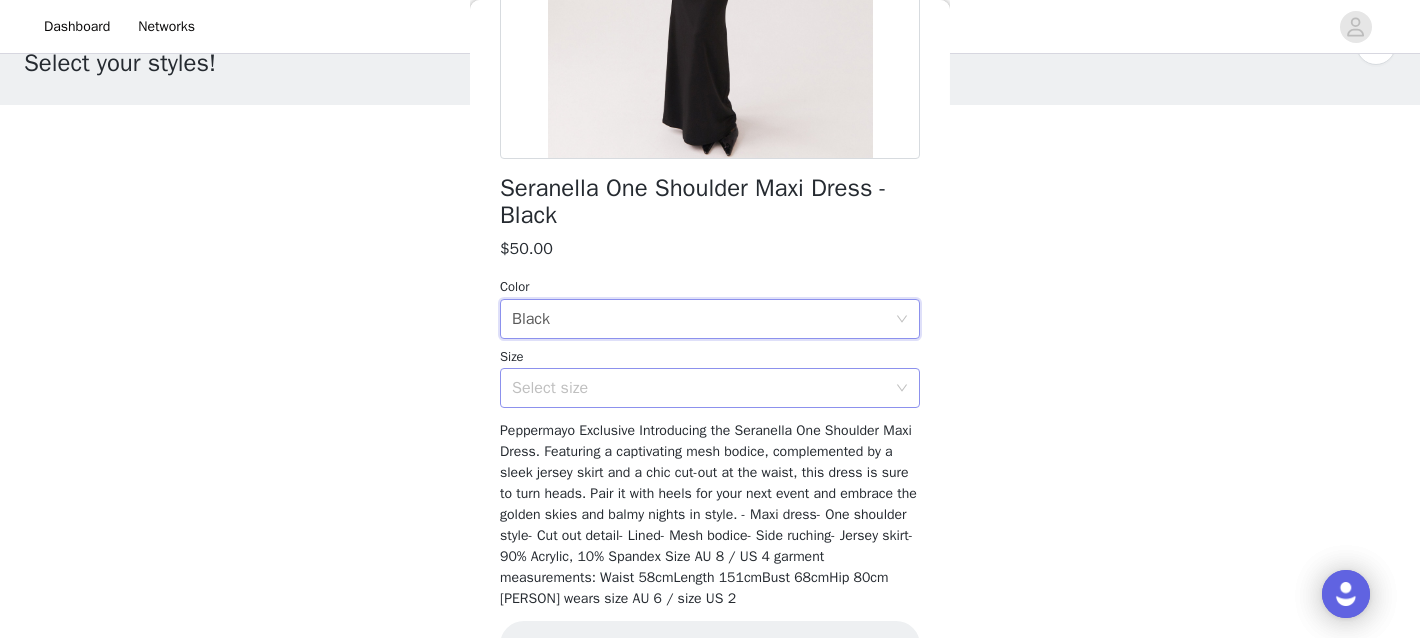 click on "Select size" at bounding box center [703, 388] 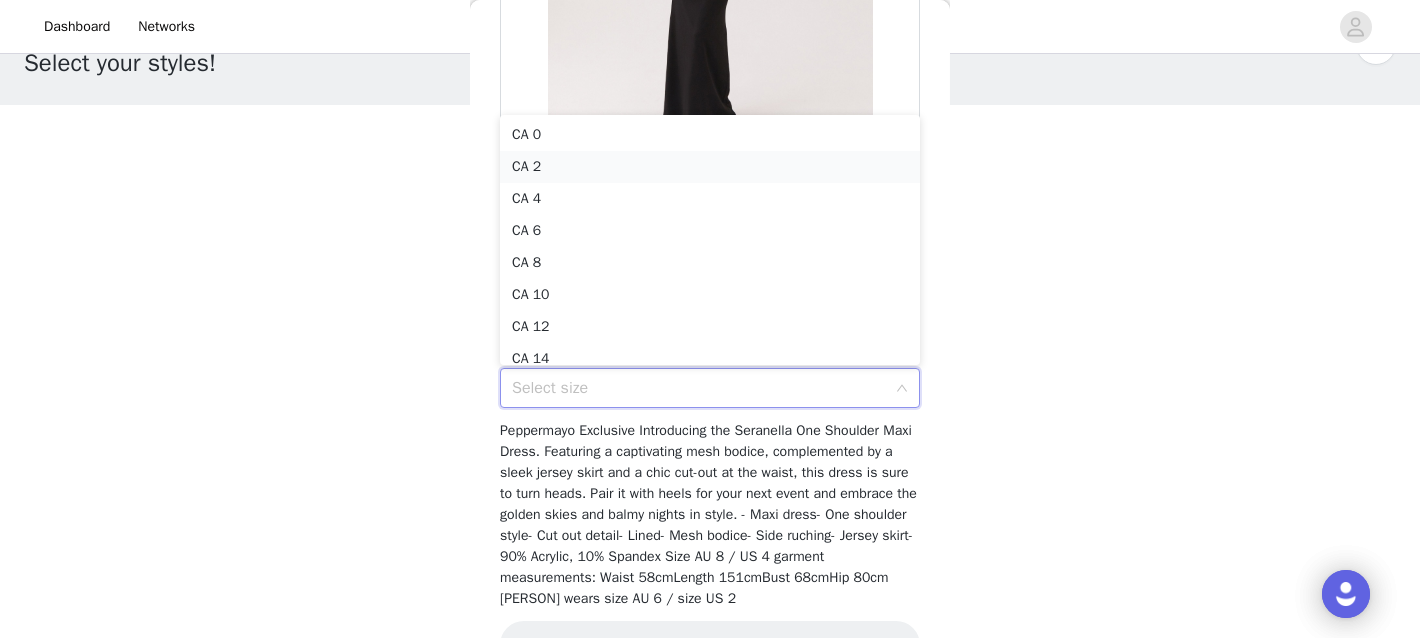 click on "CA 2" at bounding box center [710, 167] 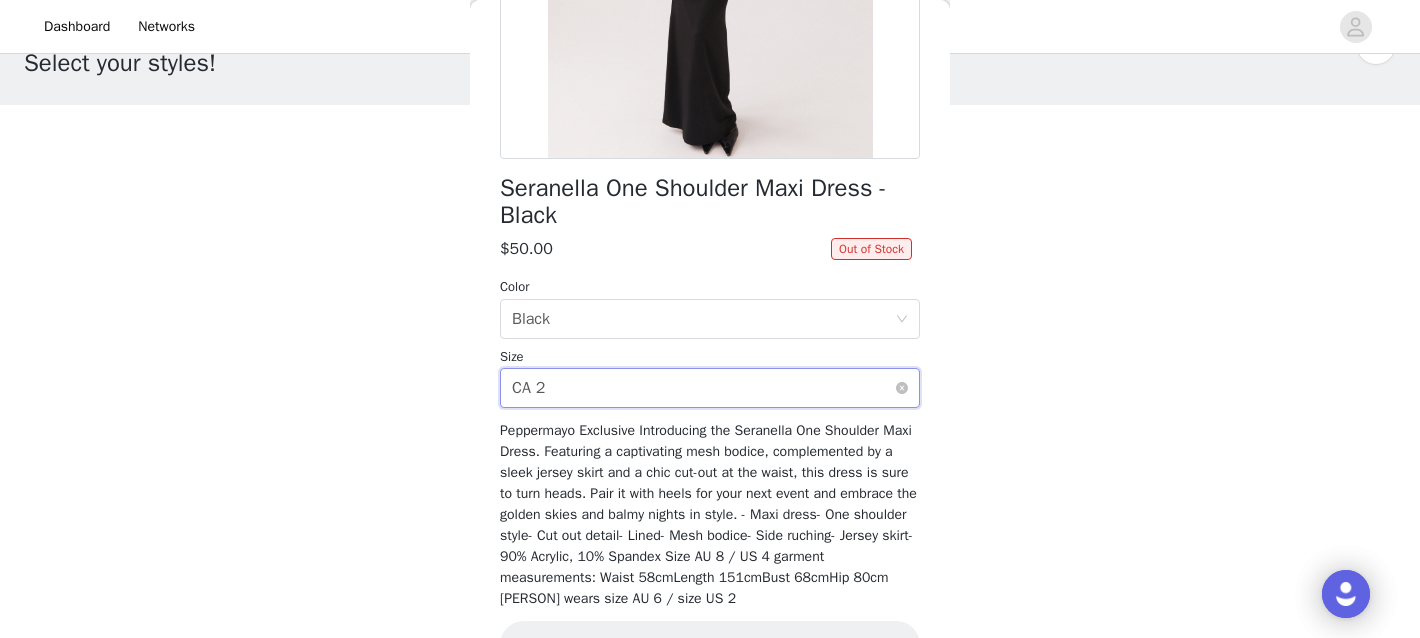 click on "Select size CA 2" at bounding box center (703, 388) 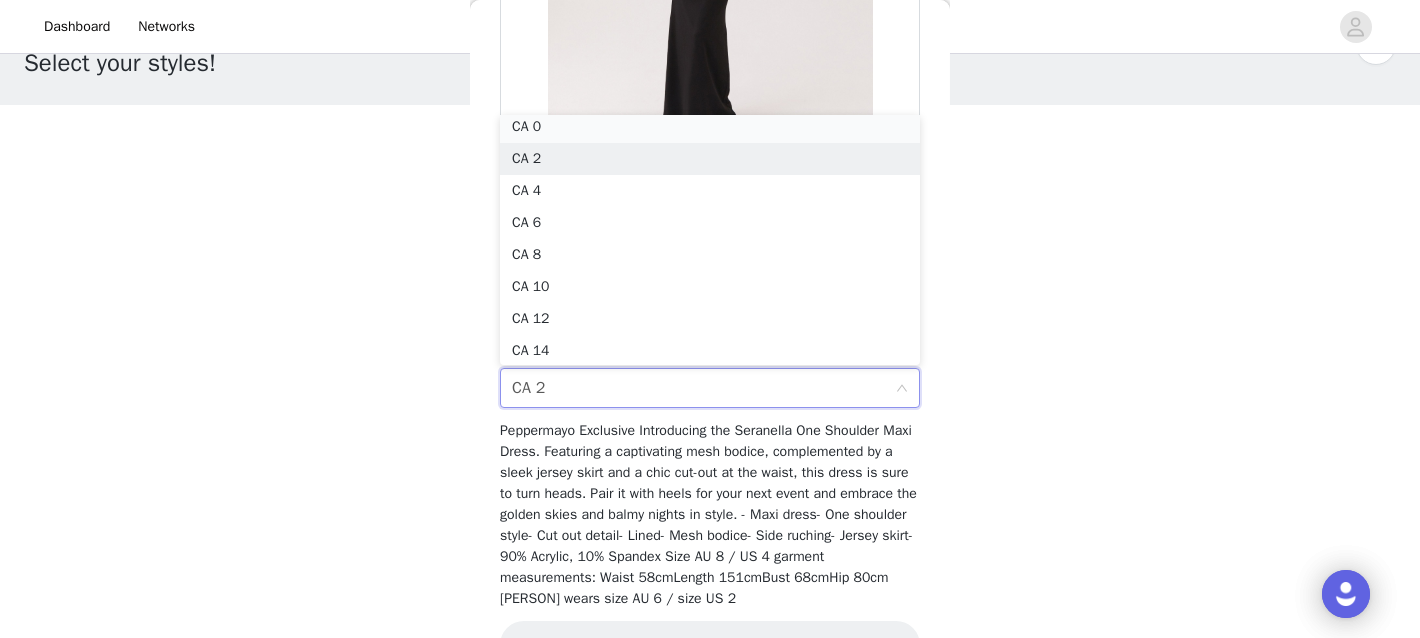 scroll, scrollTop: 4, scrollLeft: 0, axis: vertical 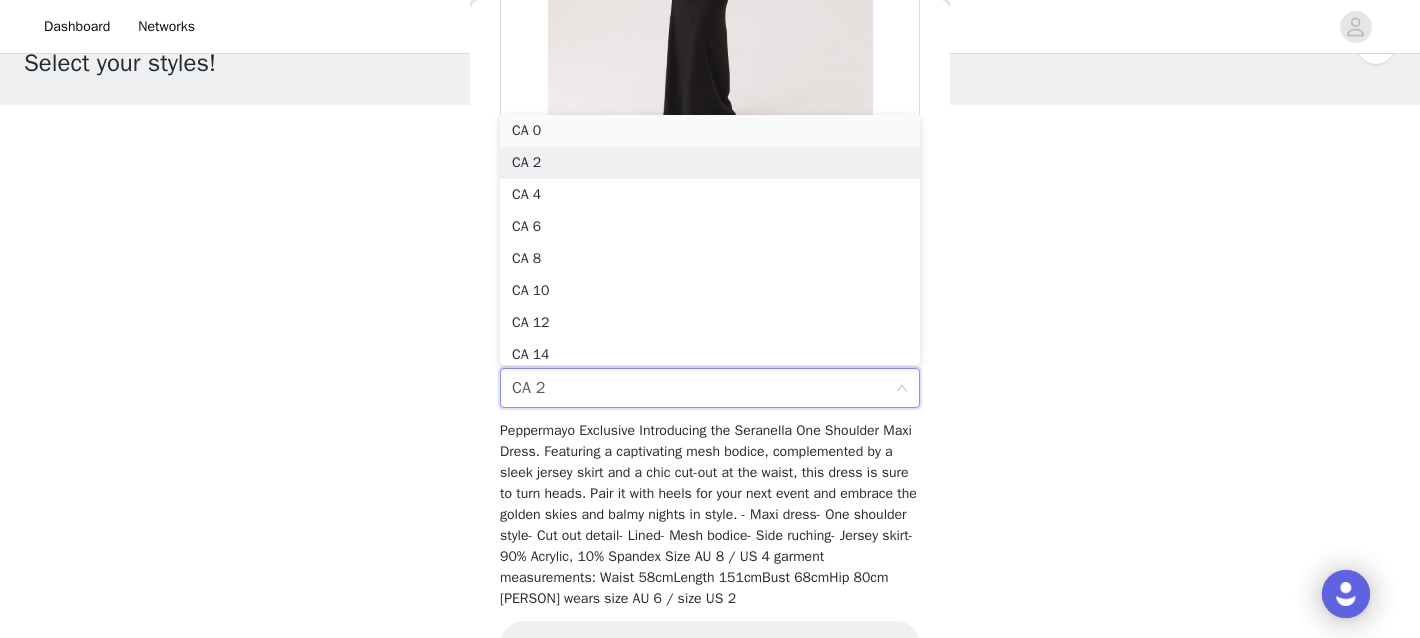 click on "CA 0" at bounding box center (710, 131) 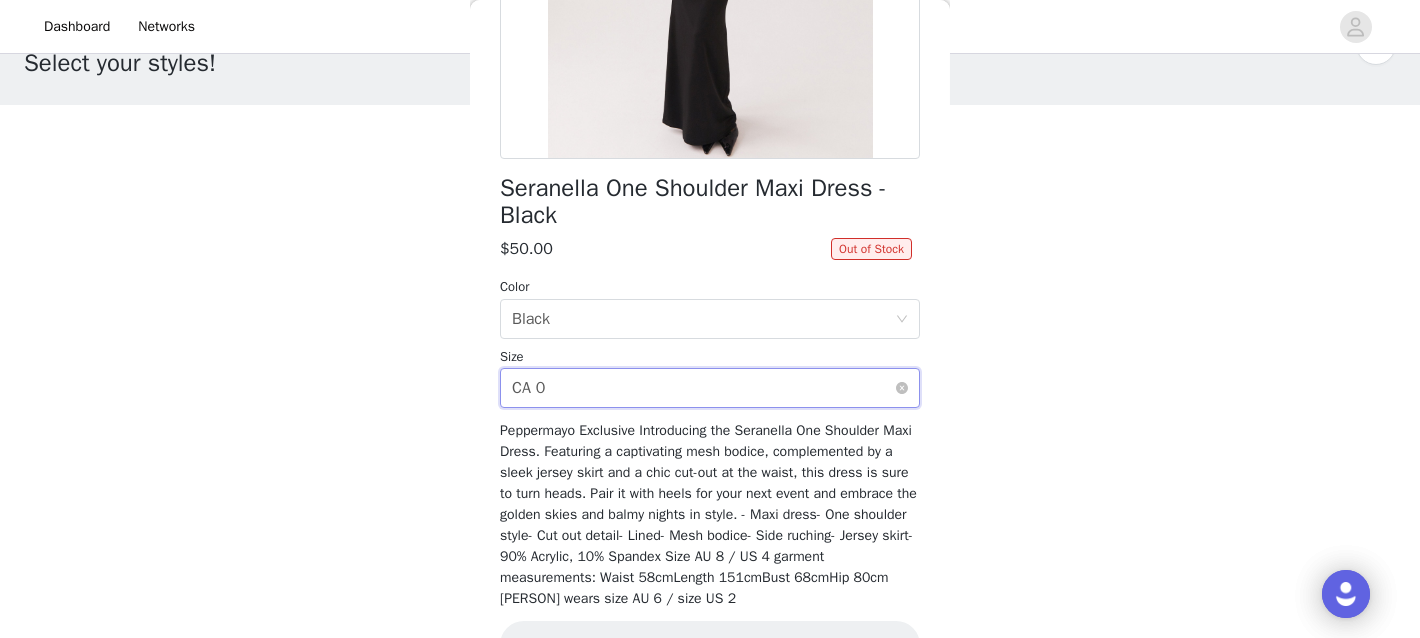 click on "Select size CA 0" at bounding box center [703, 388] 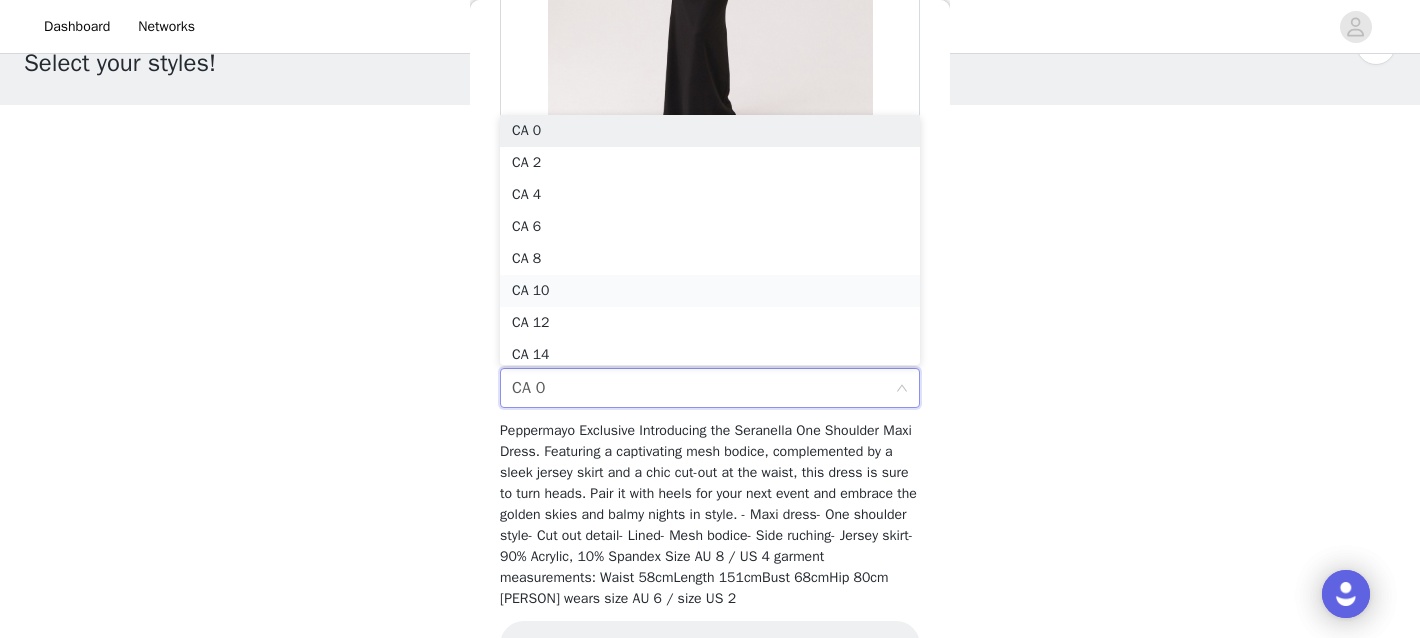 scroll, scrollTop: 10, scrollLeft: 0, axis: vertical 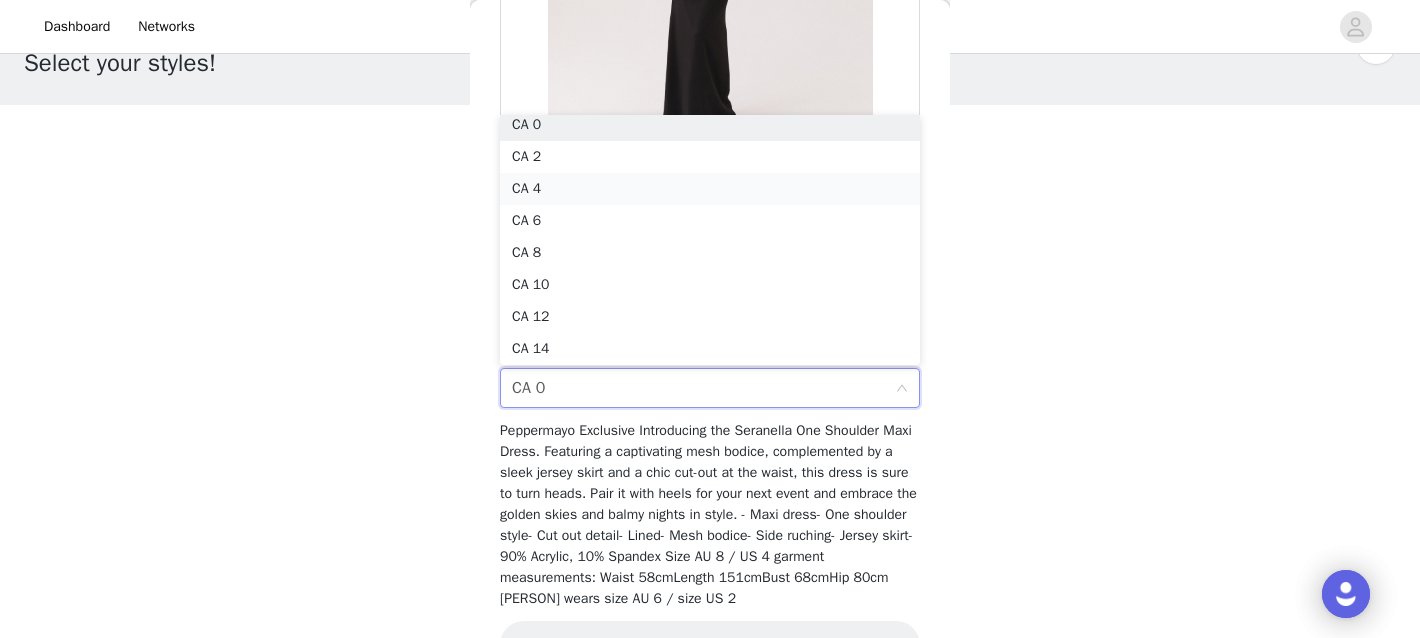 click on "CA 4" at bounding box center [710, 189] 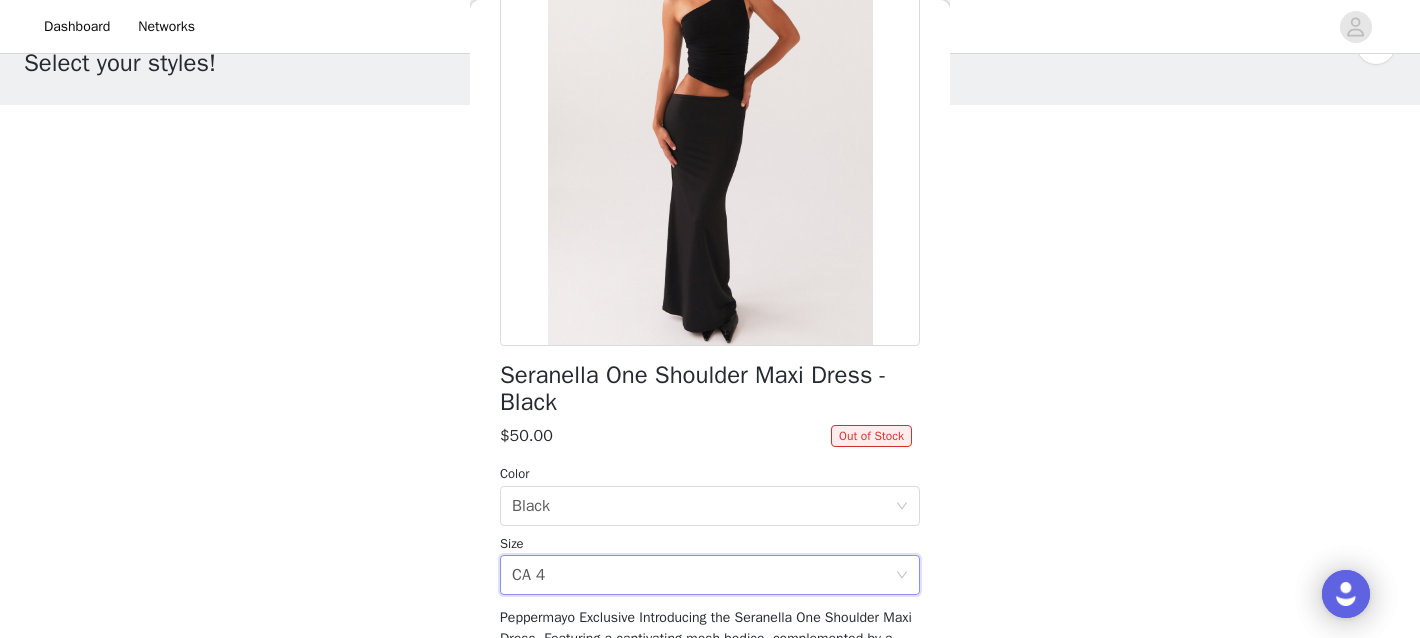scroll, scrollTop: 0, scrollLeft: 0, axis: both 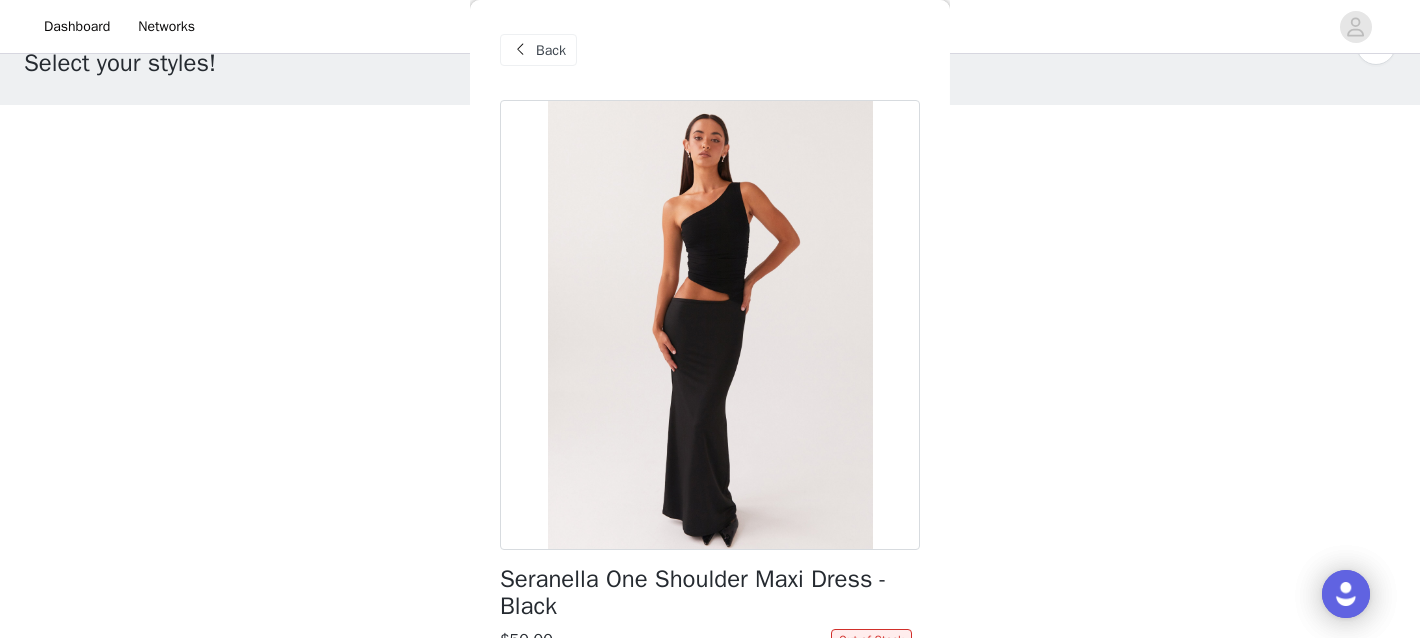 click on "Back" at bounding box center (551, 50) 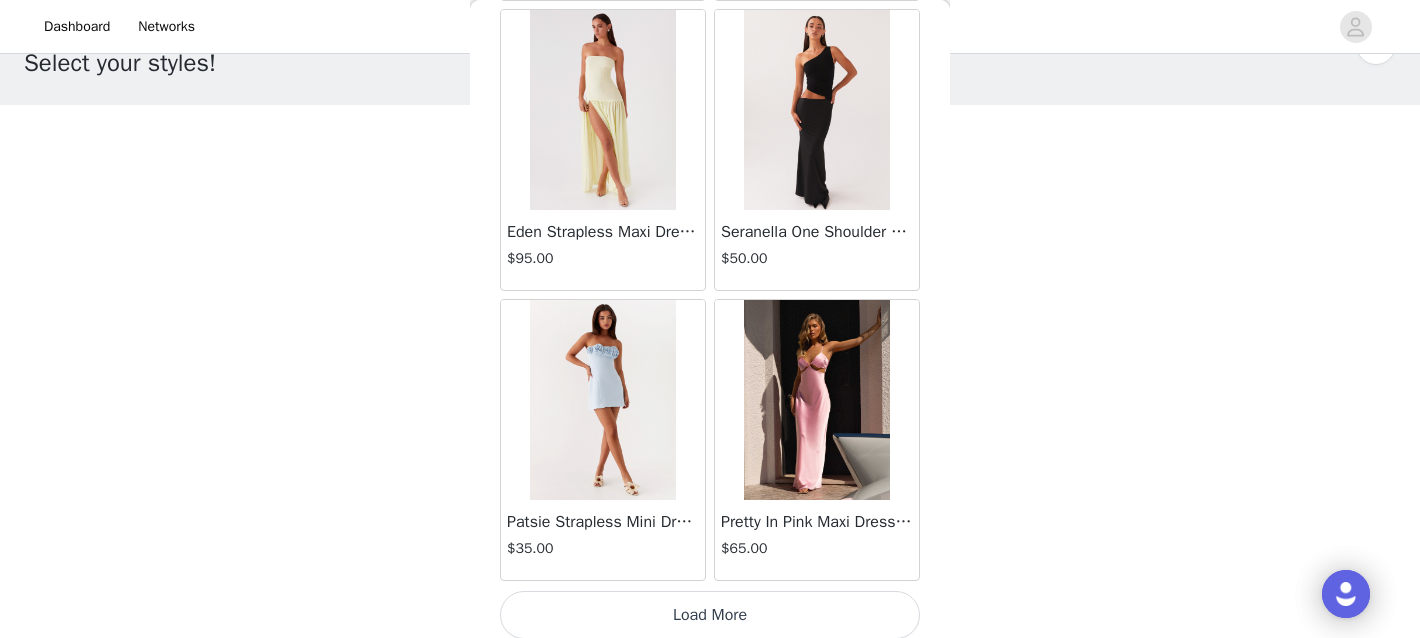 scroll, scrollTop: 5321, scrollLeft: 0, axis: vertical 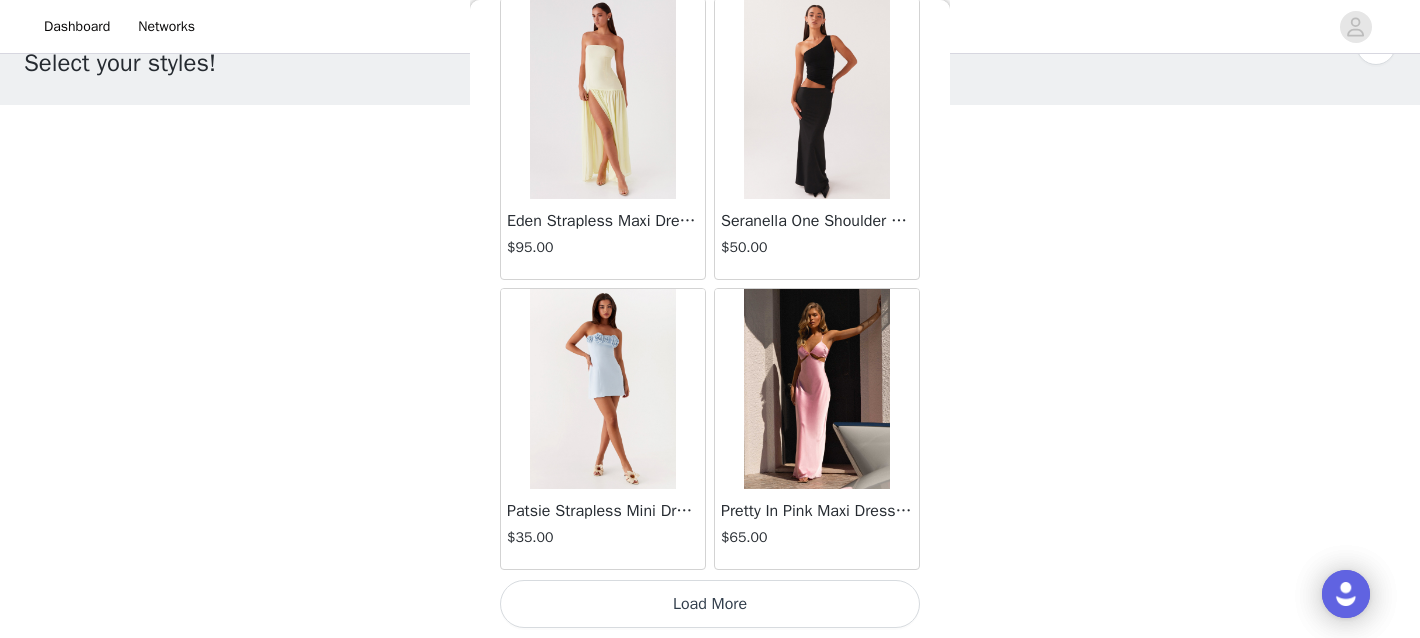 click on "Load More" at bounding box center (710, 604) 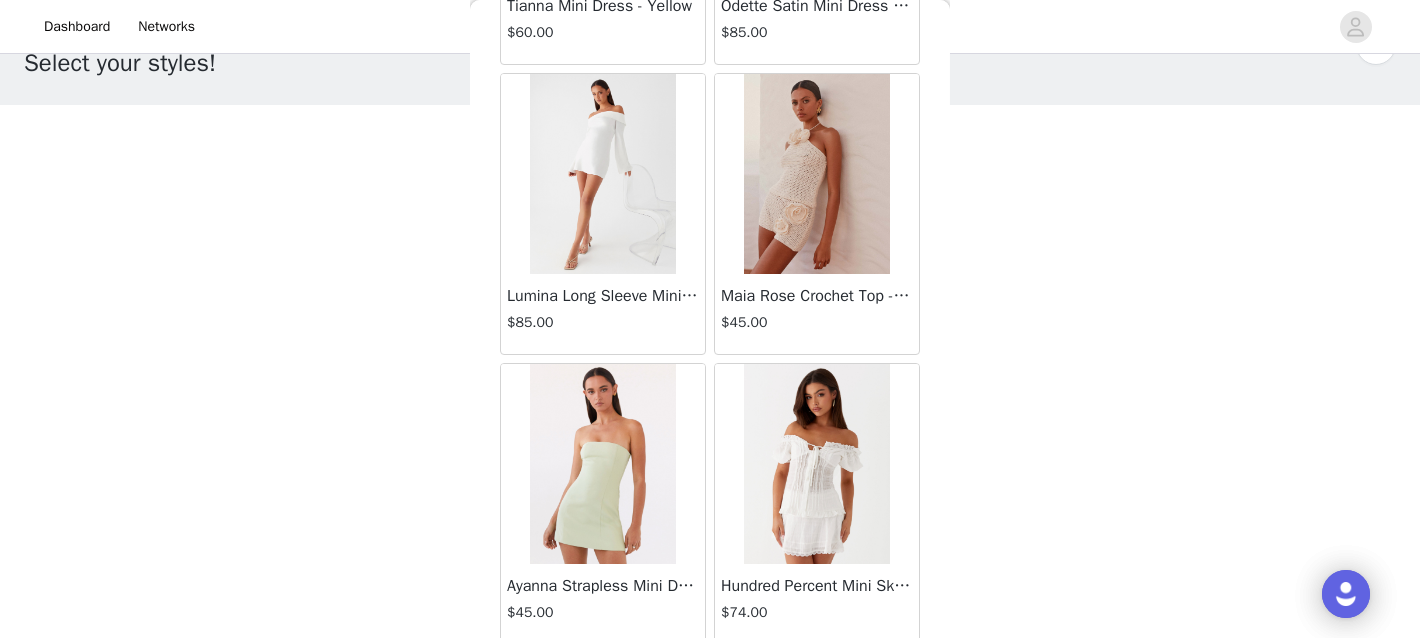 scroll, scrollTop: 8222, scrollLeft: 0, axis: vertical 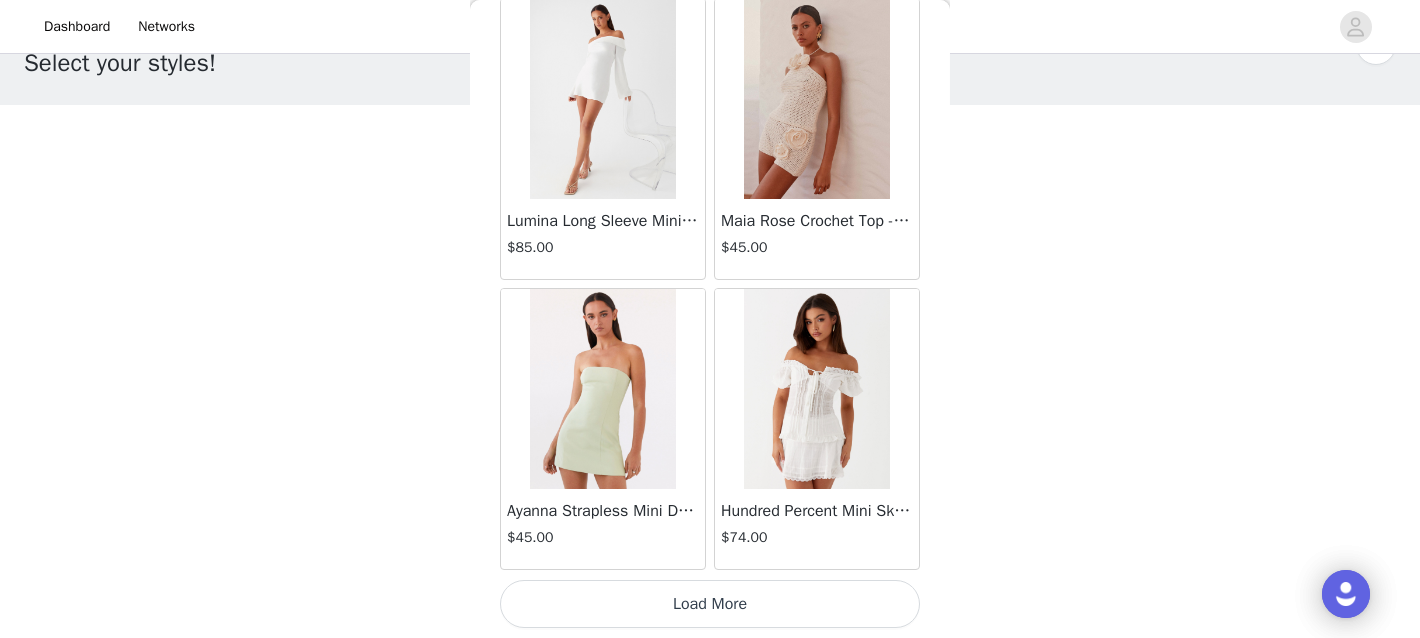 click on "Load More" at bounding box center (710, 604) 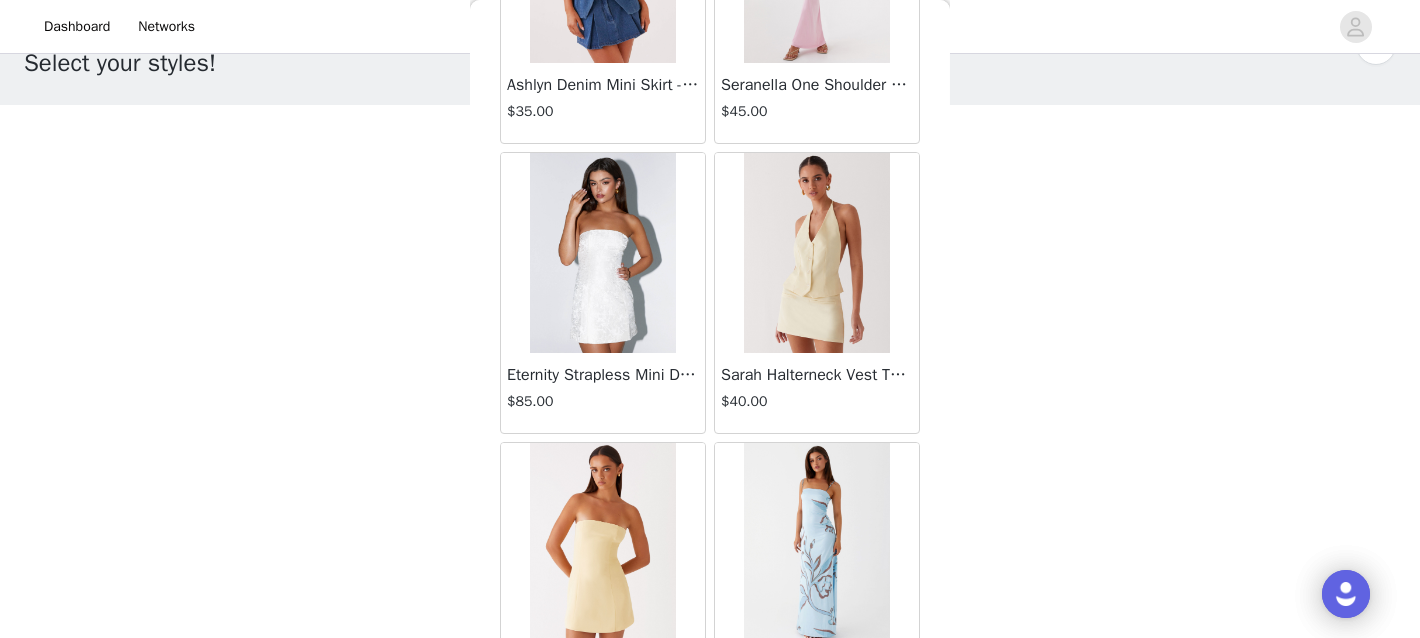 scroll, scrollTop: 11122, scrollLeft: 0, axis: vertical 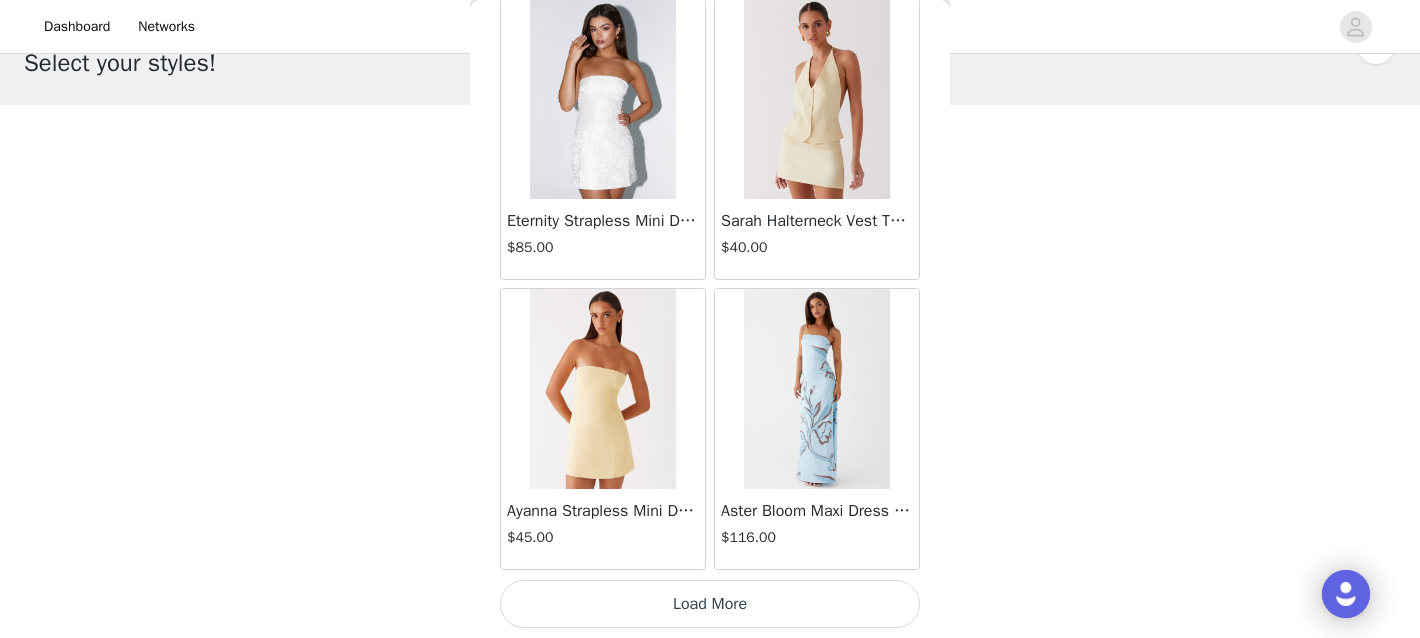 click on "Load More" at bounding box center [710, 604] 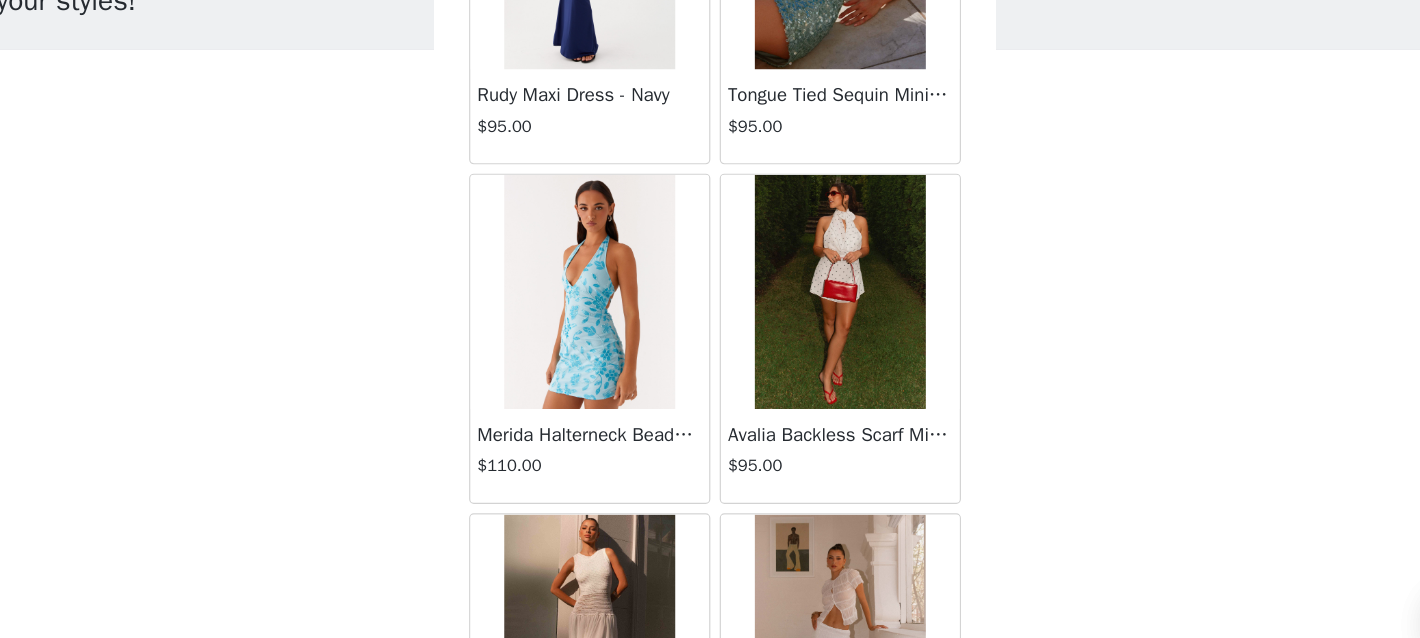 scroll, scrollTop: 14022, scrollLeft: 0, axis: vertical 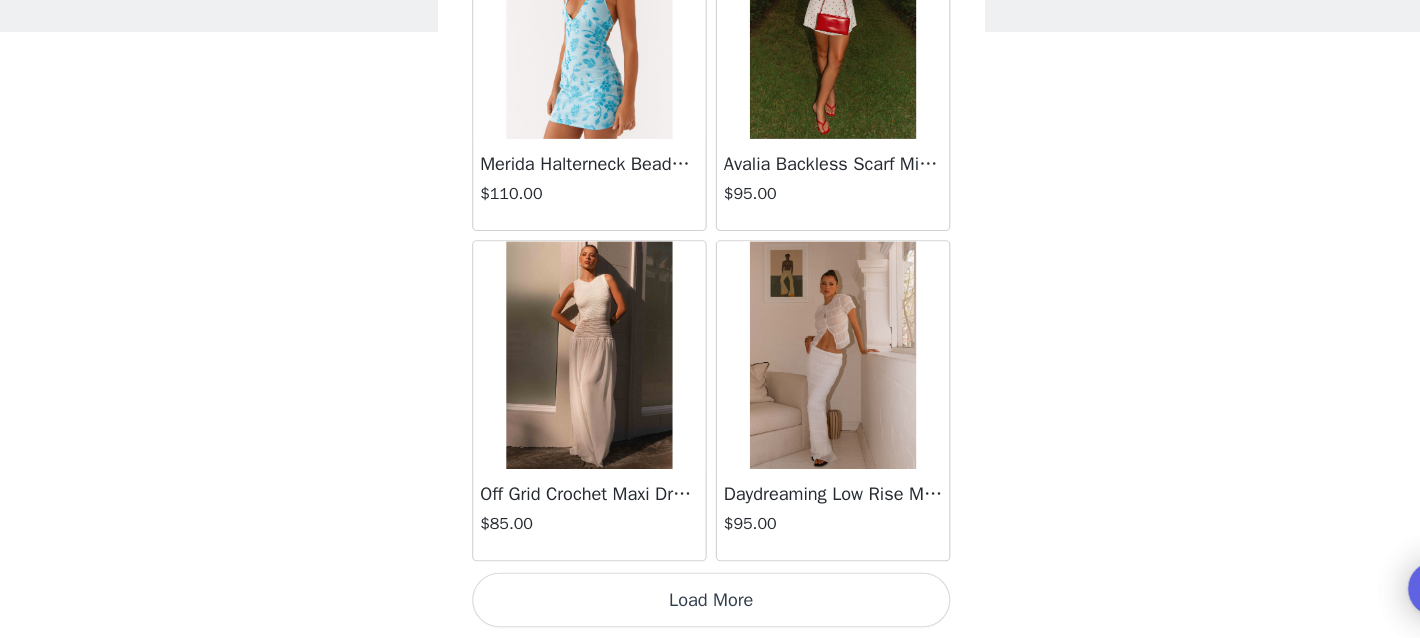 click on "Load More" at bounding box center (710, 604) 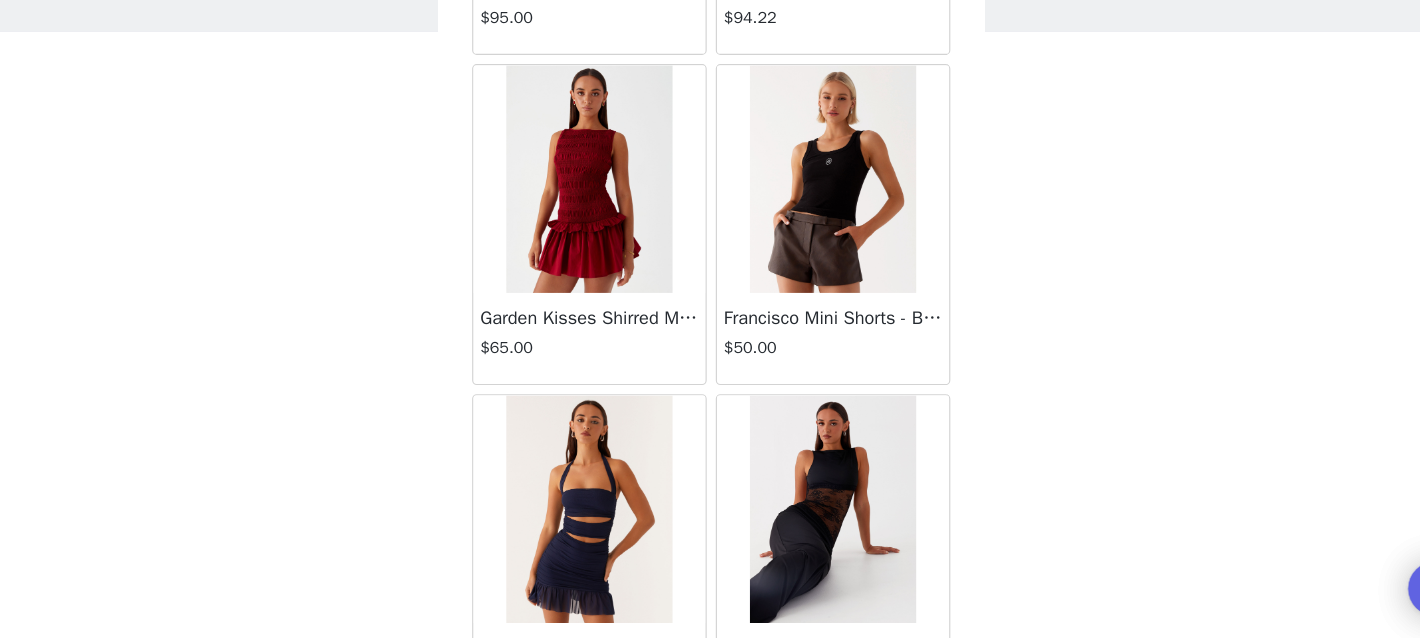 scroll, scrollTop: 15631, scrollLeft: 0, axis: vertical 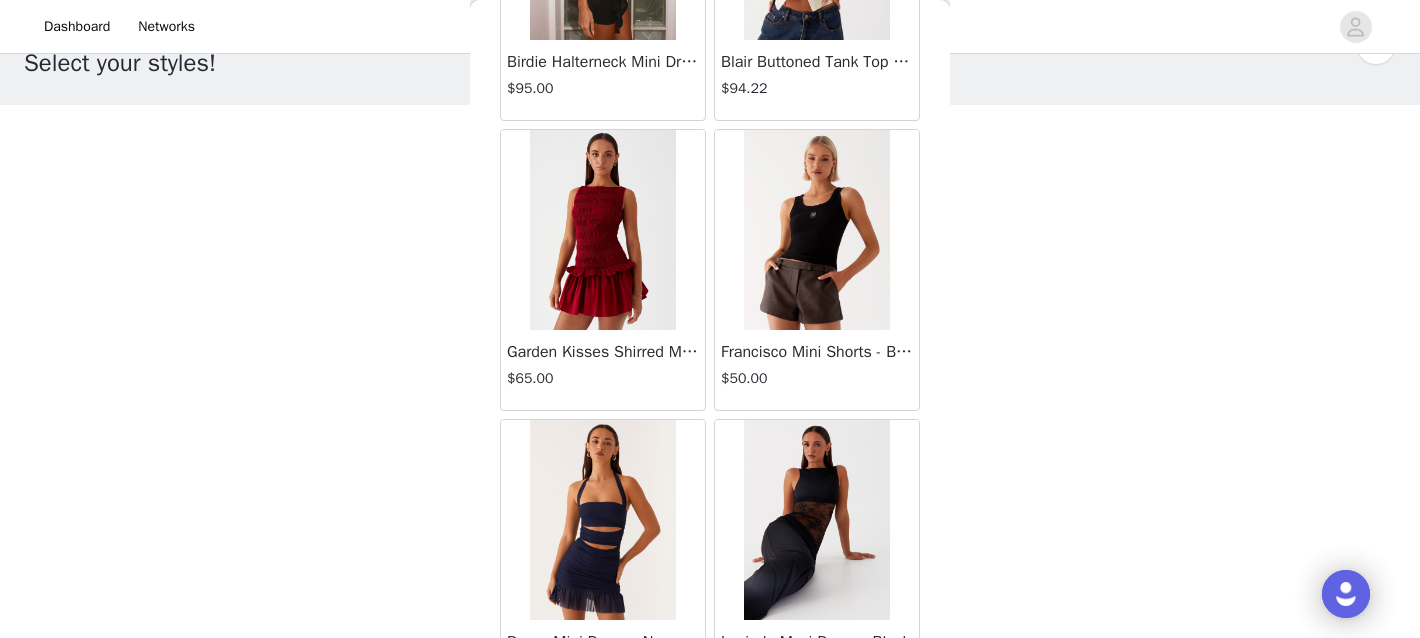 click at bounding box center [816, 230] 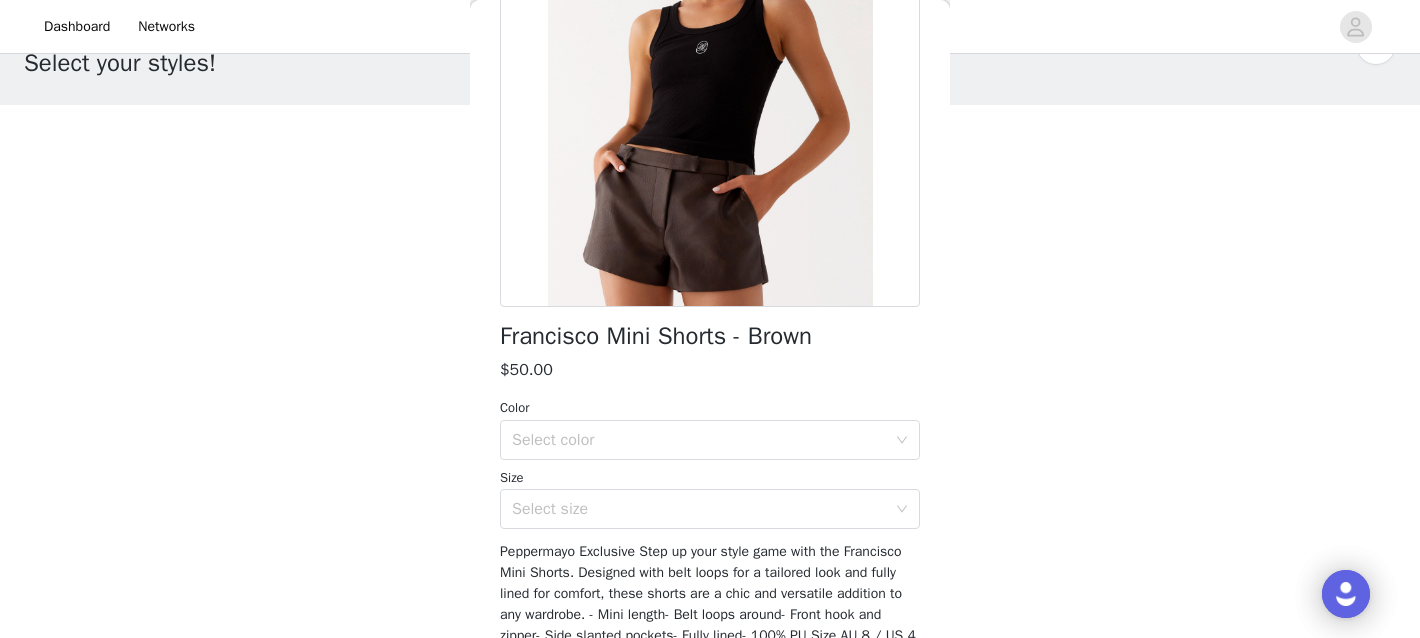 scroll, scrollTop: 246, scrollLeft: 0, axis: vertical 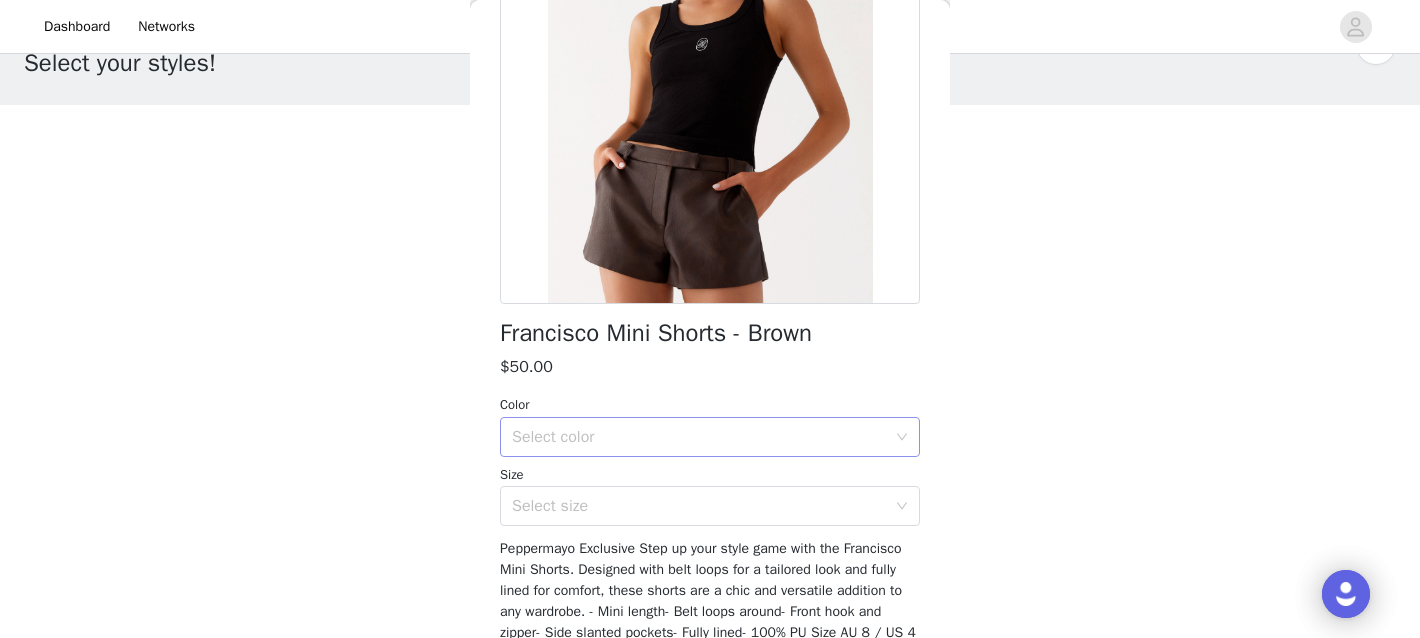 click on "Select color" at bounding box center (699, 437) 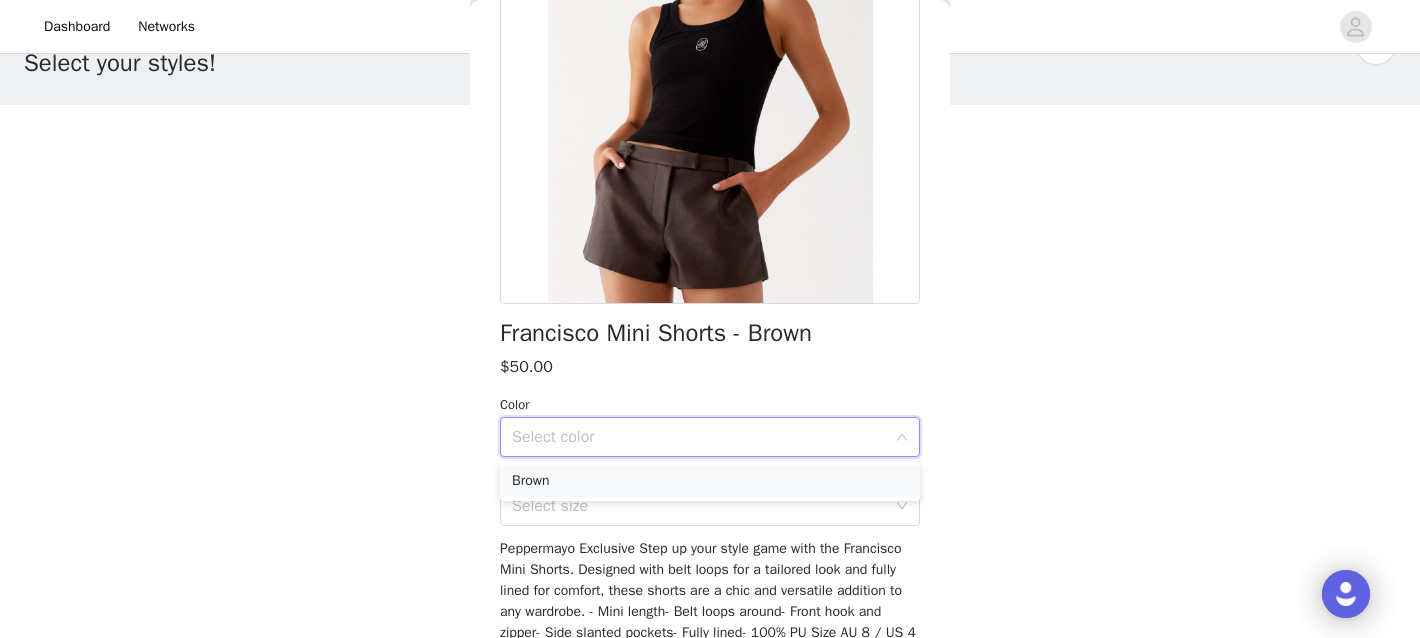 click on "Brown" at bounding box center (710, 481) 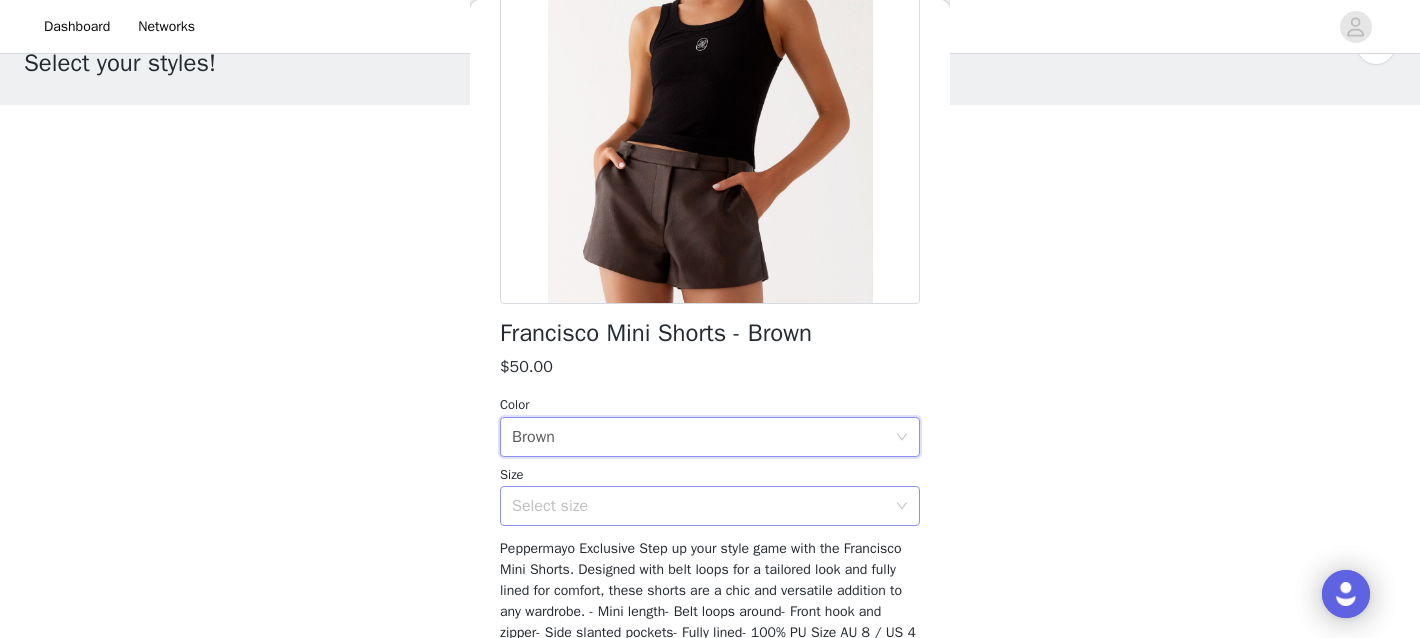 click on "Select size" at bounding box center [699, 506] 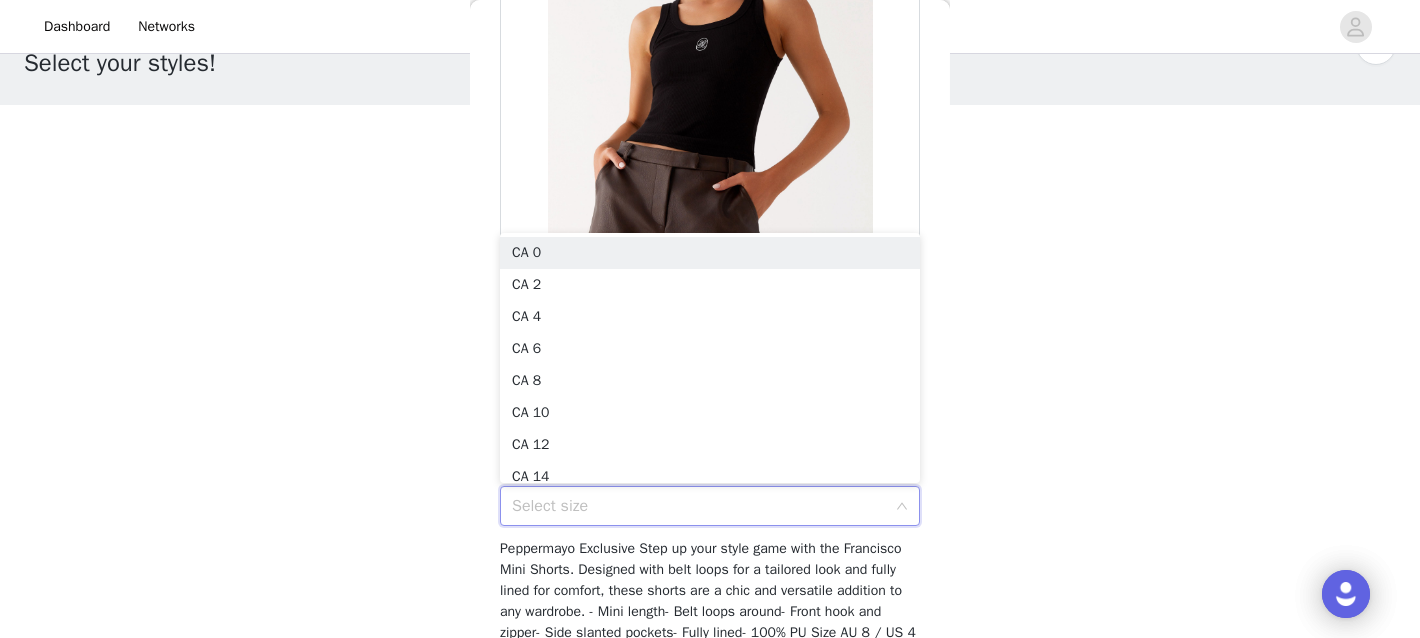 scroll, scrollTop: 255, scrollLeft: 0, axis: vertical 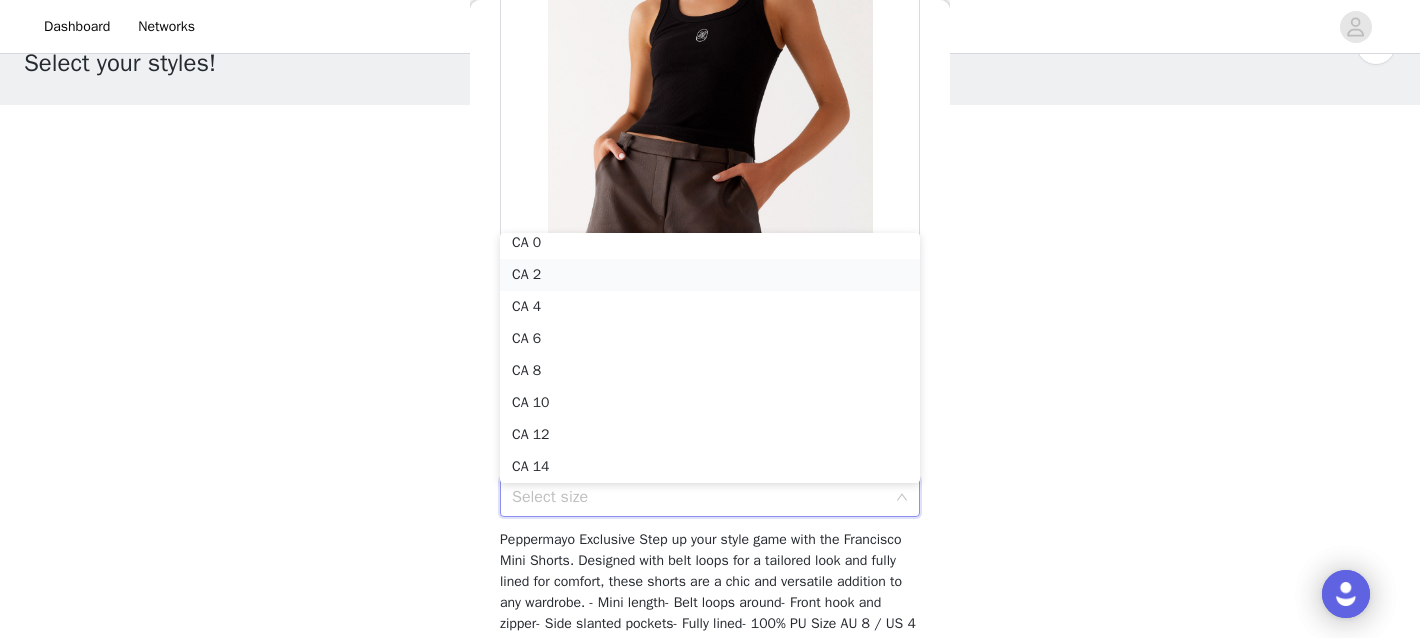 click on "CA 2" at bounding box center [710, 275] 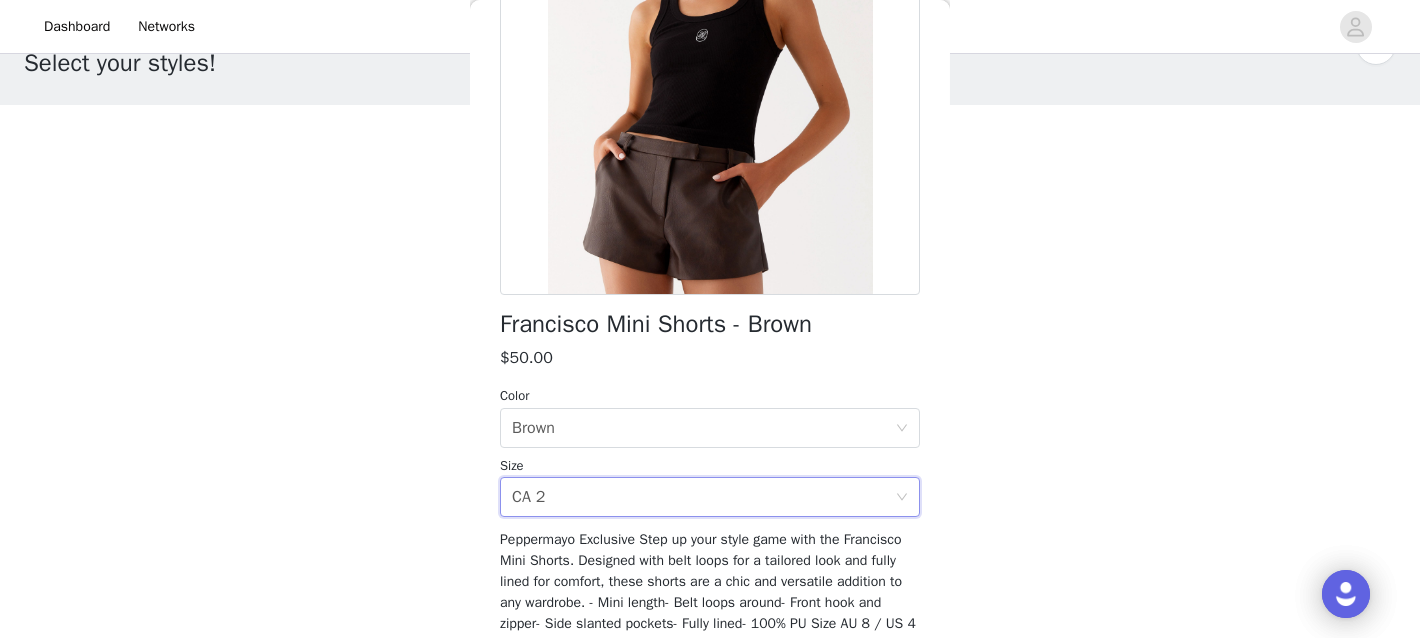 click on "STEP 1 OF 4
Select your styles!
You will receive 4 products.       1/4 Selected           Carmel Maxi Dress - Brown     $126.00       Brown, [STATE] 2       Edit   Remove     Add Product       Back     Francisco Mini Shorts - Brown       $50.00         Color   Select color Brown Size   Select size CA 2   Peppermayo Exclusive Step up your style game with the Francisco Mini Shorts. Designed with belt loops for a tailored look and fully lined for comfort, these shorts are a chic and versatile addition to any wardrobe. - Mini length- Belt loops around- Front hook and zipper- Side slanted pockets- Fully lined- 100% PU Size AU 8 / US 4 garment measurements: Waist: 76 cm / 29.92 inHip: 100 cm / 39.37 inHem: 62 cm / 24.41 inInner seam: 11 cm / 4.33 inOuter leg: 27 cm / 10.63 in [PERSON] is 176cm and wearing a size AU 8 / and US 4   Add Product
Step 1 of 4" at bounding box center [710, 320] 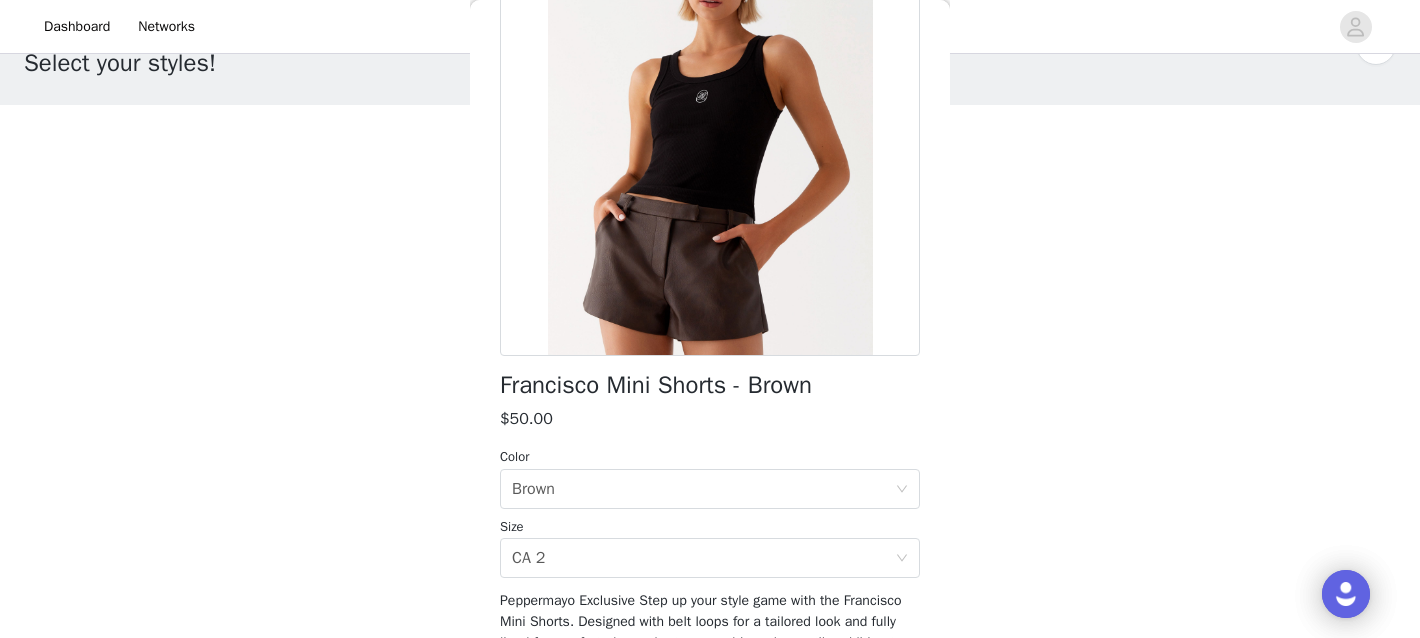 scroll, scrollTop: 419, scrollLeft: 0, axis: vertical 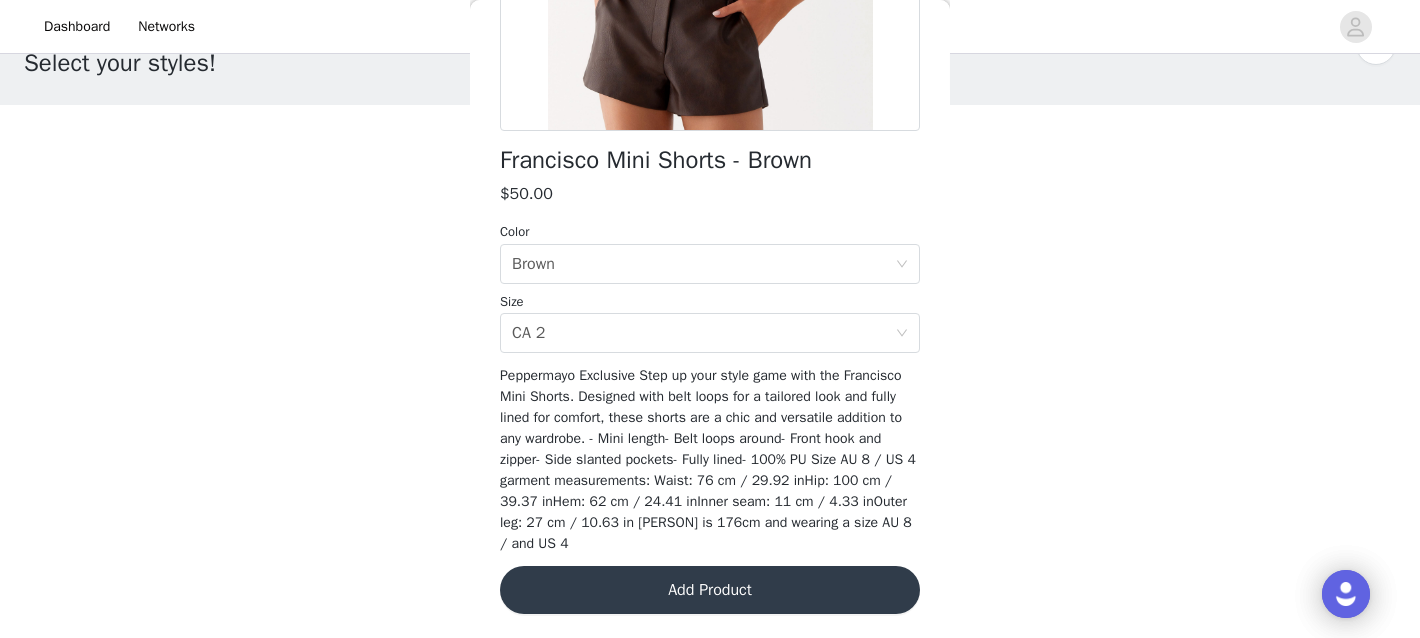 click on "Add Product" at bounding box center (710, 590) 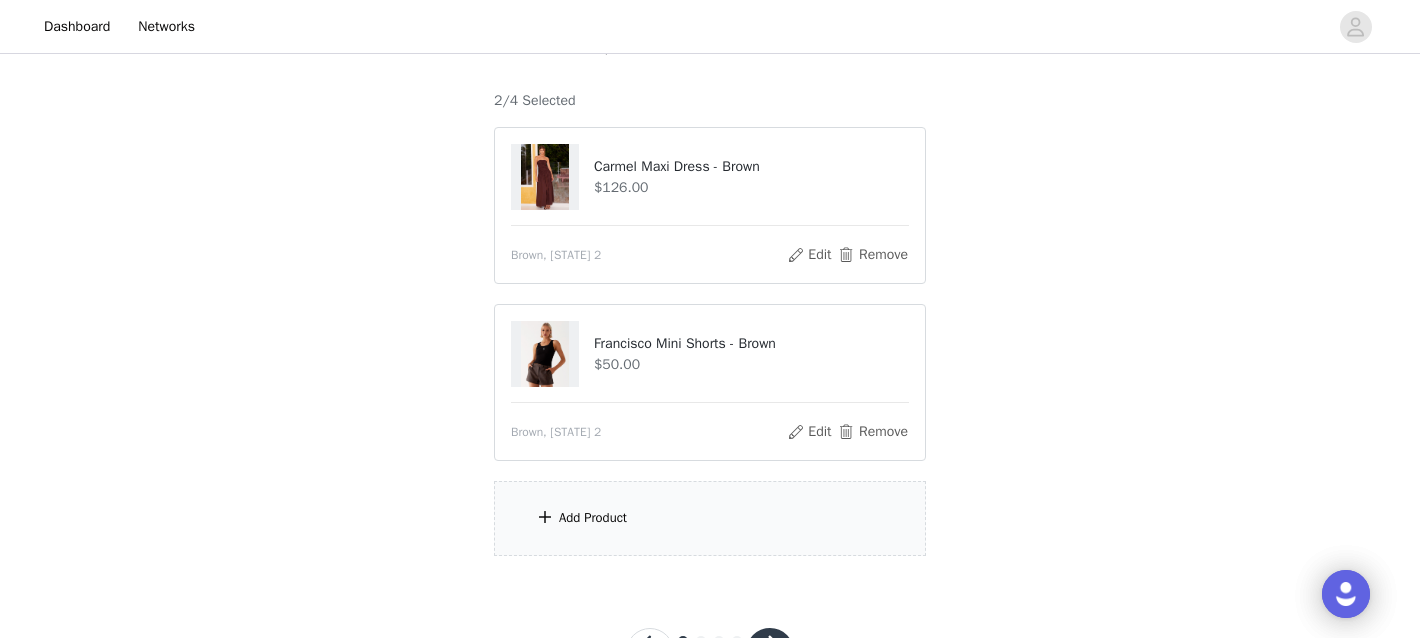 scroll, scrollTop: 179, scrollLeft: 0, axis: vertical 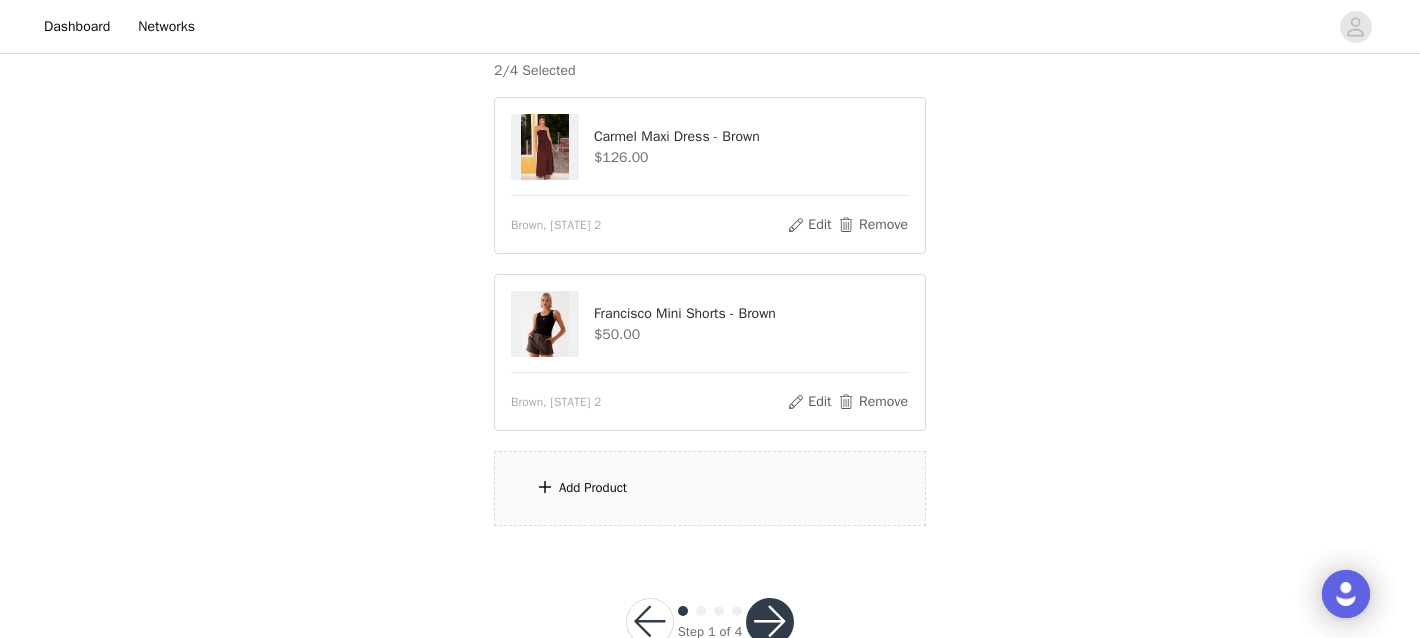 click on "Add Product" at bounding box center (593, 488) 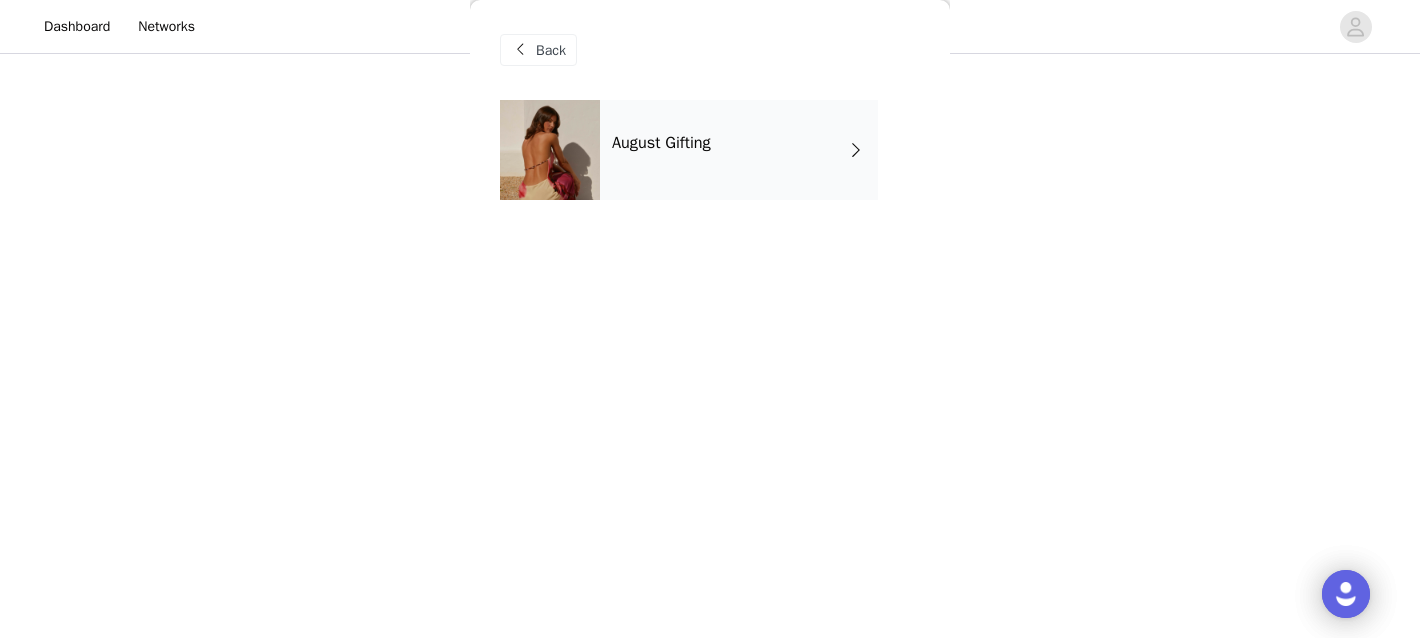 click on "August Gifting" at bounding box center [739, 150] 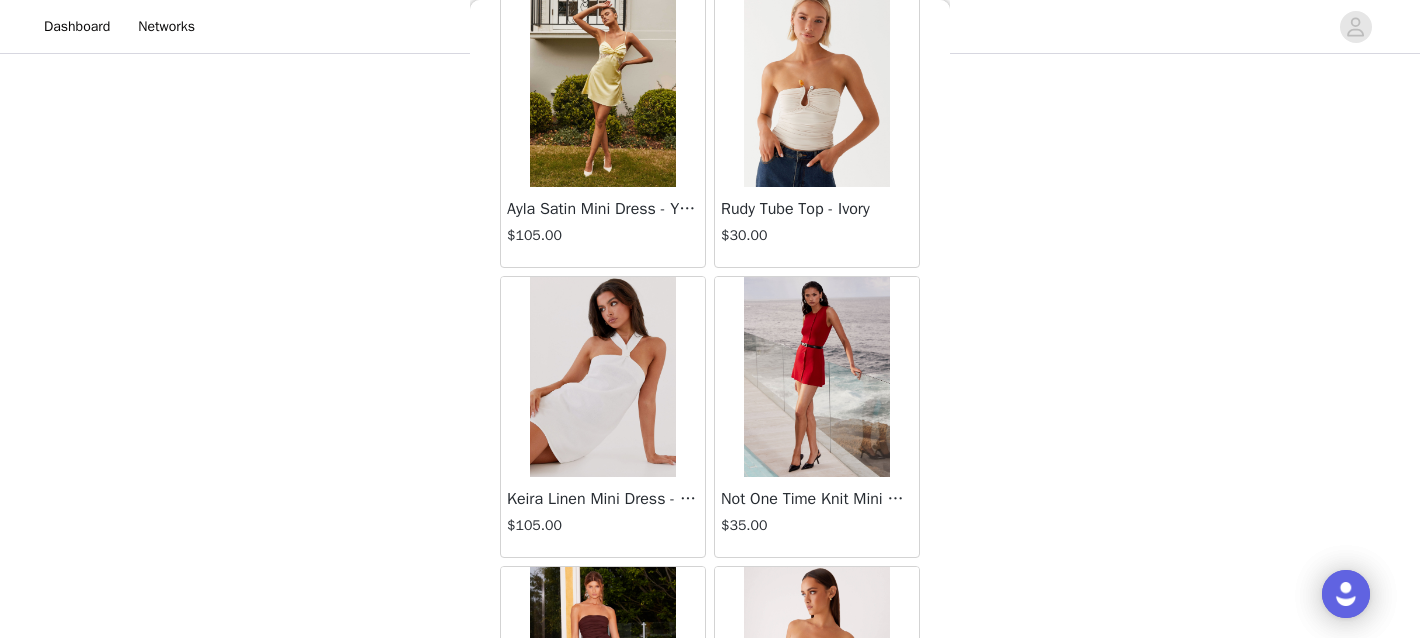 scroll, scrollTop: 2422, scrollLeft: 0, axis: vertical 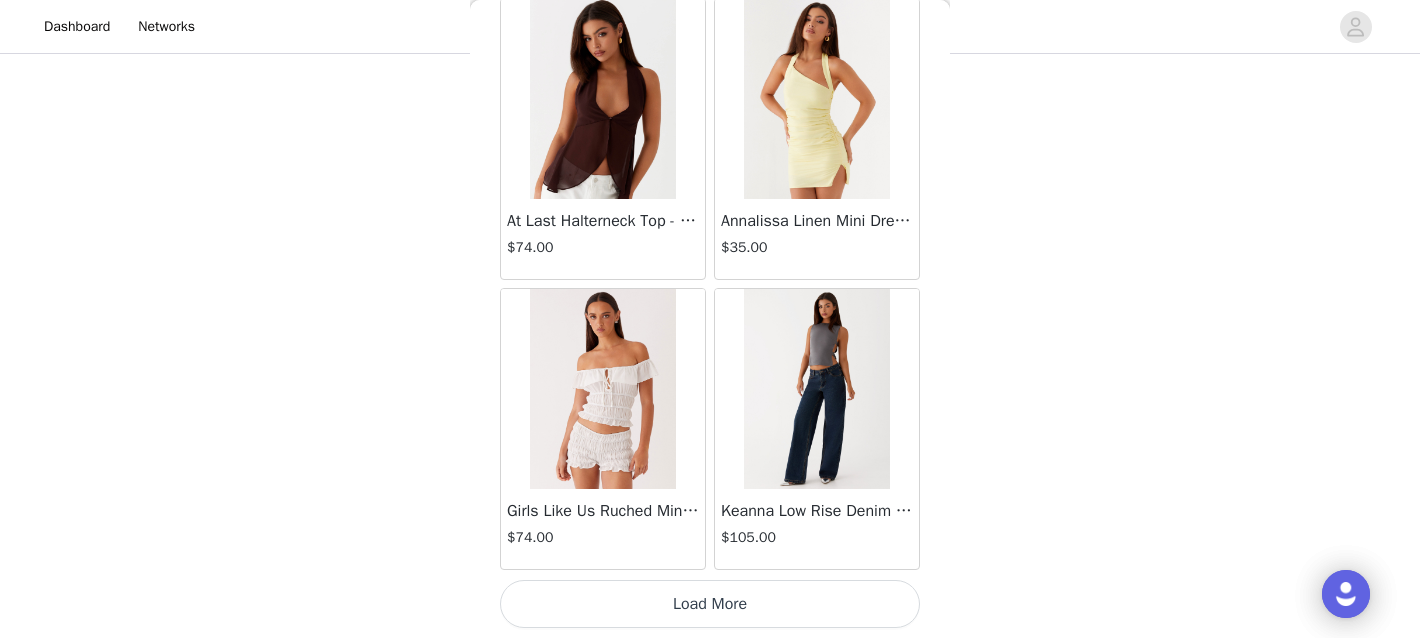 click on "Load More" at bounding box center (710, 604) 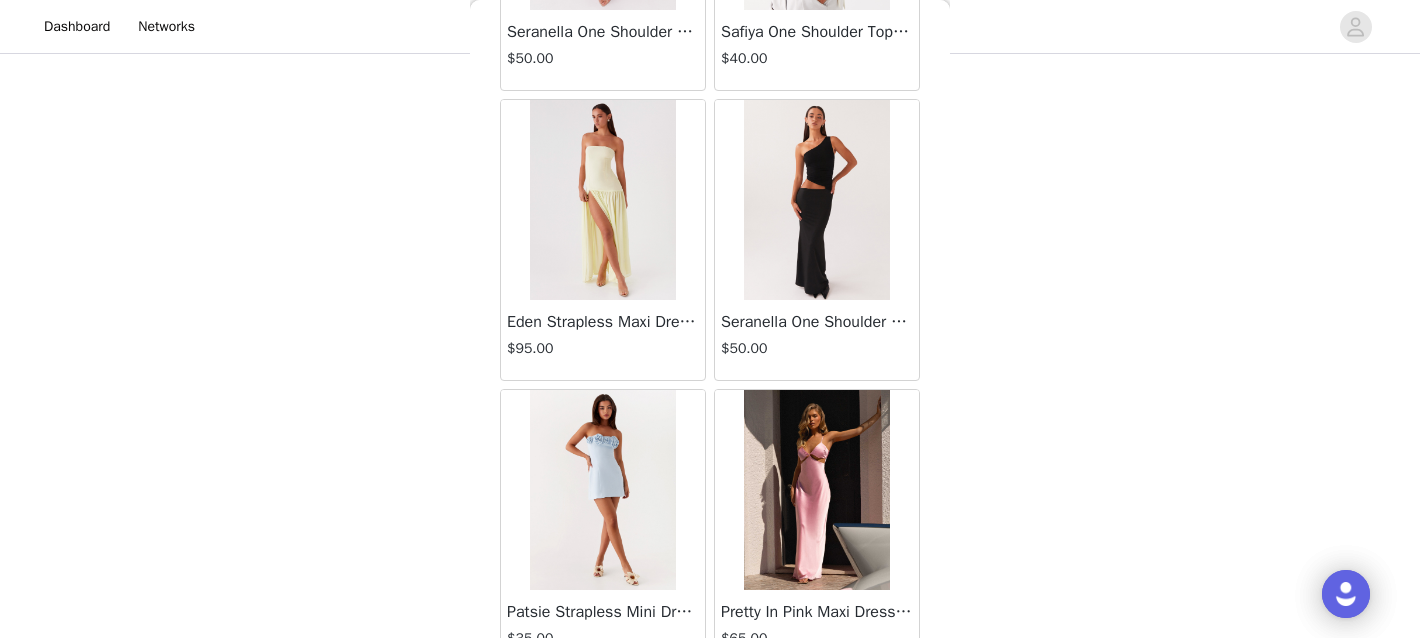 scroll, scrollTop: 5322, scrollLeft: 0, axis: vertical 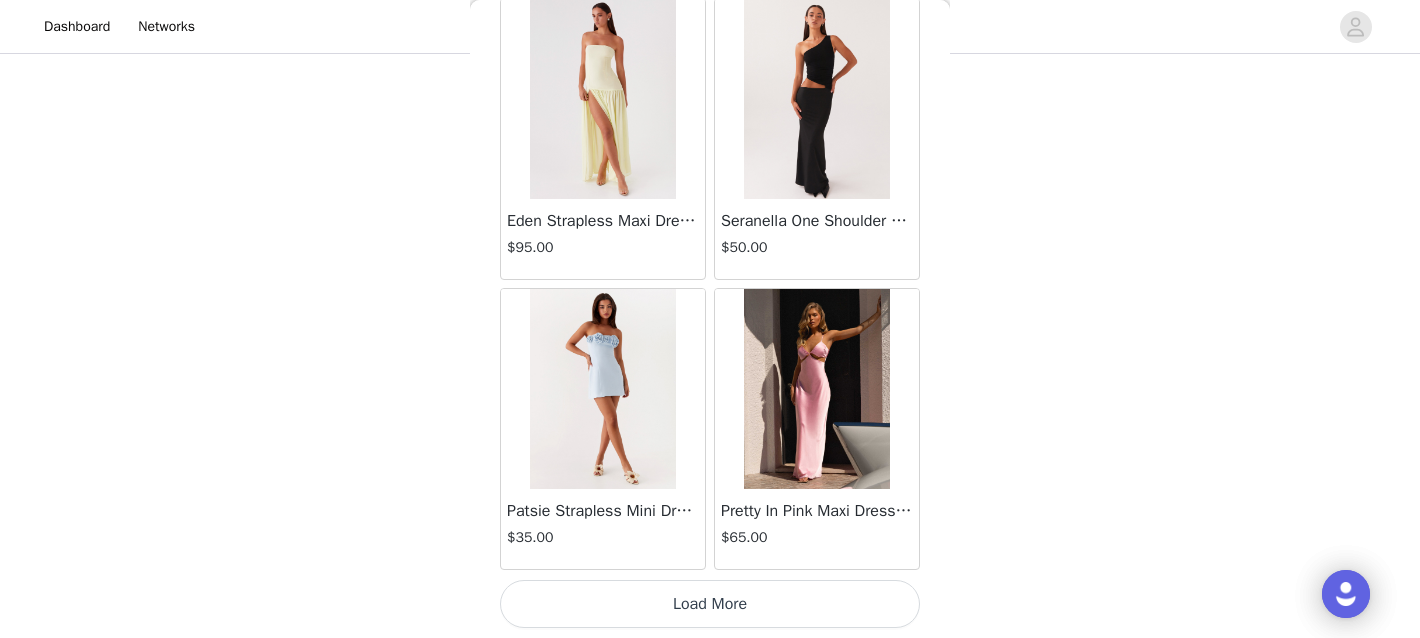 click on "Load More" at bounding box center [710, 604] 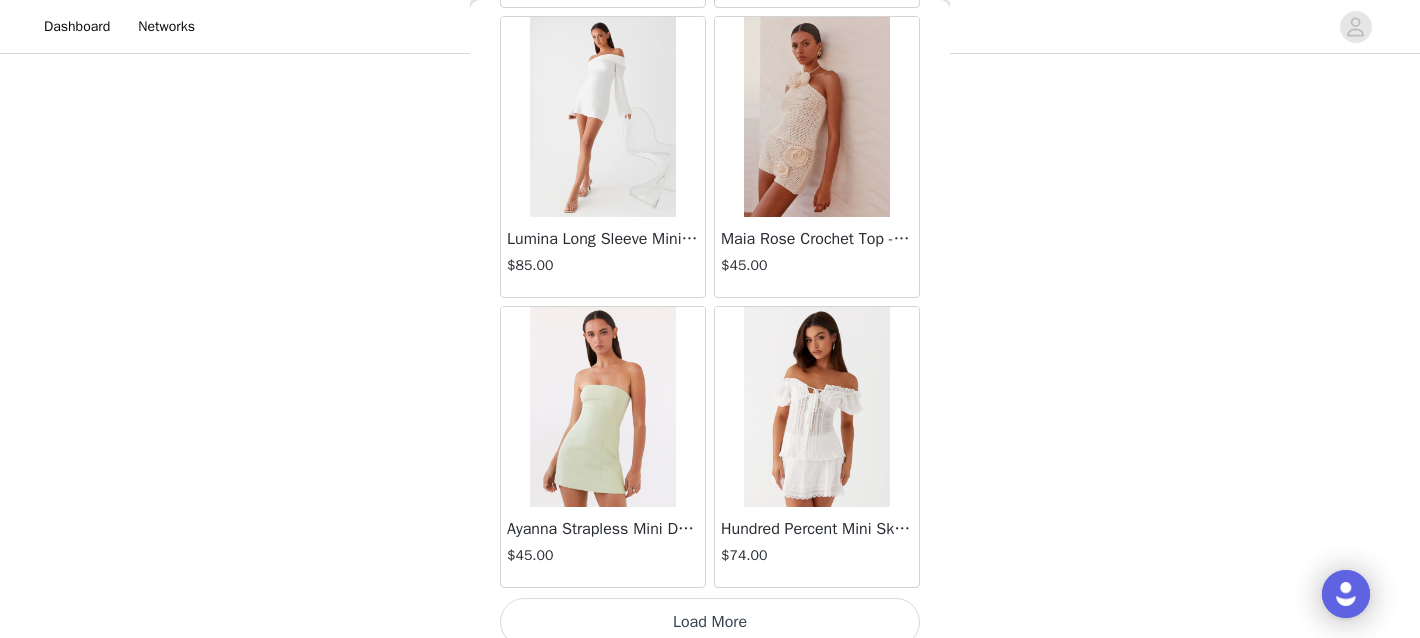 scroll, scrollTop: 8222, scrollLeft: 0, axis: vertical 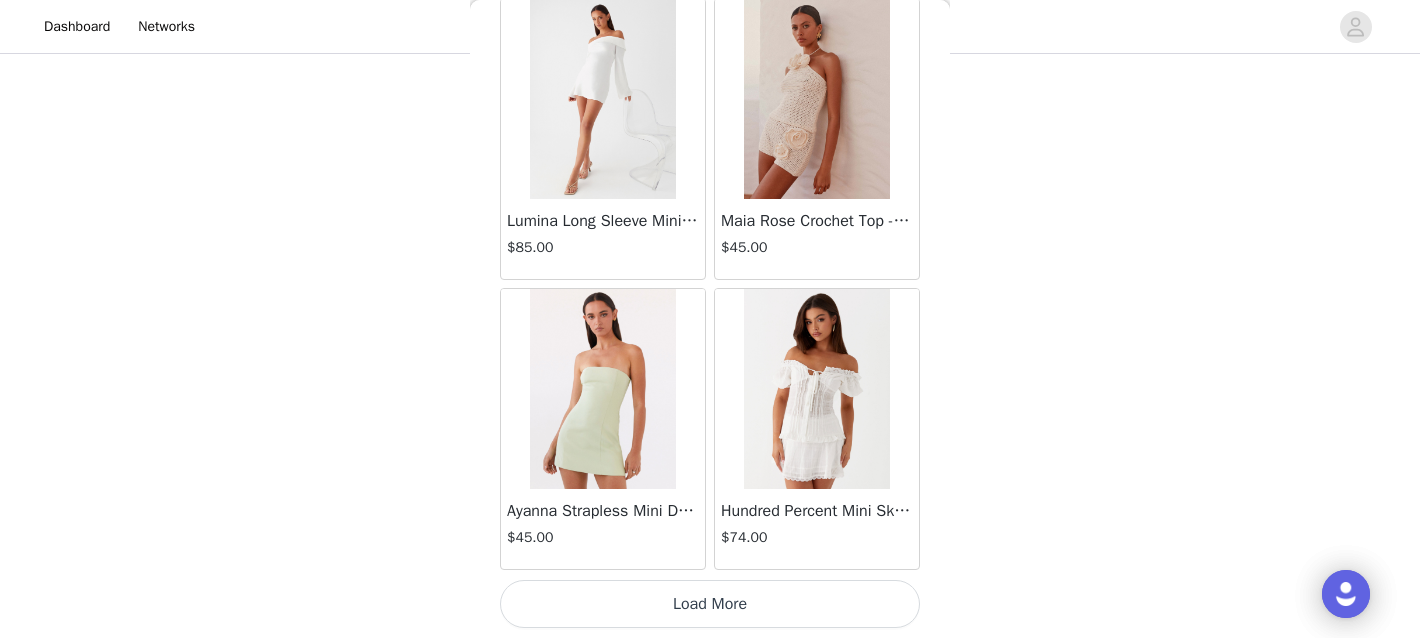click on "Load More" at bounding box center [710, 604] 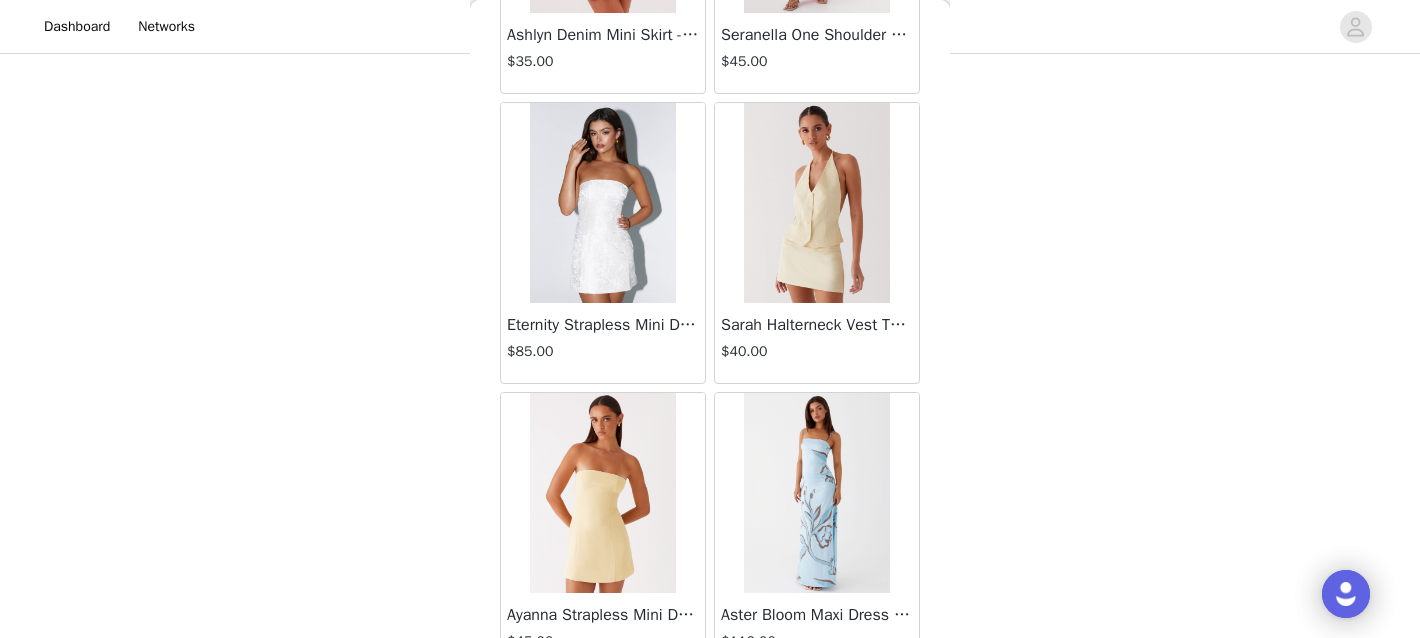 scroll, scrollTop: 11122, scrollLeft: 0, axis: vertical 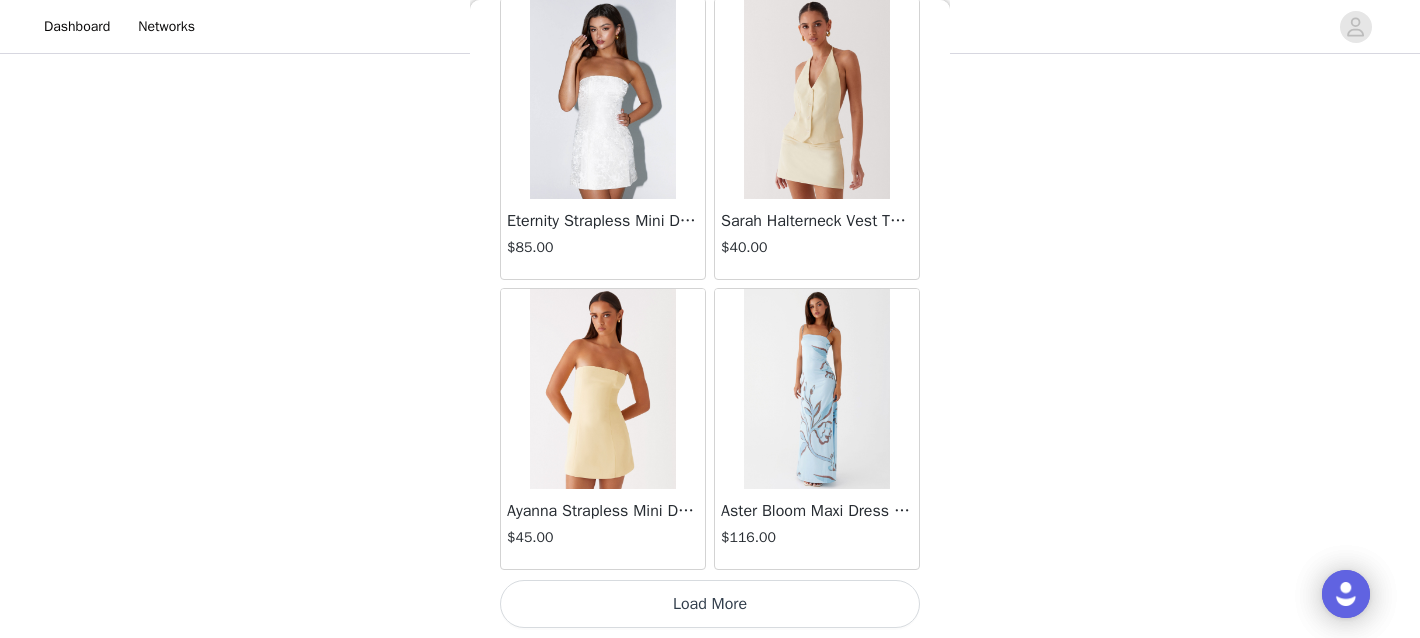 click on "Load More" at bounding box center [710, 604] 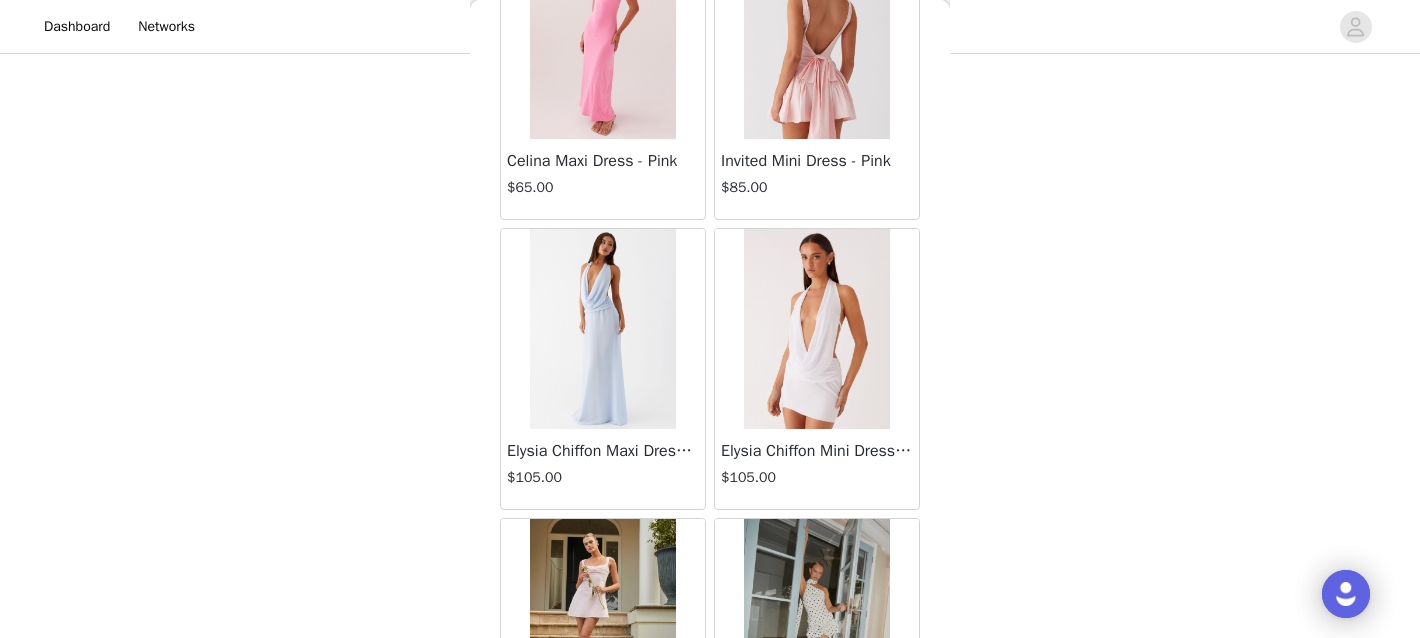 scroll, scrollTop: 14022, scrollLeft: 0, axis: vertical 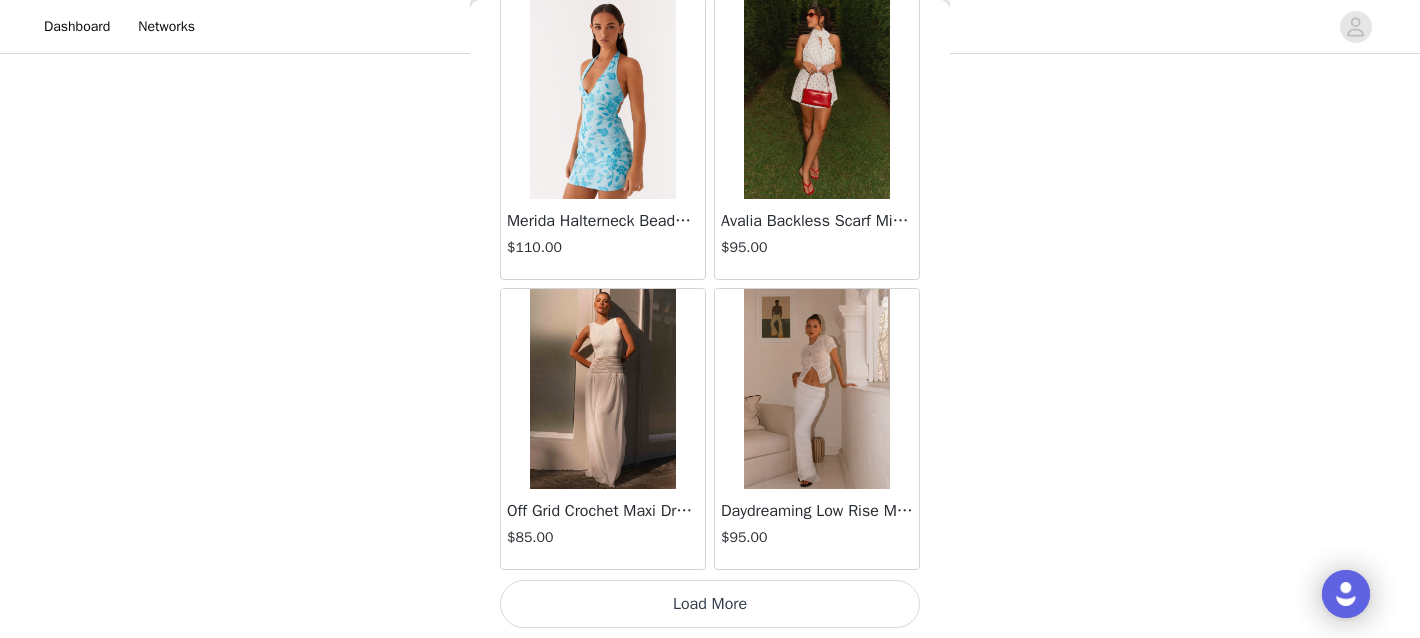 click on "Load More" at bounding box center [710, 604] 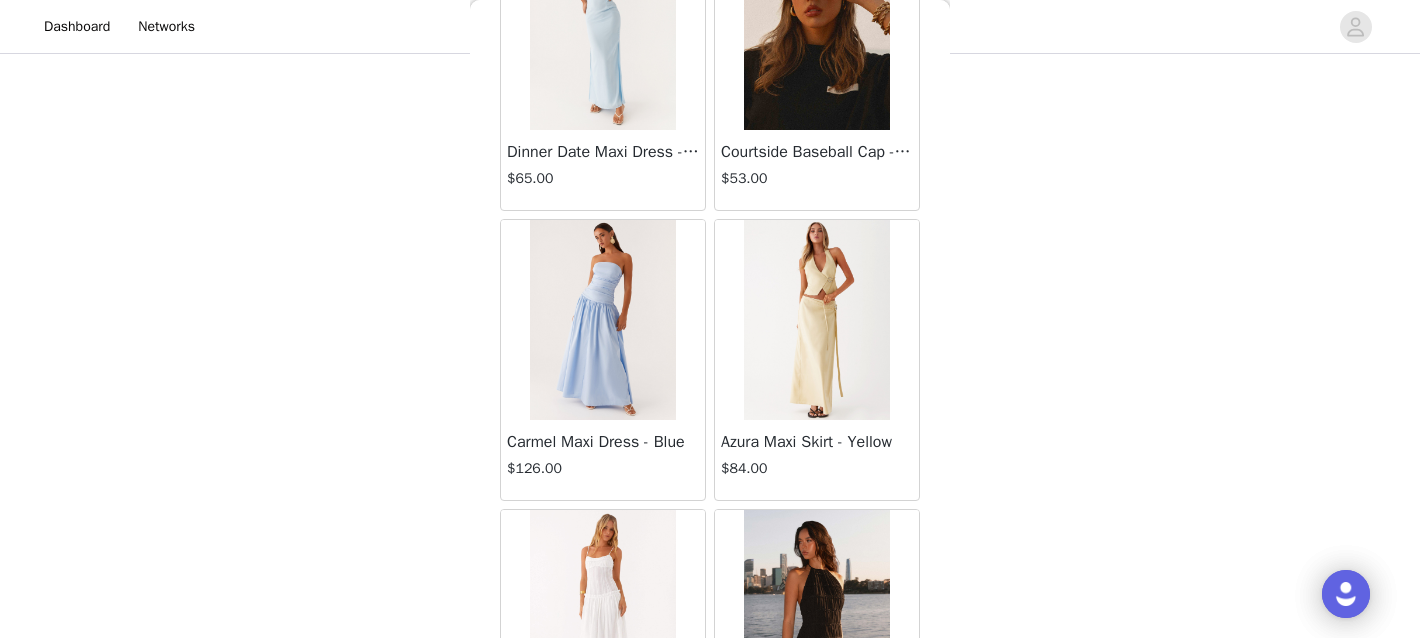 scroll, scrollTop: 16922, scrollLeft: 0, axis: vertical 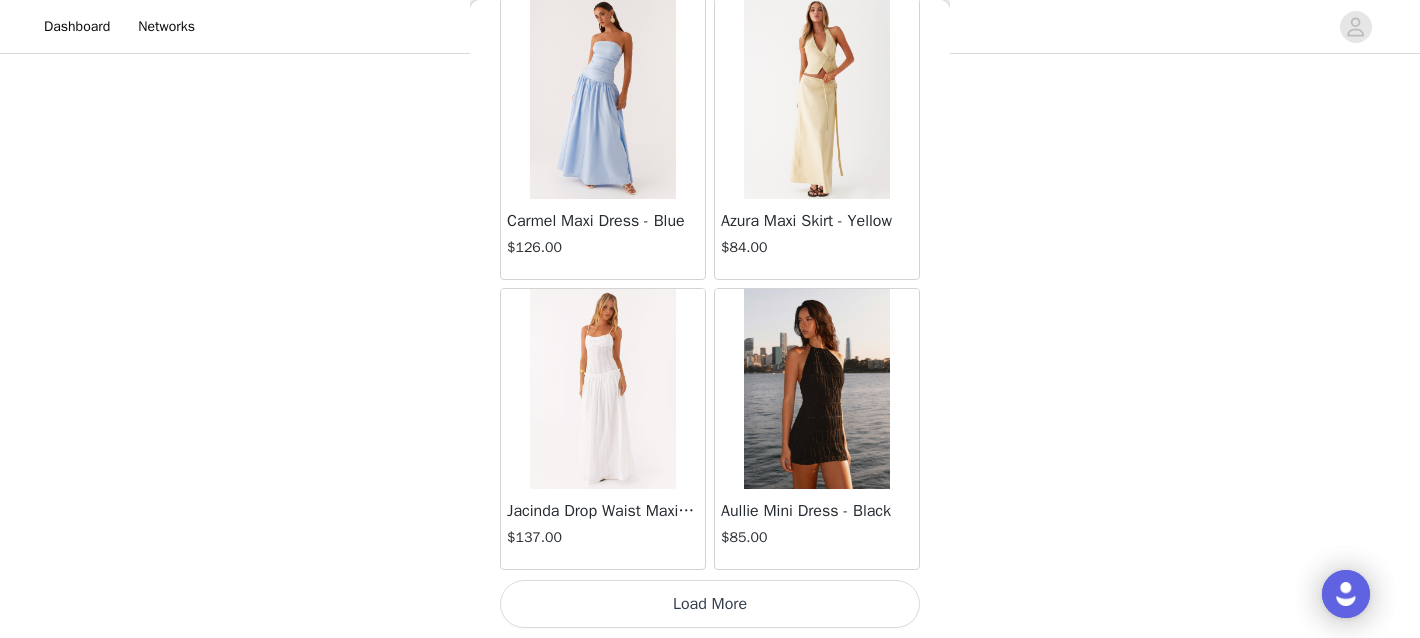 click on "Load More" at bounding box center (710, 604) 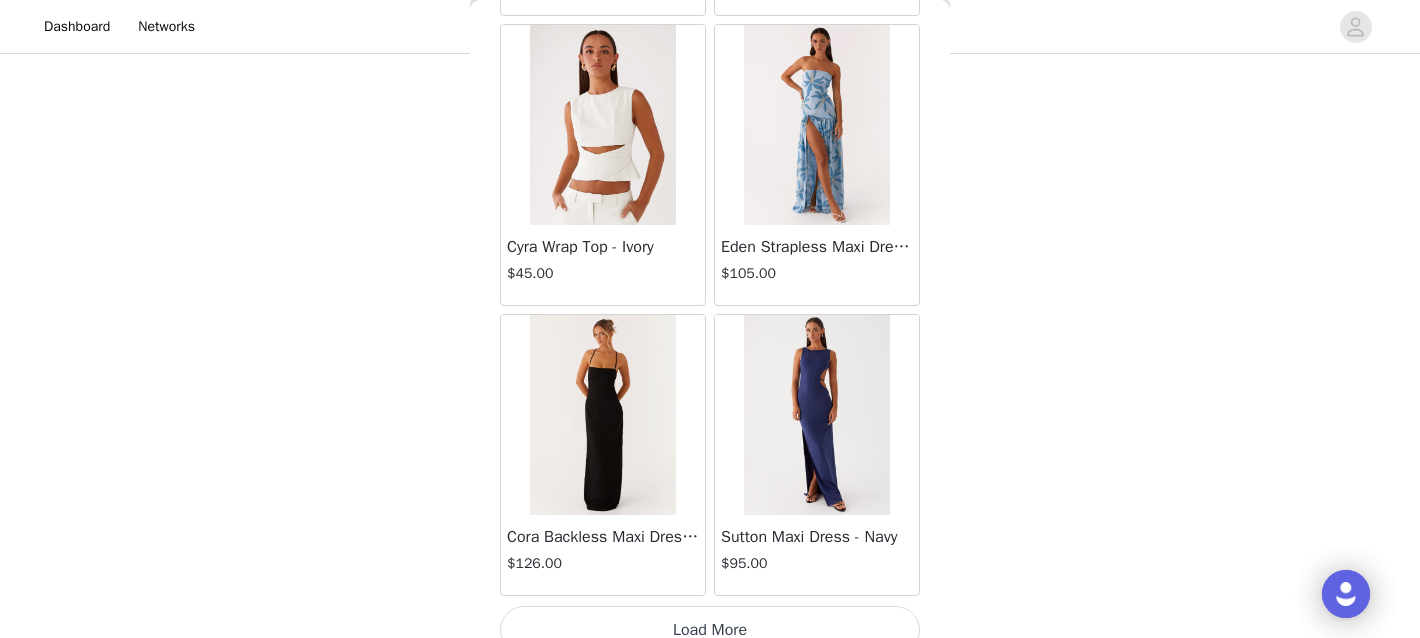 scroll, scrollTop: 19822, scrollLeft: 0, axis: vertical 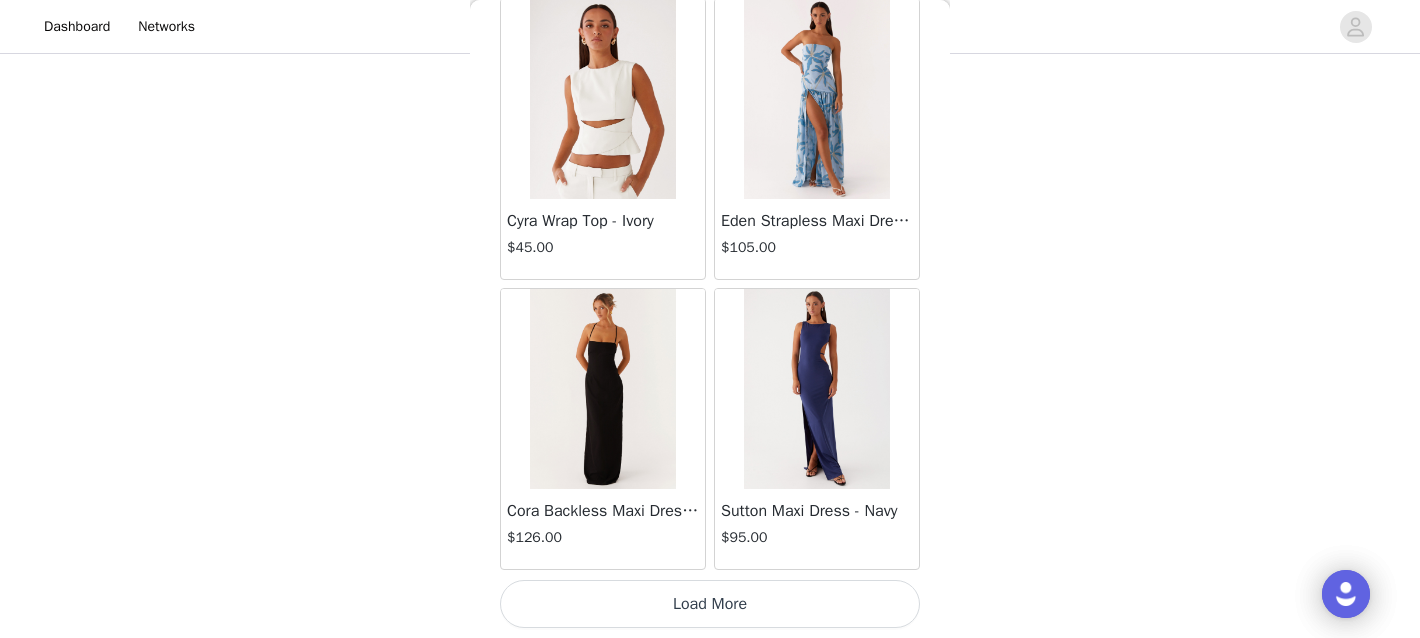 click on "Load More" at bounding box center [710, 604] 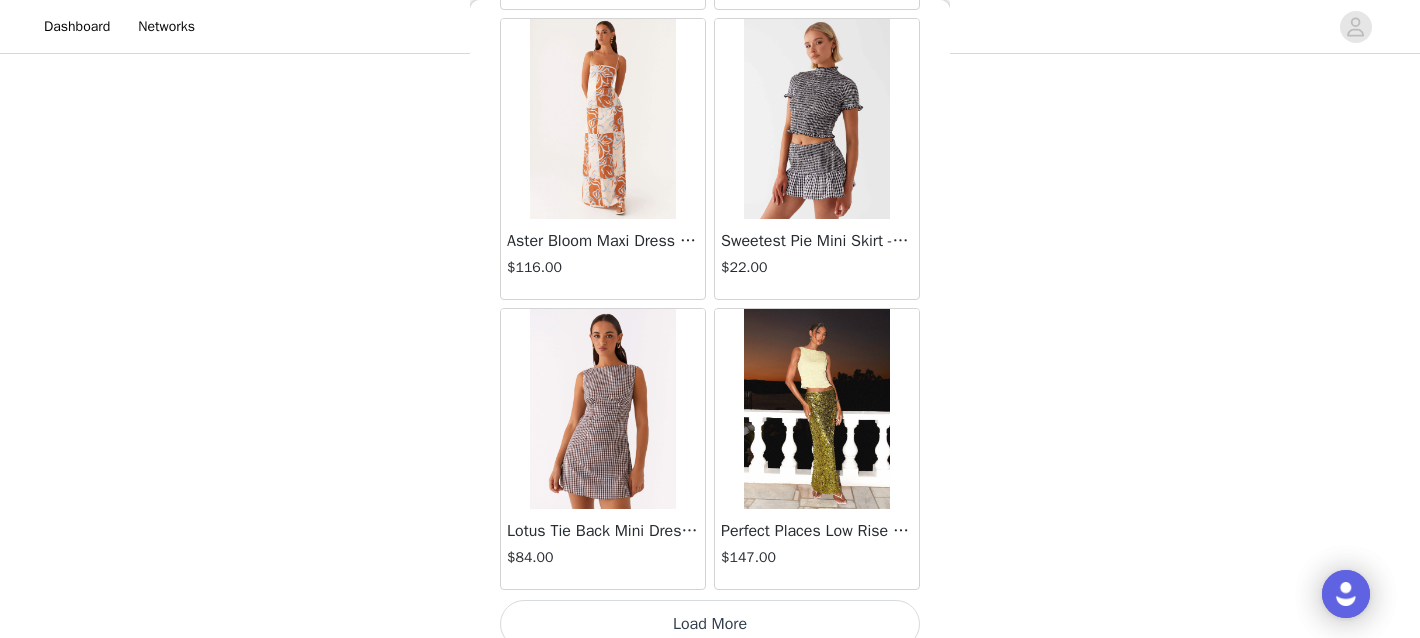 scroll, scrollTop: 22722, scrollLeft: 0, axis: vertical 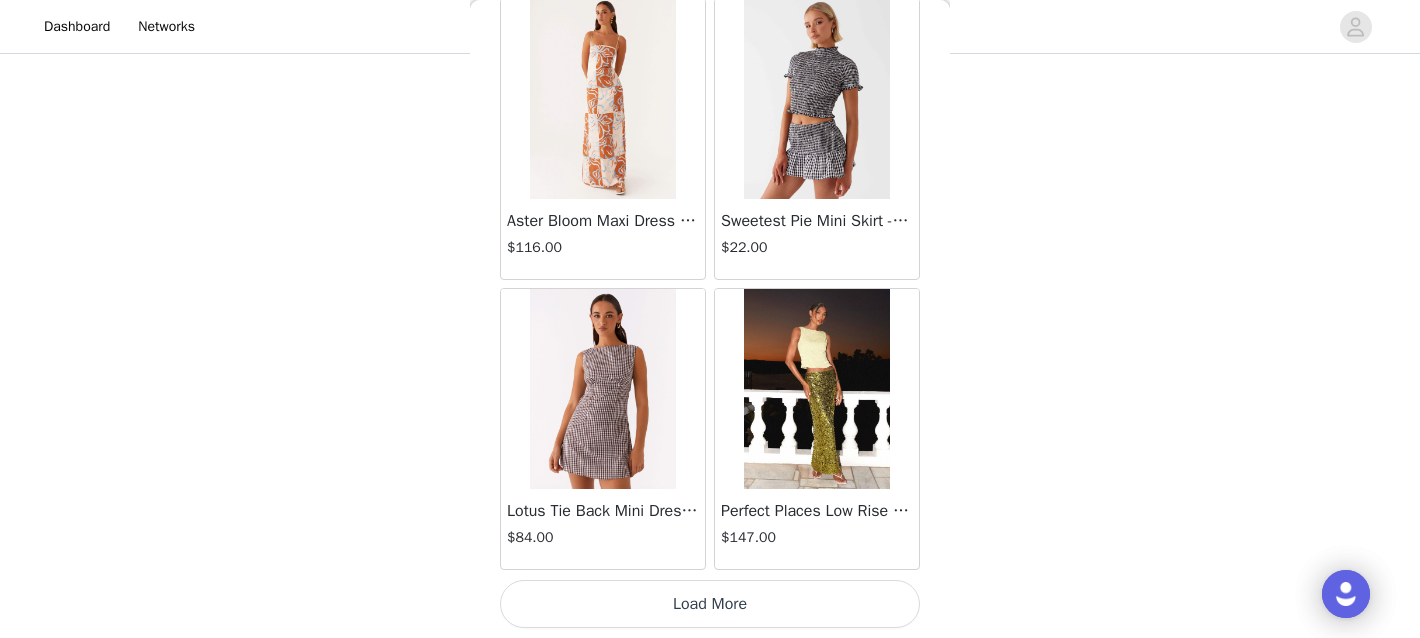 click on "Load More" at bounding box center [710, 604] 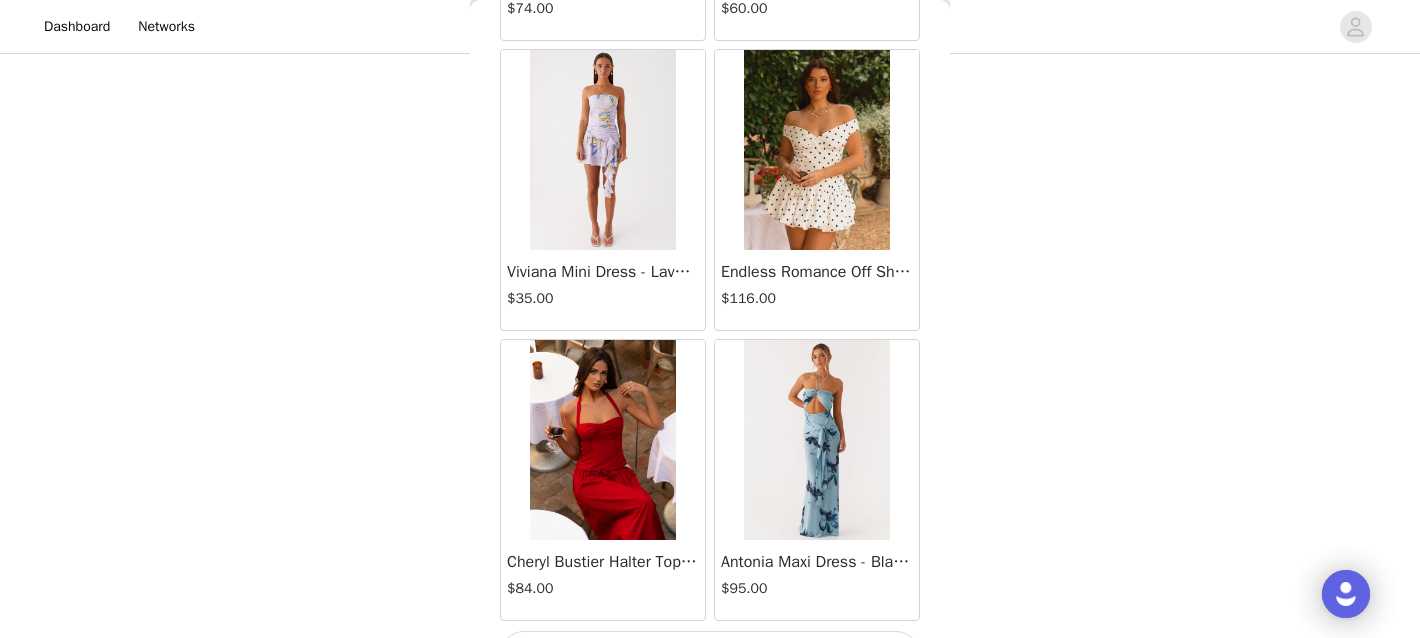 scroll, scrollTop: 25622, scrollLeft: 0, axis: vertical 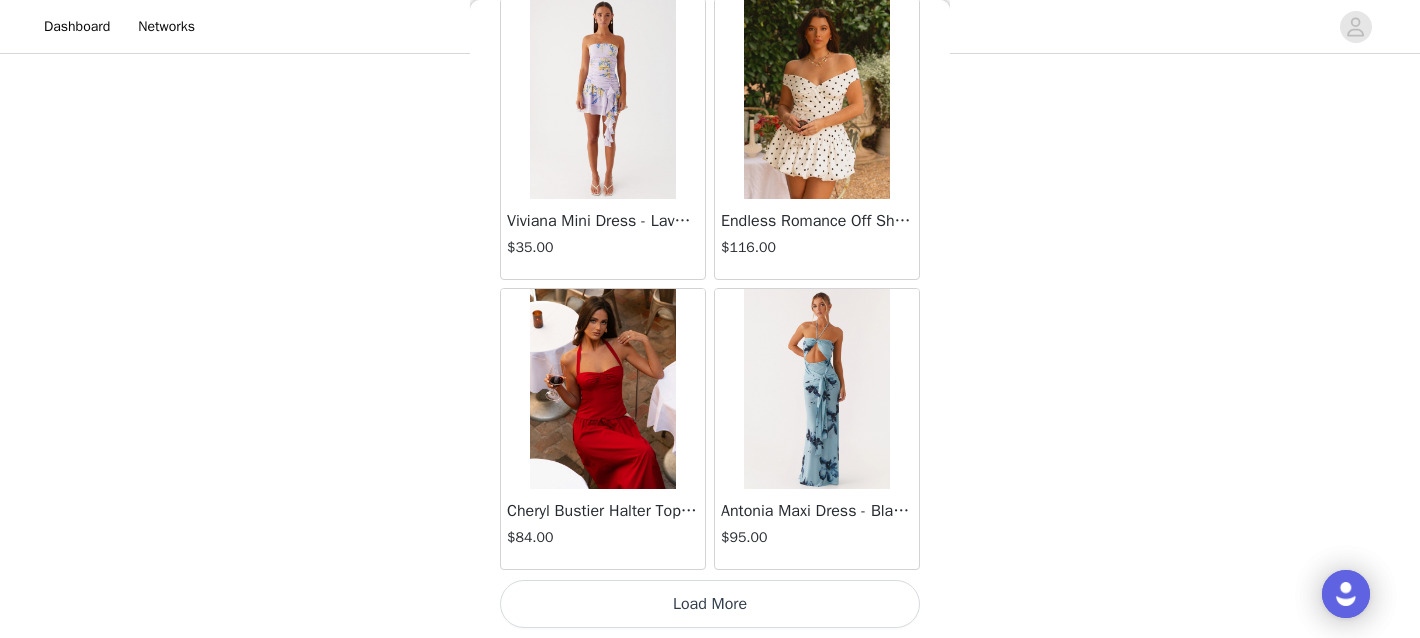 click on "Load More" at bounding box center [710, 604] 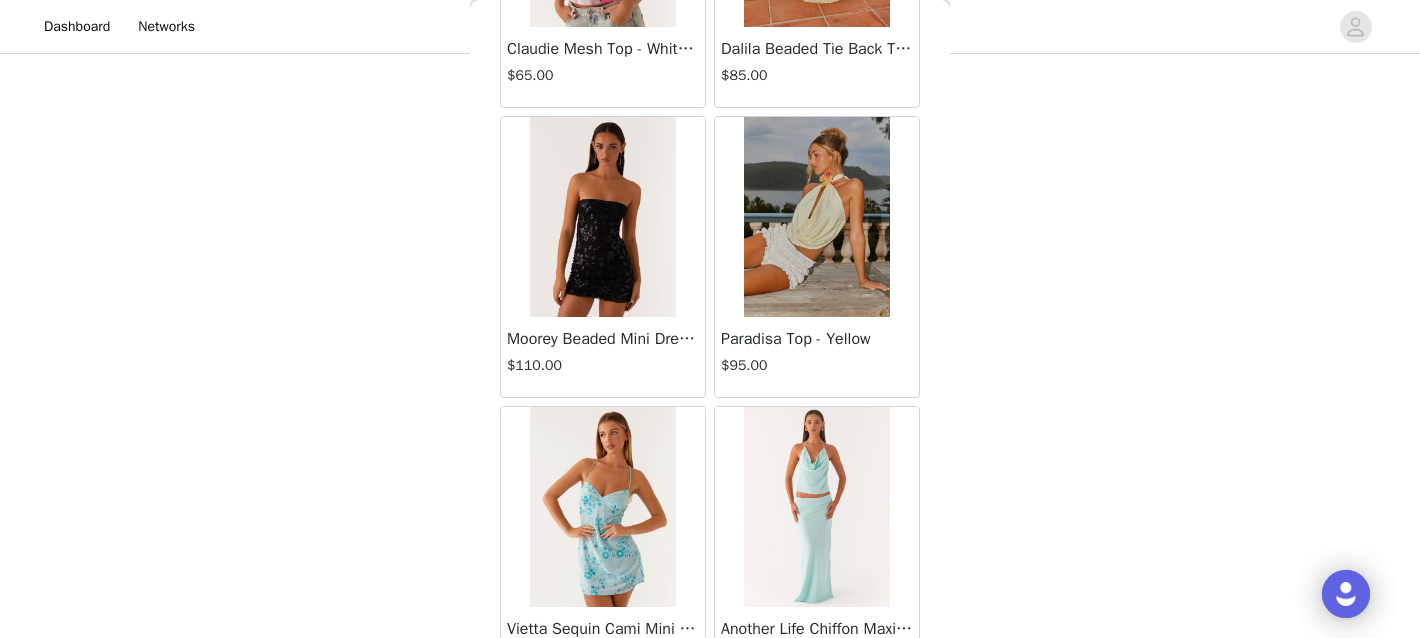 scroll, scrollTop: 28522, scrollLeft: 0, axis: vertical 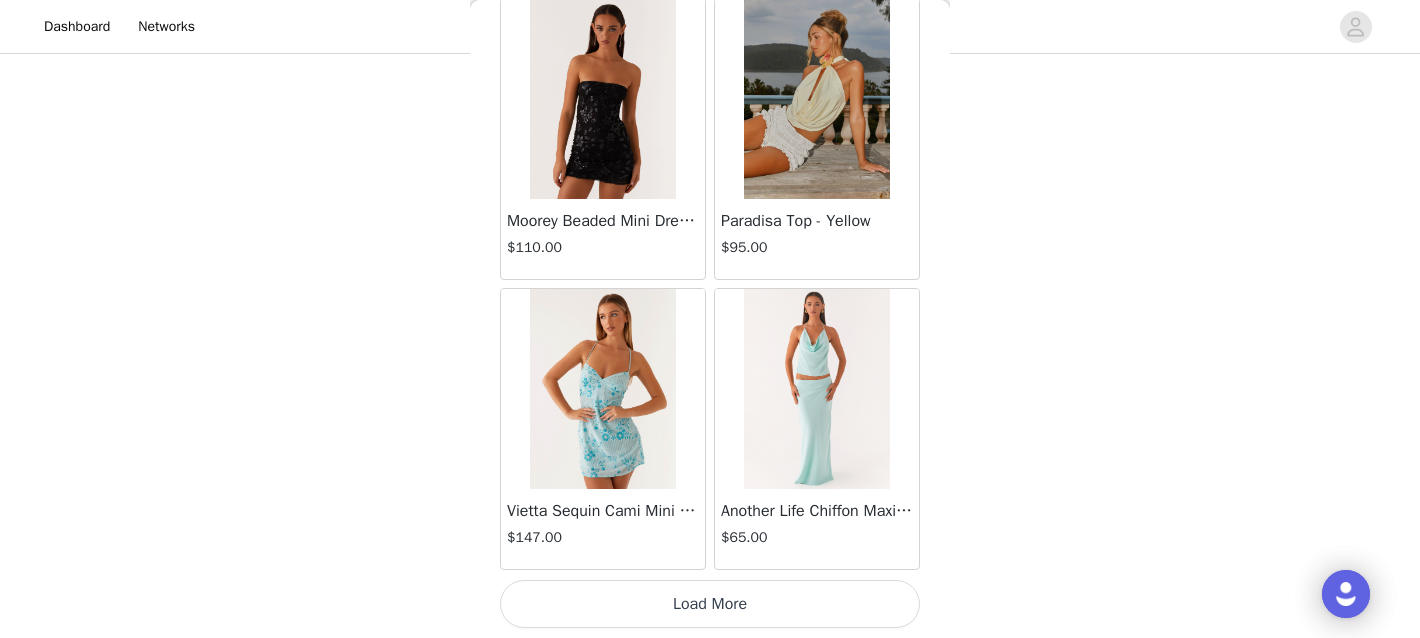 click on "Load More" at bounding box center [710, 604] 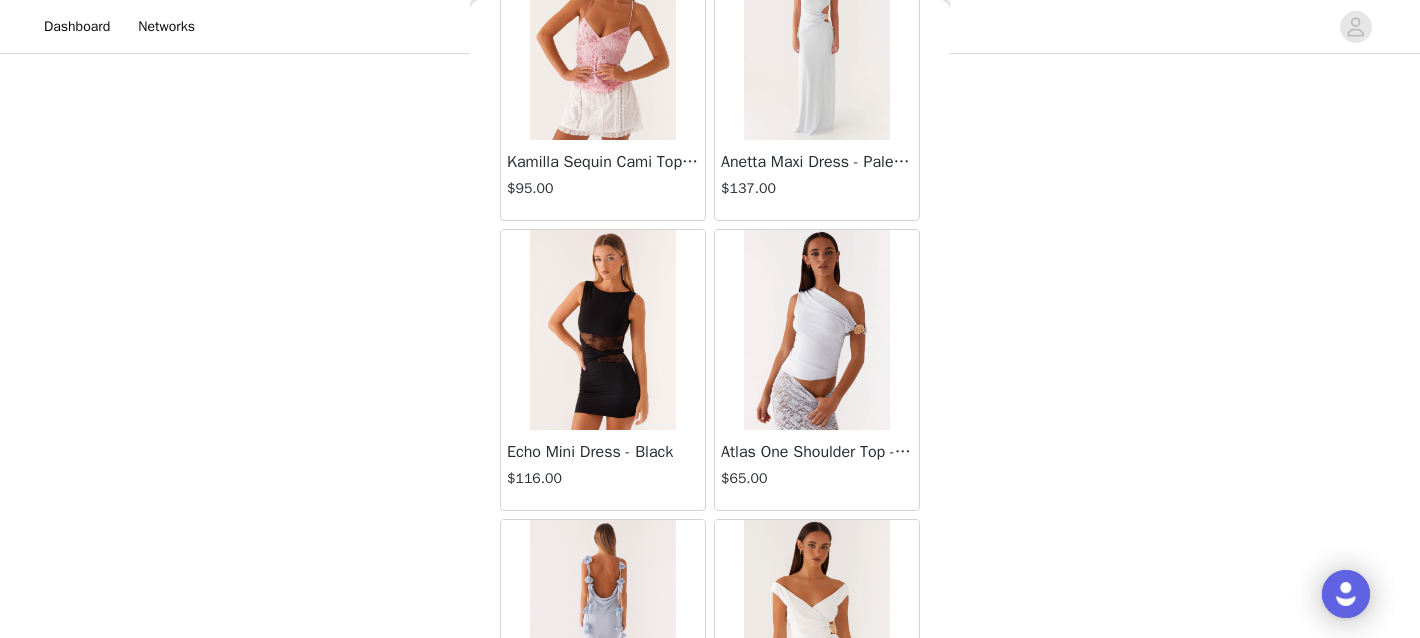 scroll, scrollTop: 30906, scrollLeft: 0, axis: vertical 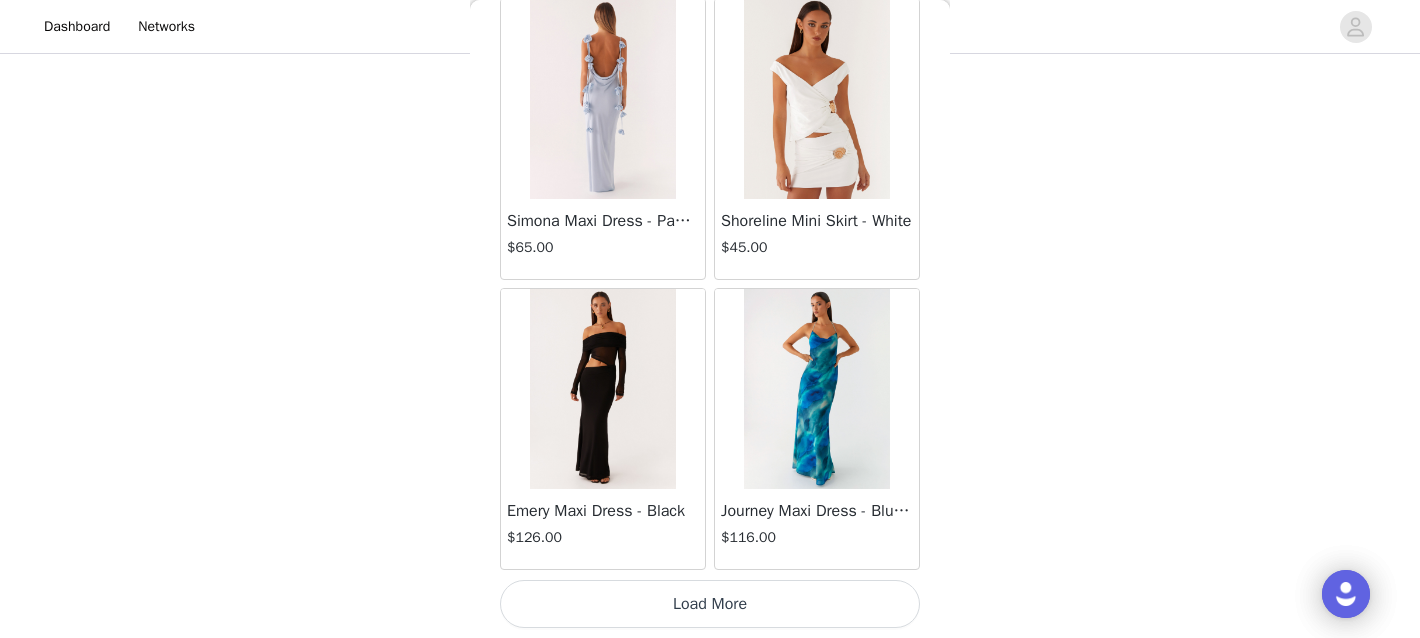 click on "Load More" at bounding box center (710, 604) 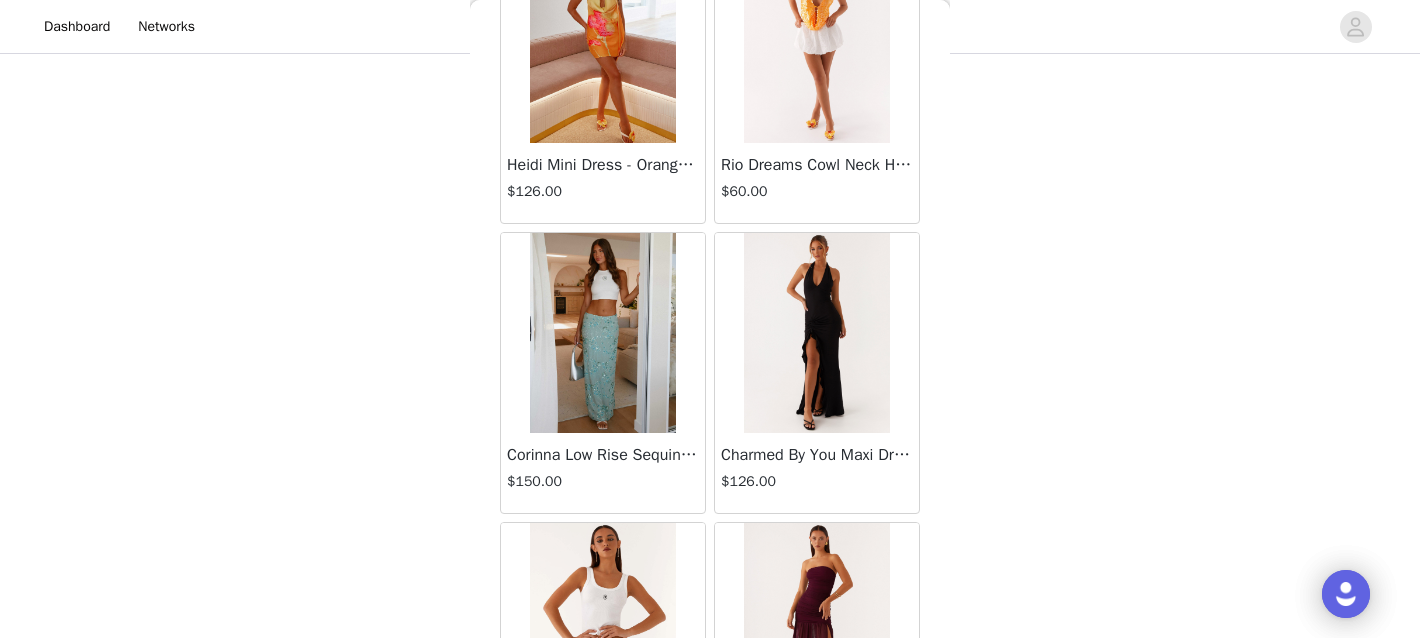 scroll, scrollTop: 34322, scrollLeft: 0, axis: vertical 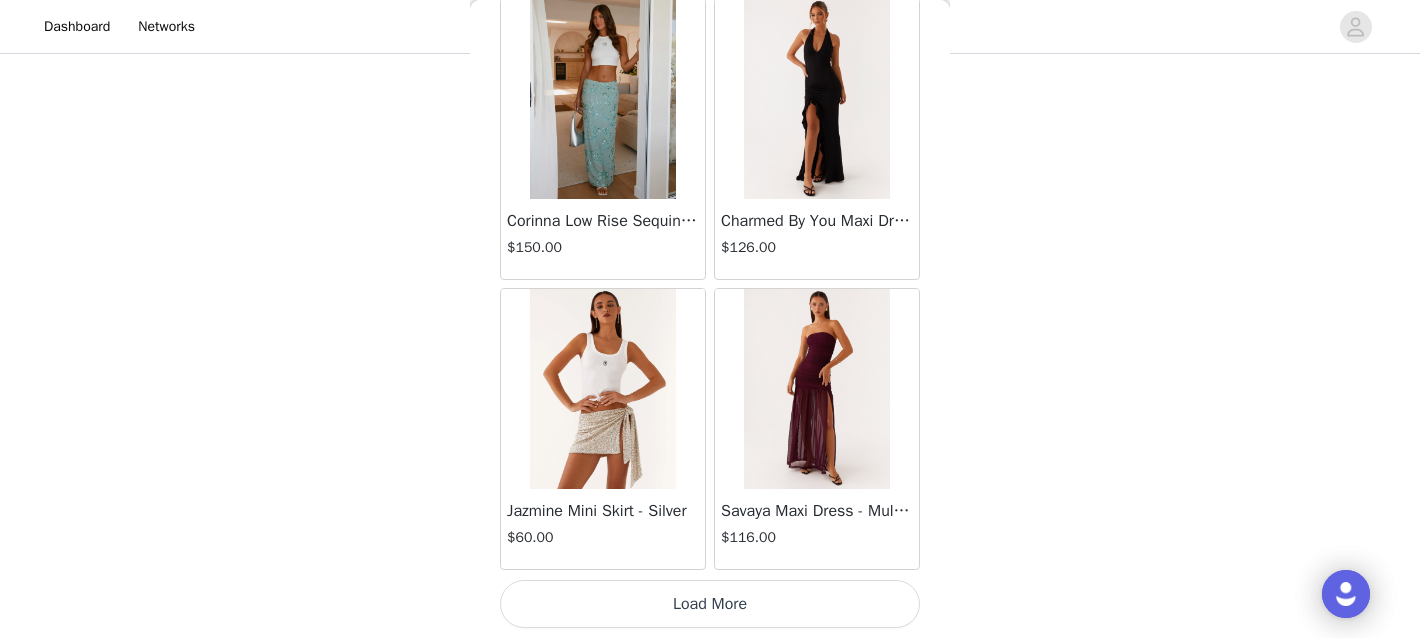 click on "Load More" at bounding box center (710, 604) 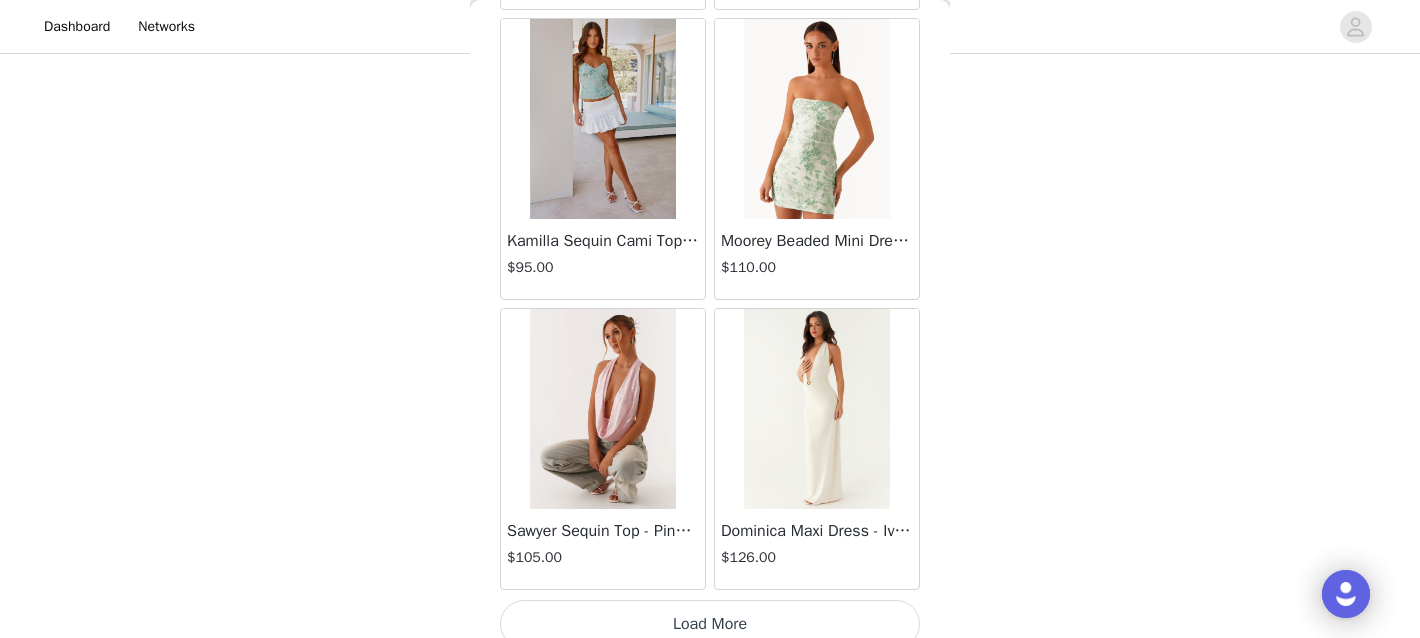 scroll, scrollTop: 37222, scrollLeft: 0, axis: vertical 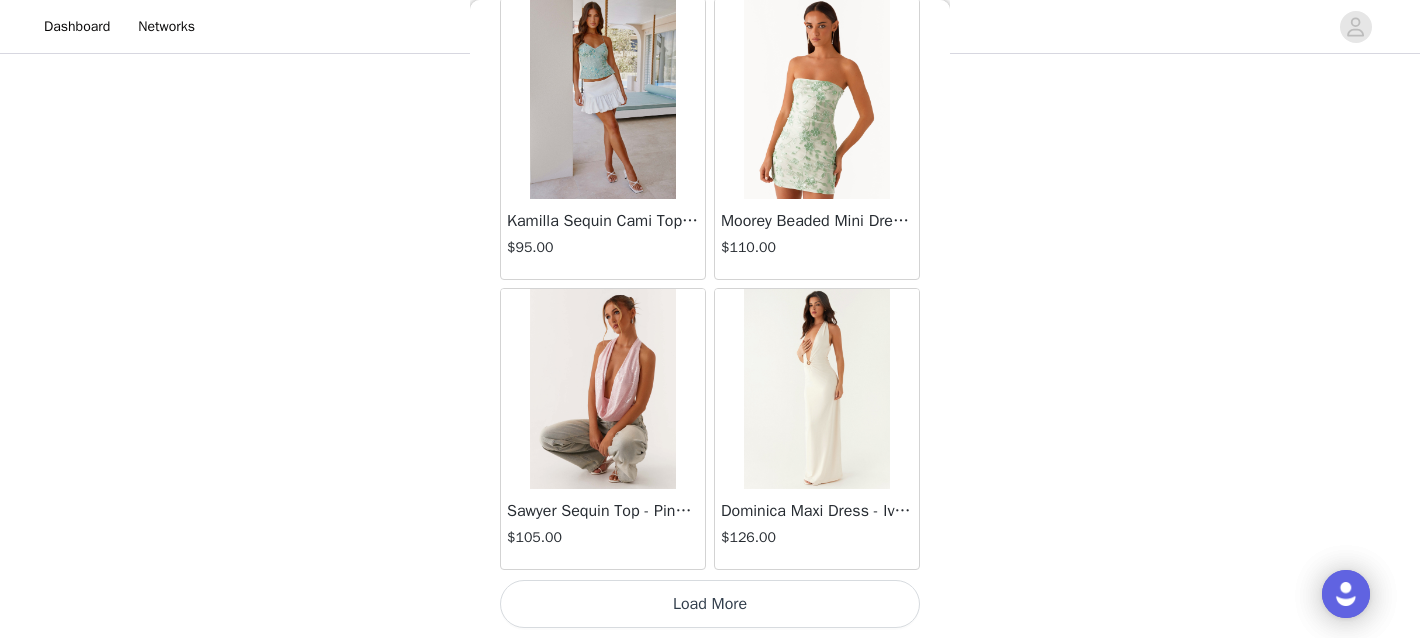 click on "Load More" at bounding box center (710, 604) 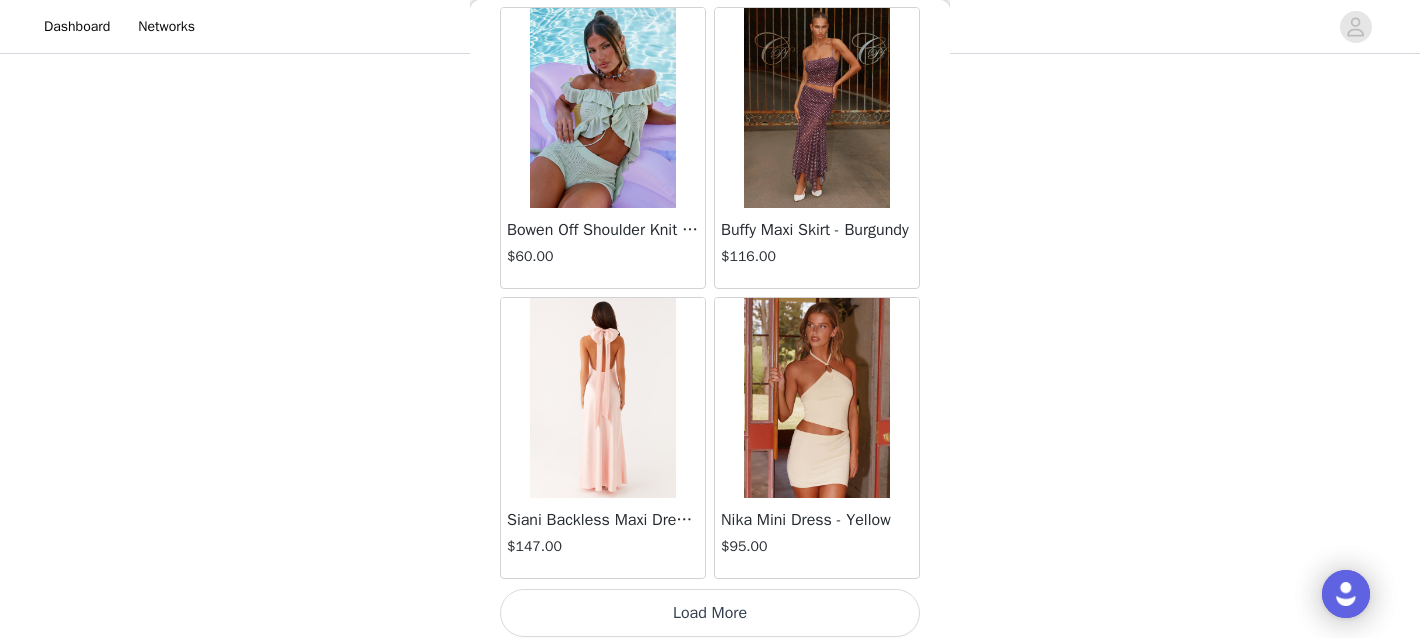 scroll, scrollTop: 40122, scrollLeft: 0, axis: vertical 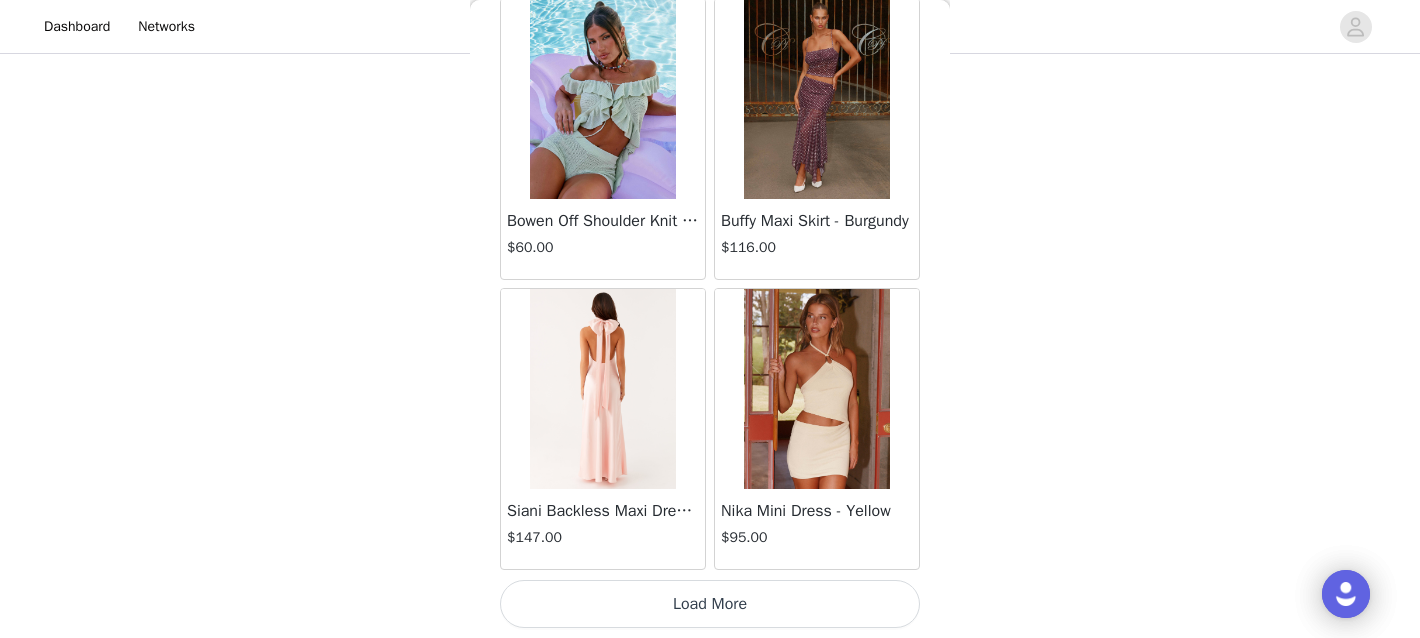 click on "Load More" at bounding box center [710, 604] 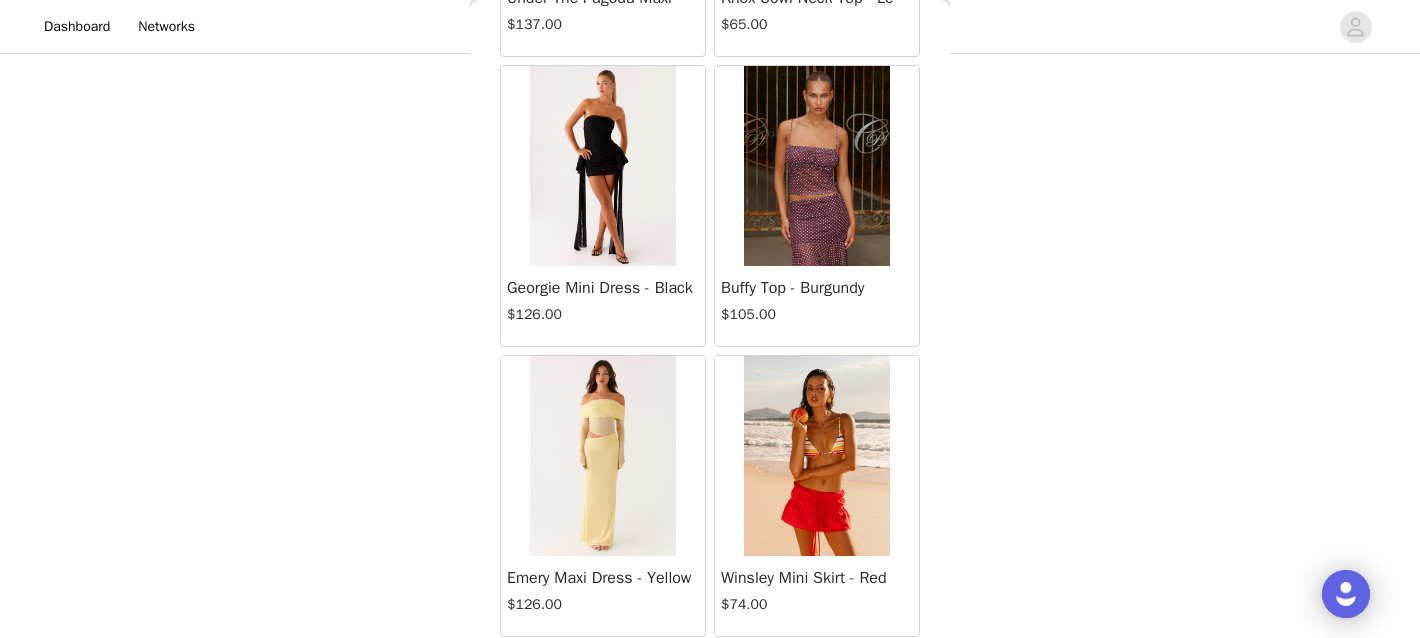 scroll, scrollTop: 41975, scrollLeft: 0, axis: vertical 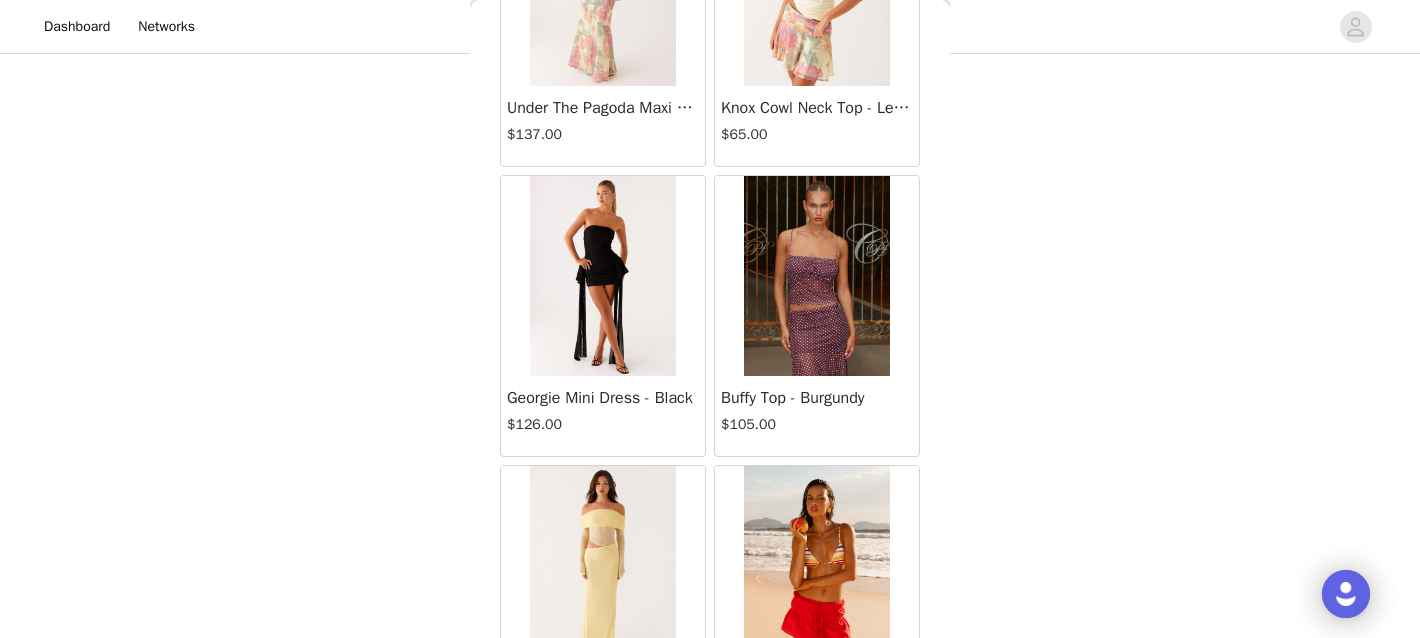 click at bounding box center (816, 276) 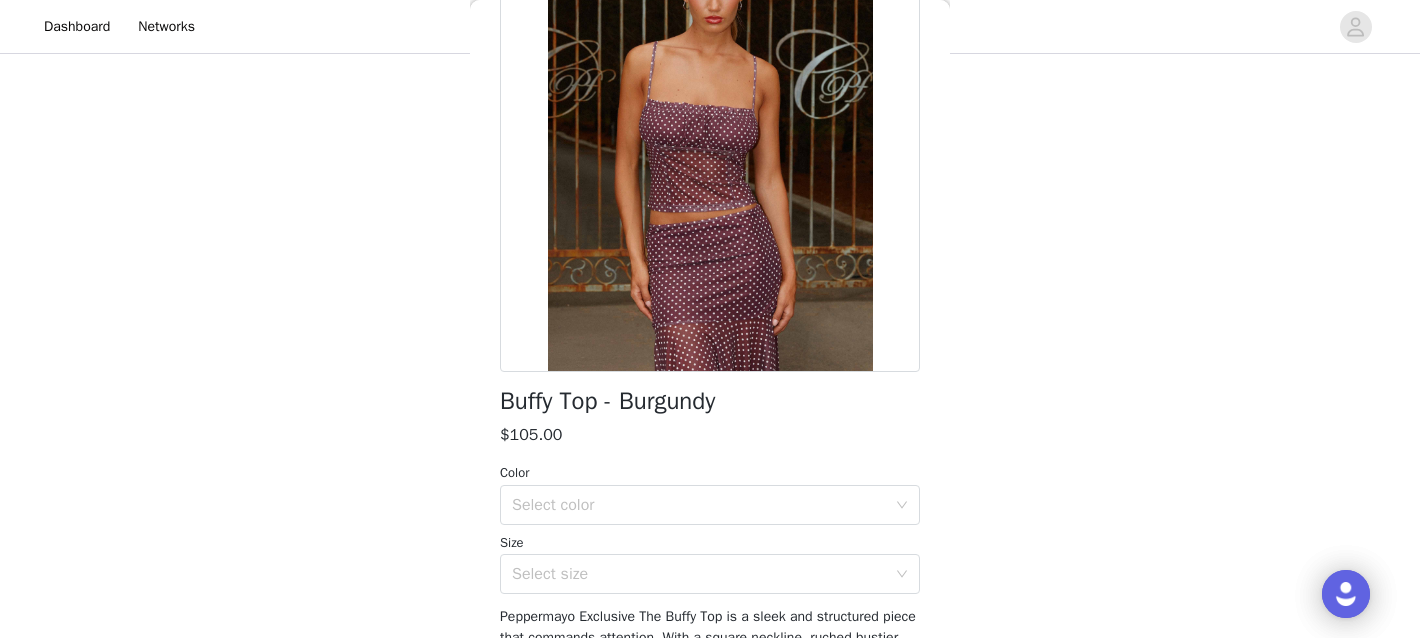 scroll, scrollTop: 185, scrollLeft: 0, axis: vertical 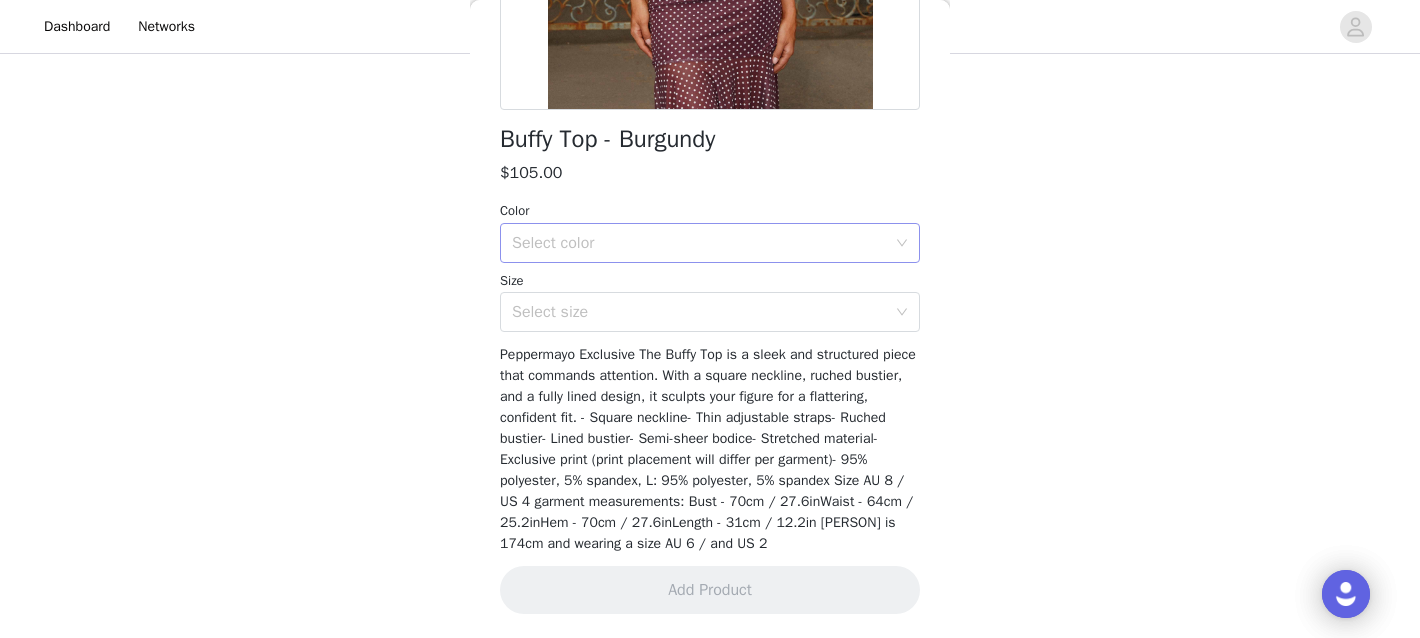 click on "Select color" at bounding box center (699, 243) 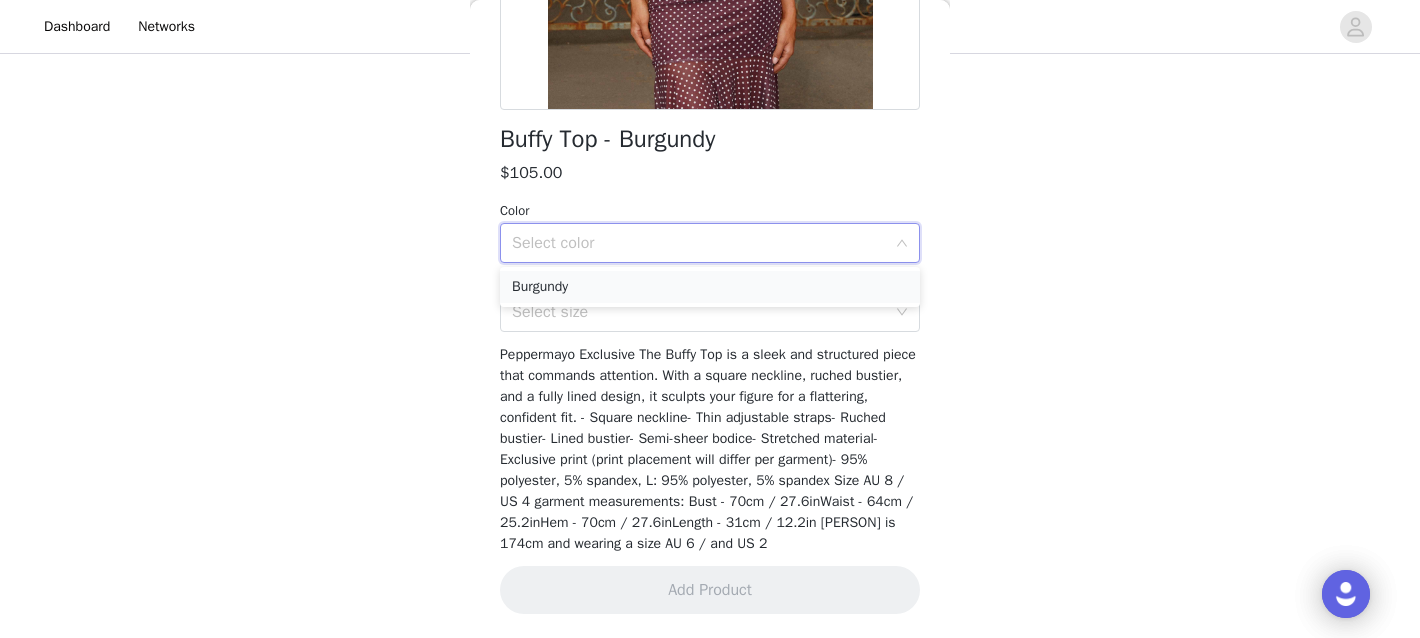 click on "Burgundy" at bounding box center (710, 287) 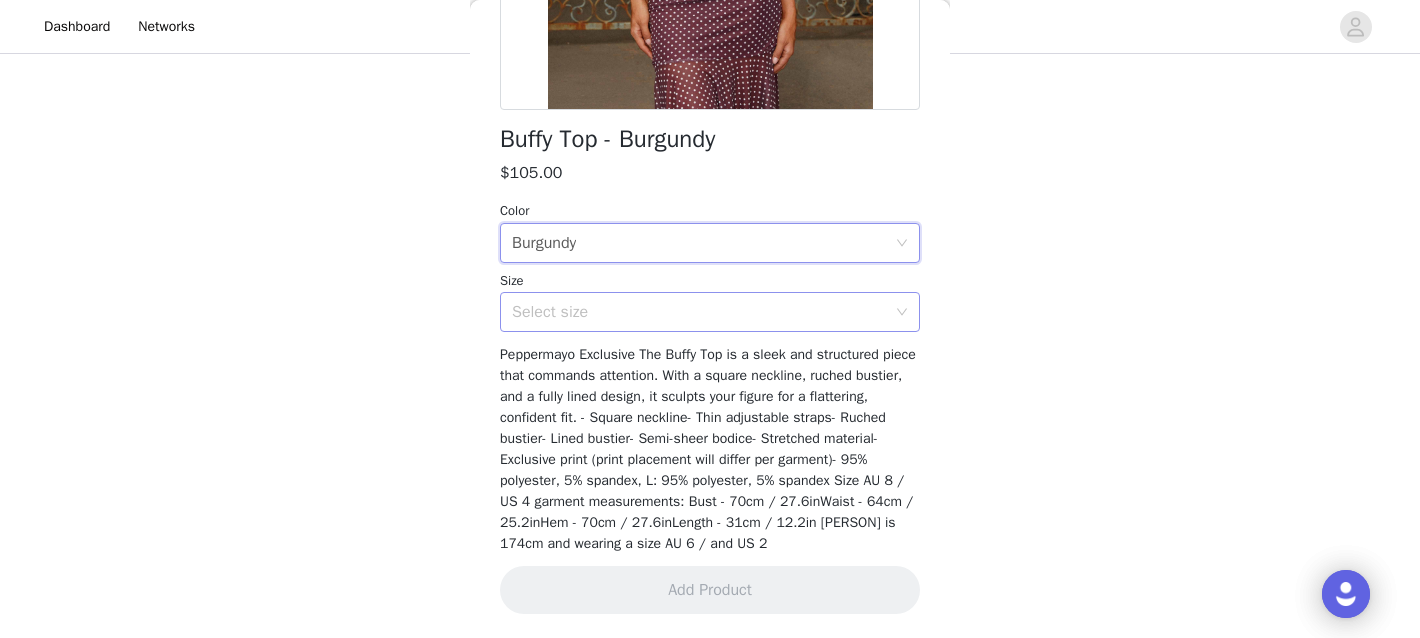 click on "Select size" at bounding box center (699, 312) 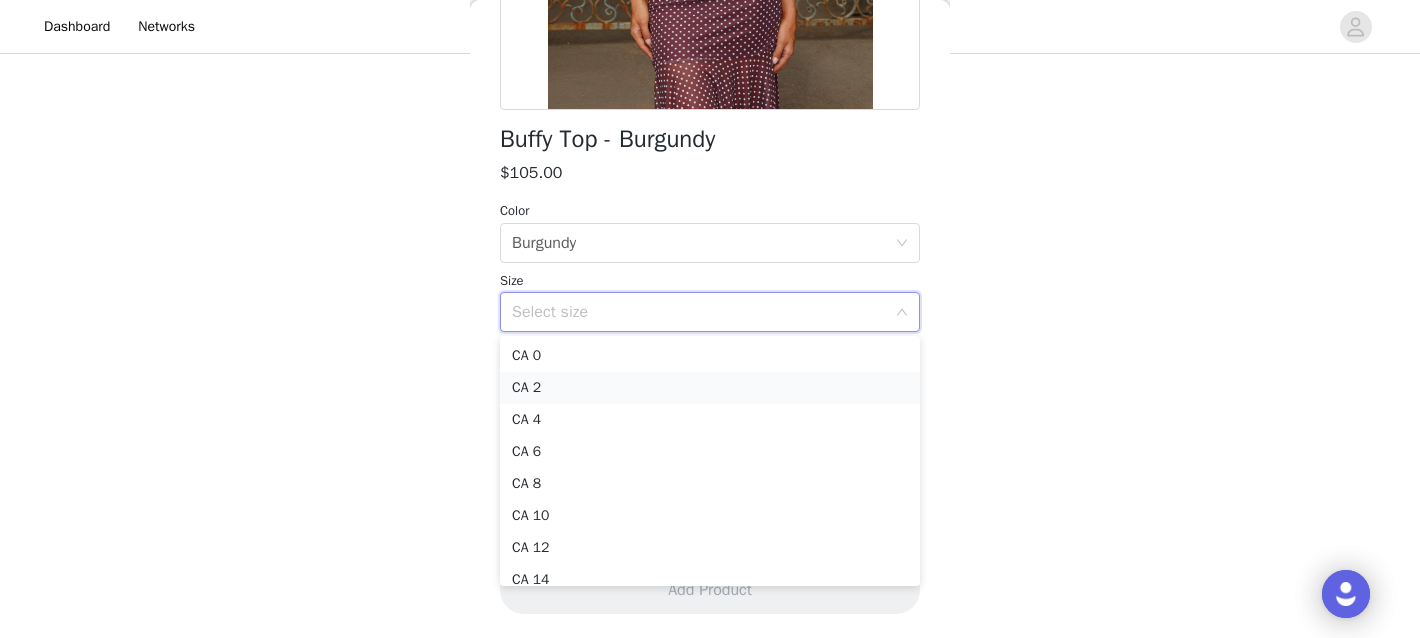 click on "CA 2" at bounding box center [710, 388] 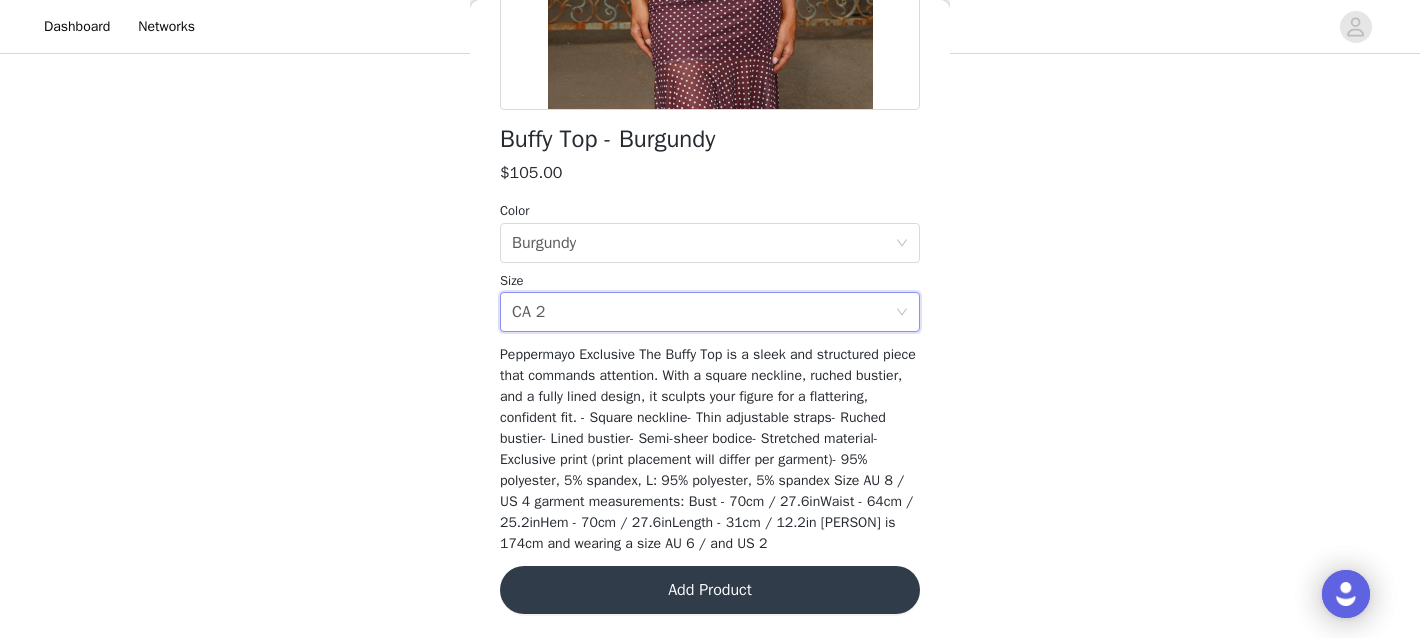 click on "Add Product" at bounding box center (710, 590) 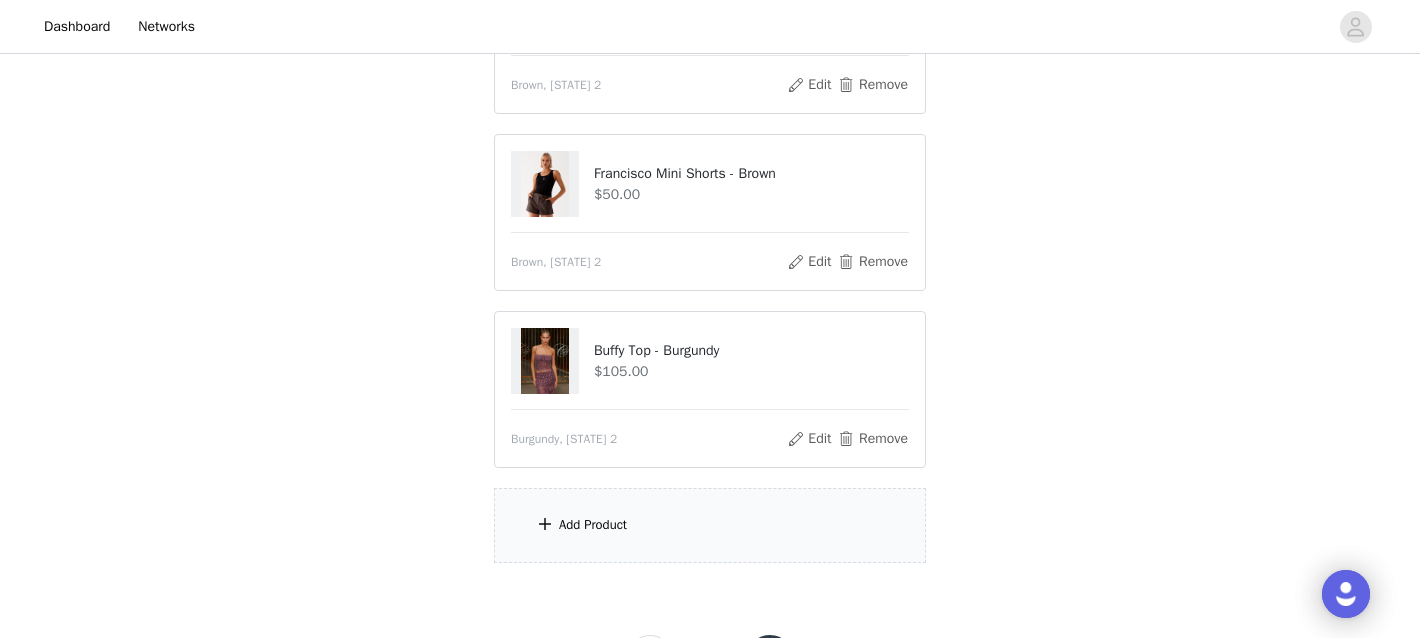 scroll, scrollTop: 326, scrollLeft: 0, axis: vertical 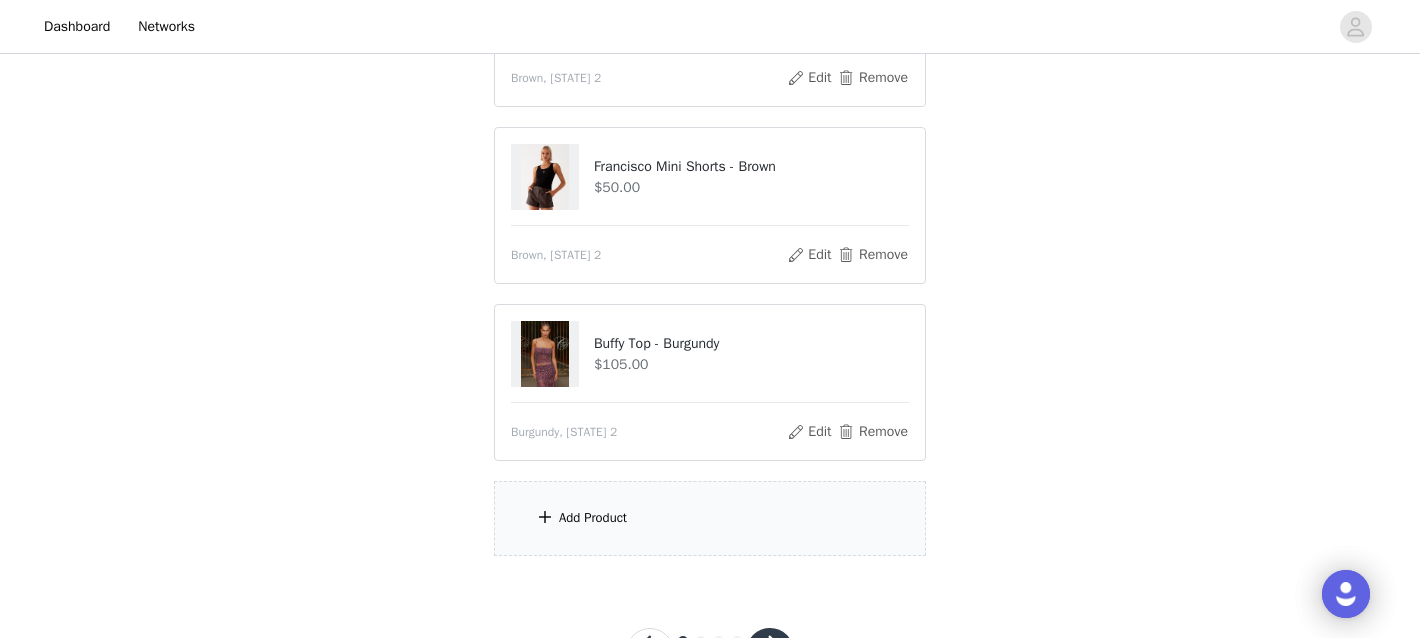 click on "Add Product" at bounding box center (710, 518) 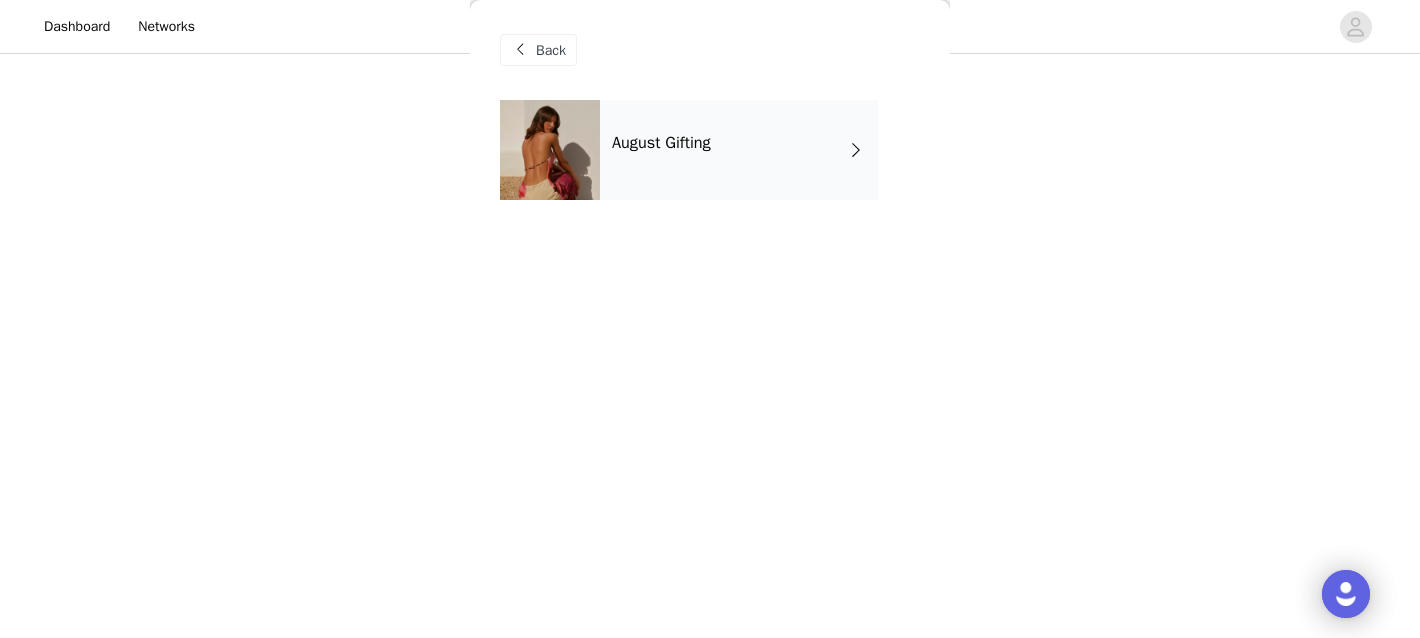 click on "August Gifting" at bounding box center [739, 150] 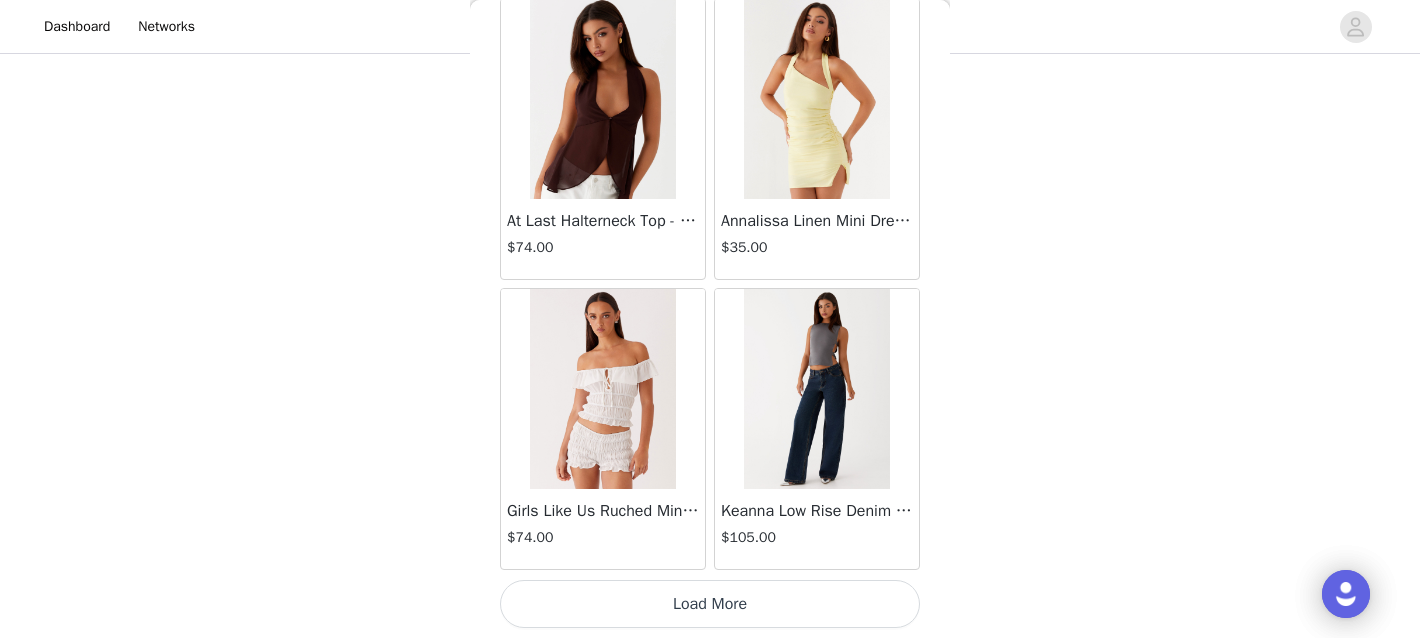 click on "Load More" at bounding box center (710, 604) 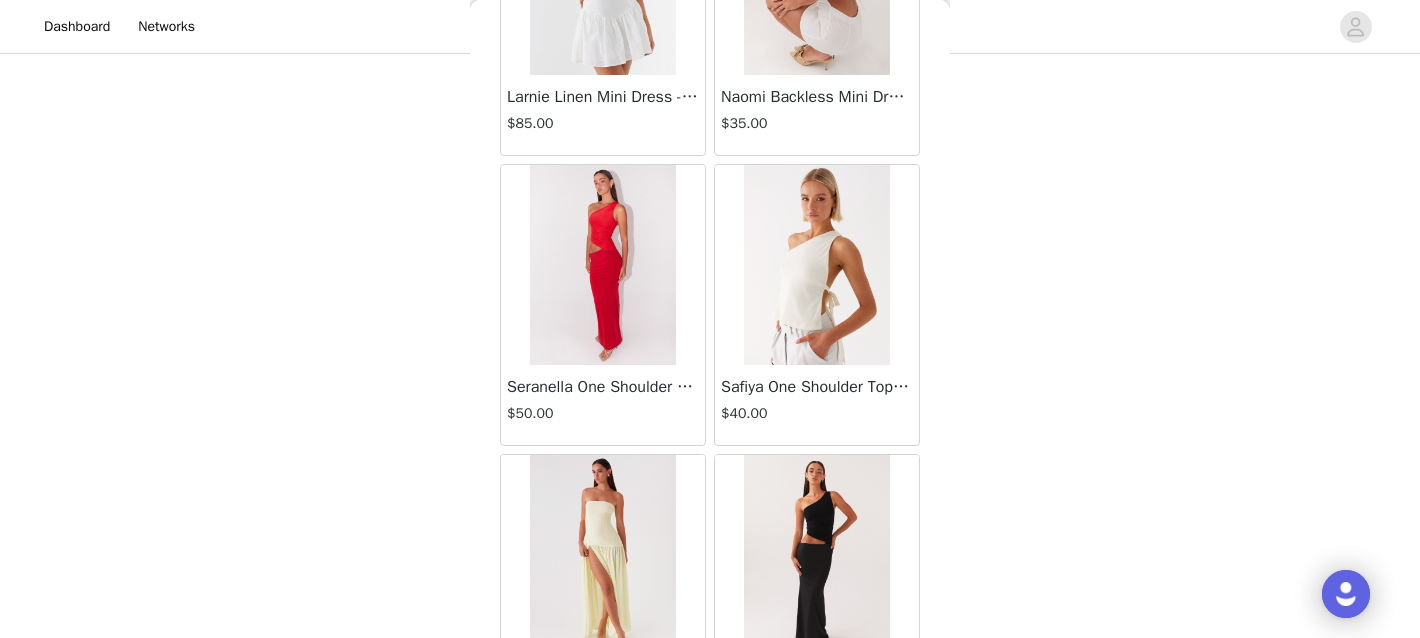 scroll, scrollTop: 5322, scrollLeft: 0, axis: vertical 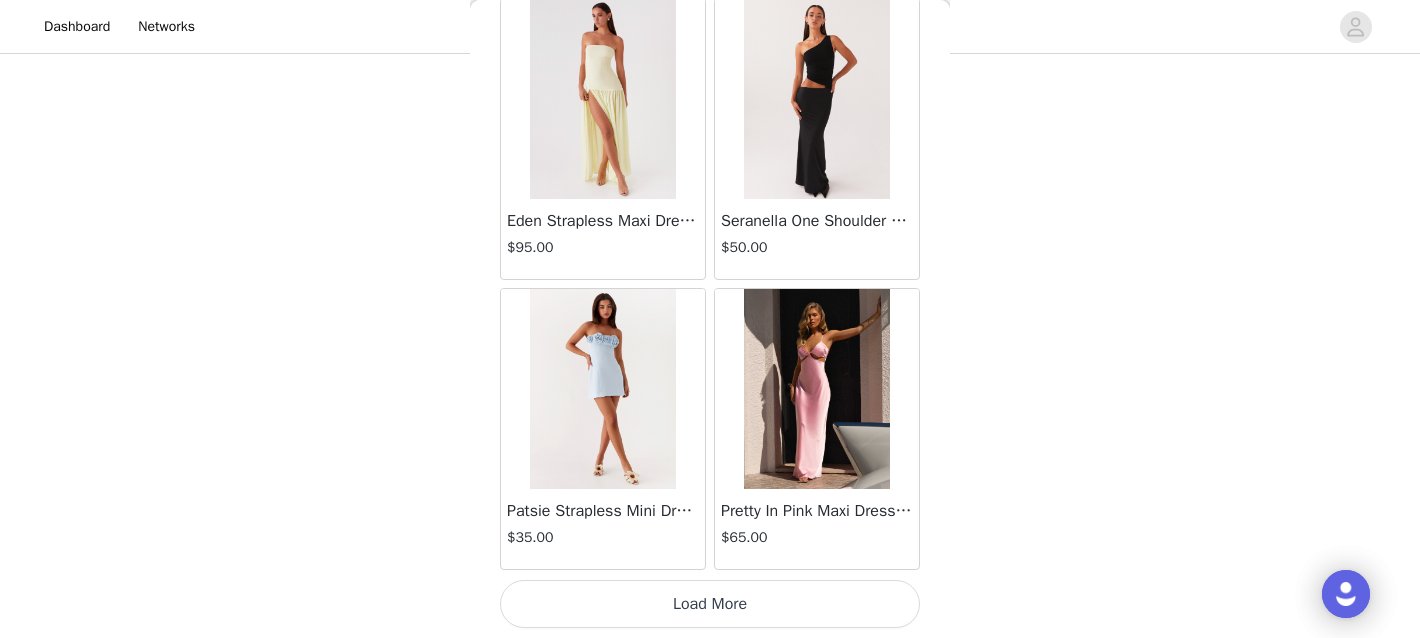 click on "Load More" at bounding box center [710, 604] 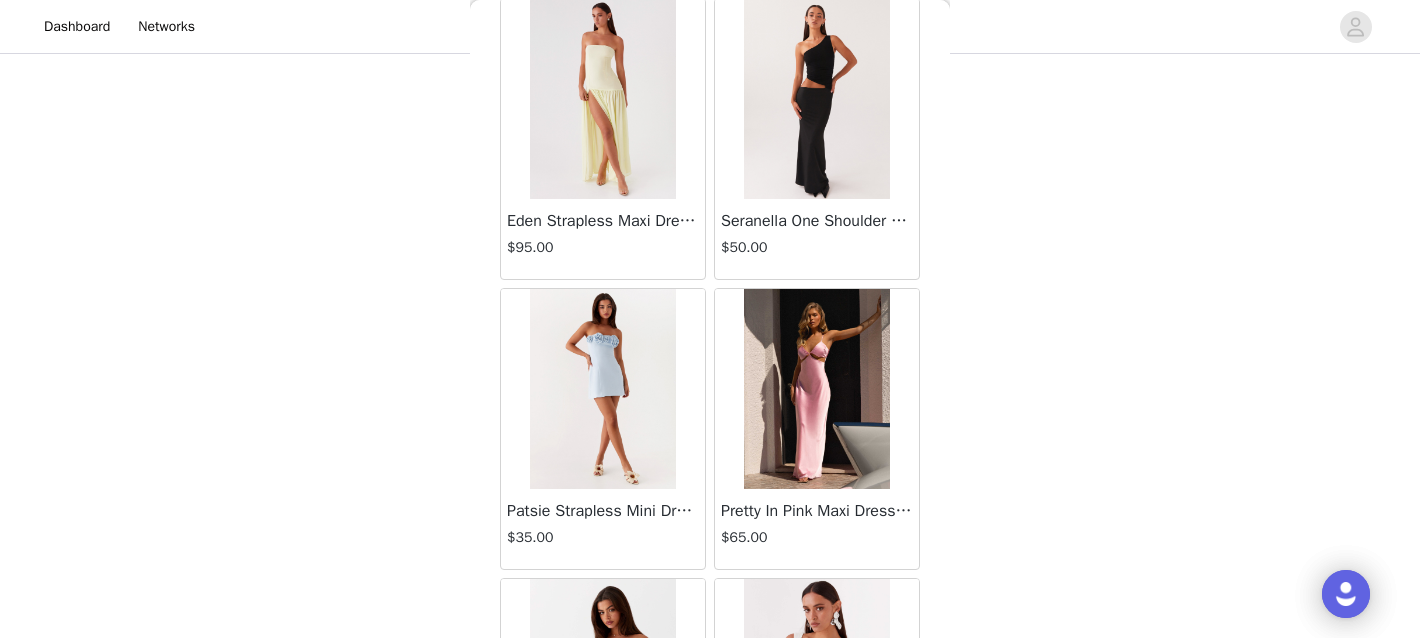 scroll, scrollTop: 8222, scrollLeft: 0, axis: vertical 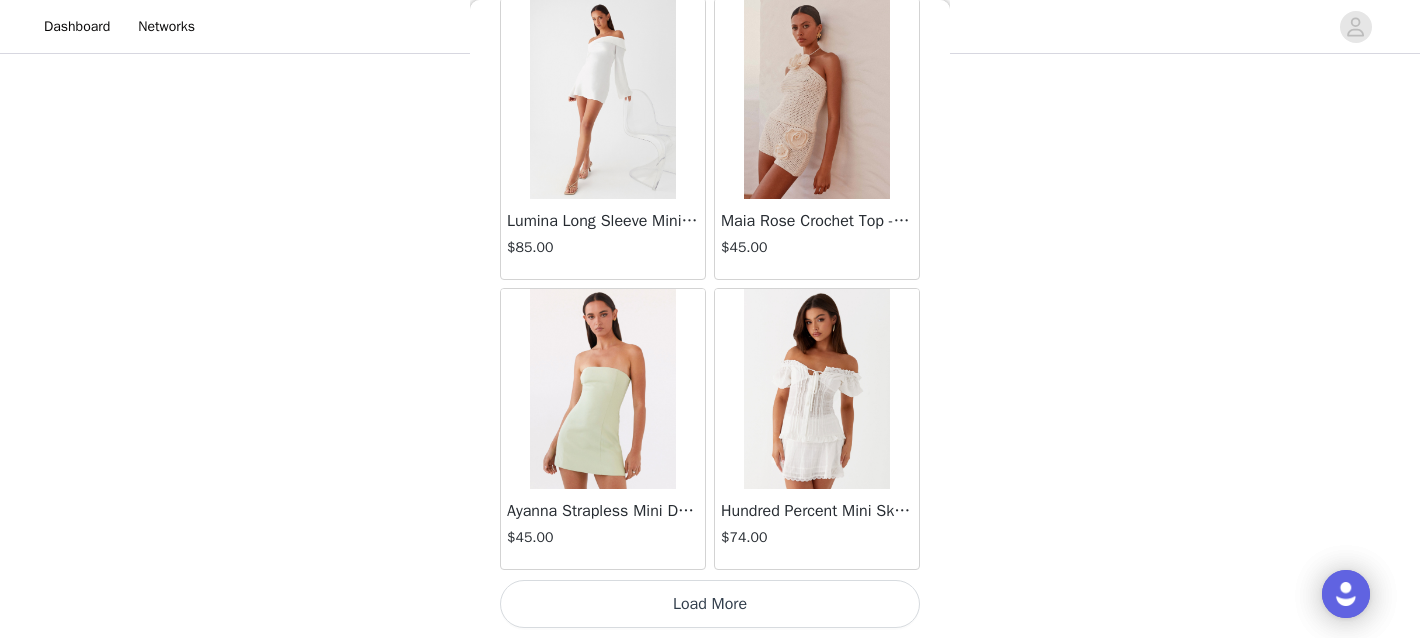 click on "Load More" at bounding box center (710, 604) 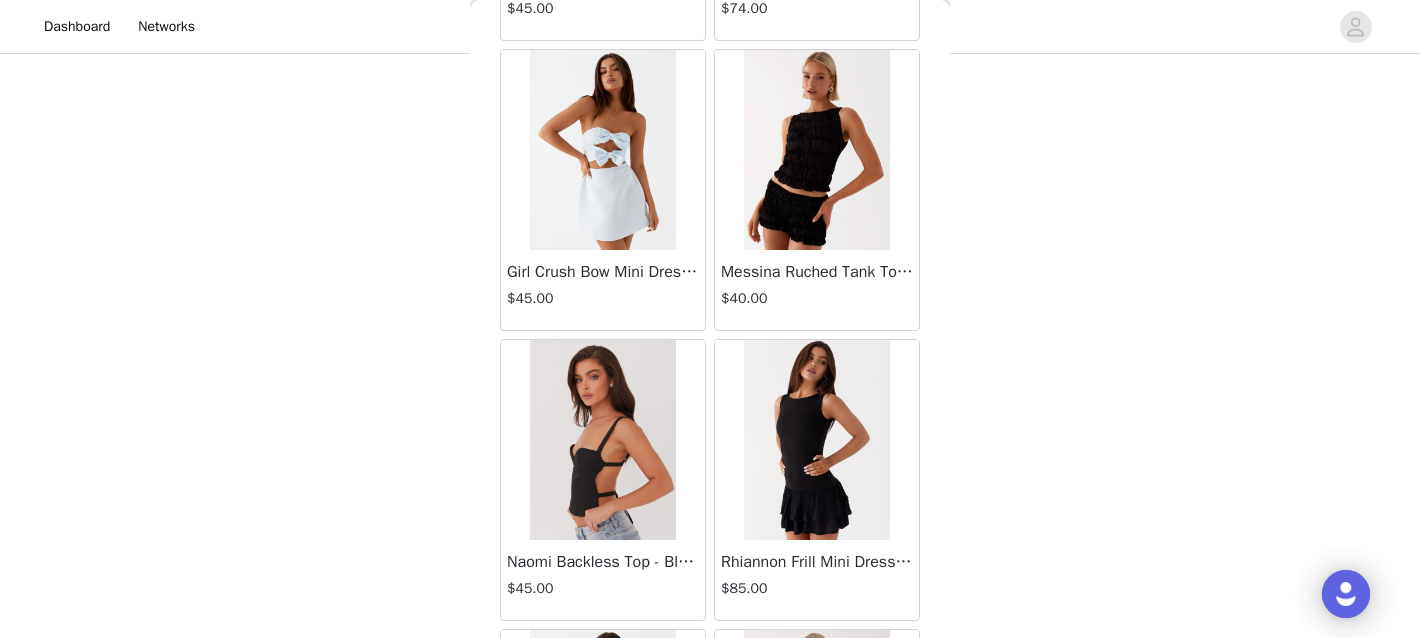 scroll, scrollTop: 11122, scrollLeft: 0, axis: vertical 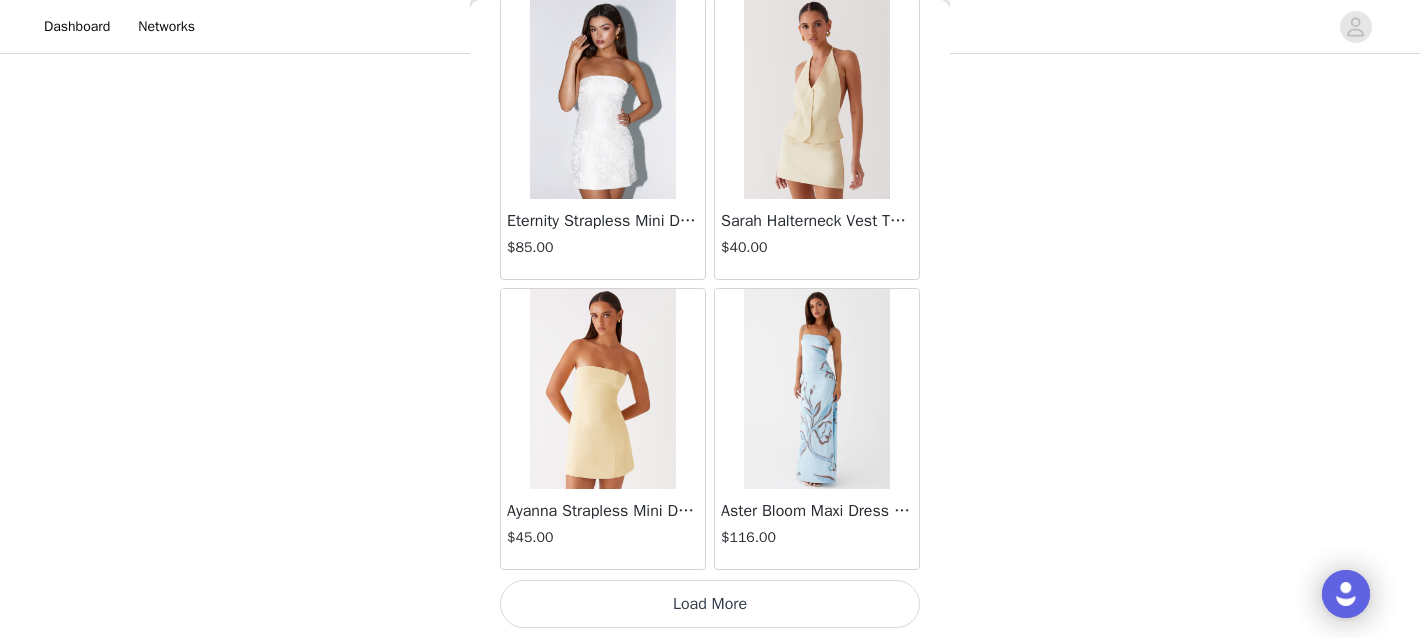 click on "Load More" at bounding box center [710, 604] 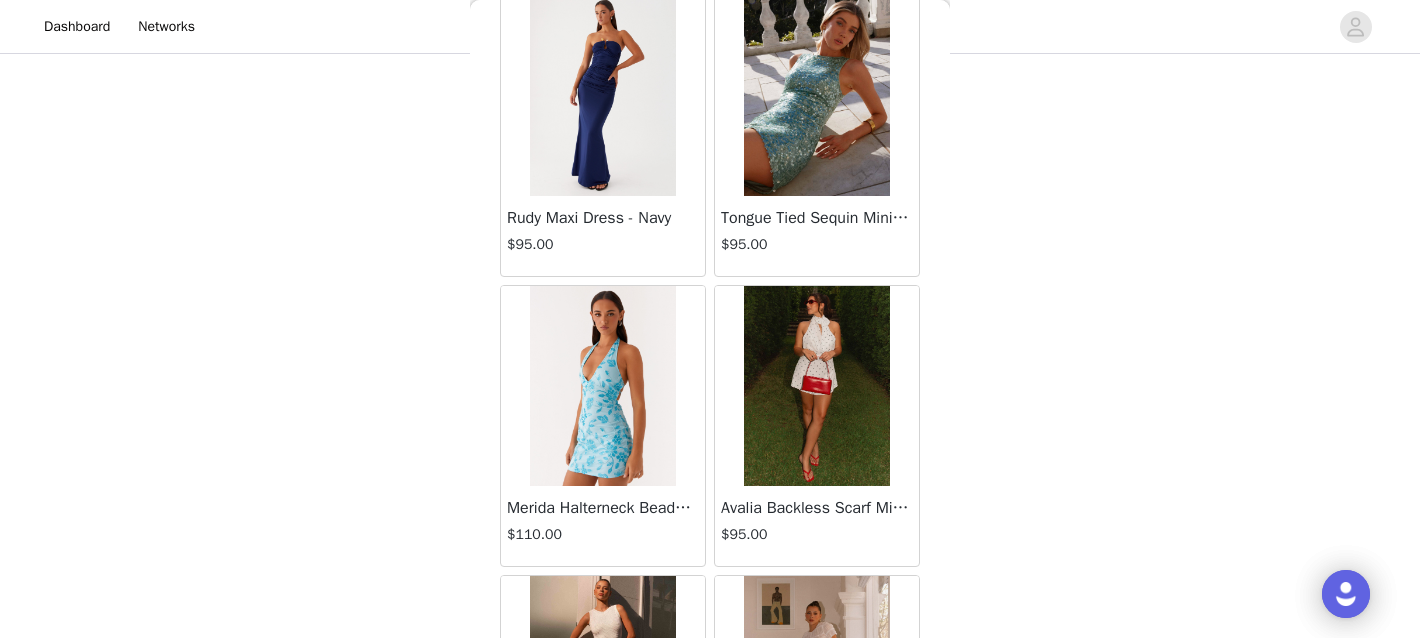 scroll, scrollTop: 14022, scrollLeft: 0, axis: vertical 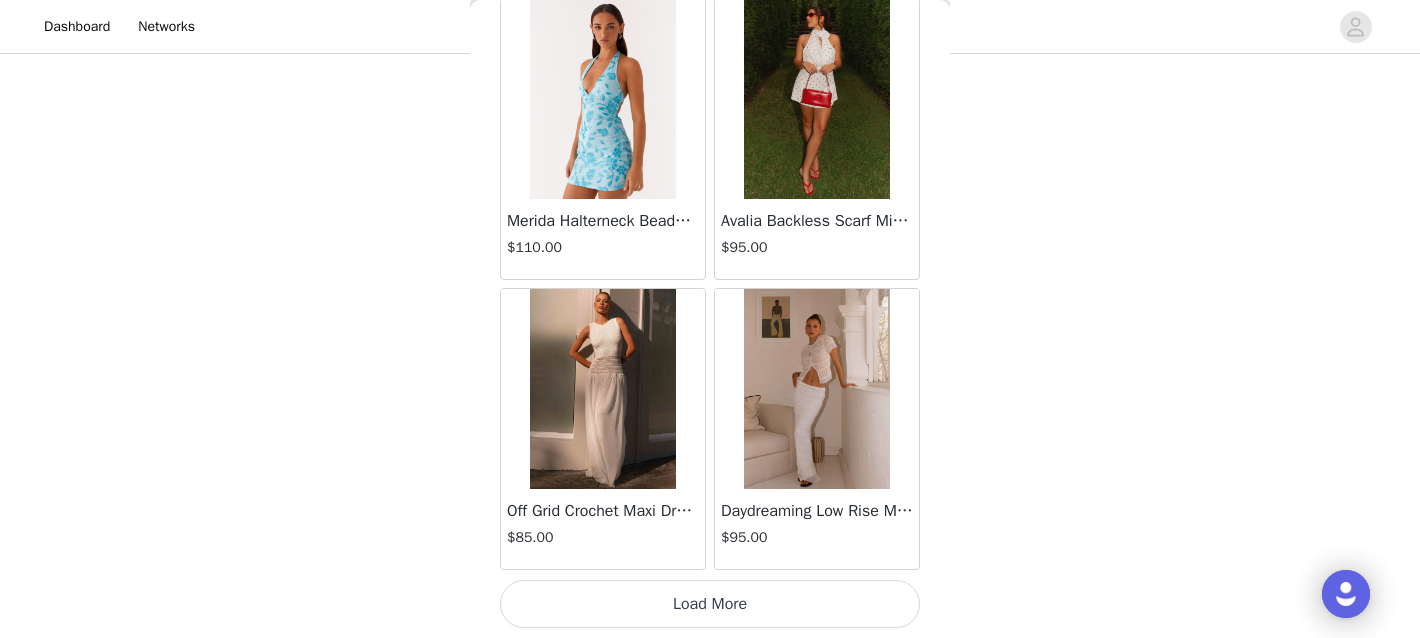 click on "Load More" at bounding box center [710, 604] 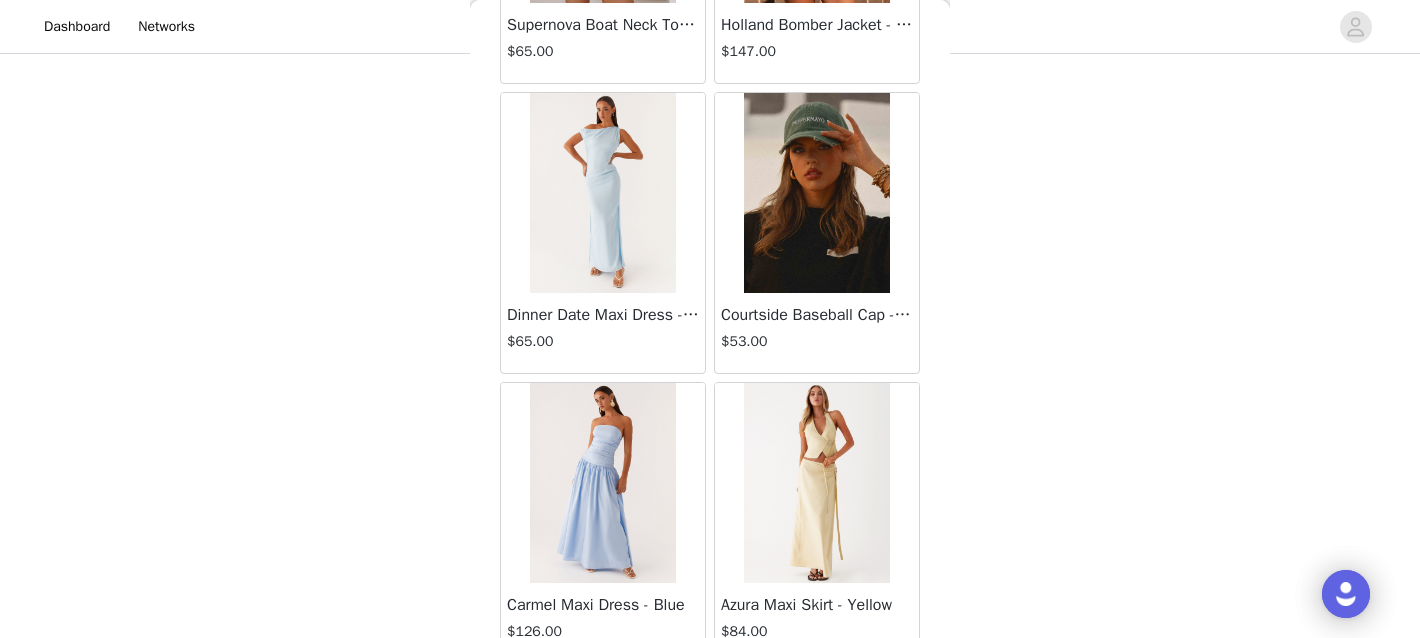 scroll, scrollTop: 16922, scrollLeft: 0, axis: vertical 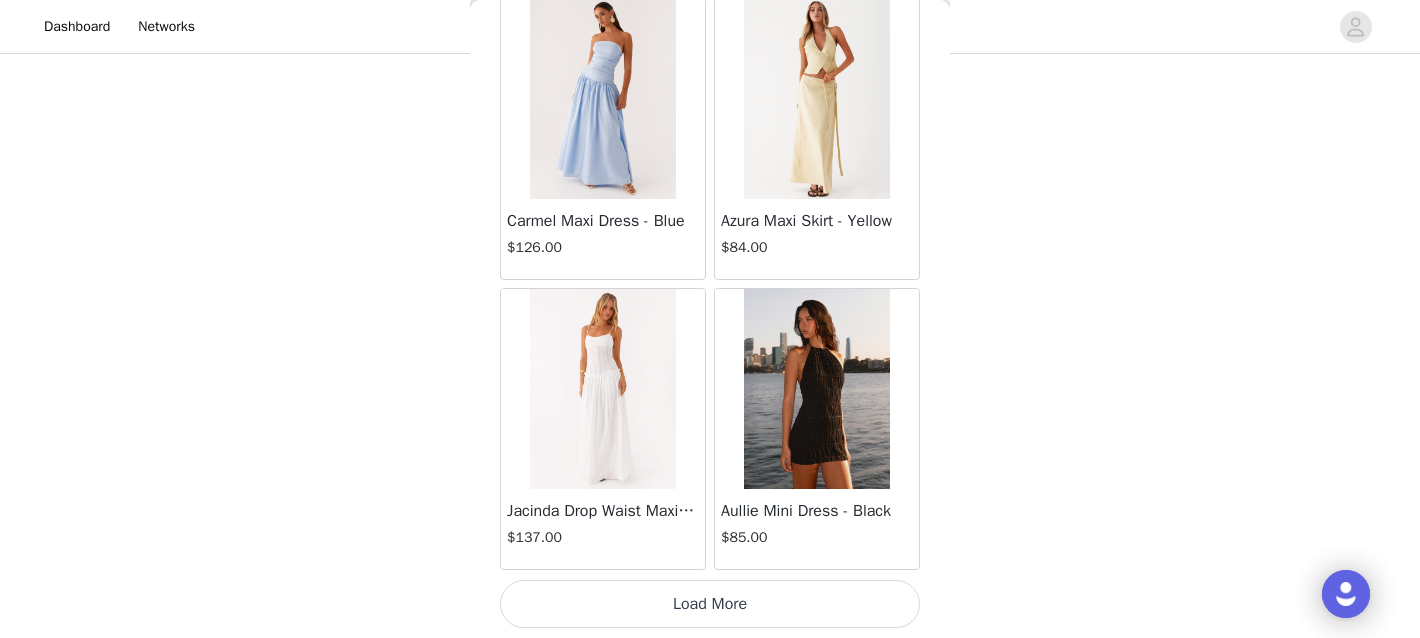 click on "Load More" at bounding box center [710, 604] 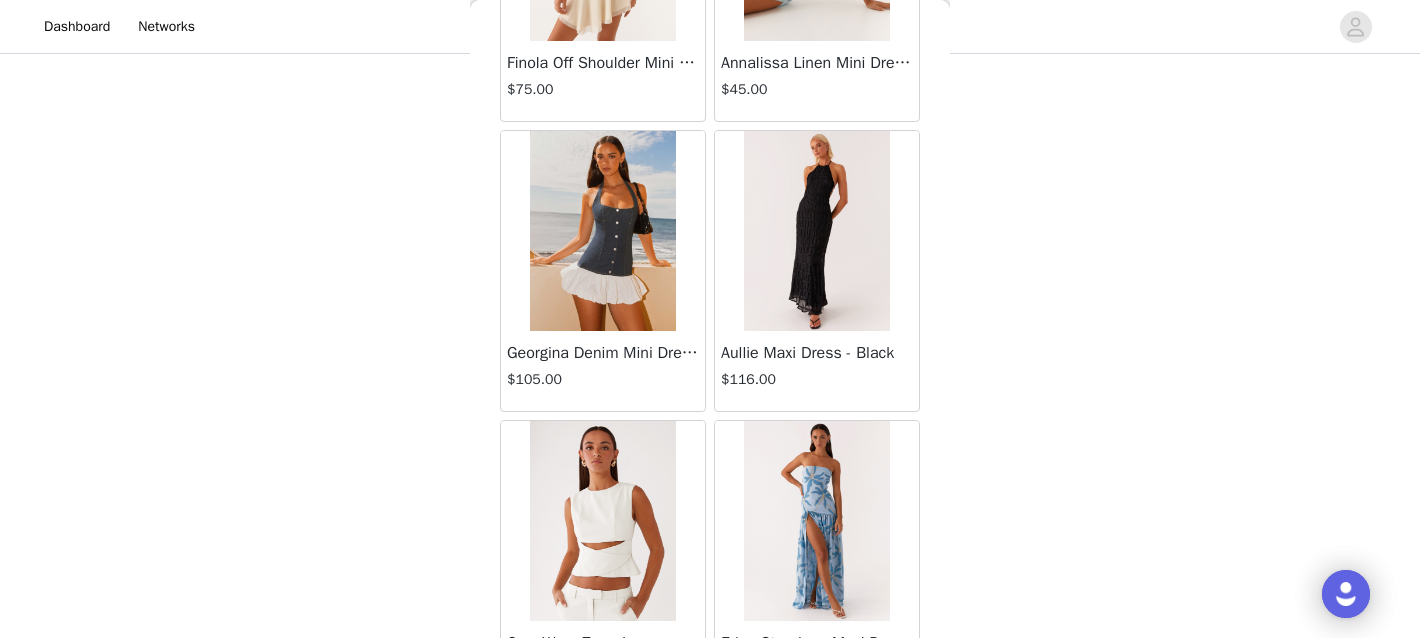 scroll, scrollTop: 19822, scrollLeft: 0, axis: vertical 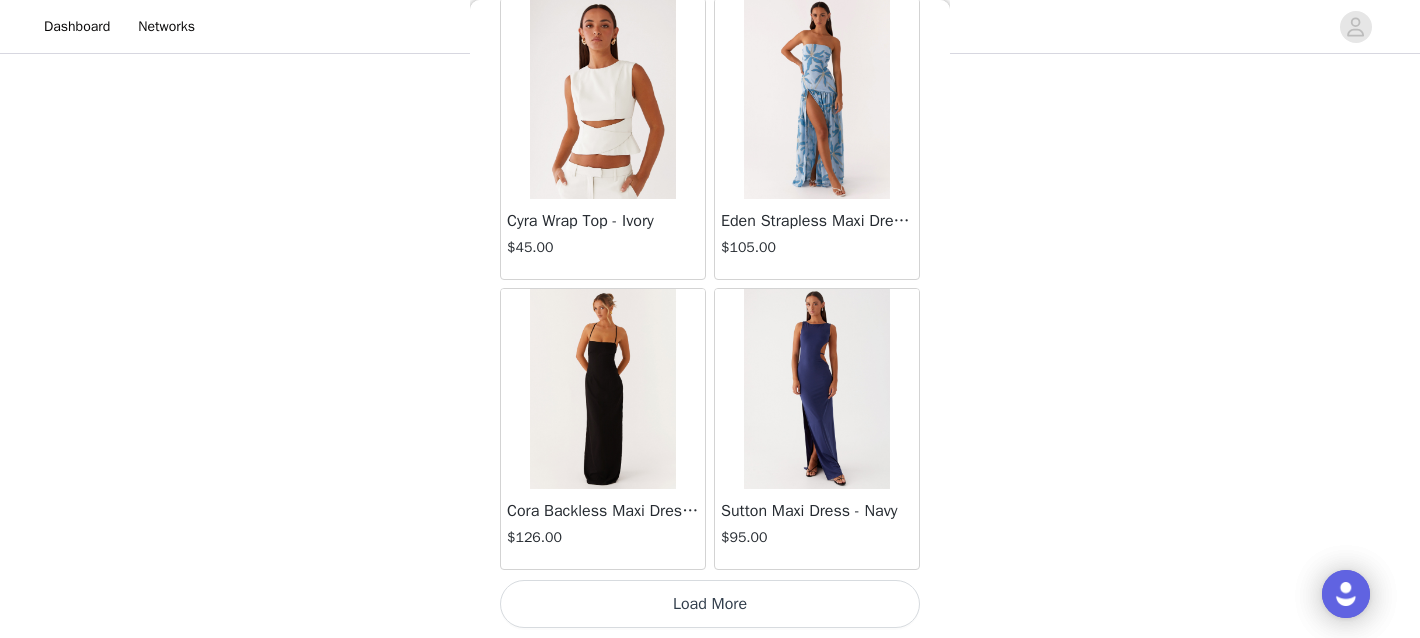 click on "Load More" at bounding box center [710, 604] 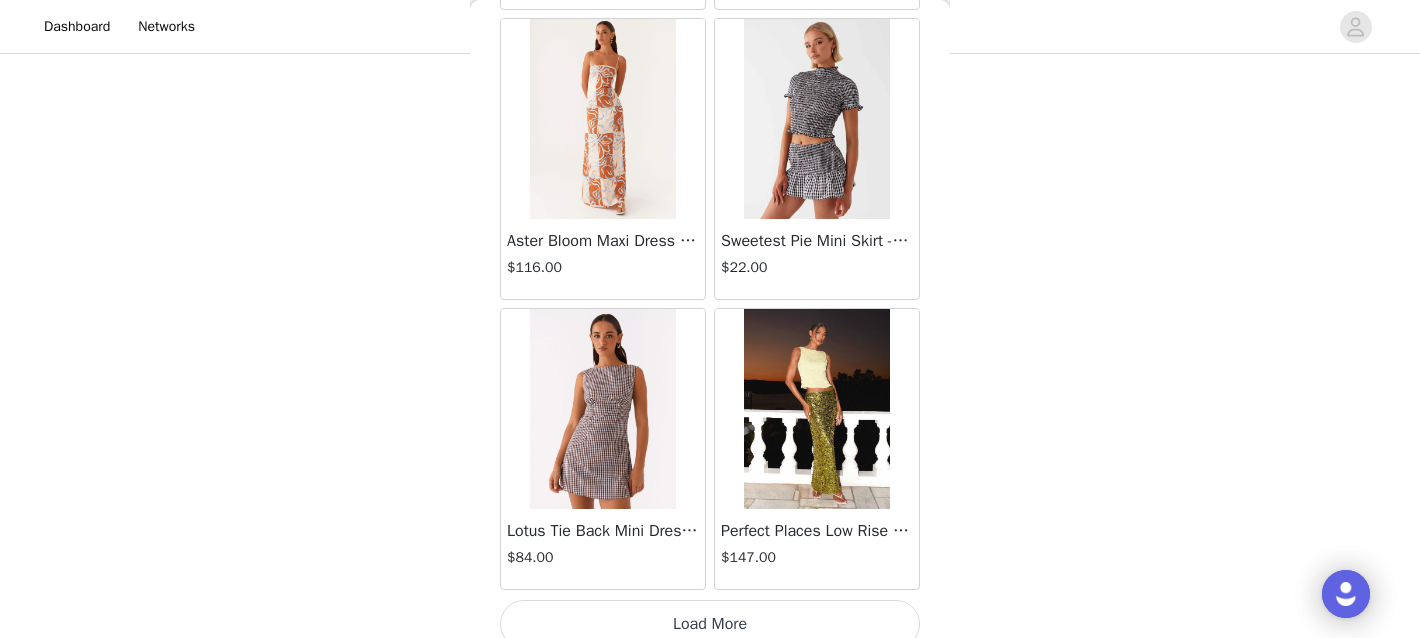 scroll, scrollTop: 22722, scrollLeft: 0, axis: vertical 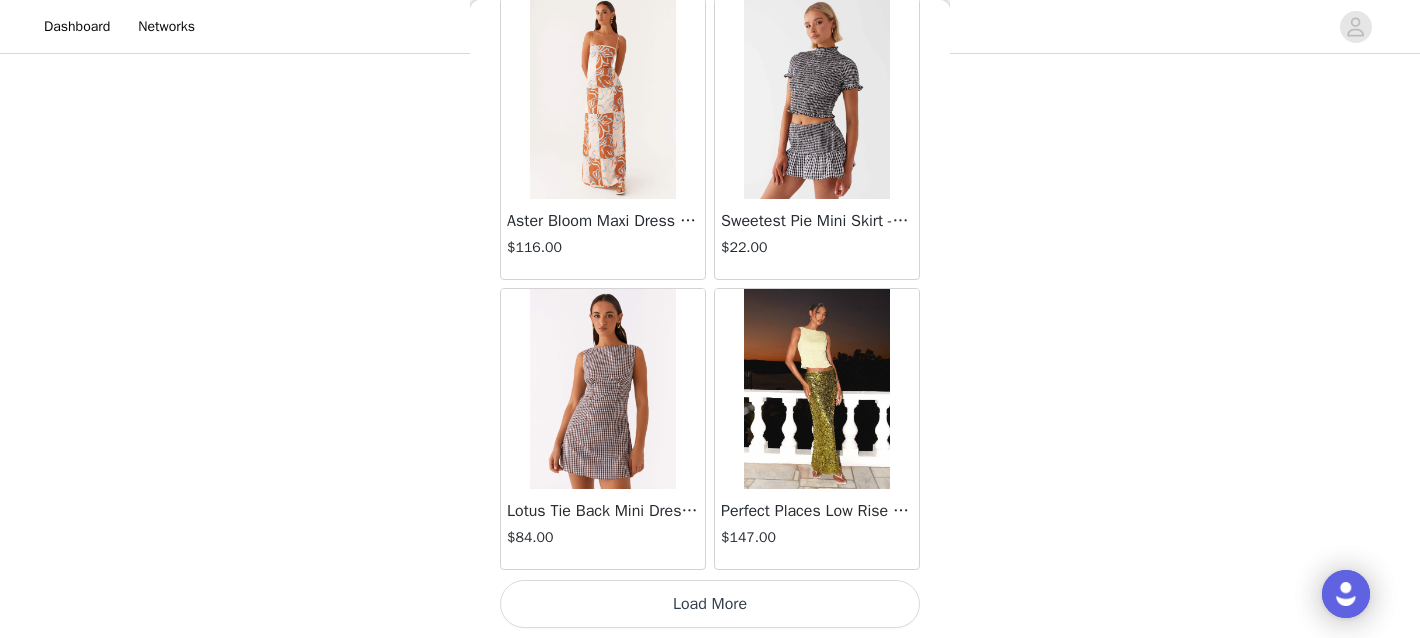 click on "Load More" at bounding box center (710, 604) 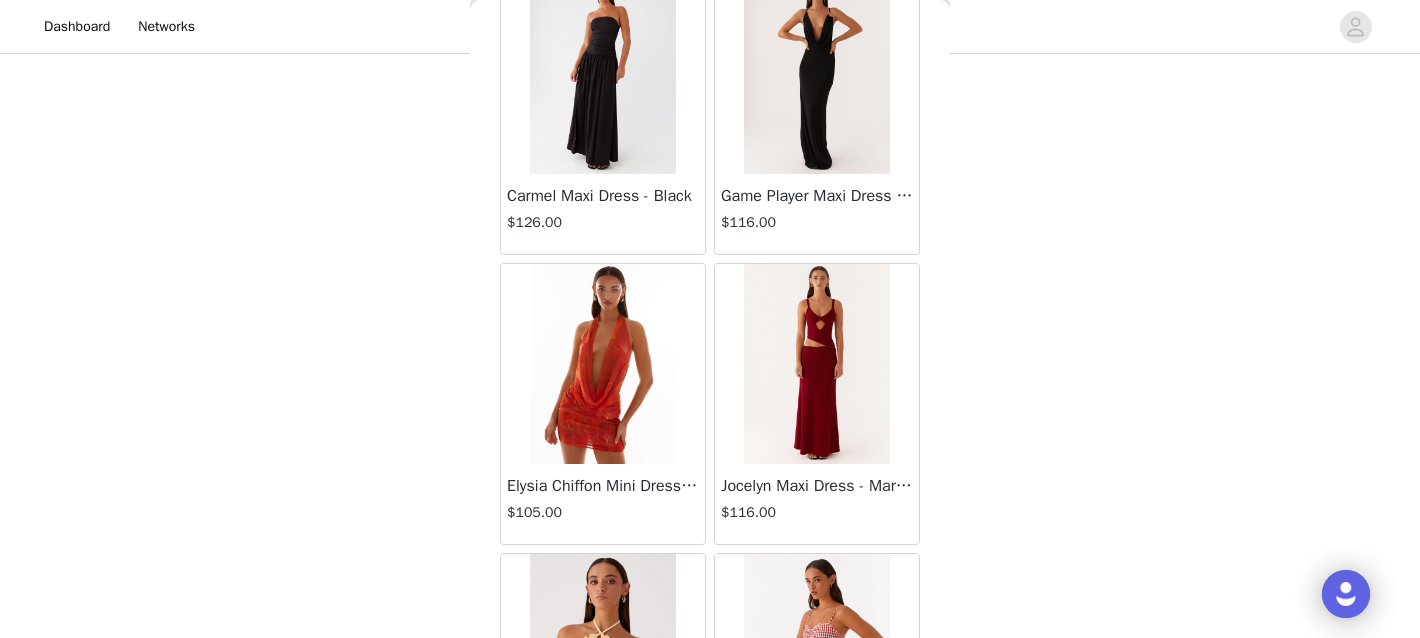 scroll, scrollTop: 25622, scrollLeft: 0, axis: vertical 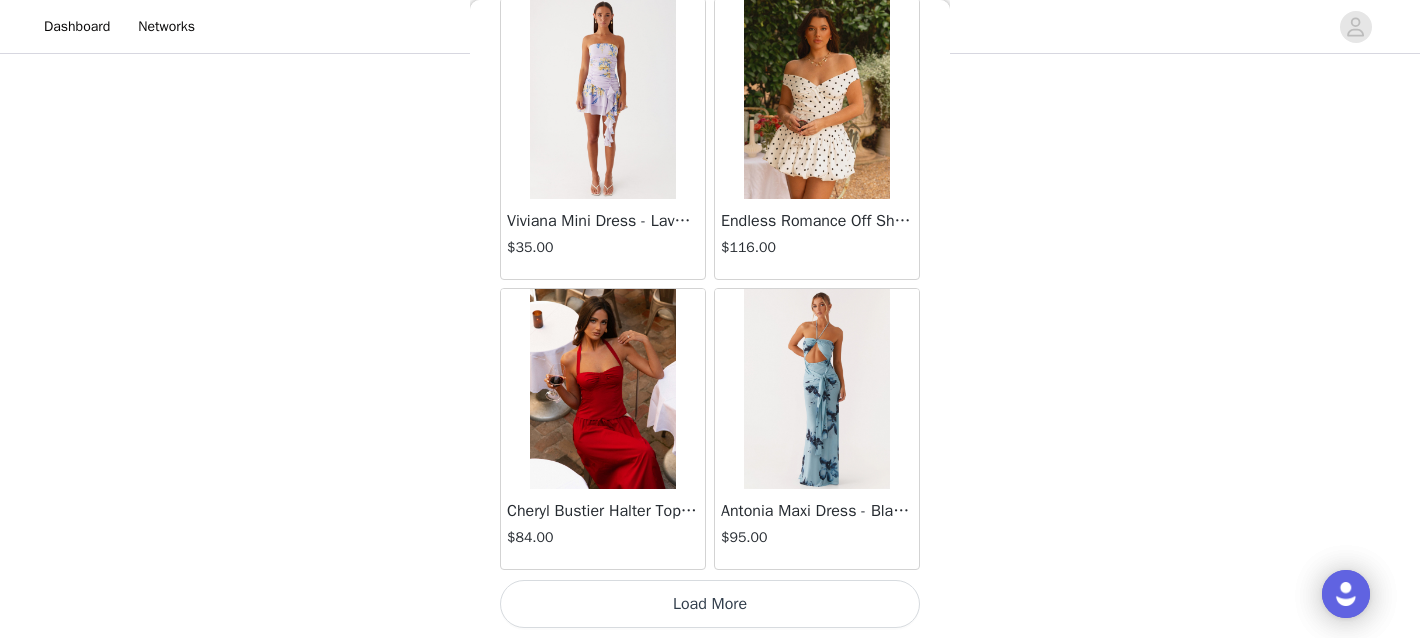 click on "Load More" at bounding box center (710, 604) 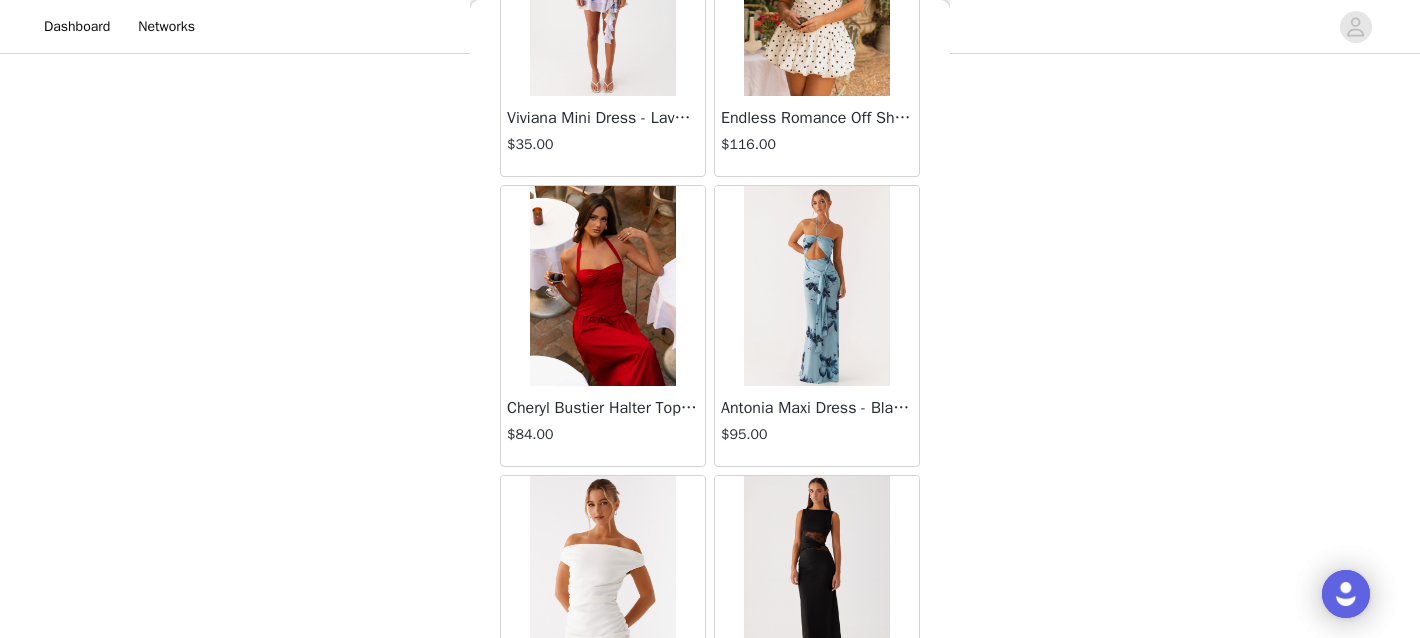 scroll, scrollTop: 28522, scrollLeft: 0, axis: vertical 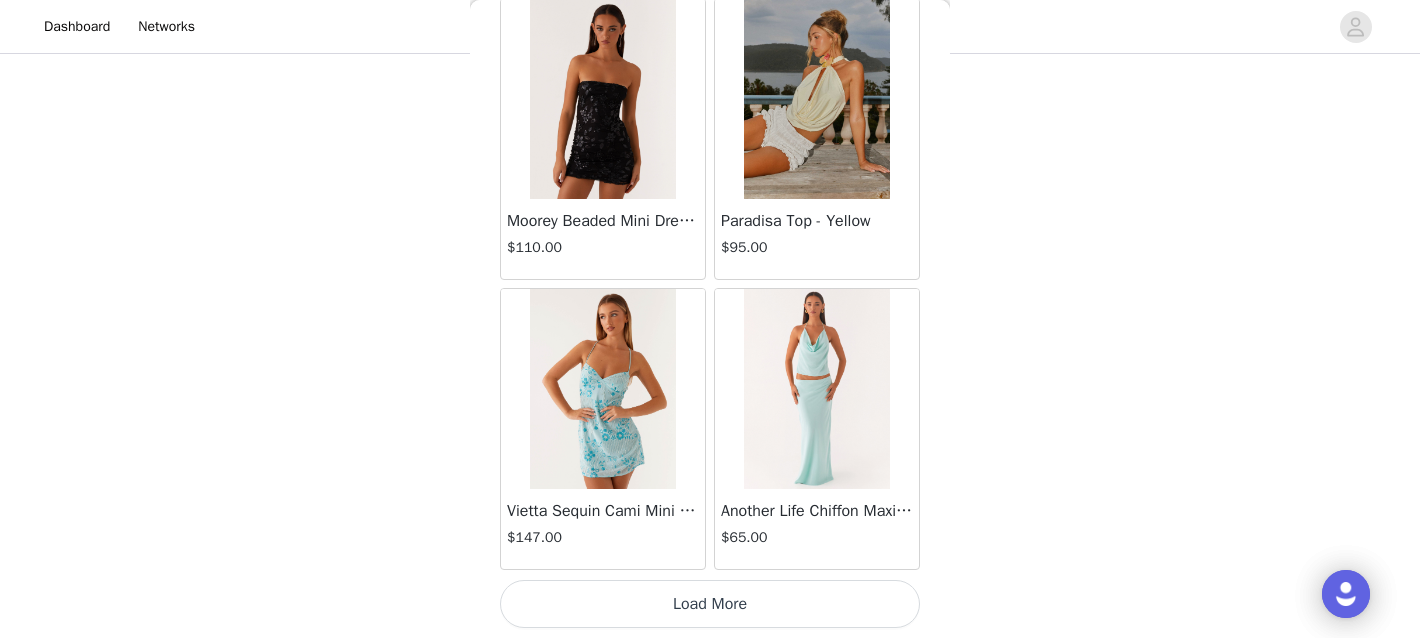 click on "Load More" at bounding box center [710, 604] 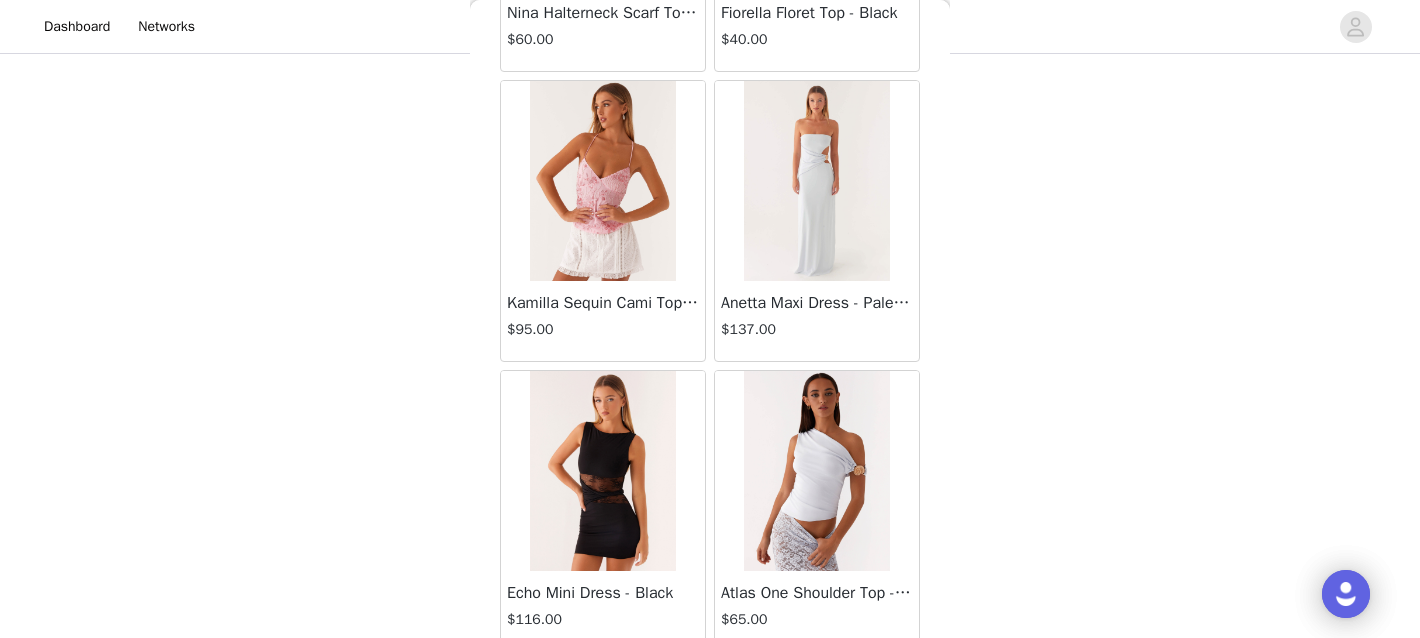 scroll, scrollTop: 31422, scrollLeft: 0, axis: vertical 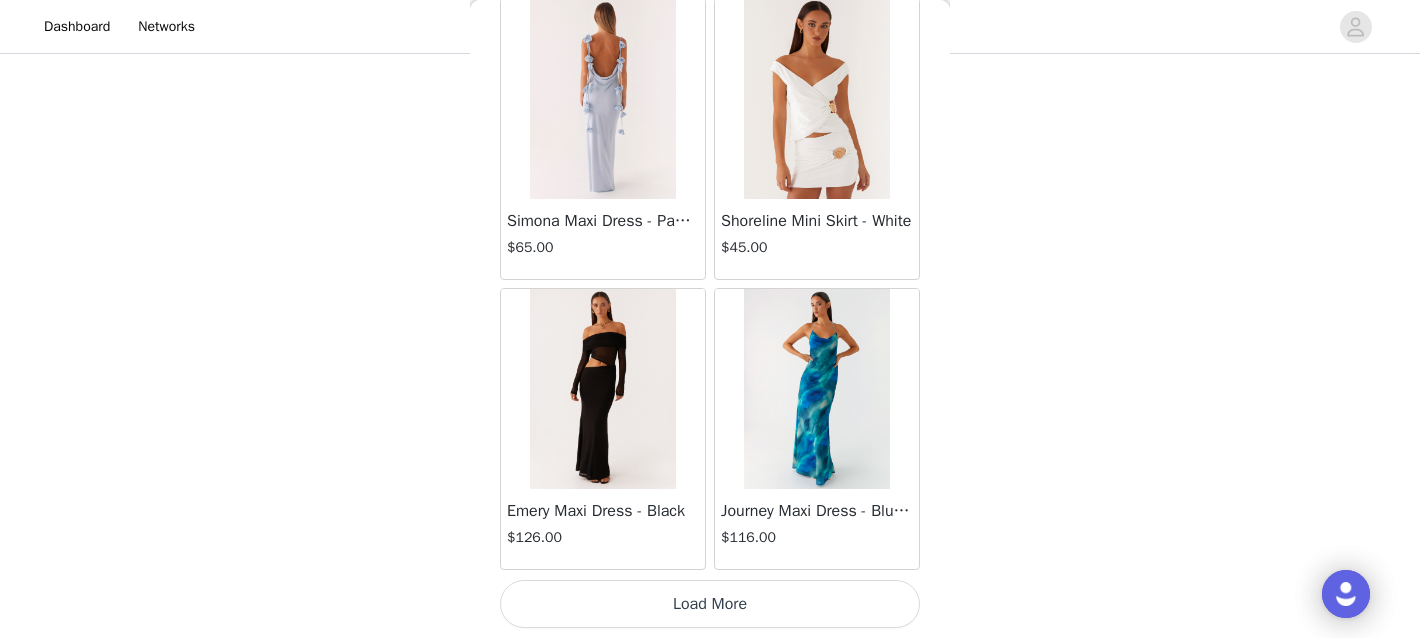 click on "Load More" at bounding box center [710, 604] 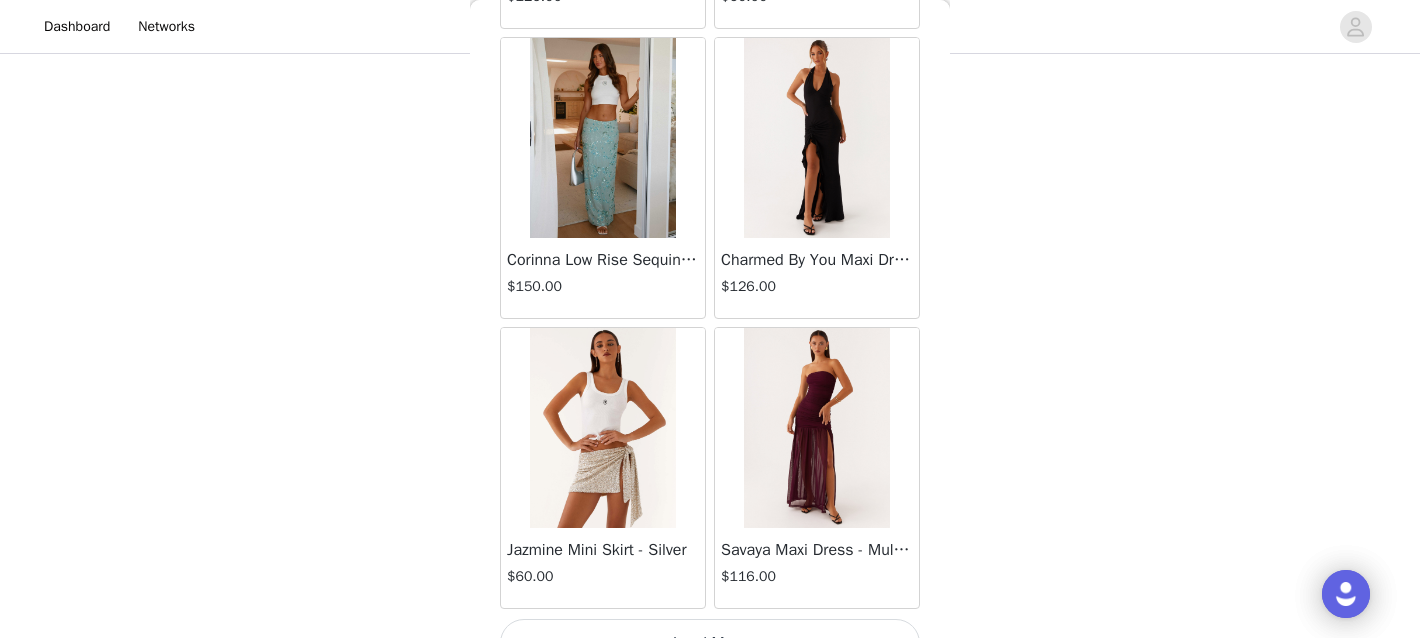 scroll, scrollTop: 34322, scrollLeft: 0, axis: vertical 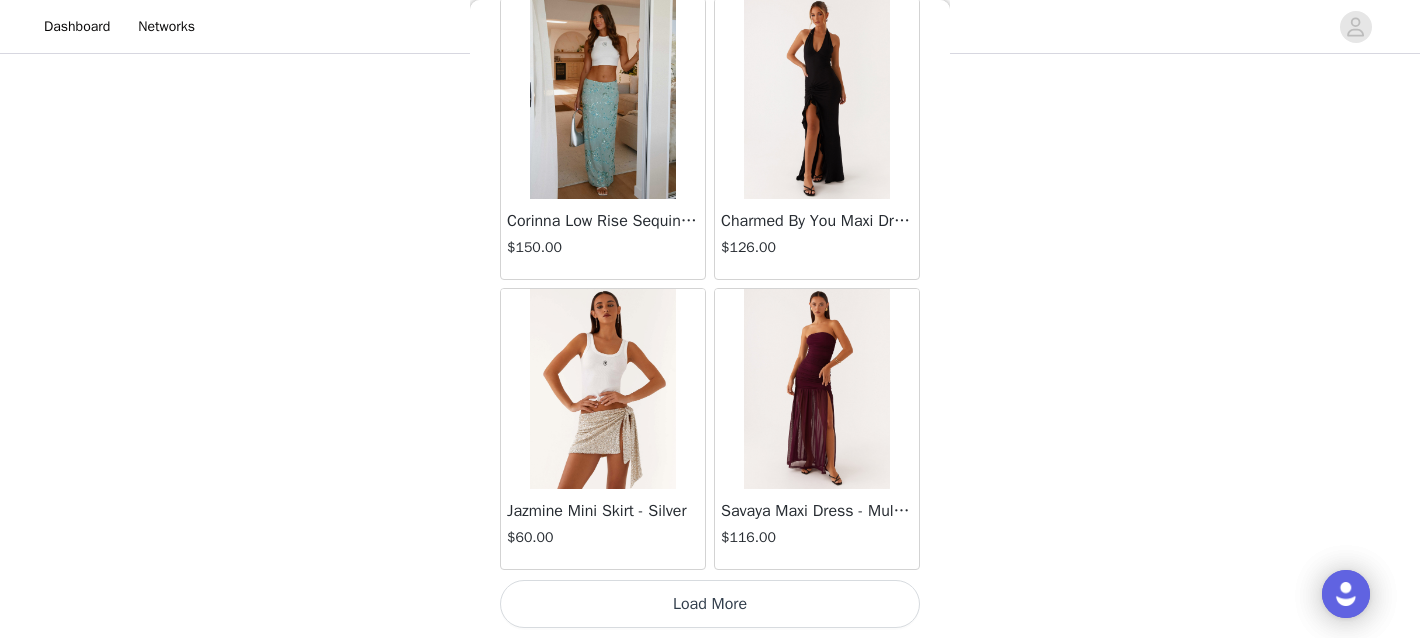 click on "Load More" at bounding box center (710, 604) 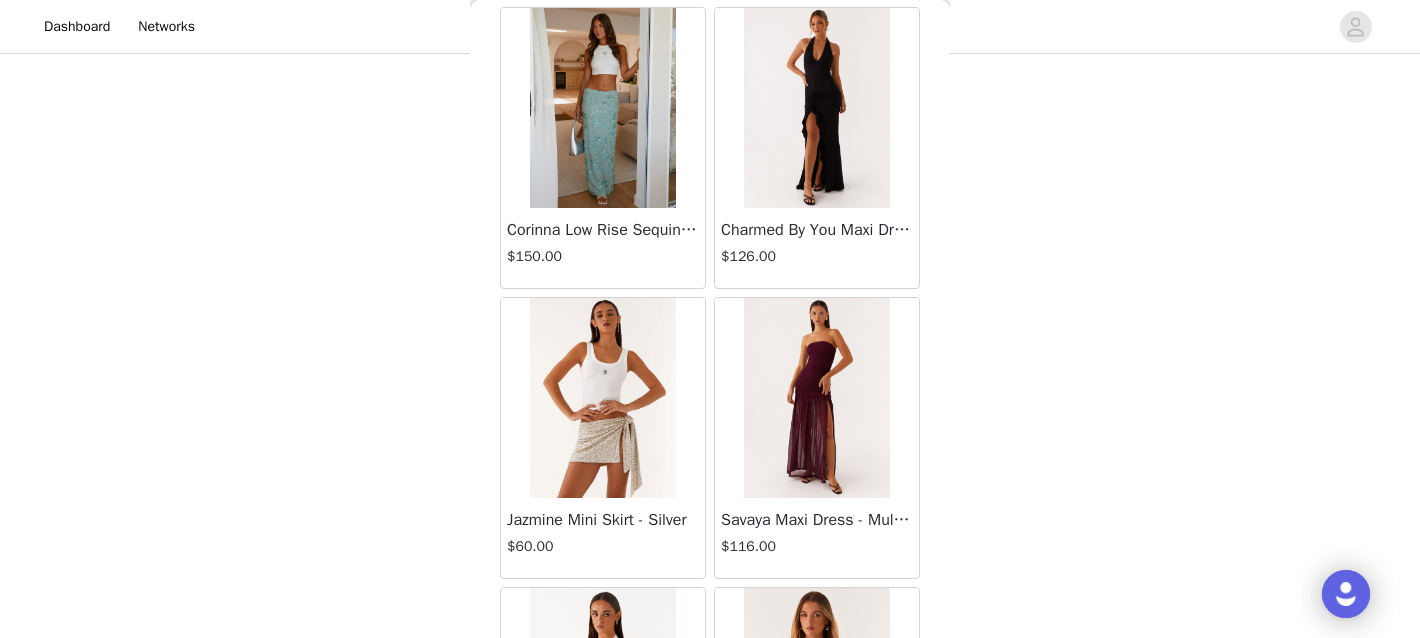 scroll, scrollTop: 34322, scrollLeft: 0, axis: vertical 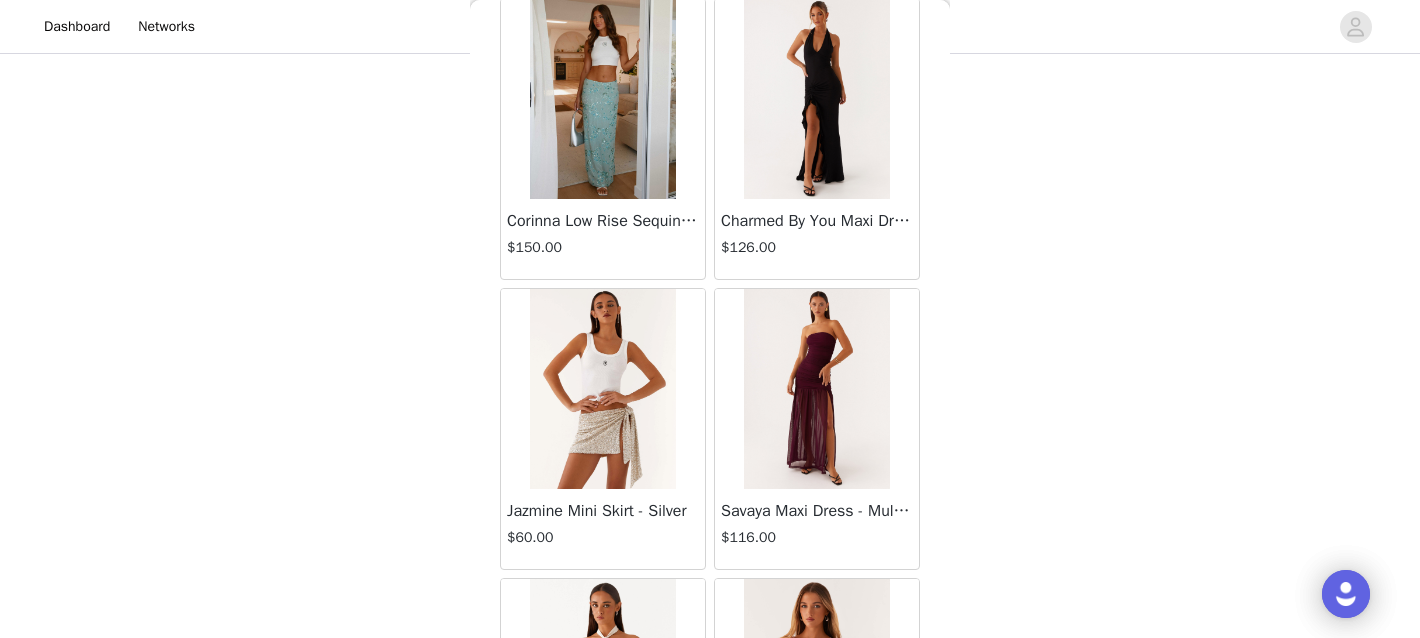 click on "Savaya Maxi Dress - Mulberry   $116.00" at bounding box center (817, 529) 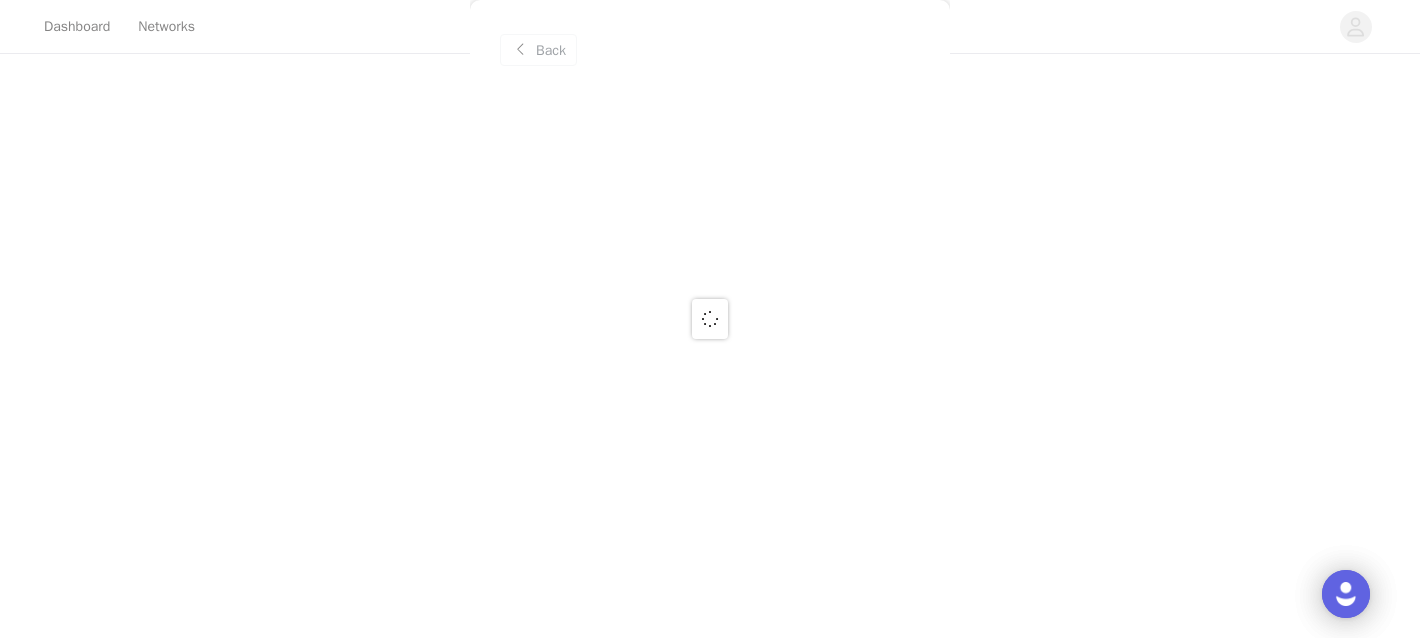 scroll, scrollTop: 0, scrollLeft: 0, axis: both 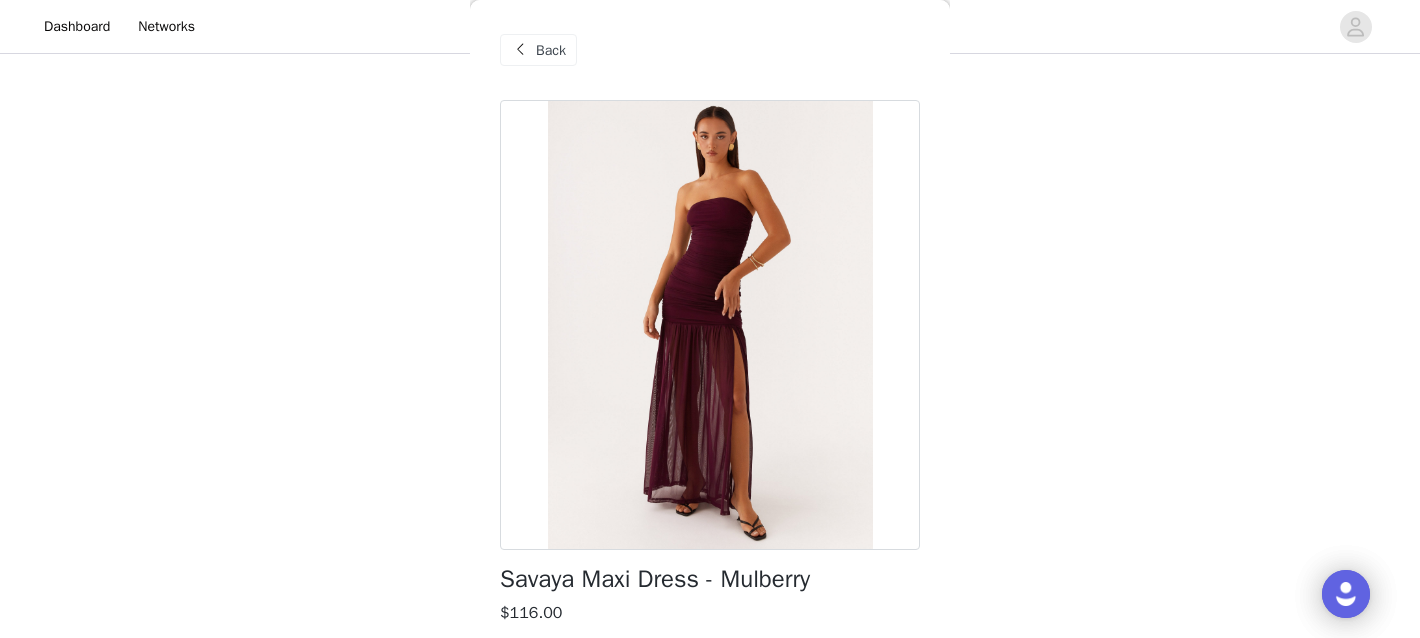 click on "Back" at bounding box center (551, 50) 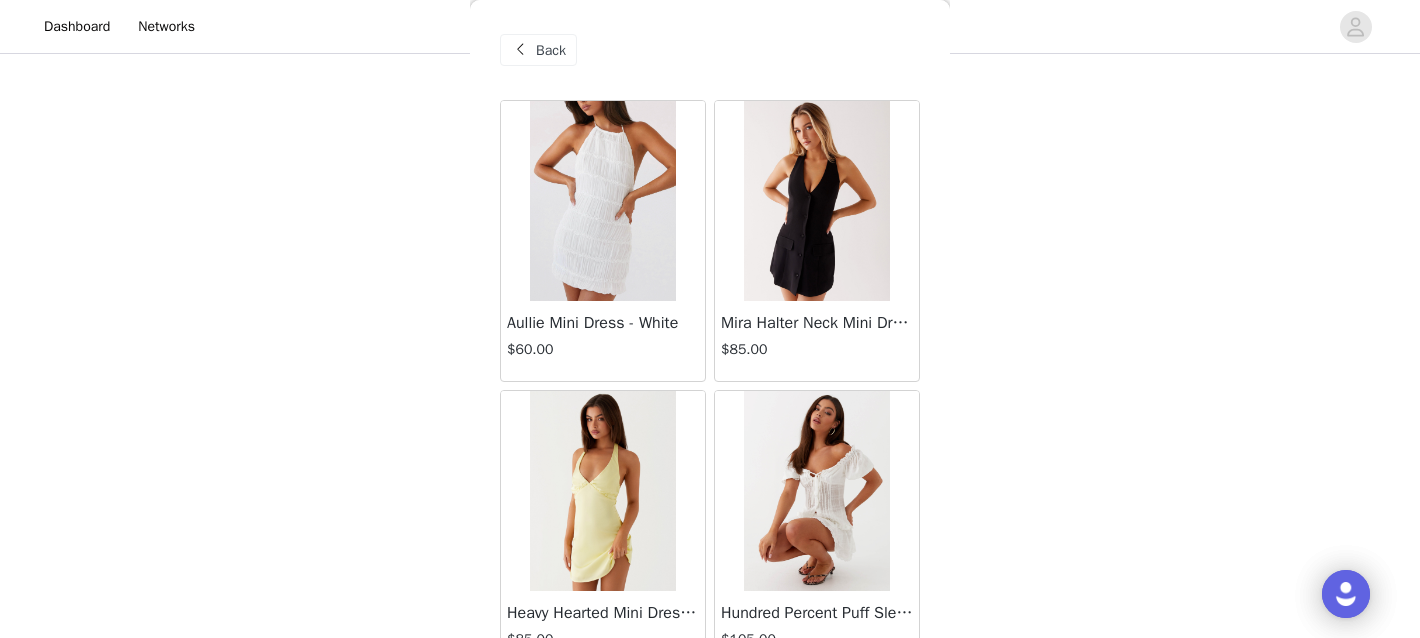 scroll, scrollTop: 361, scrollLeft: 0, axis: vertical 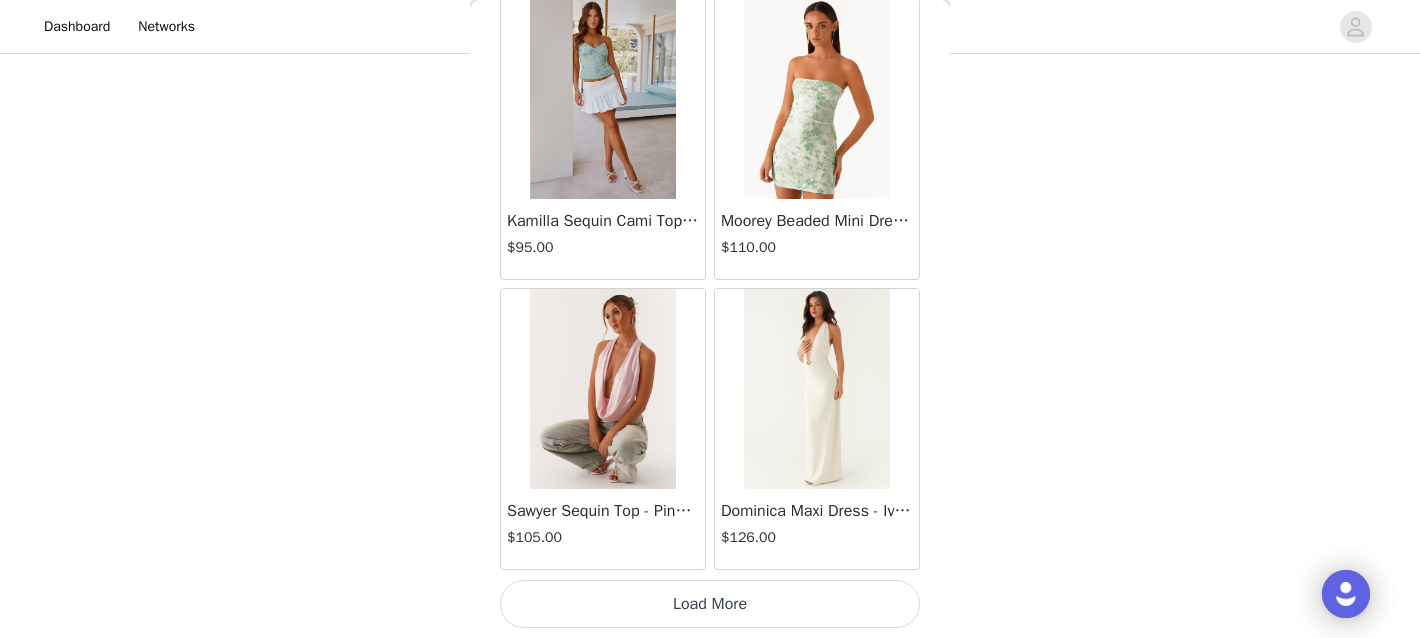 click on "Load More" at bounding box center (710, 604) 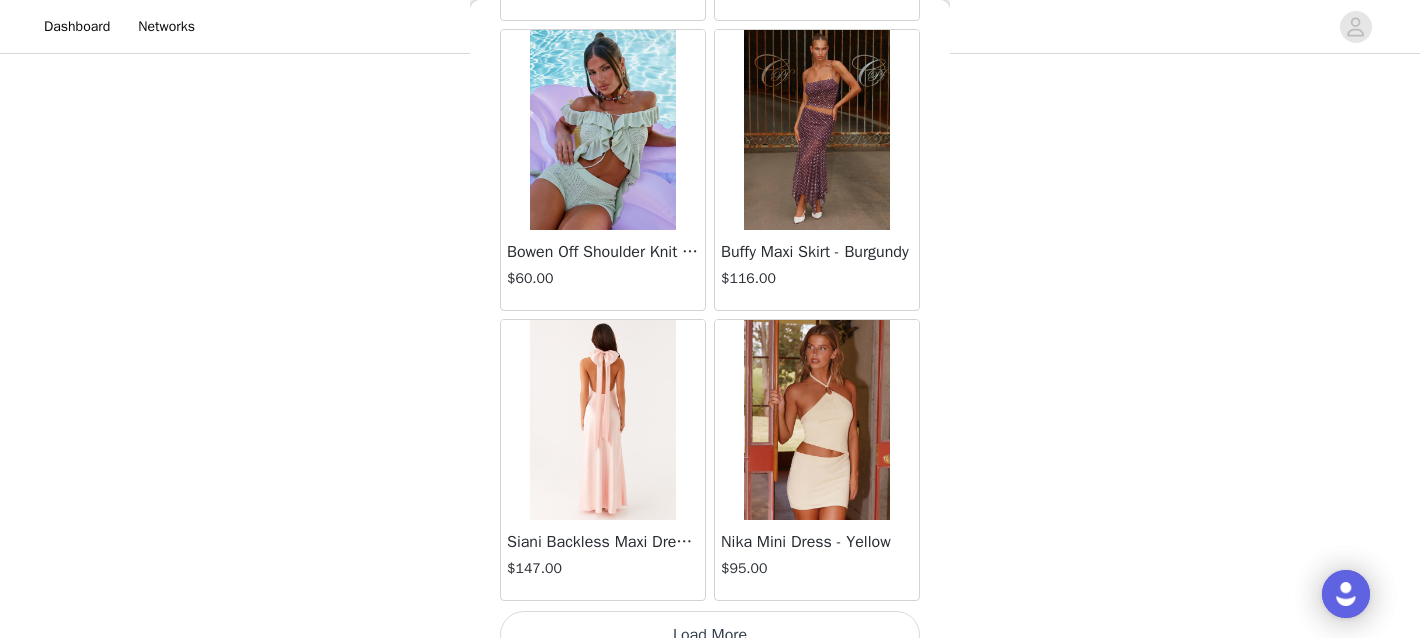 scroll, scrollTop: 40122, scrollLeft: 0, axis: vertical 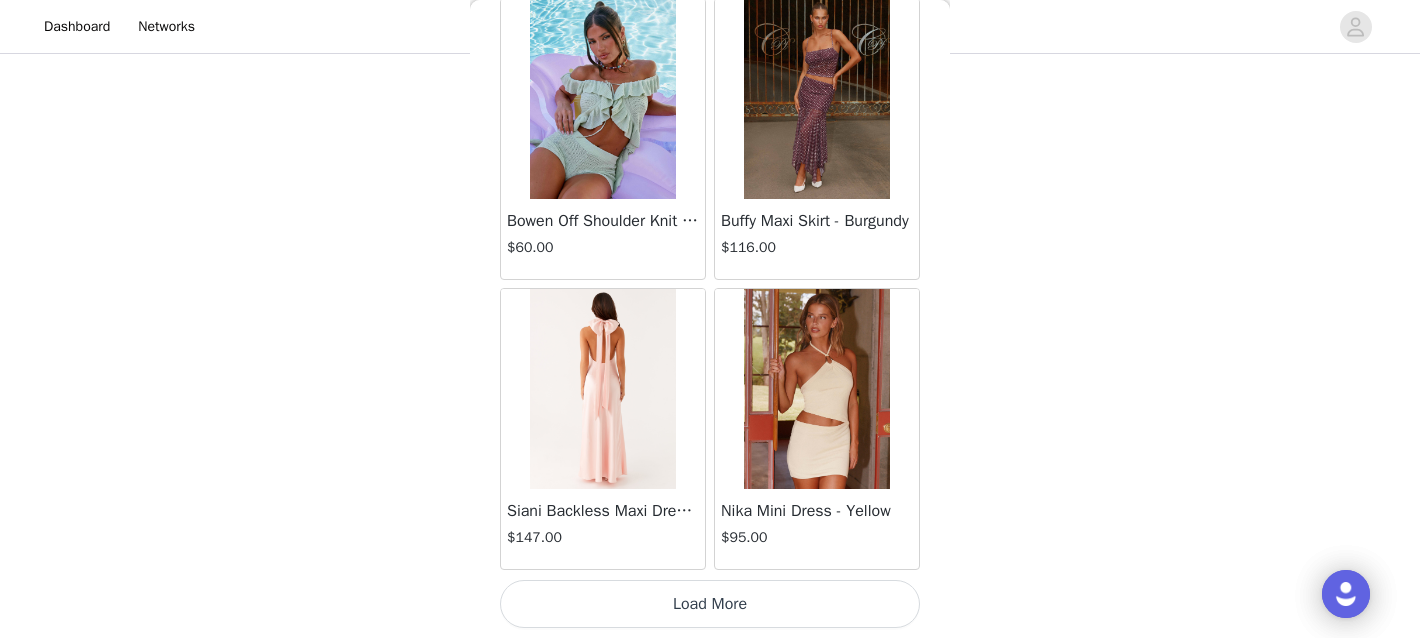 click on "Load More" at bounding box center [710, 604] 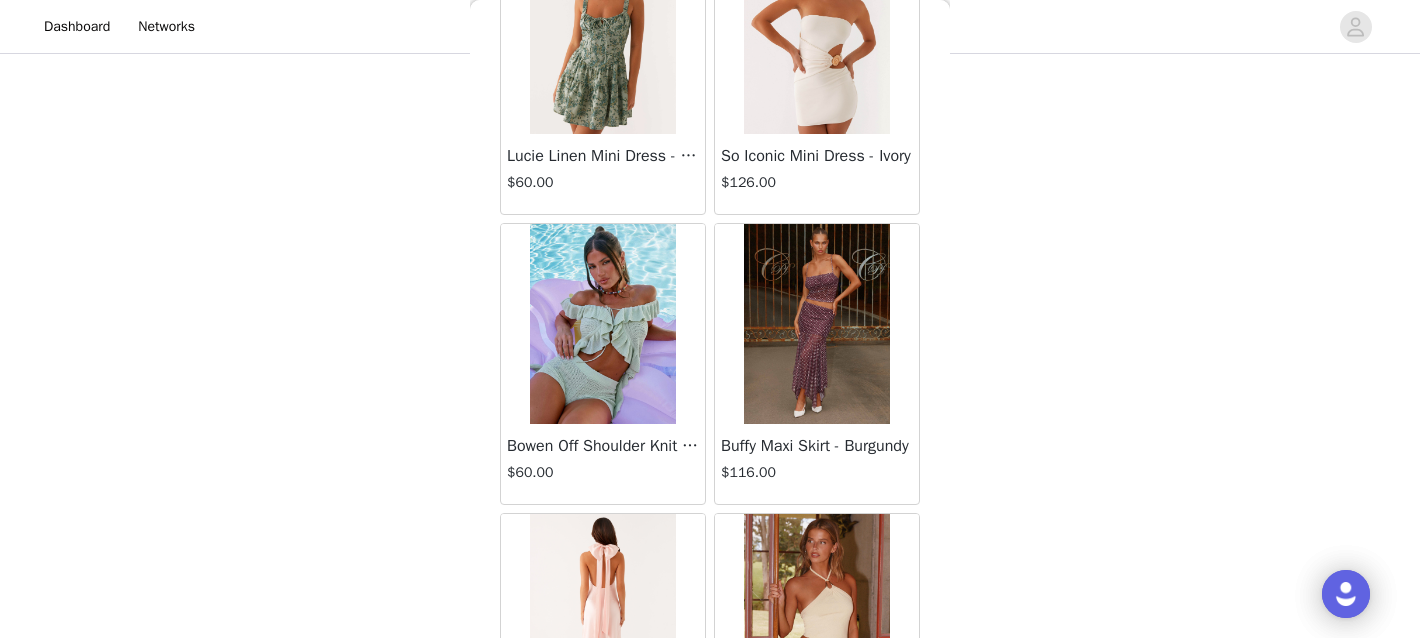 scroll, scrollTop: 39901, scrollLeft: 0, axis: vertical 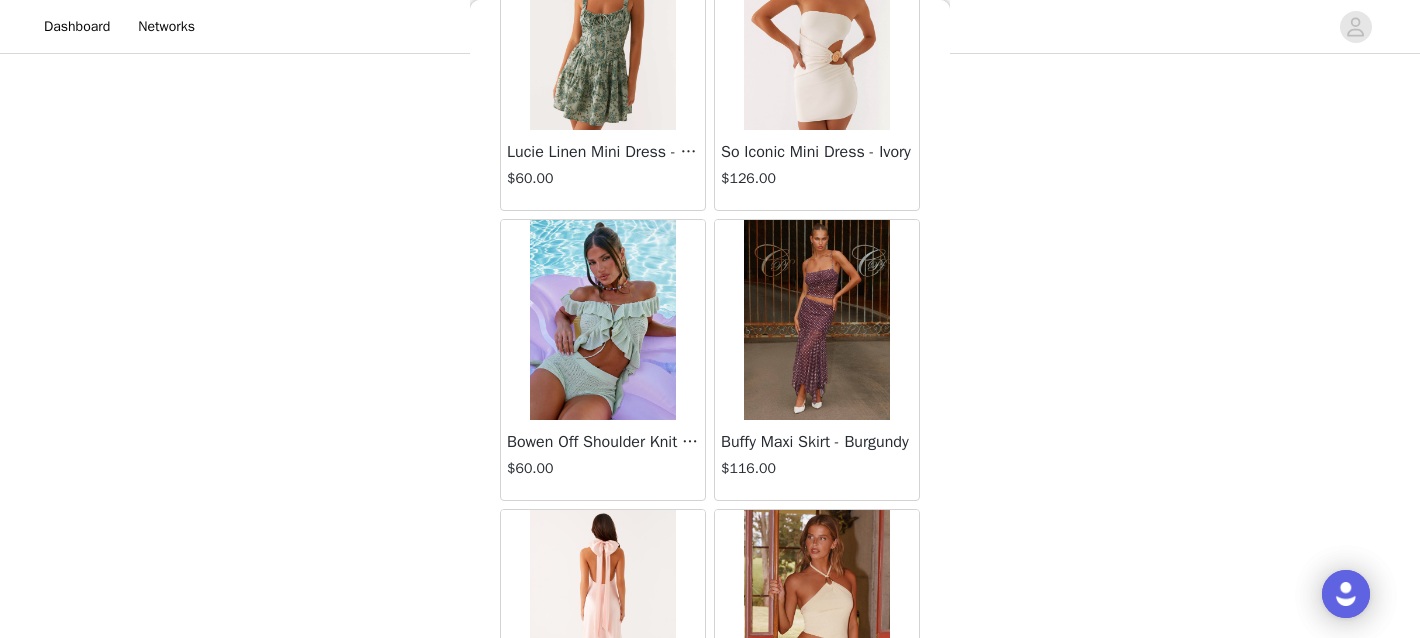 click at bounding box center [816, 320] 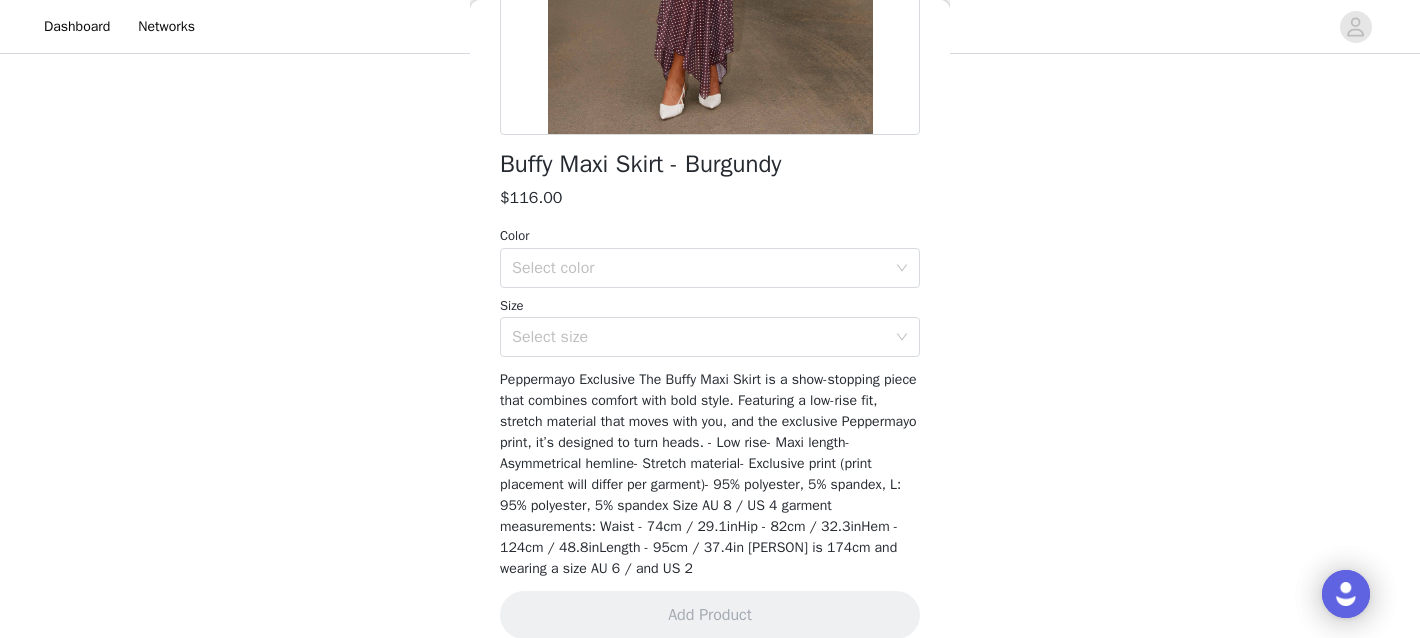scroll, scrollTop: 424, scrollLeft: 0, axis: vertical 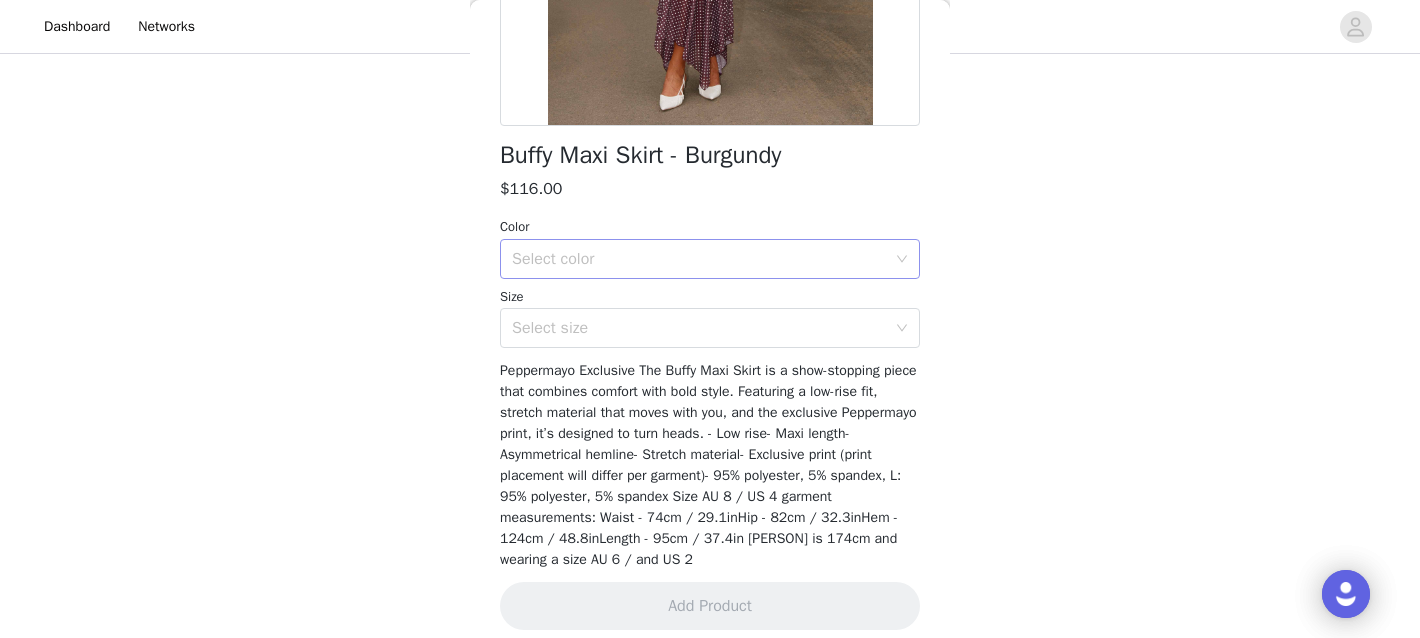 click on "Color   Select color Size   Select size" at bounding box center (710, 282) 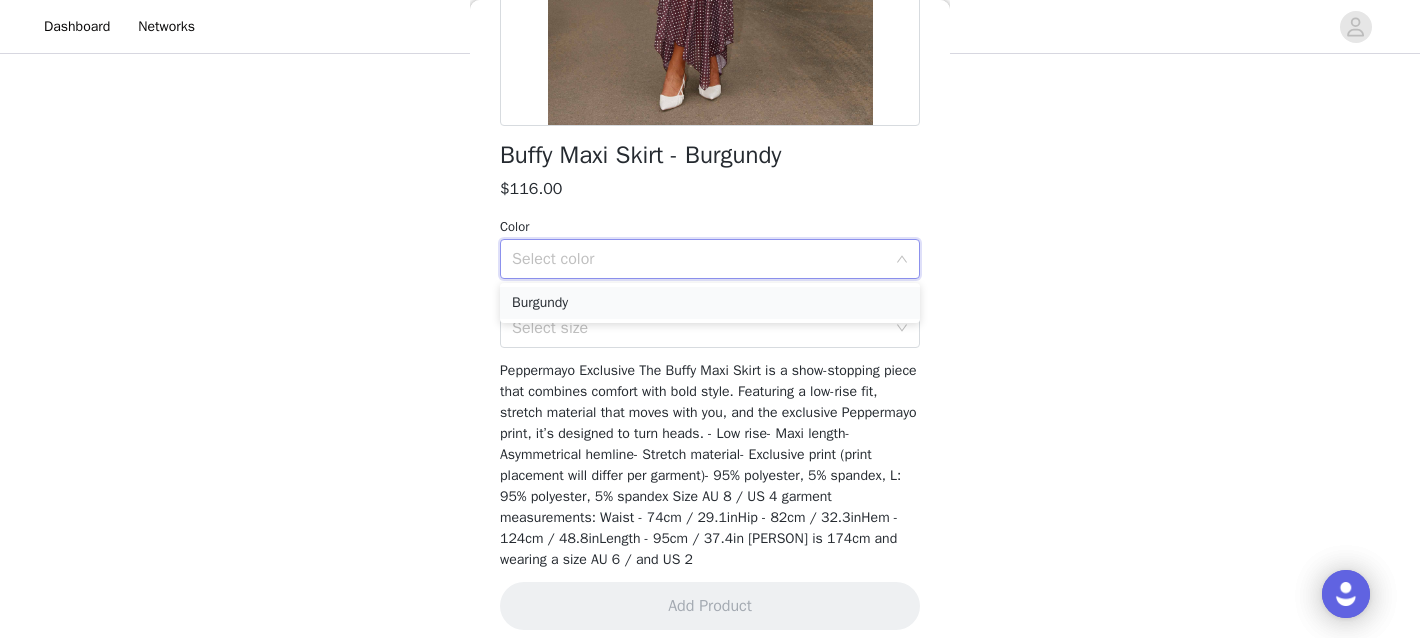 click on "Burgundy" at bounding box center (710, 303) 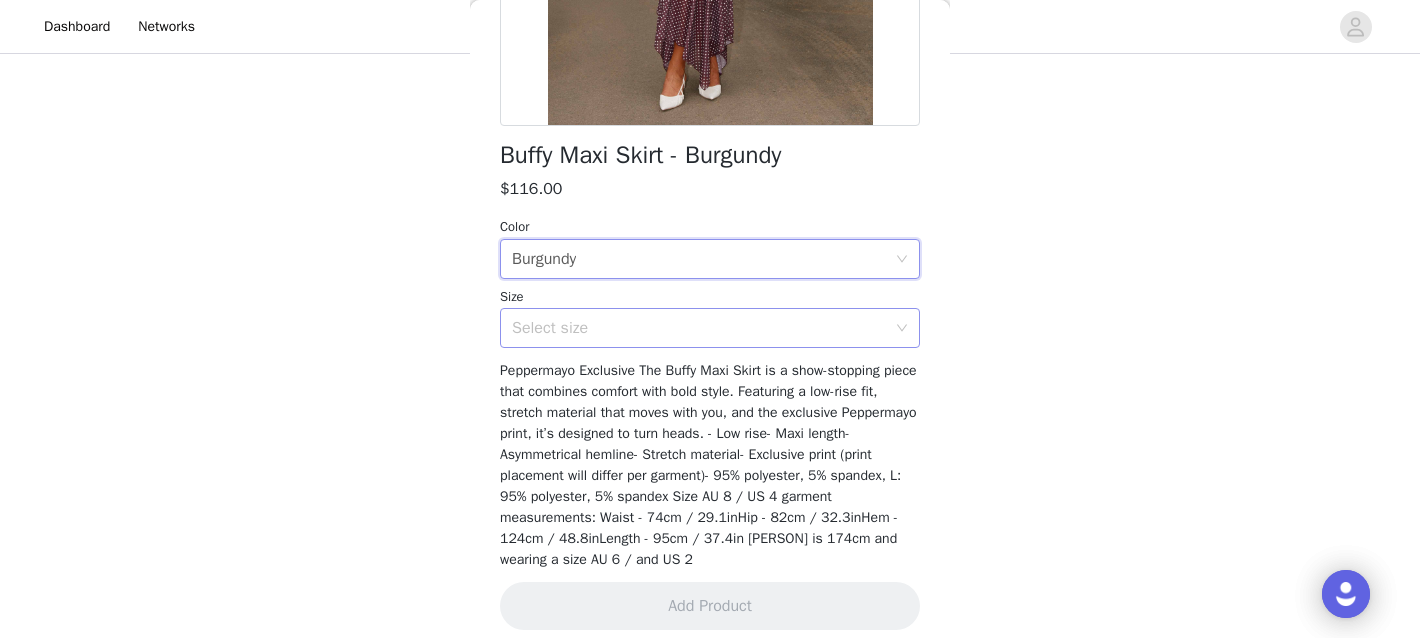click on "Select size" at bounding box center [699, 328] 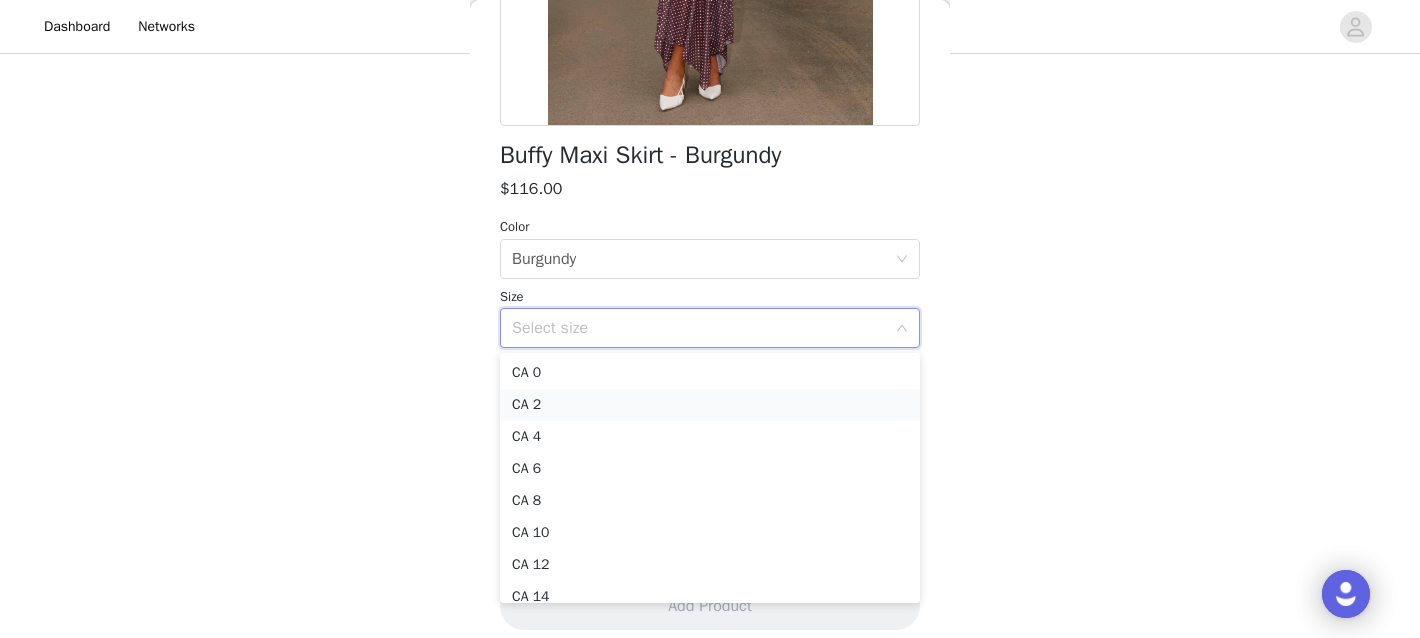 click on "CA 2" at bounding box center [710, 405] 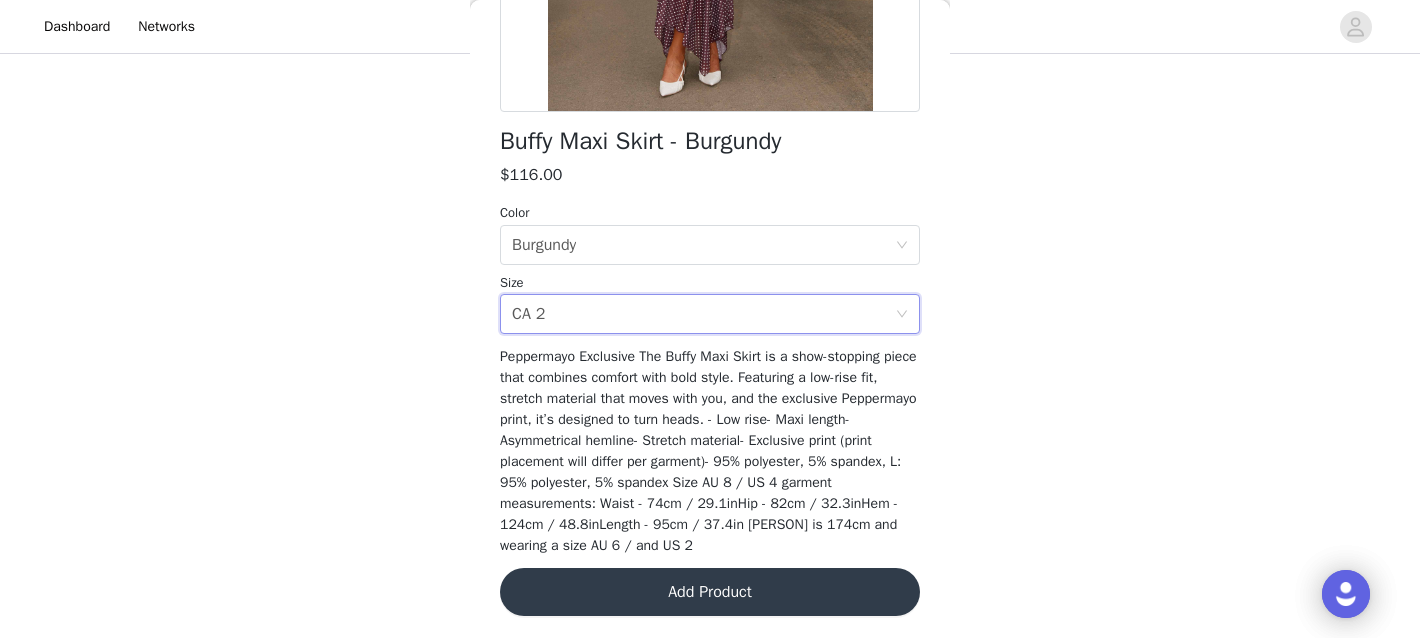 scroll, scrollTop: 440, scrollLeft: 0, axis: vertical 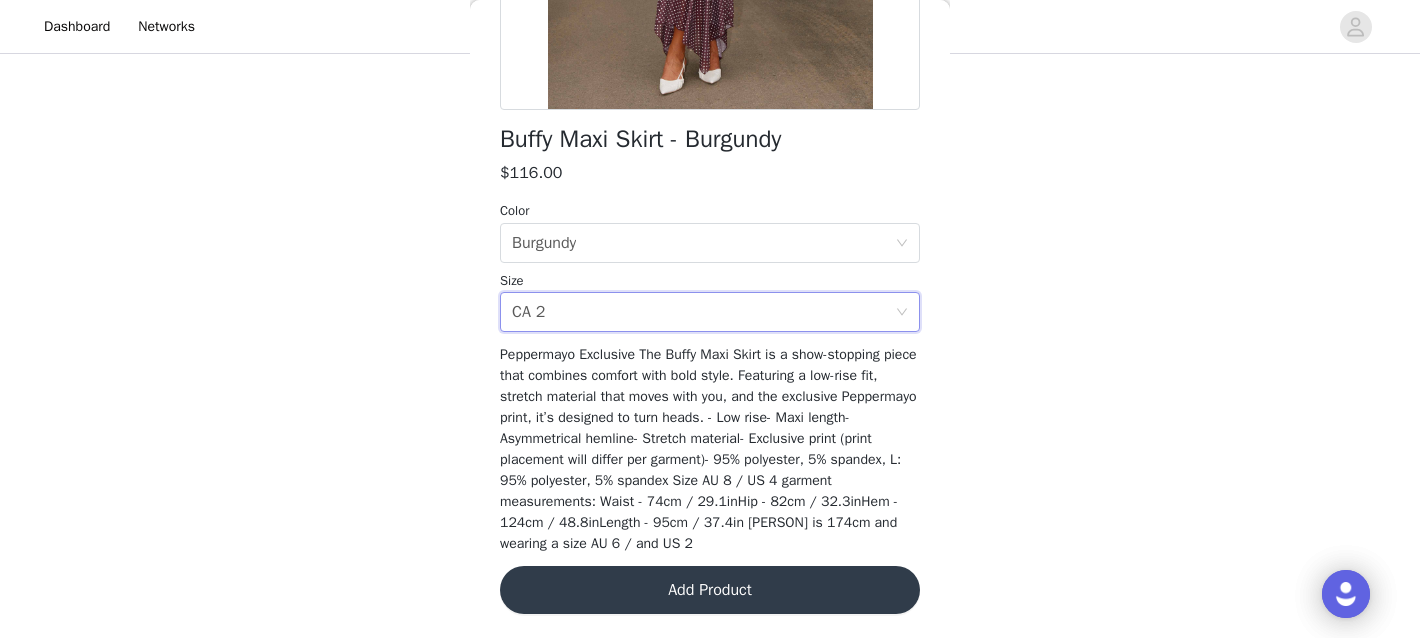 click on "Add Product" at bounding box center [710, 590] 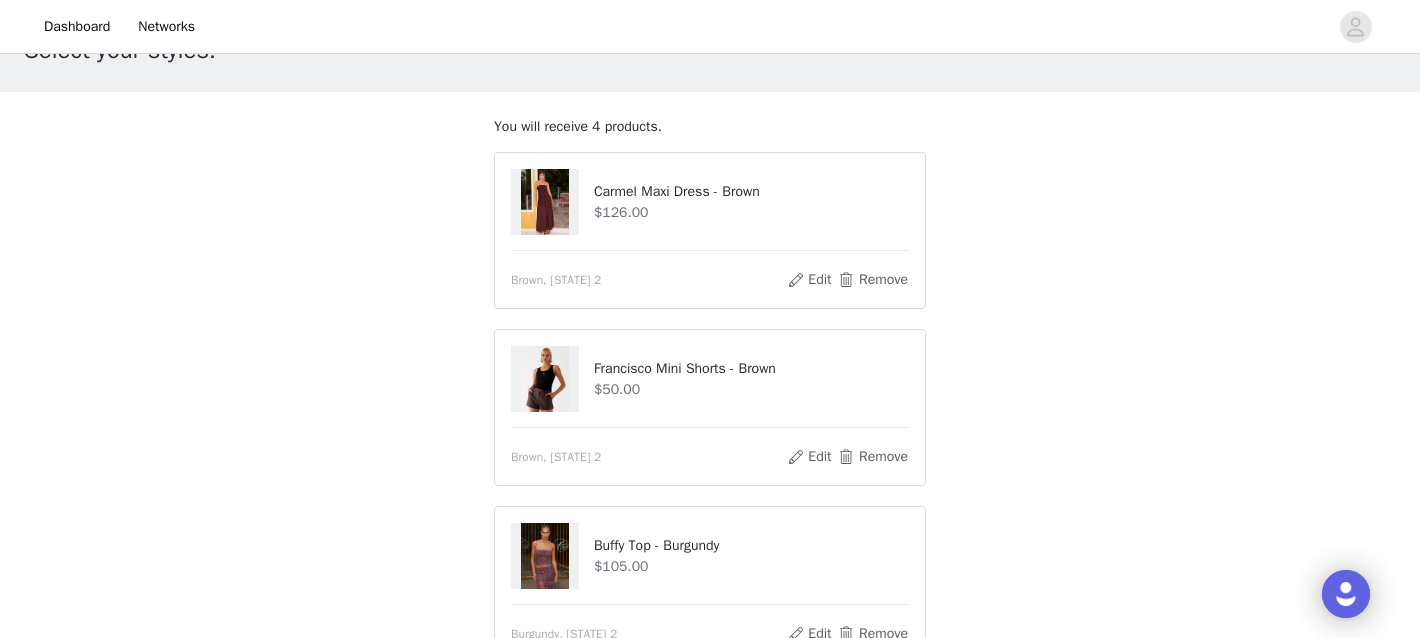 scroll, scrollTop: 67, scrollLeft: 0, axis: vertical 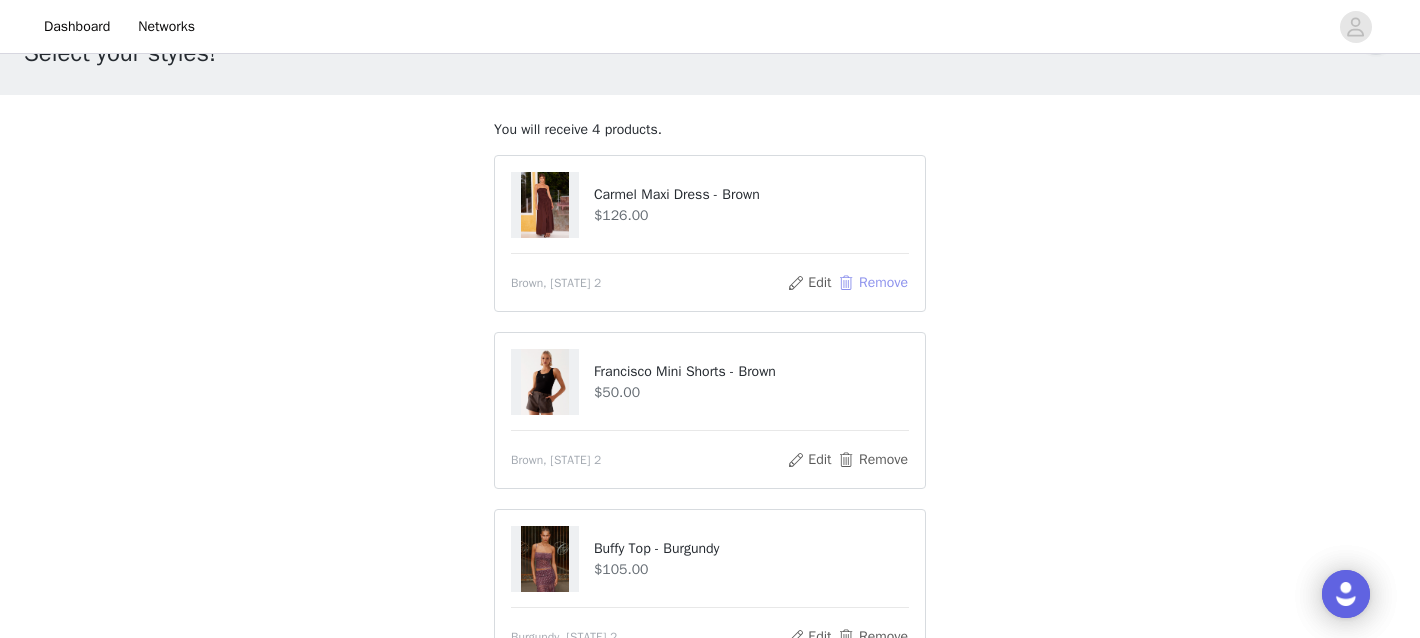 click on "Remove" at bounding box center (873, 283) 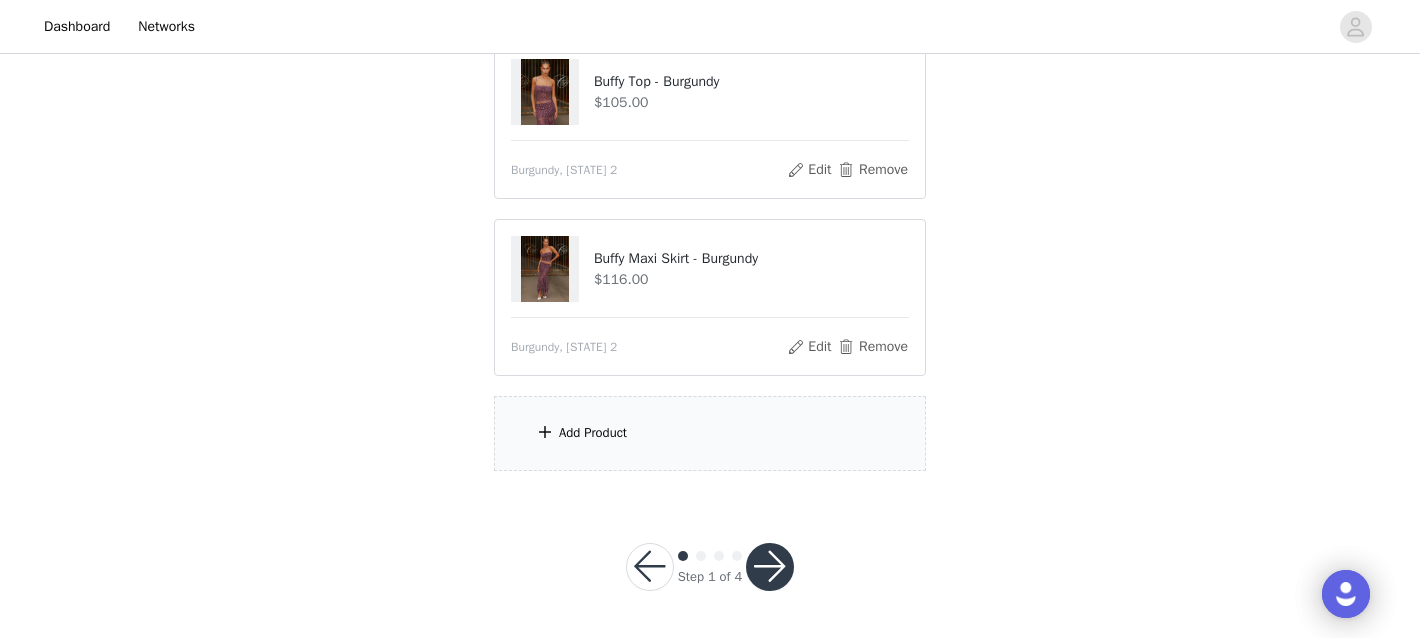 scroll, scrollTop: 411, scrollLeft: 0, axis: vertical 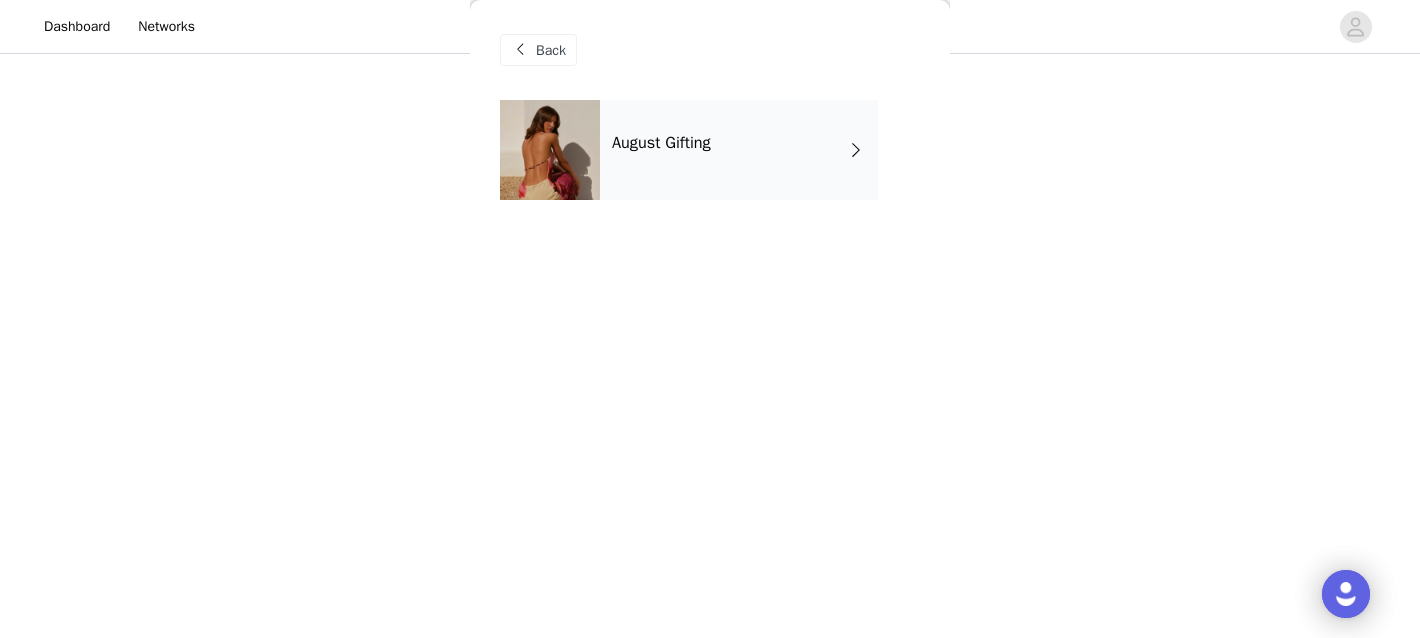 click on "August Gifting" at bounding box center (739, 150) 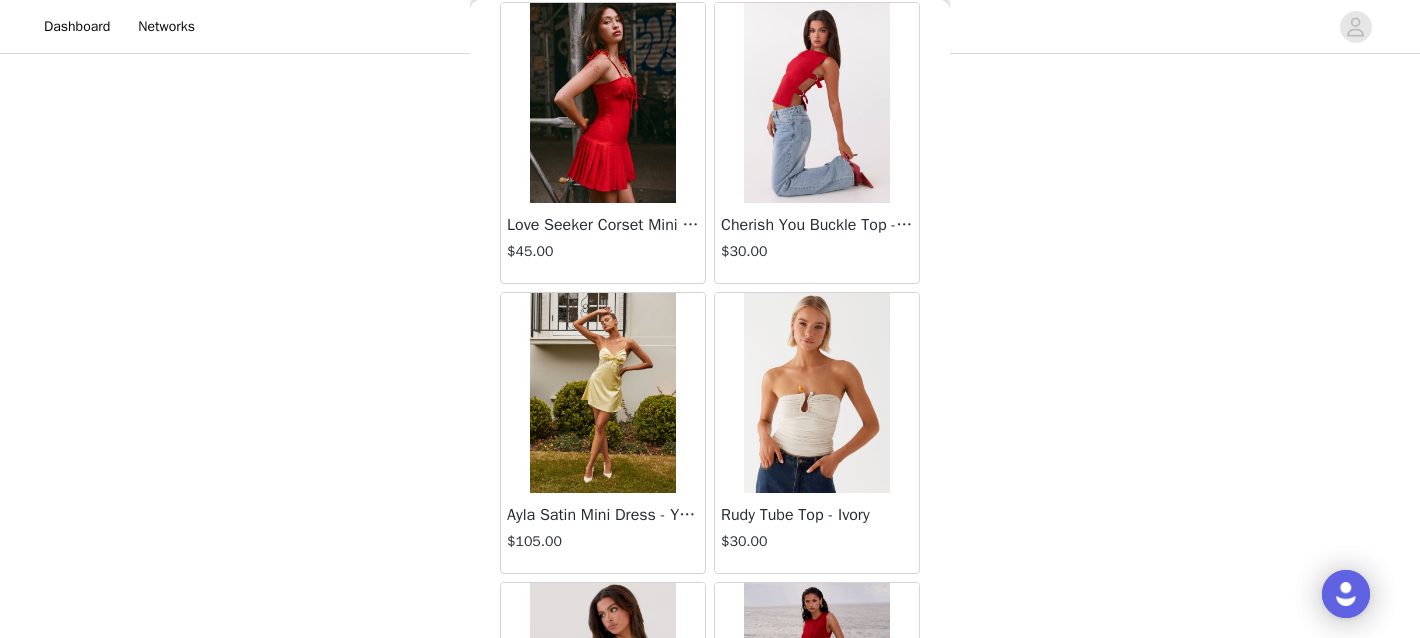 scroll, scrollTop: 1139, scrollLeft: 0, axis: vertical 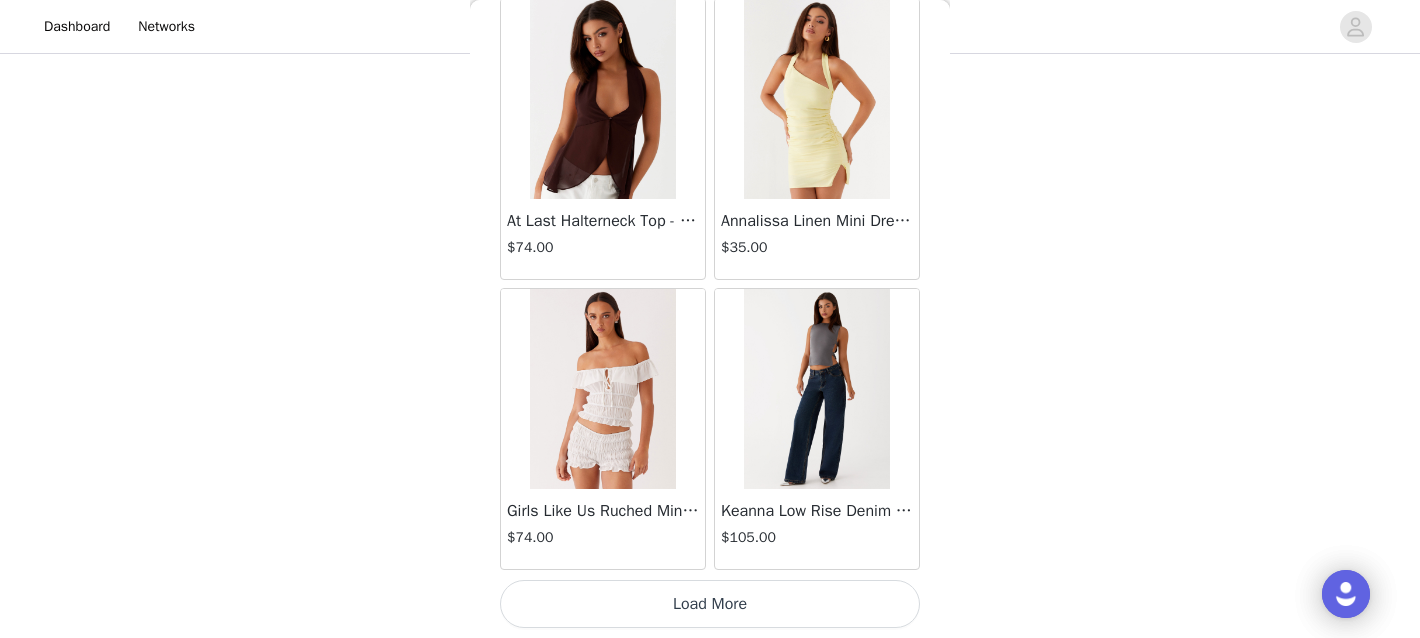 click on "Load More" at bounding box center [710, 604] 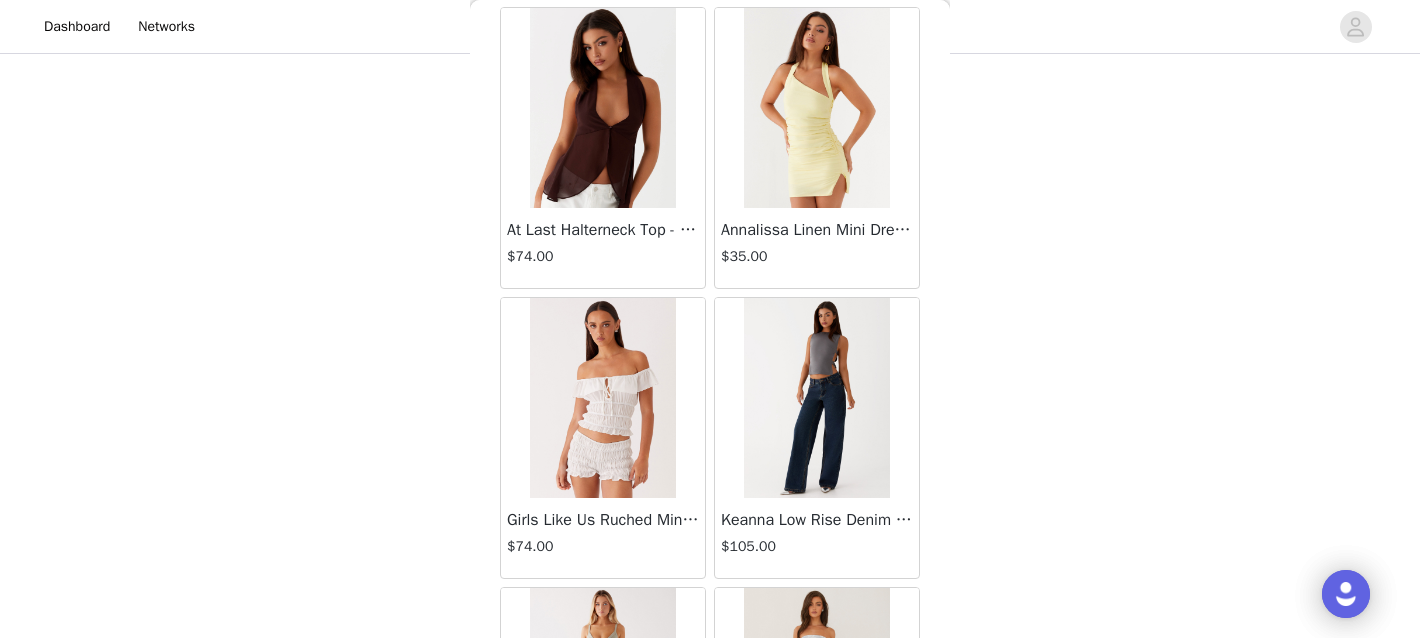 scroll, scrollTop: 2422, scrollLeft: 0, axis: vertical 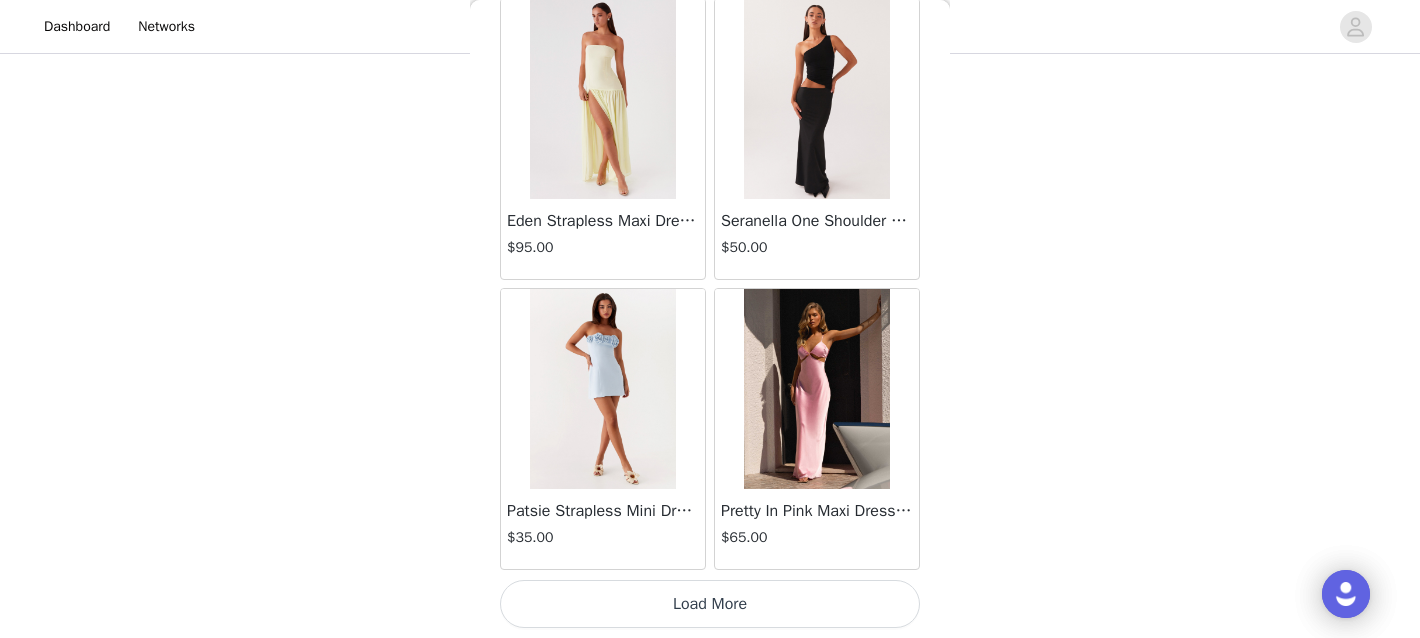 click on "Load More" at bounding box center (710, 604) 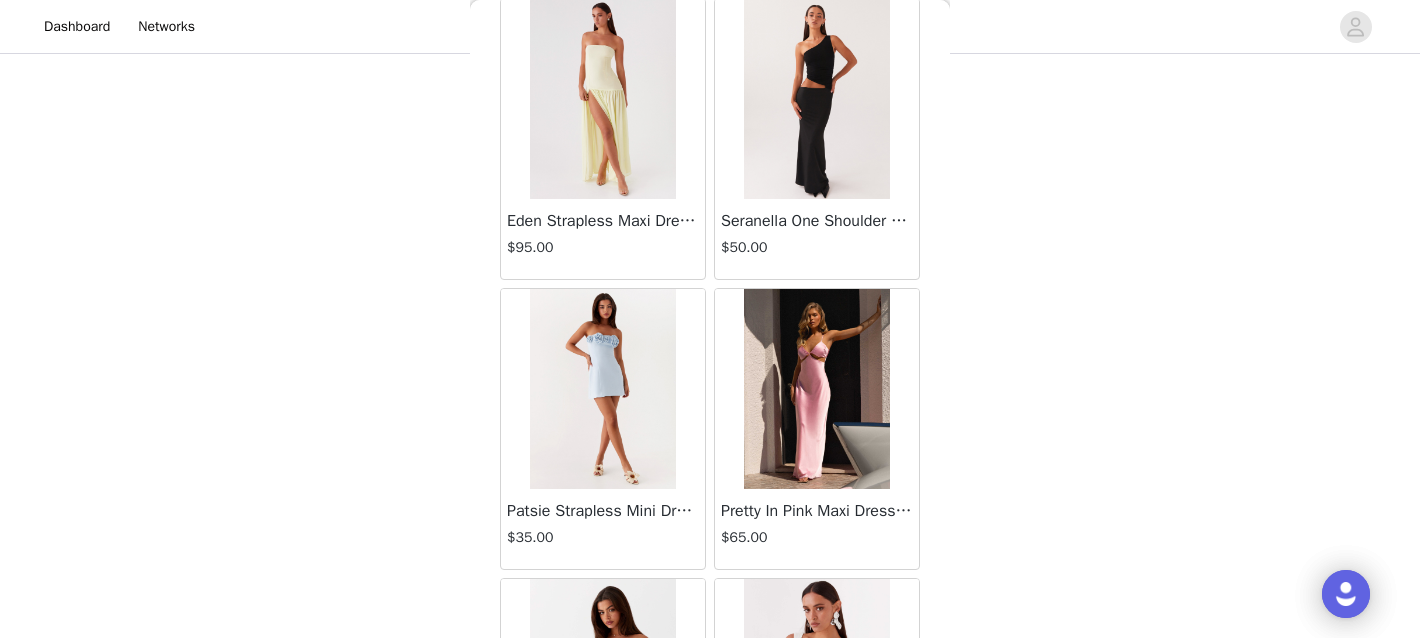 scroll, scrollTop: 5684, scrollLeft: 0, axis: vertical 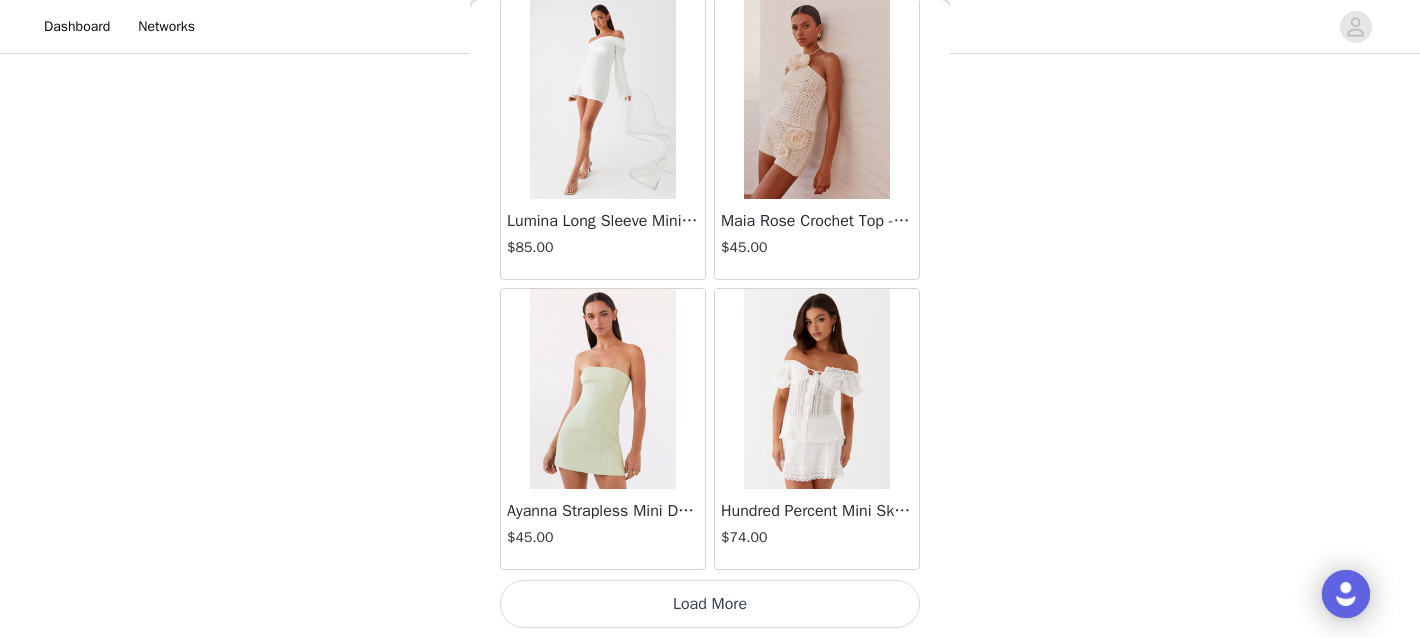 click on "Load More" at bounding box center (710, 604) 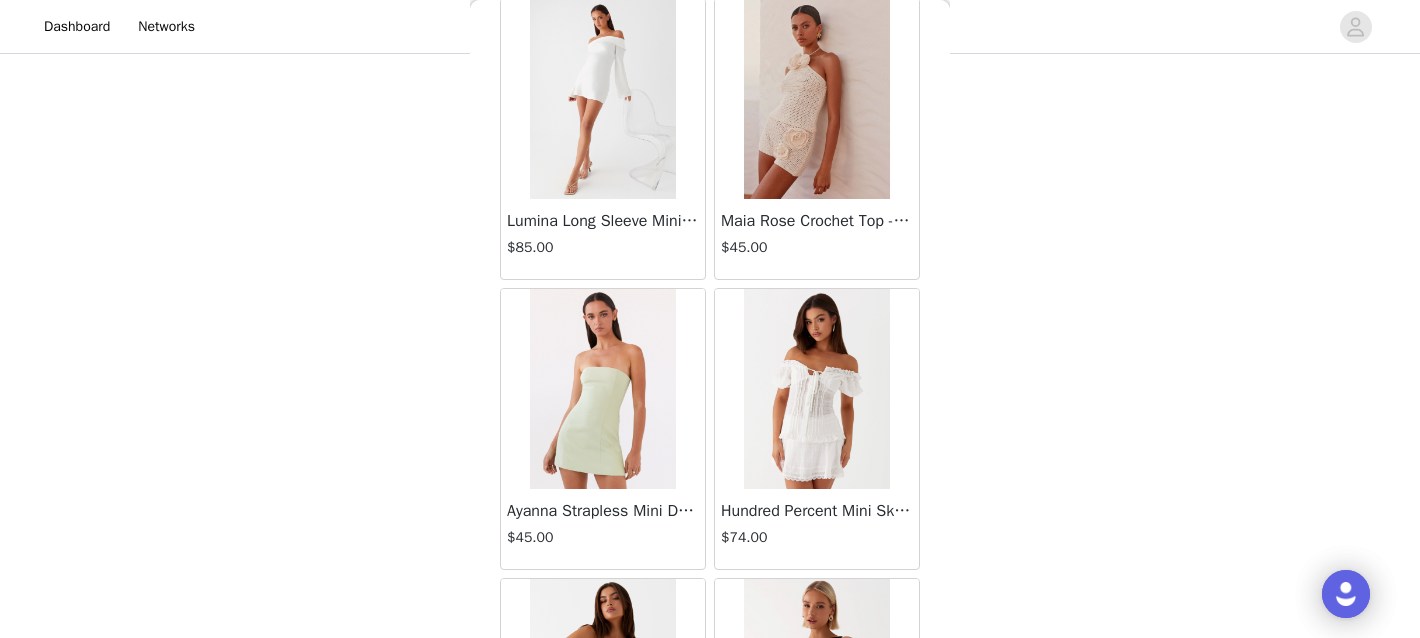 scroll, scrollTop: 8532, scrollLeft: 0, axis: vertical 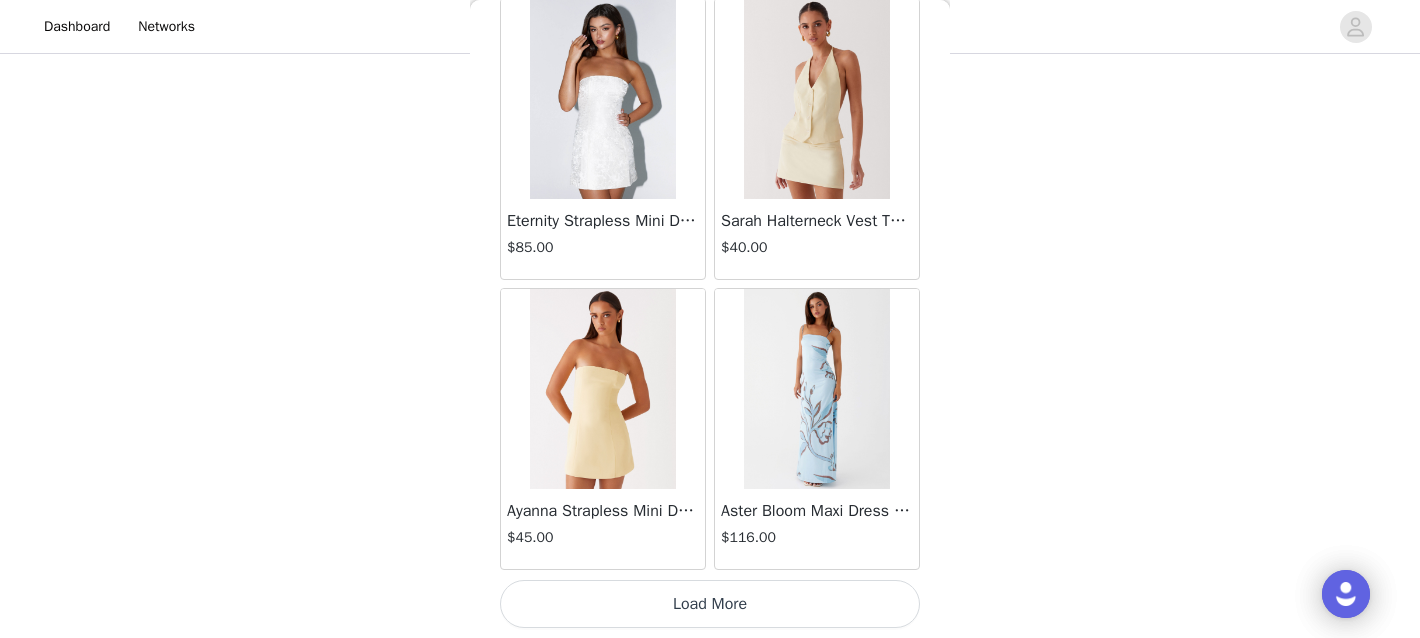 click on "Load More" at bounding box center (710, 604) 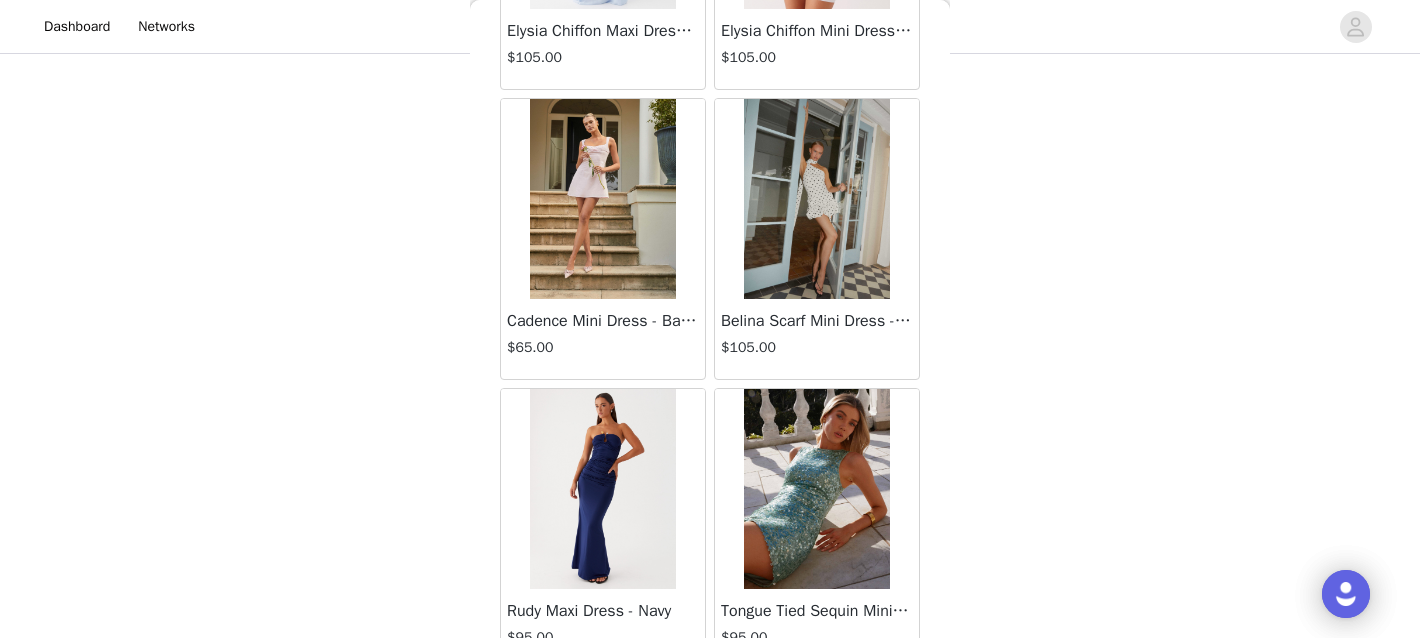 scroll, scrollTop: 14022, scrollLeft: 0, axis: vertical 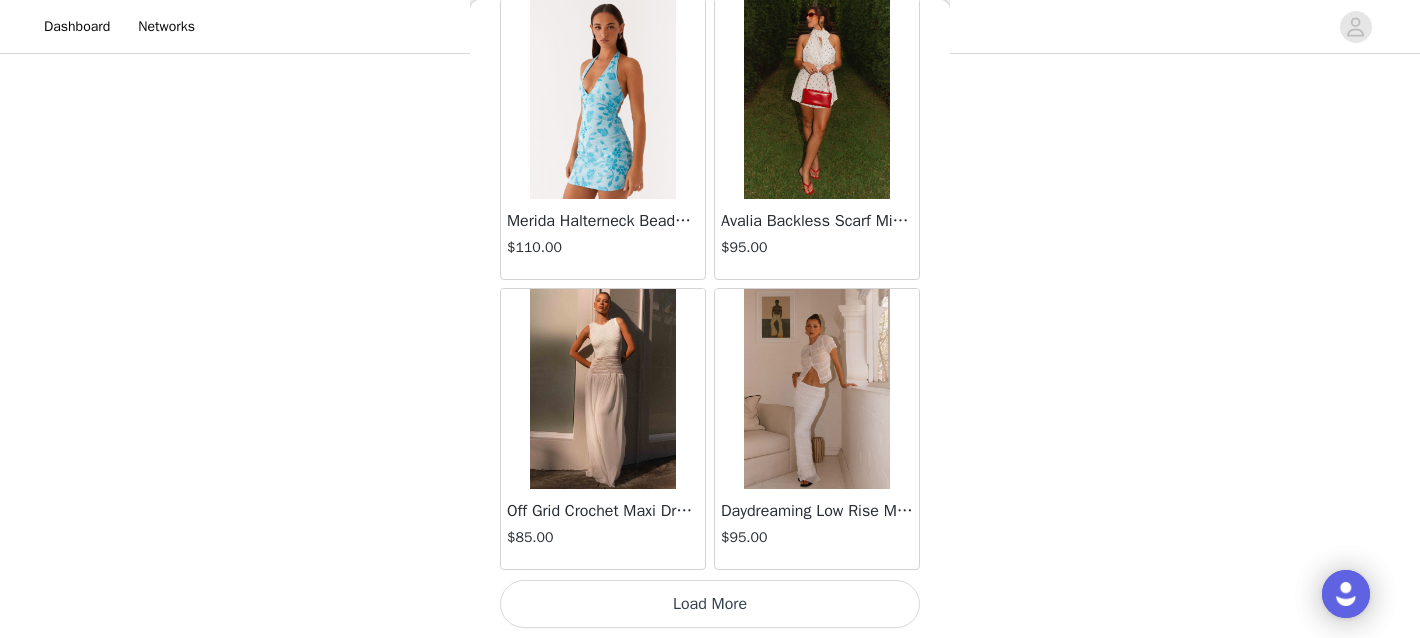 click on "Load More" at bounding box center [710, 604] 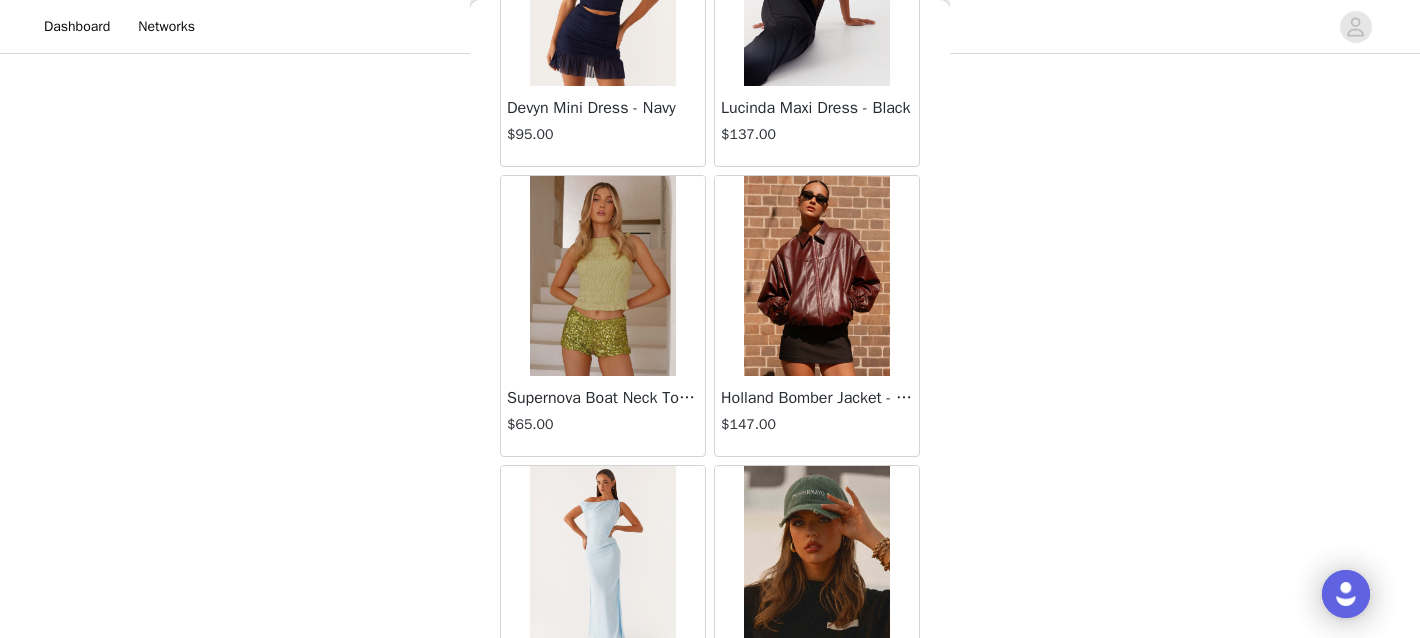 scroll, scrollTop: 16922, scrollLeft: 0, axis: vertical 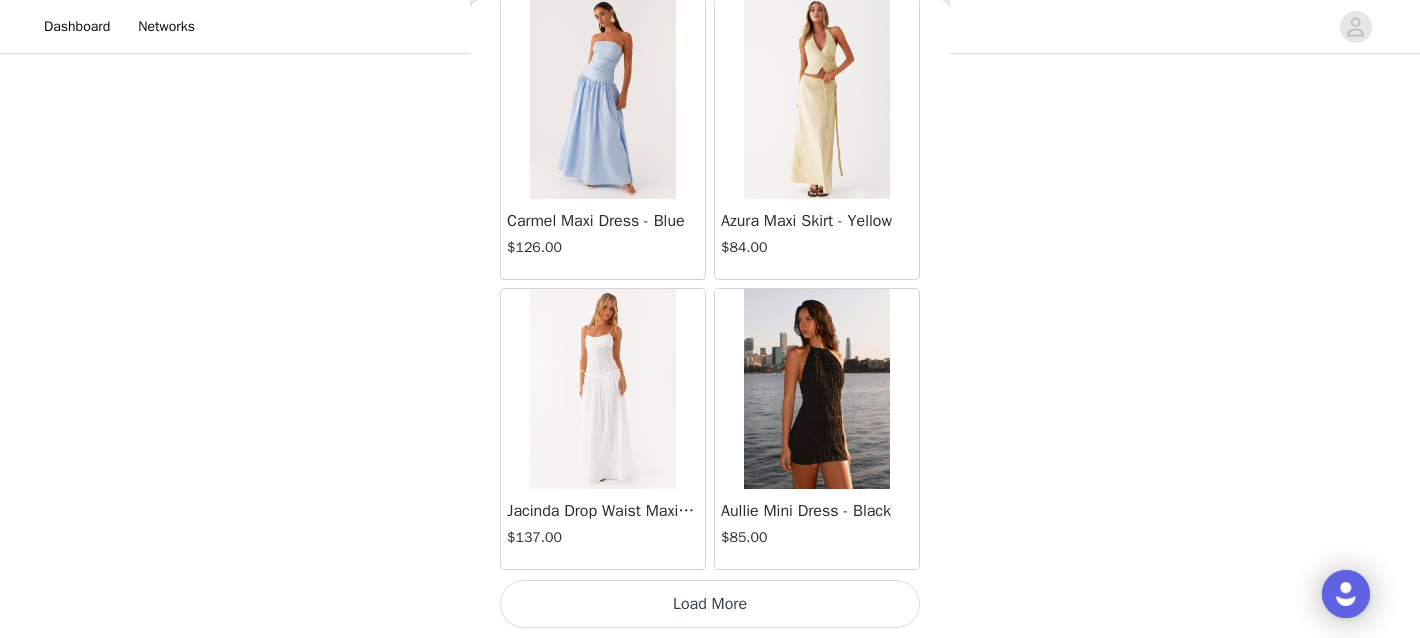click on "Load More" at bounding box center [710, 604] 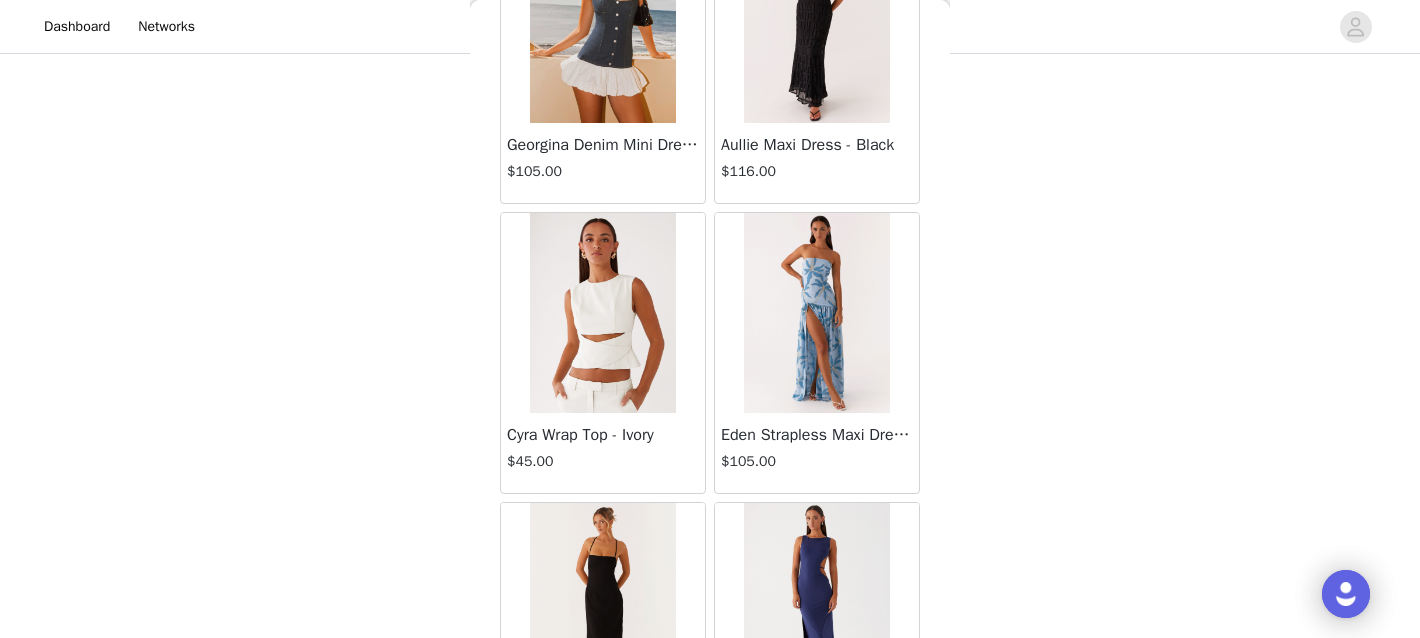 scroll, scrollTop: 19822, scrollLeft: 0, axis: vertical 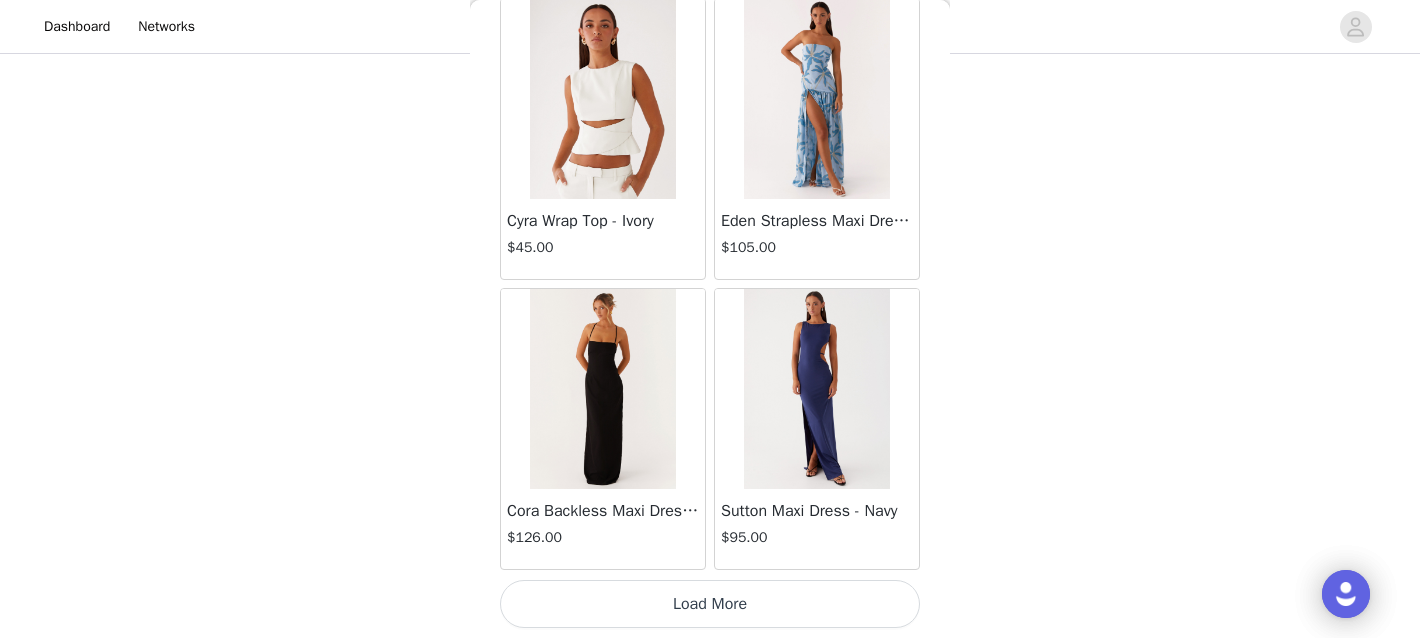 click on "Load More" at bounding box center (710, 604) 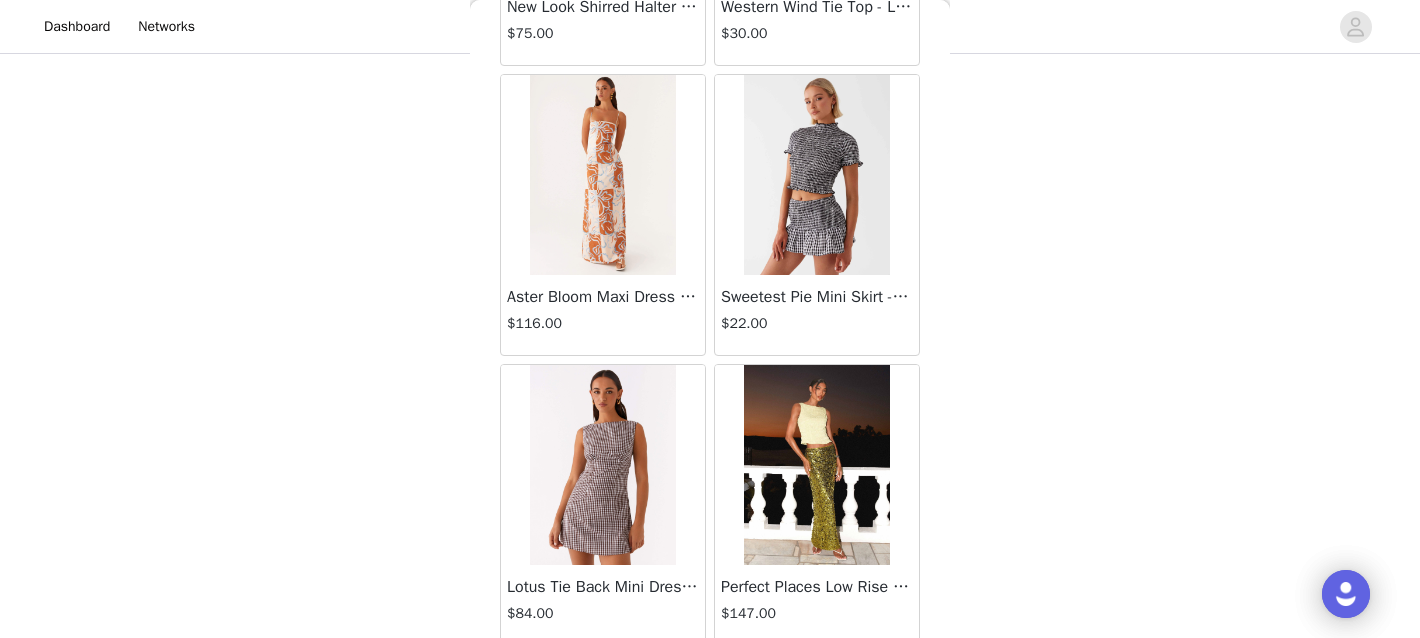scroll, scrollTop: 22722, scrollLeft: 0, axis: vertical 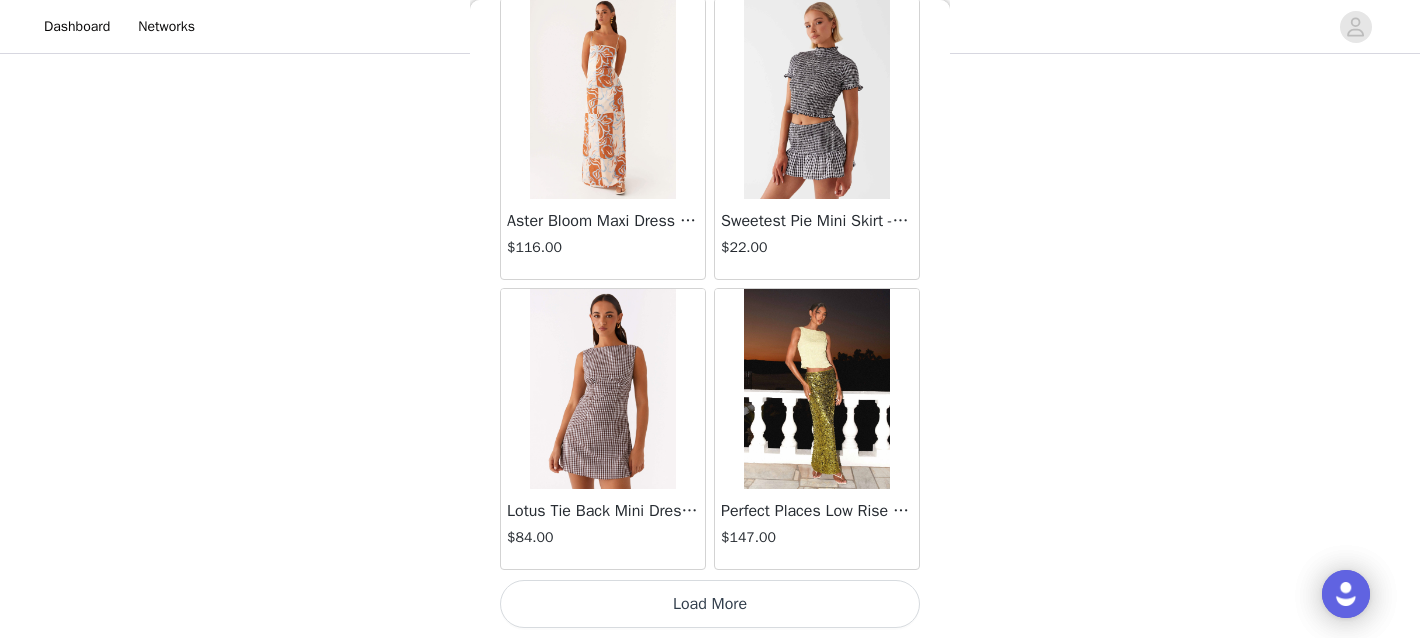 click on "Load More" at bounding box center (710, 604) 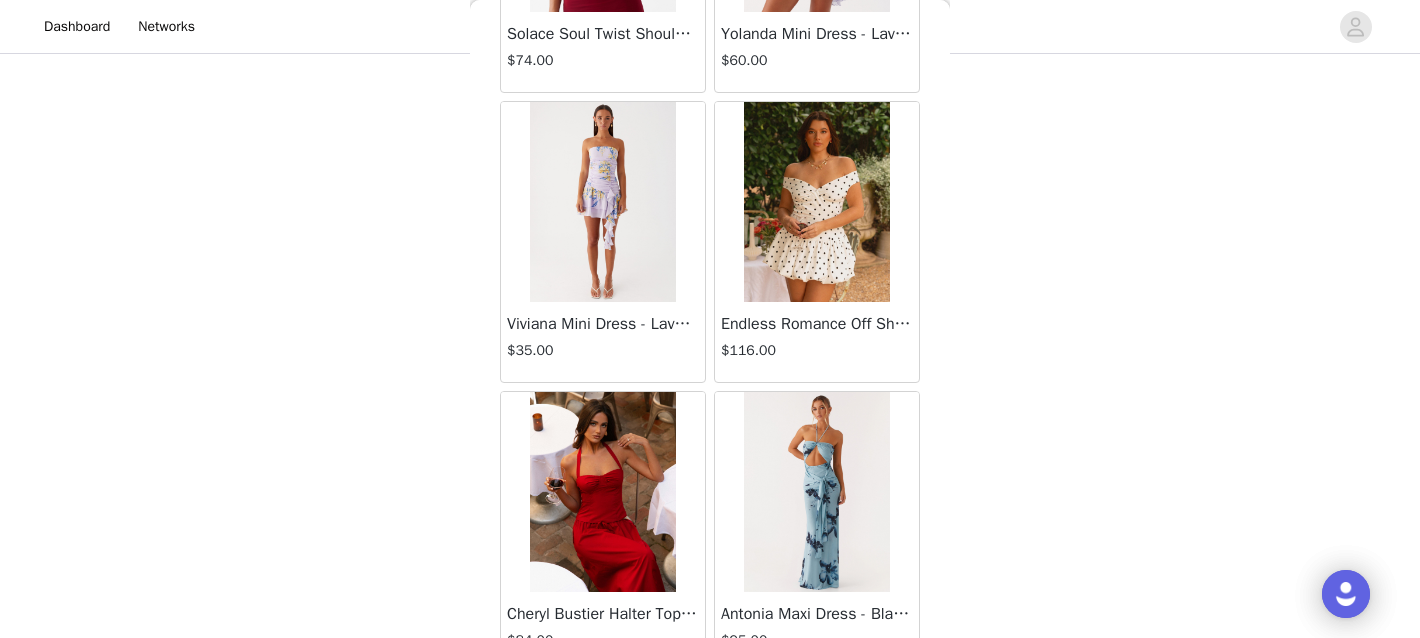 scroll, scrollTop: 25622, scrollLeft: 0, axis: vertical 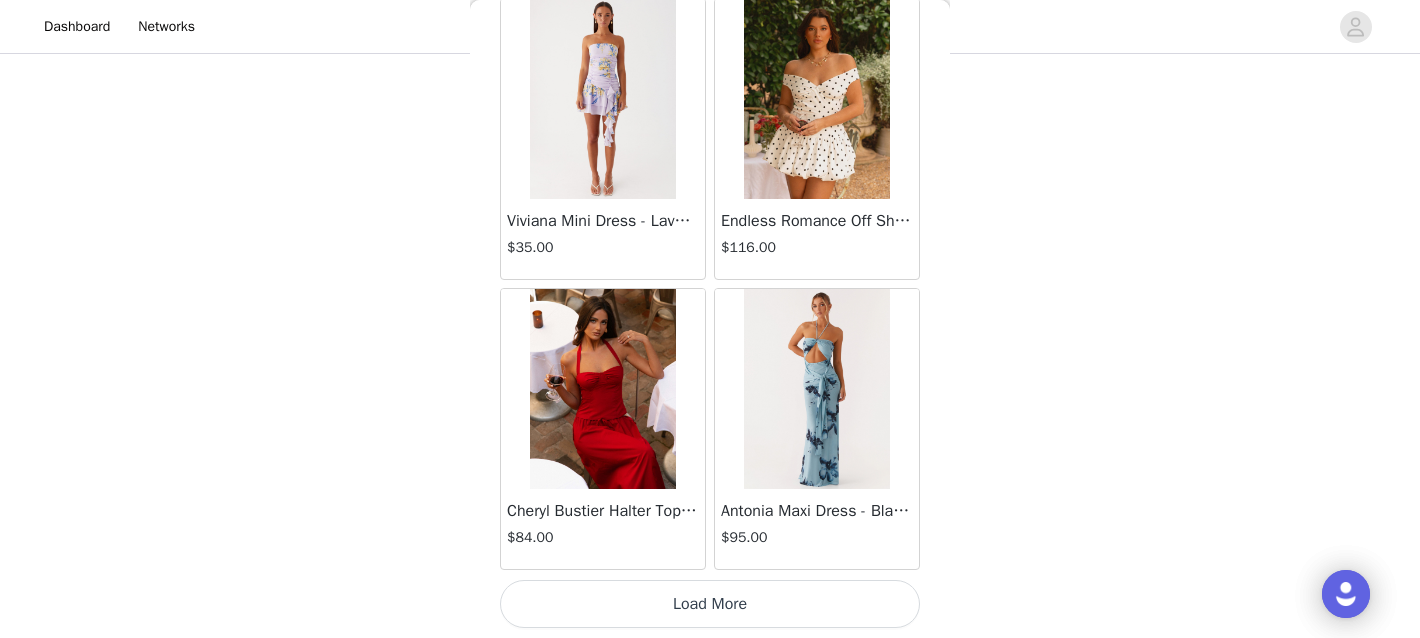 click on "Load More" at bounding box center [710, 604] 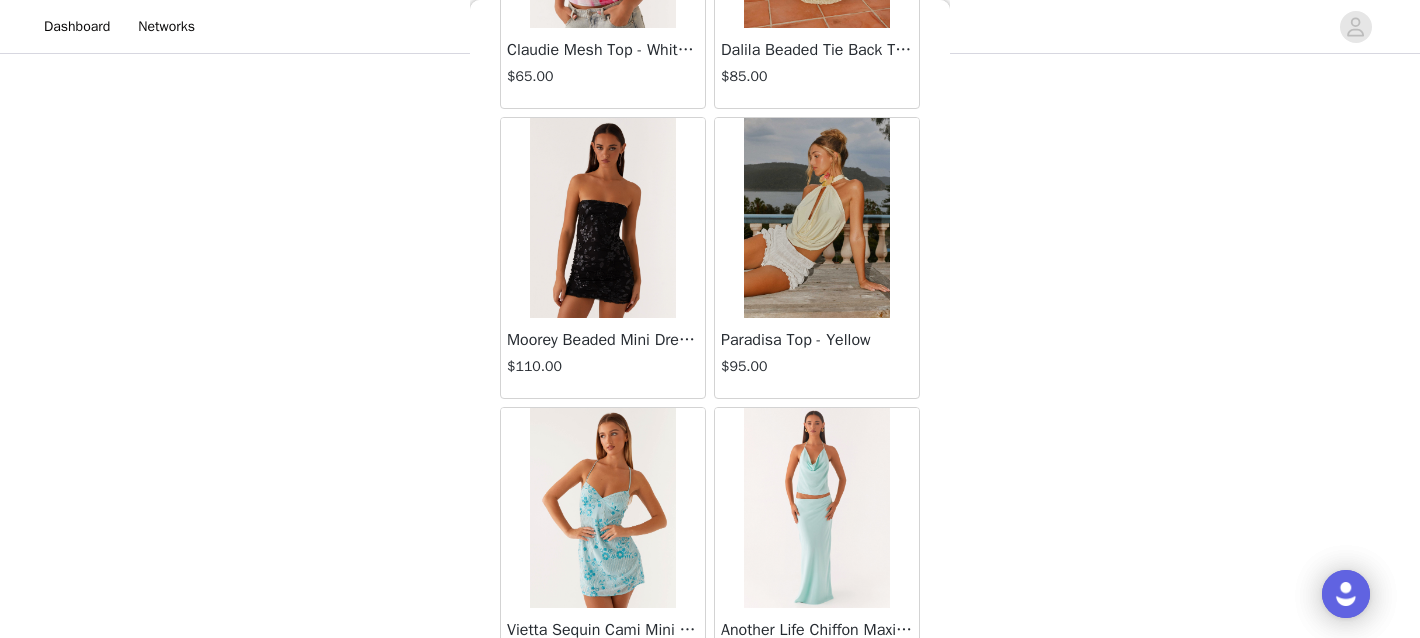 scroll, scrollTop: 28522, scrollLeft: 0, axis: vertical 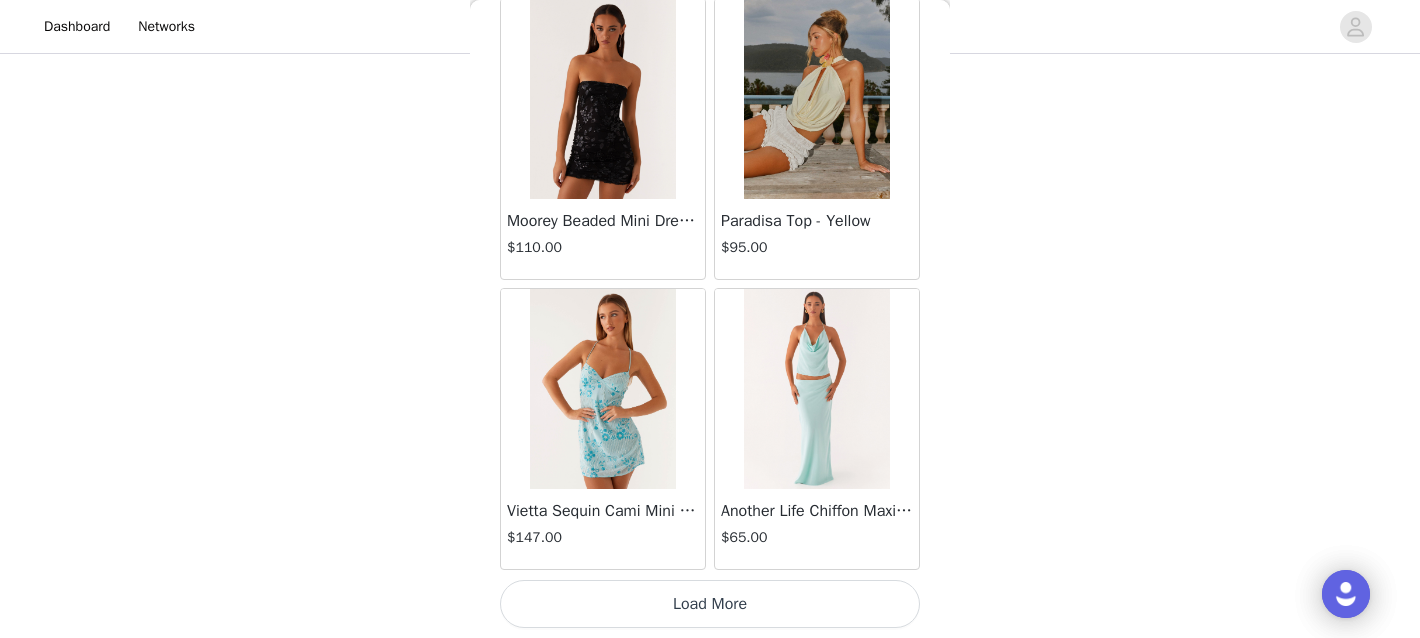 click on "Load More" at bounding box center (710, 604) 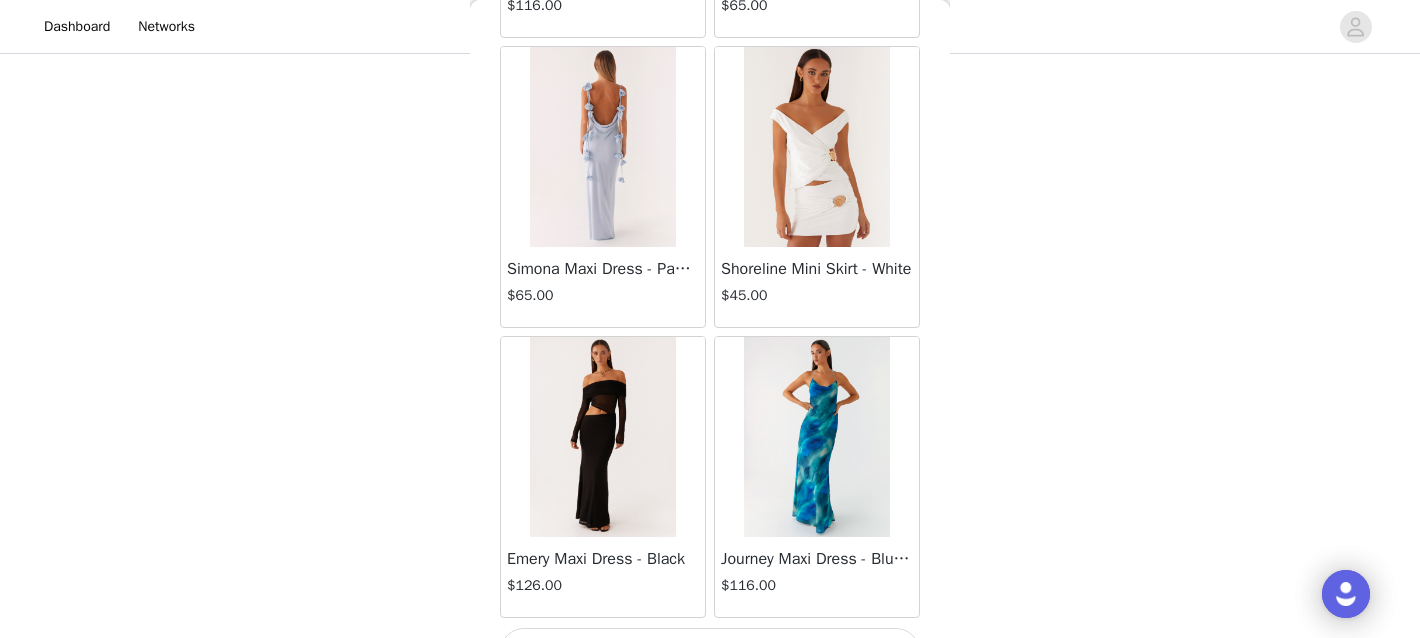 scroll, scrollTop: 31422, scrollLeft: 0, axis: vertical 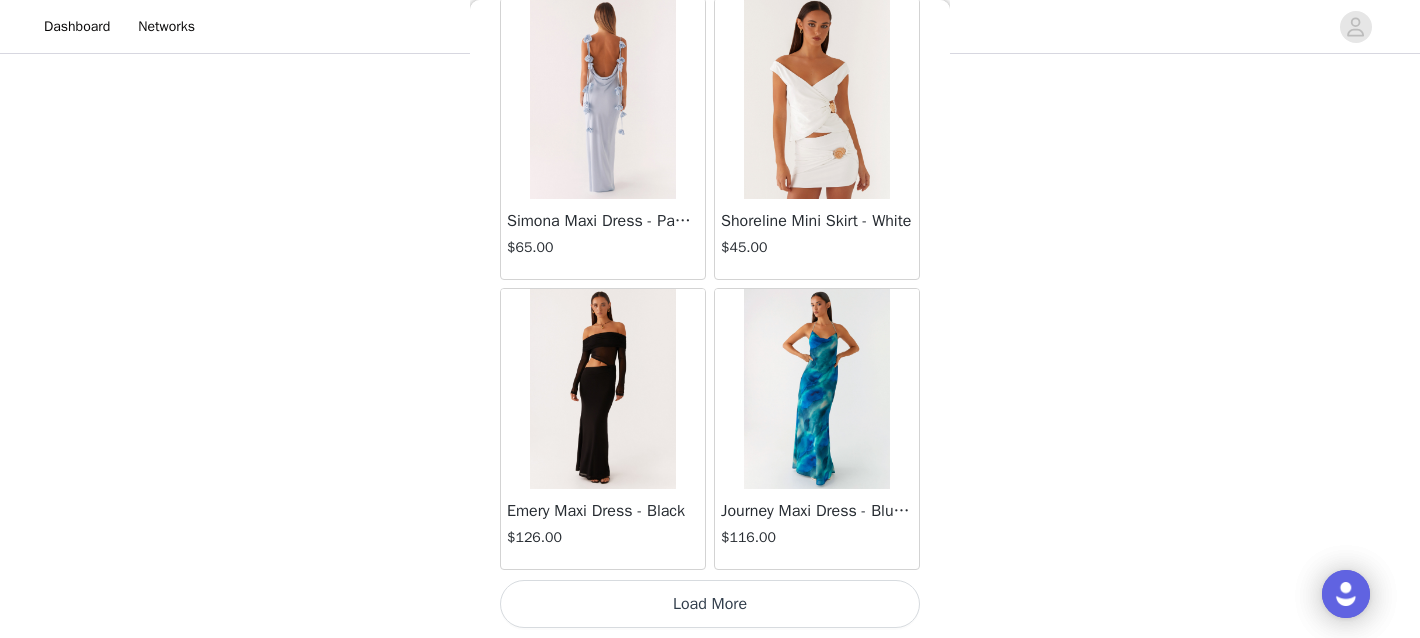 click on "Load More" at bounding box center (710, 604) 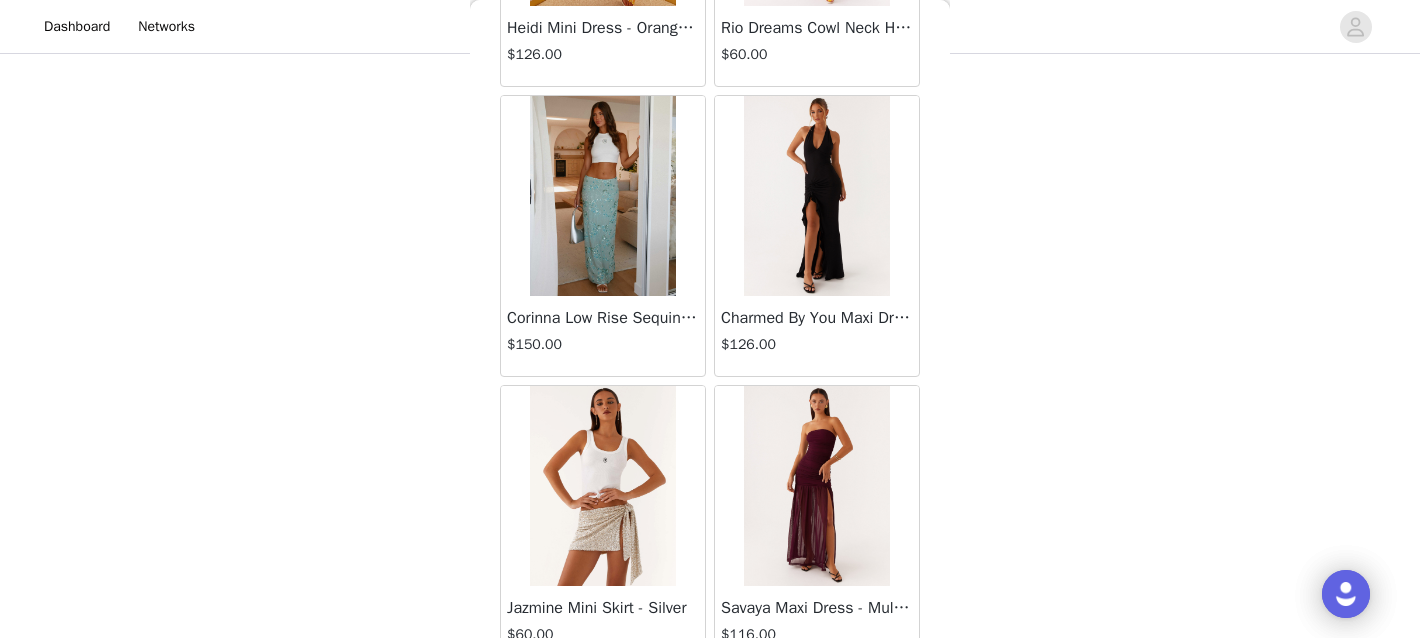 scroll, scrollTop: 34322, scrollLeft: 0, axis: vertical 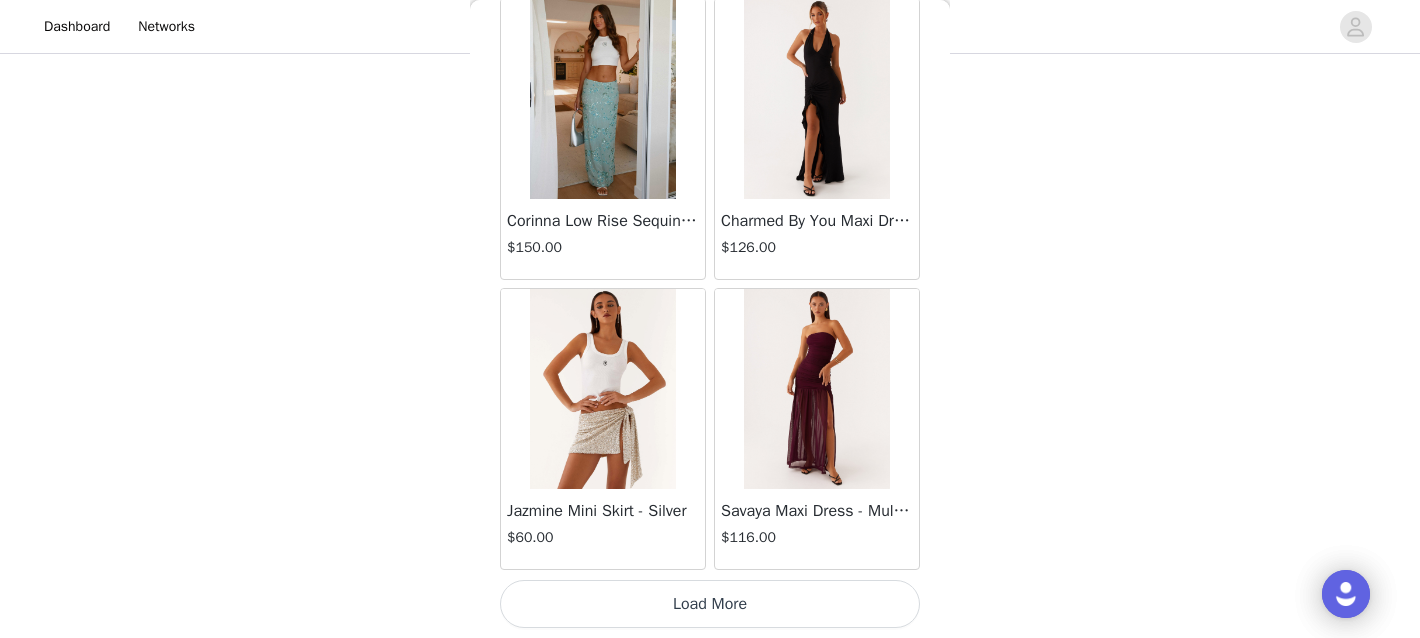 click on "Load More" at bounding box center (710, 604) 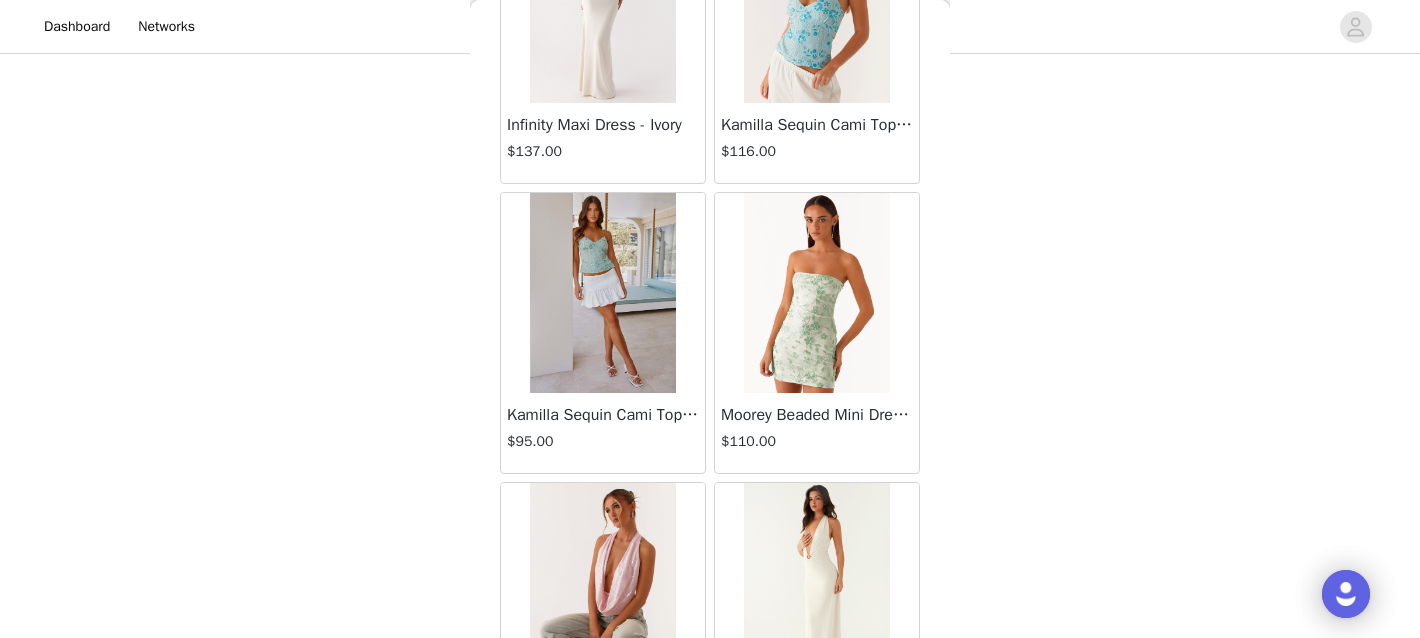 scroll, scrollTop: 37222, scrollLeft: 0, axis: vertical 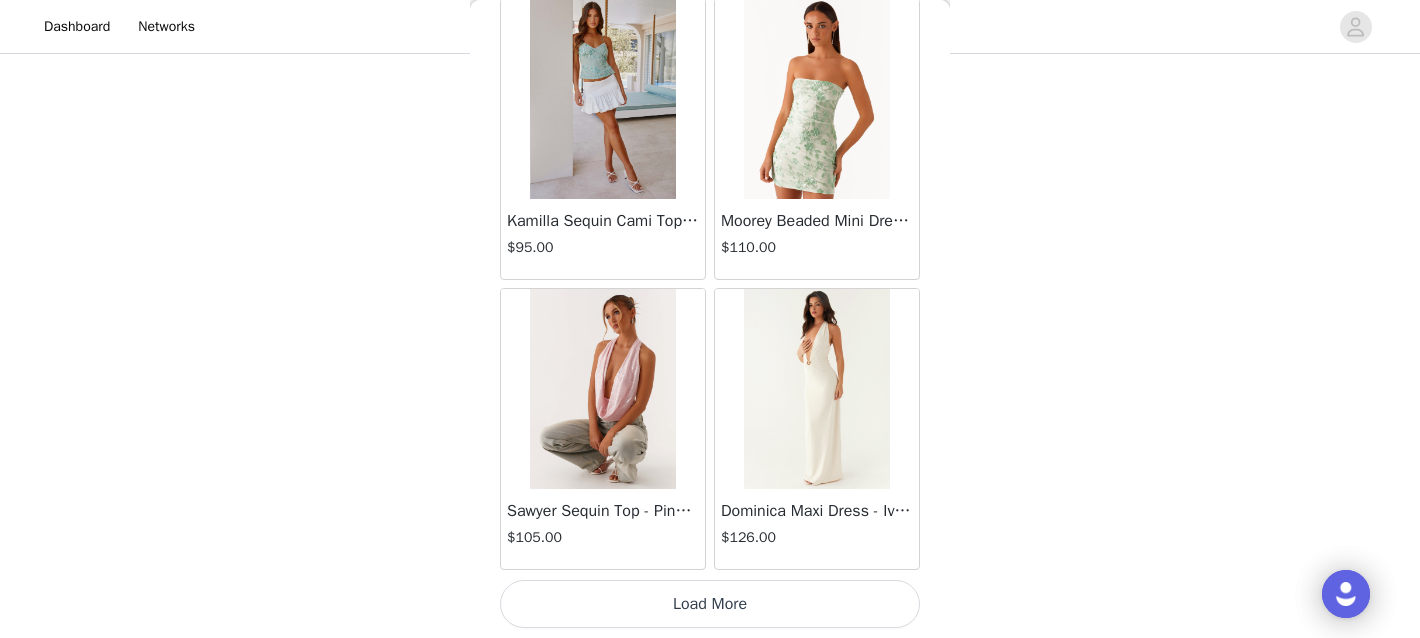 click on "Load More" at bounding box center (710, 604) 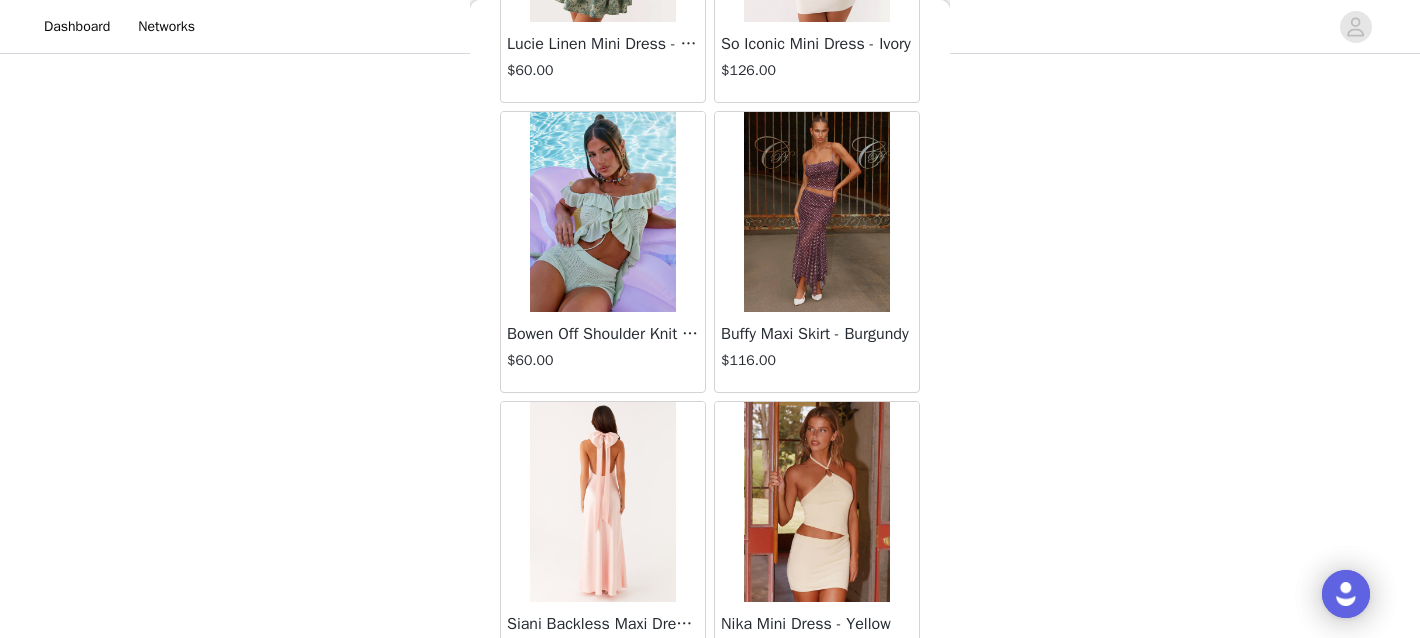 scroll, scrollTop: 40122, scrollLeft: 0, axis: vertical 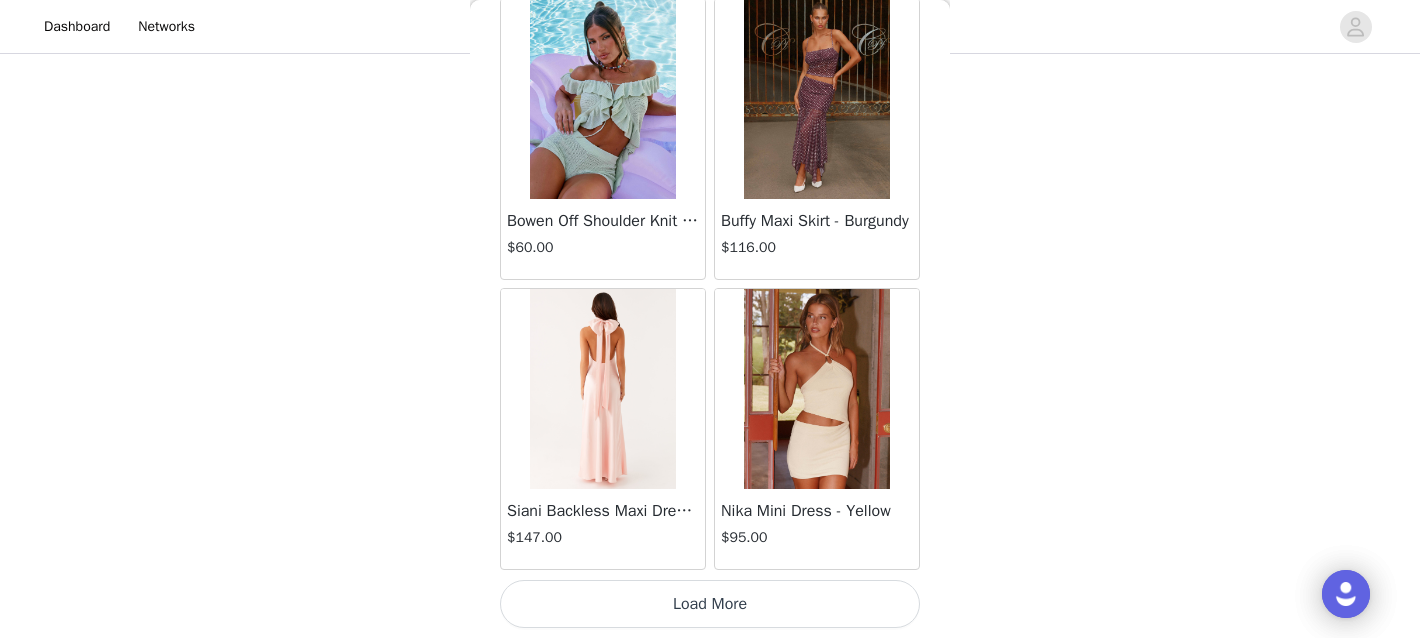 click on "Load More" at bounding box center [710, 604] 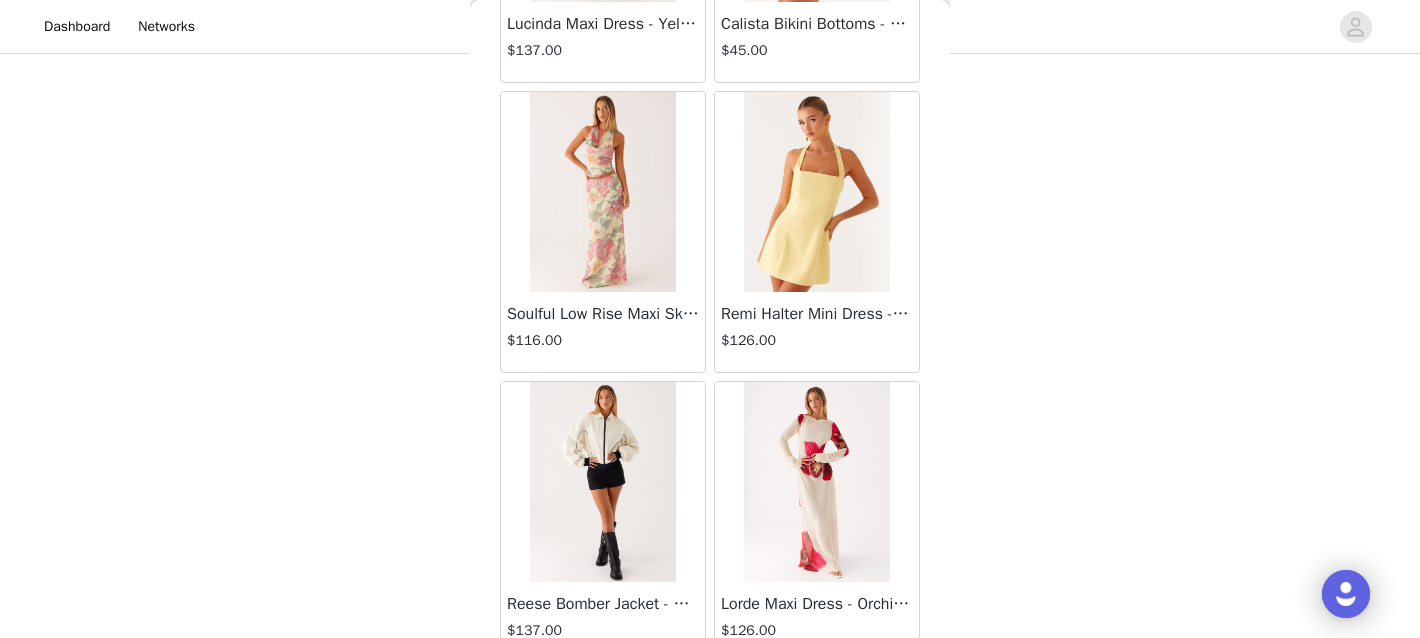scroll, scrollTop: 43022, scrollLeft: 0, axis: vertical 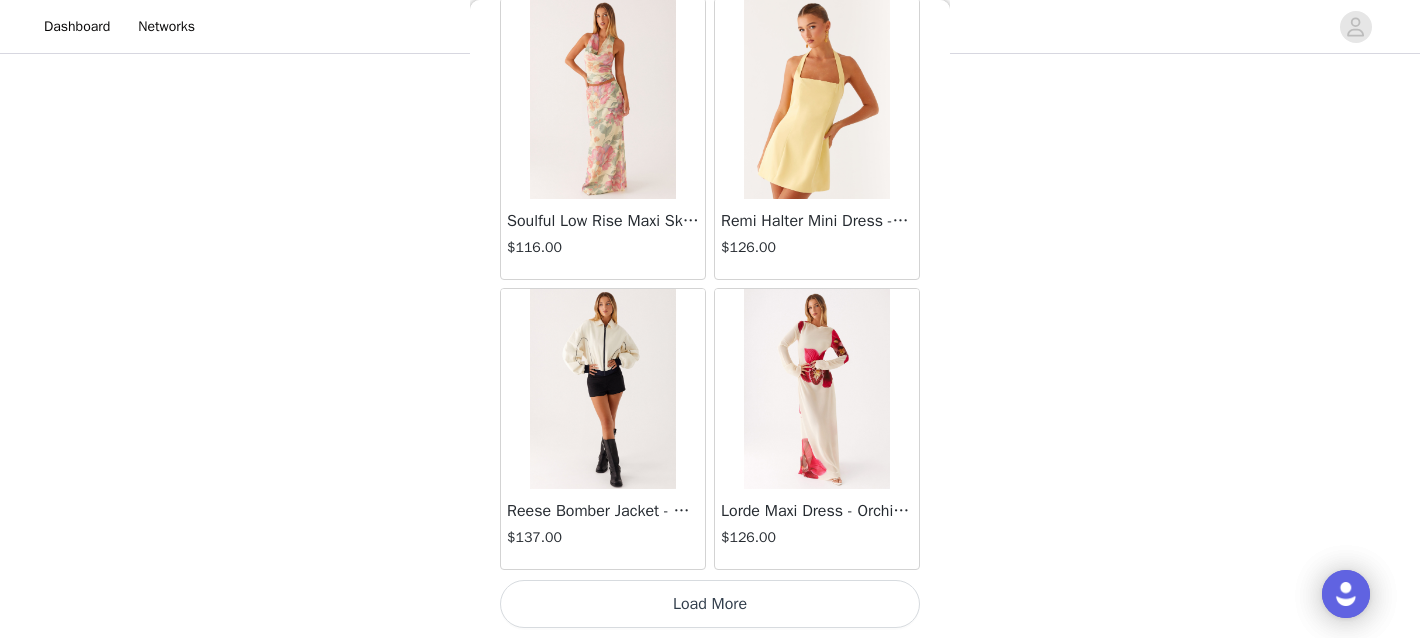 click on "Load More" at bounding box center [710, 604] 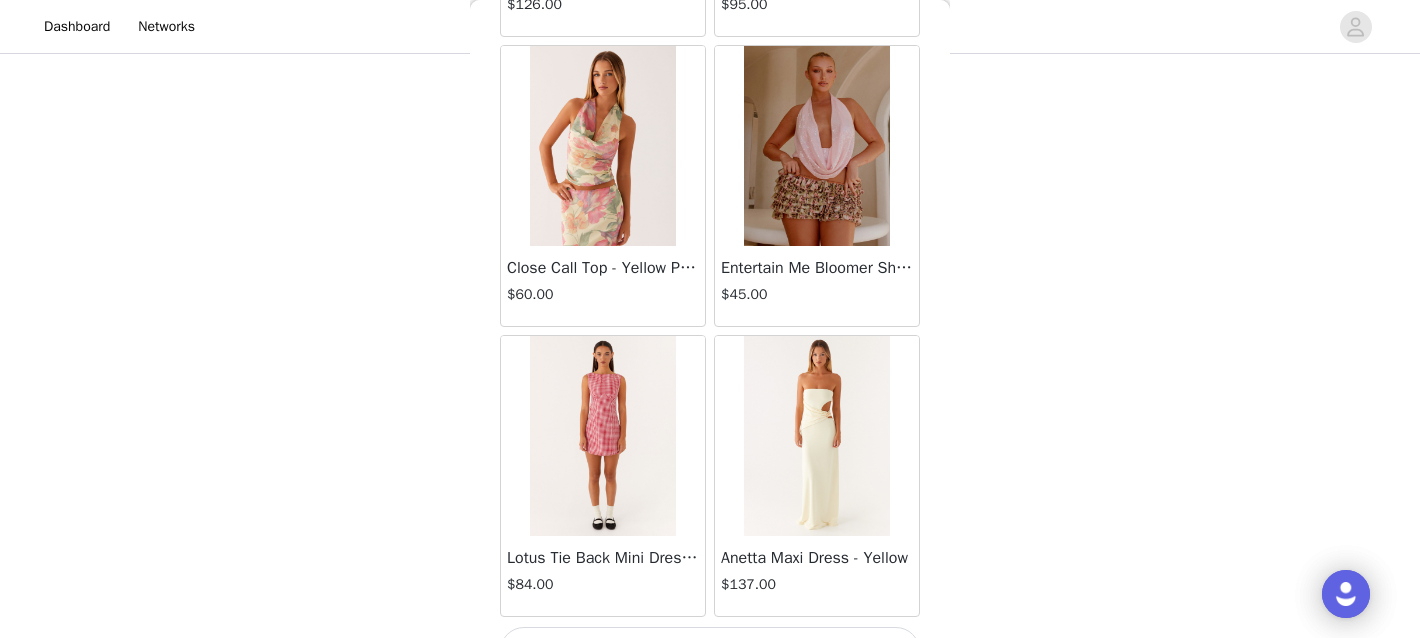 scroll, scrollTop: 45922, scrollLeft: 0, axis: vertical 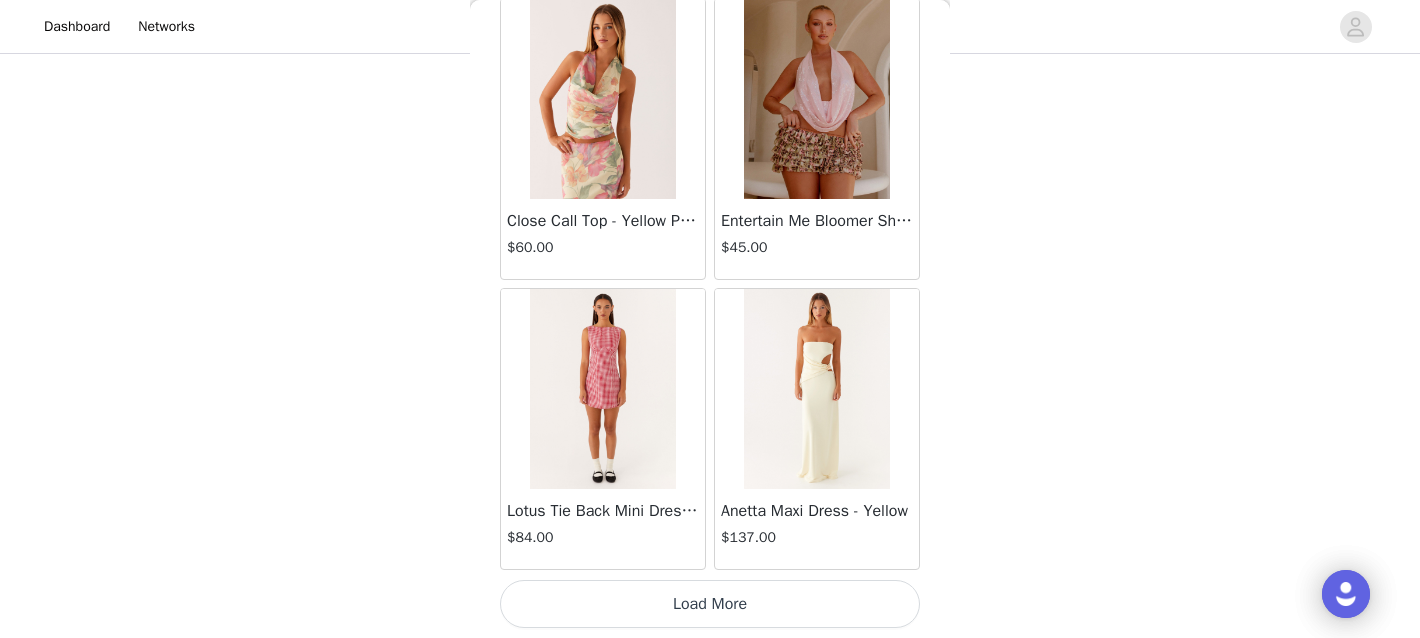click on "Load More" at bounding box center [710, 604] 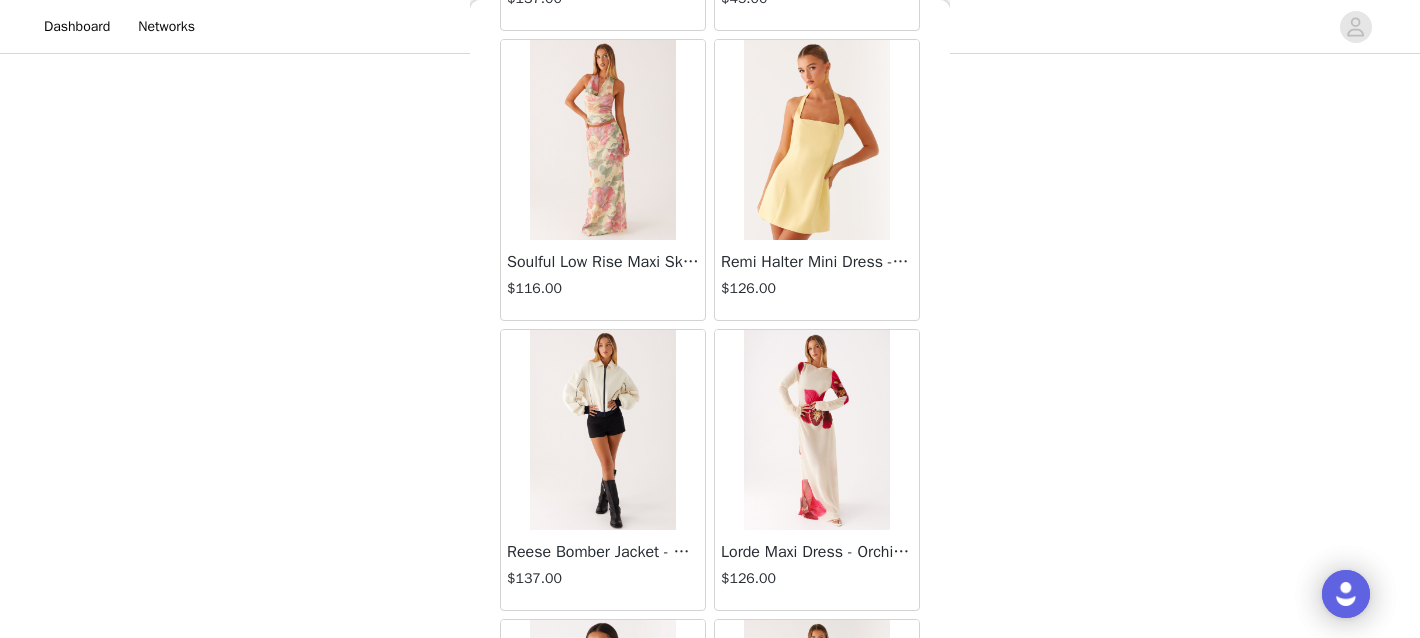 scroll, scrollTop: 42975, scrollLeft: 0, axis: vertical 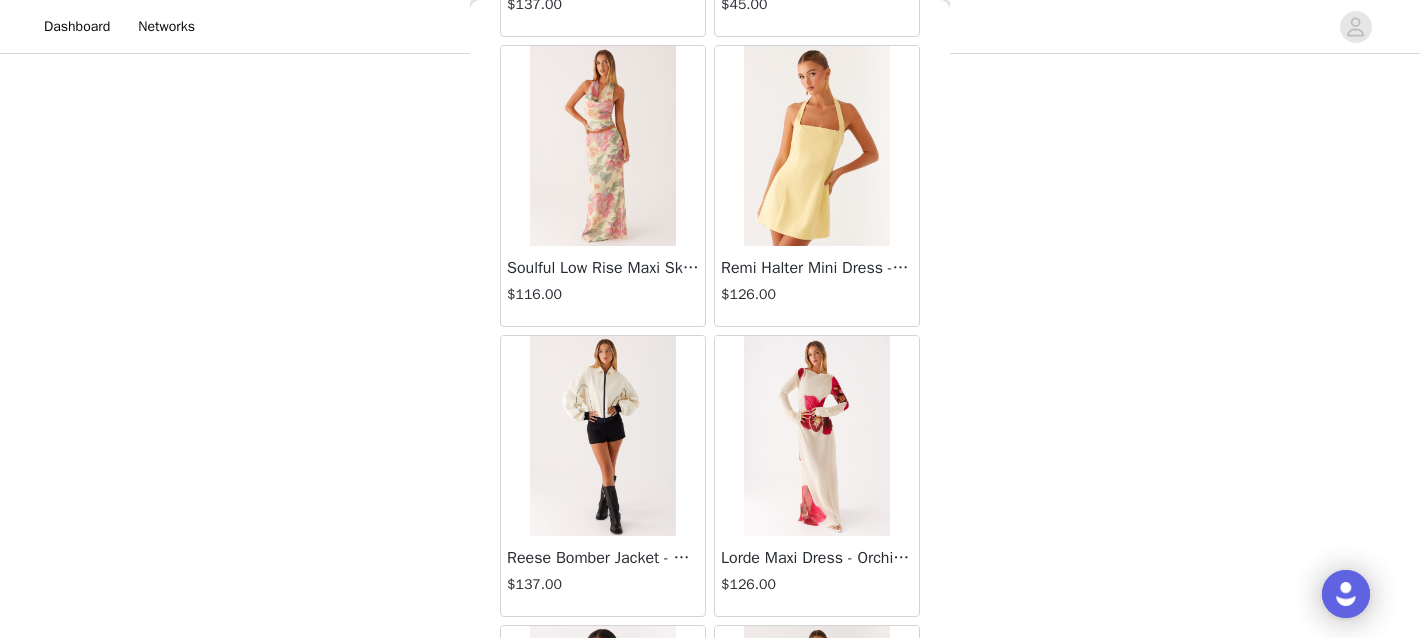 click at bounding box center [602, 436] 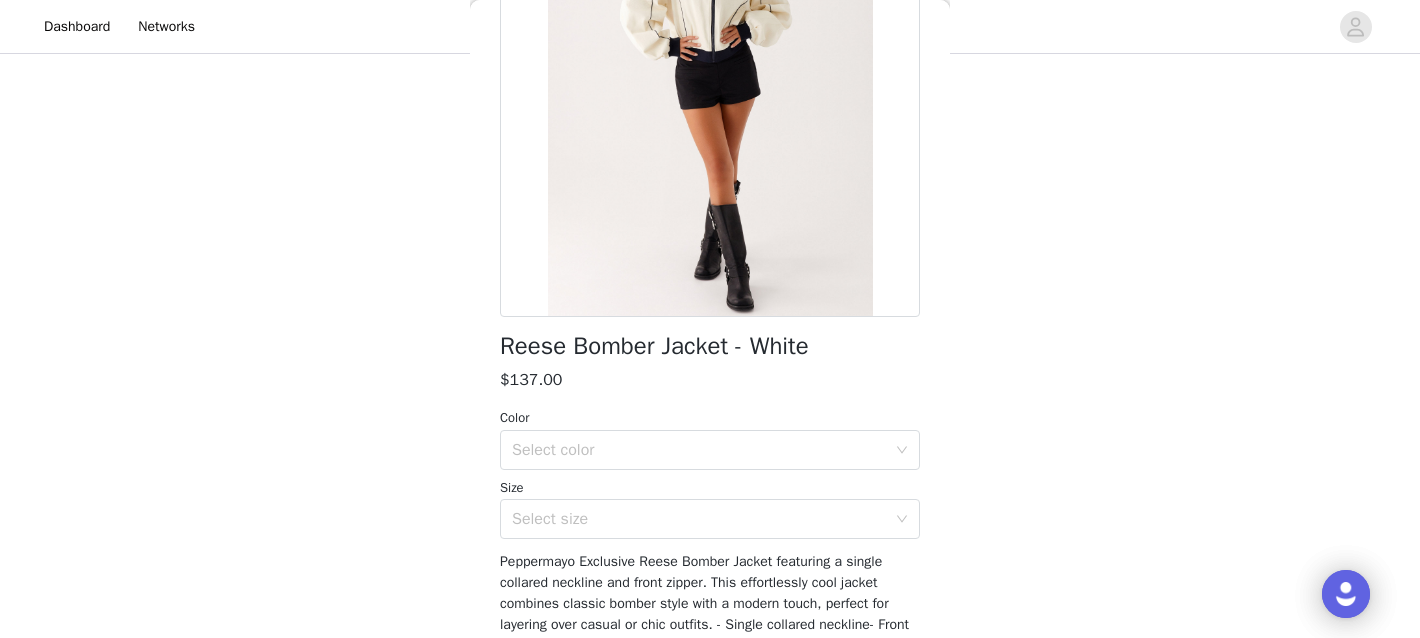 scroll, scrollTop: 245, scrollLeft: 0, axis: vertical 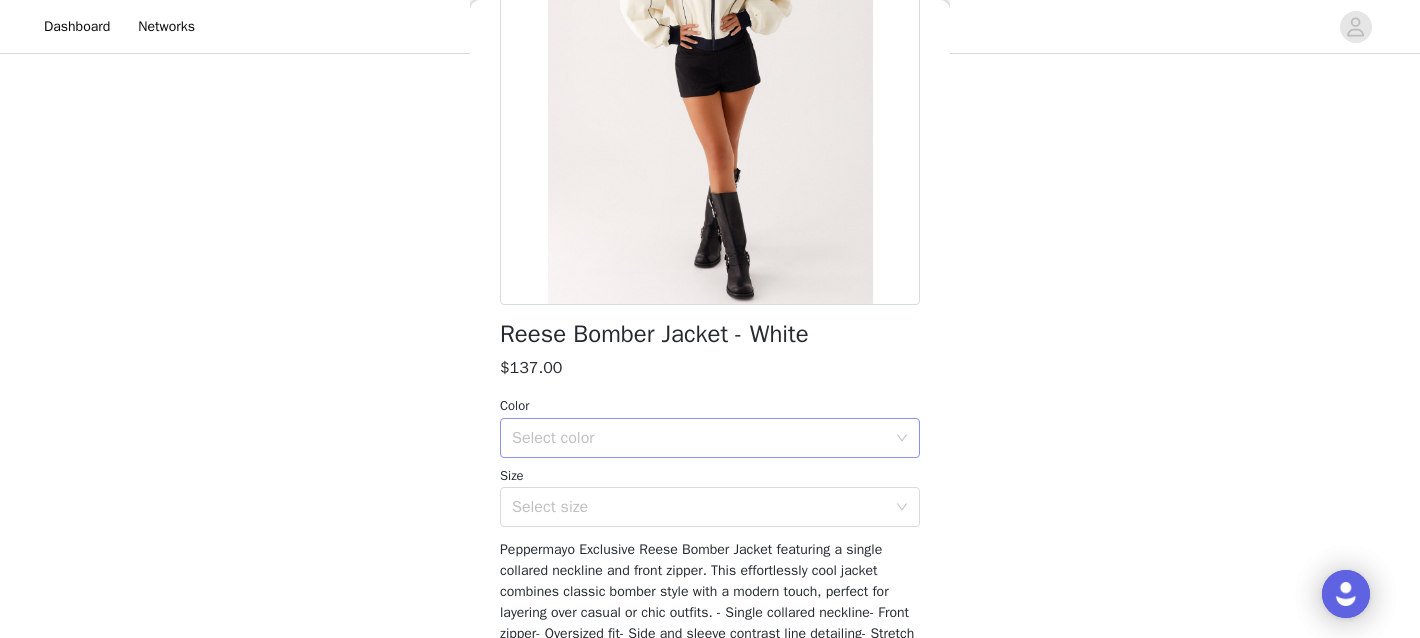 click on "Select color" at bounding box center [703, 438] 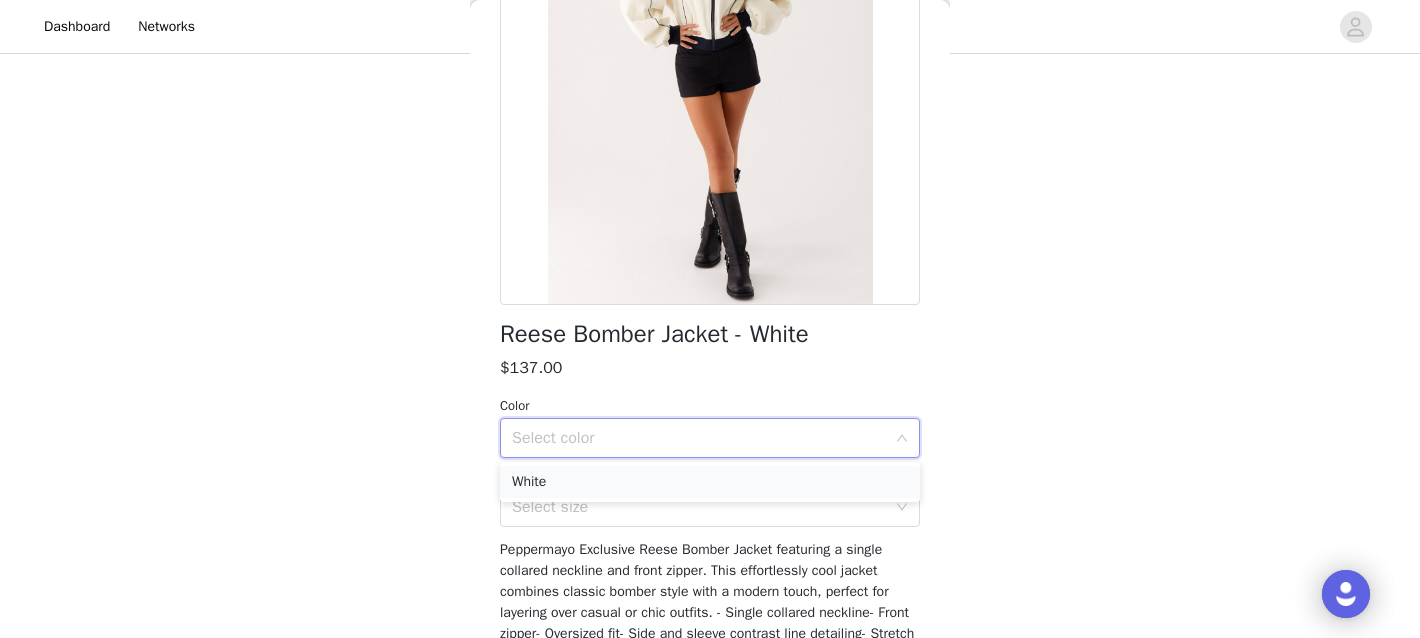 click on "White" at bounding box center (710, 482) 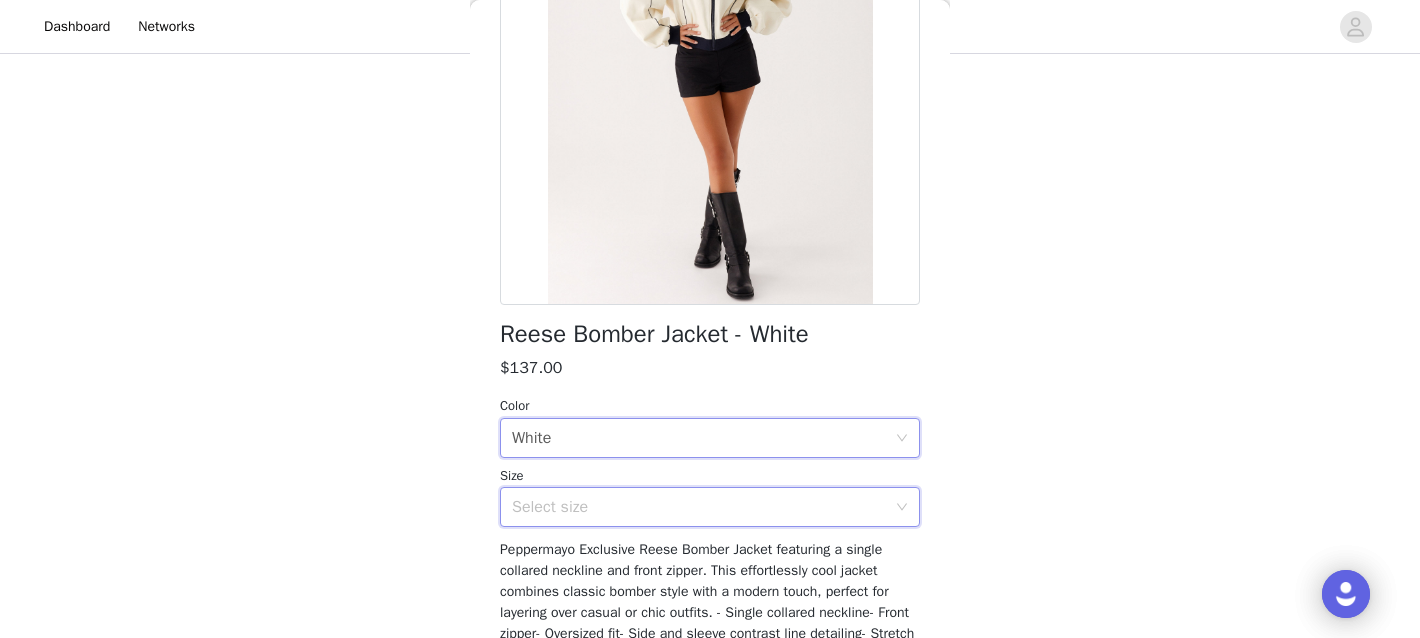 click on "Select size" at bounding box center (703, 507) 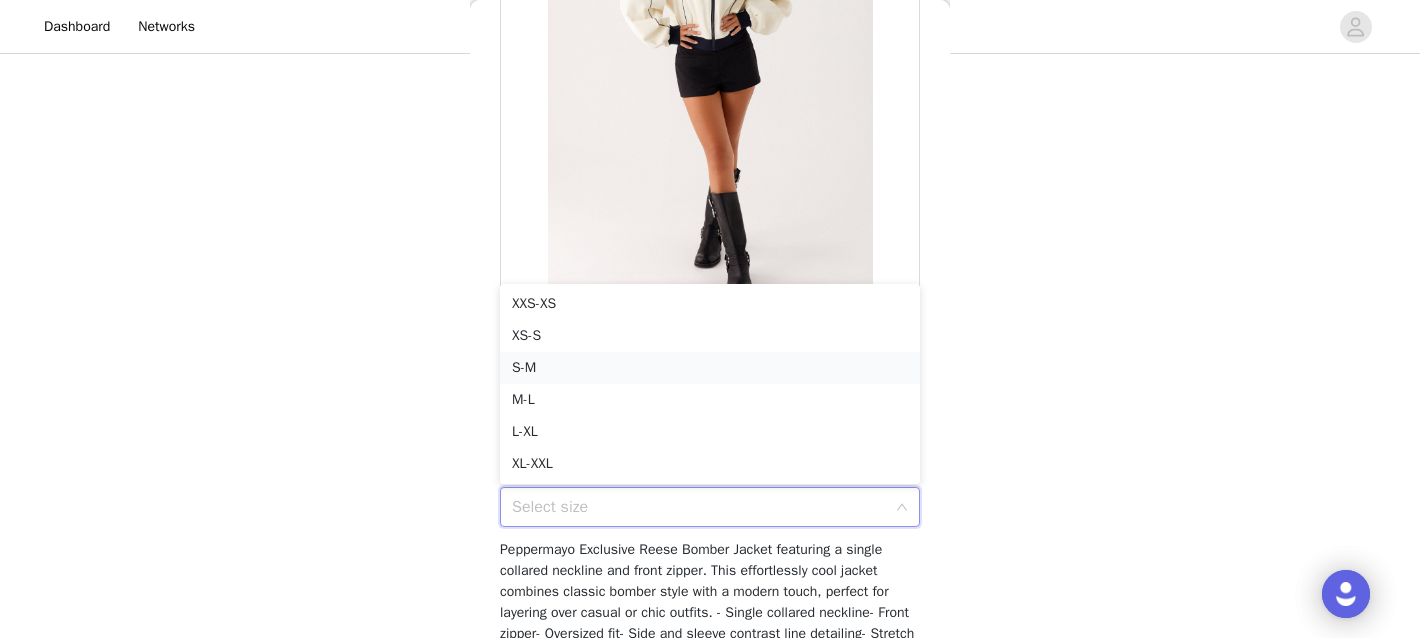 click on "S-M" at bounding box center (710, 368) 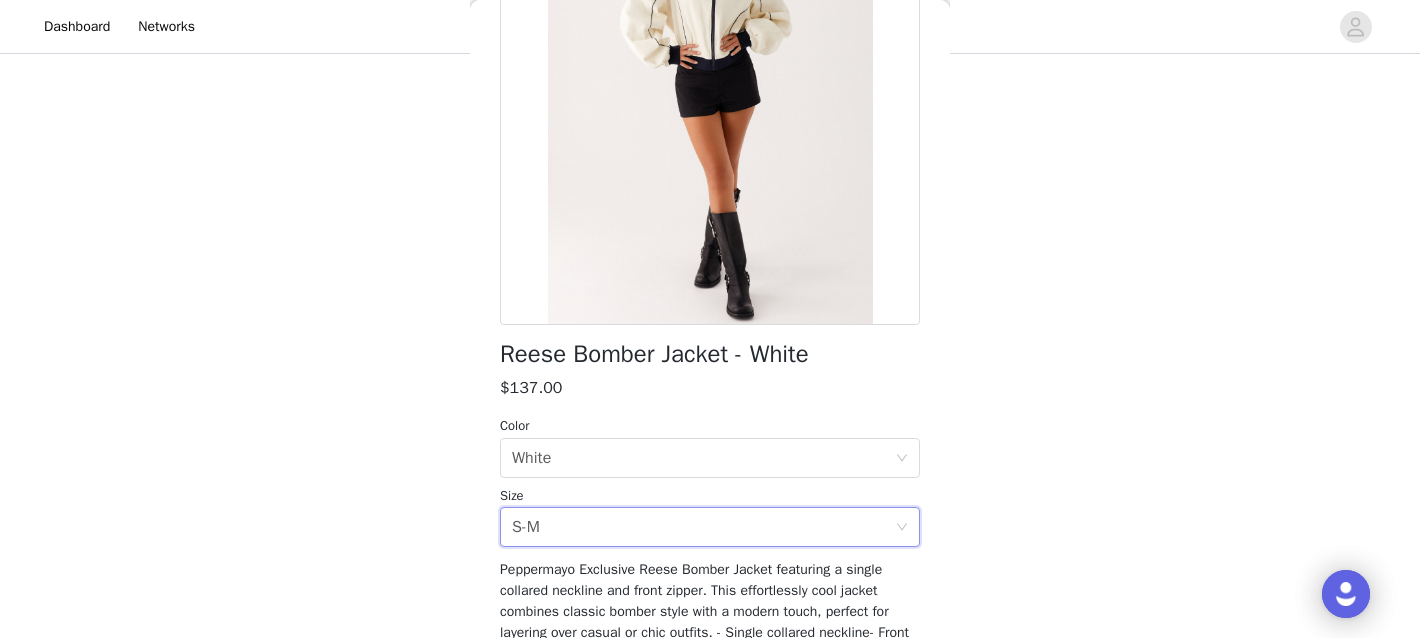 scroll, scrollTop: 231, scrollLeft: 0, axis: vertical 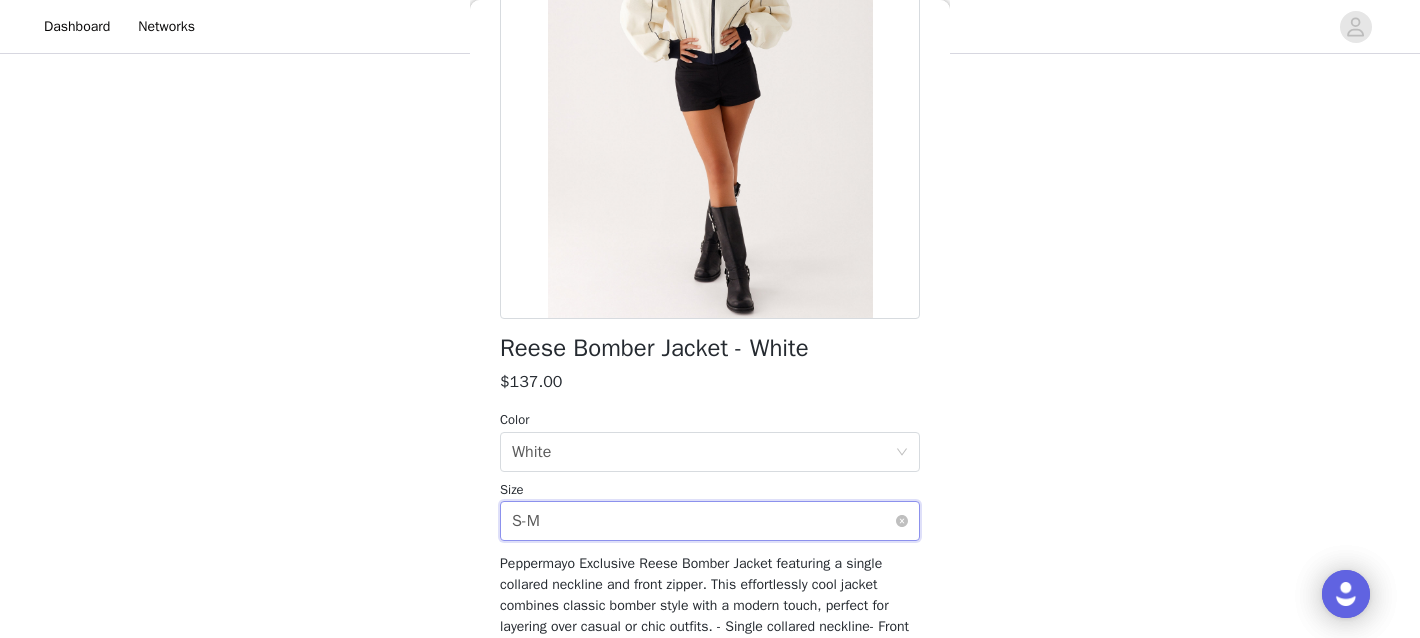 click on "Select size S-M" at bounding box center [703, 521] 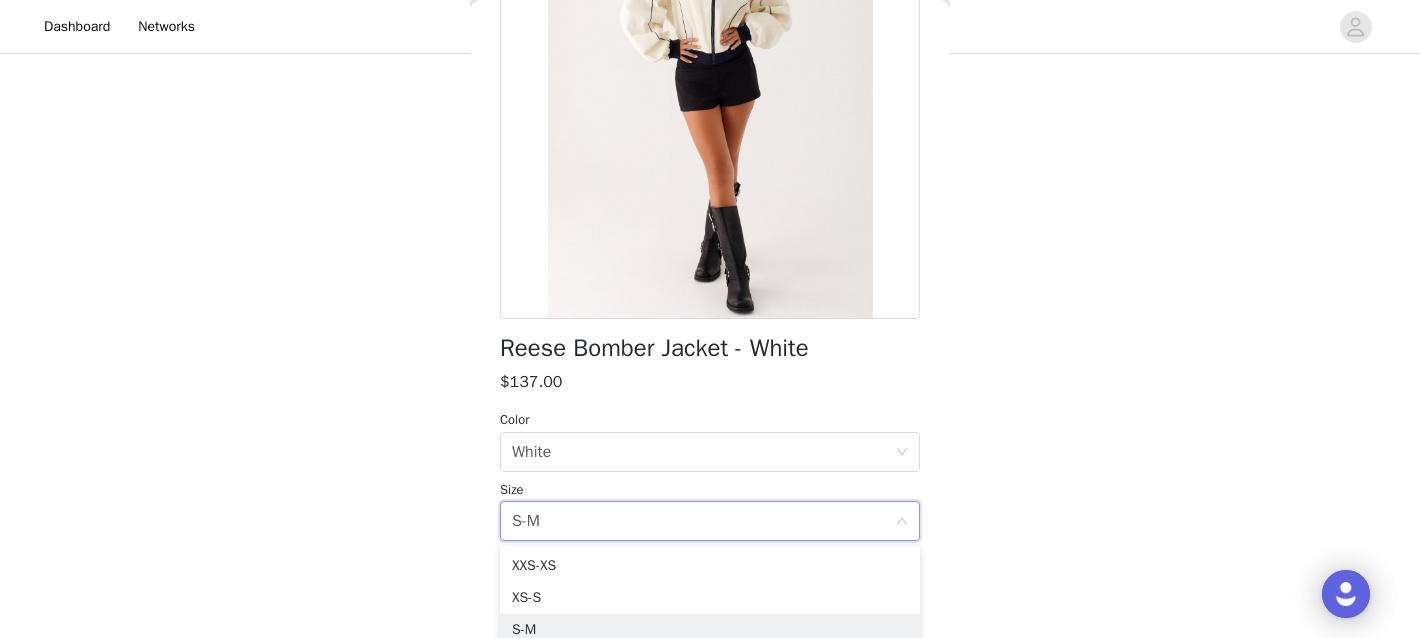 click on "STEP 1 OF 4
Select your styles!
You will receive 4 products.       3/4 Selected           Francisco Mini Shorts - Brown     $50.00       Brown, [STATE] 2       Edit   Remove     Buffy Top - Burgundy     $105.00       Burgundy, [STATE] 2       Edit   Remove     Buffy Maxi Skirt - Burgundy     $116.00       Burgundy, [STATE] 2       Edit   Remove     Add Product       Back     Reese Bomber Jacket - White       $137.00         Color   Select color White Size   Select size S-M     Add Product
Step 1 of 4" at bounding box center [710, 143] 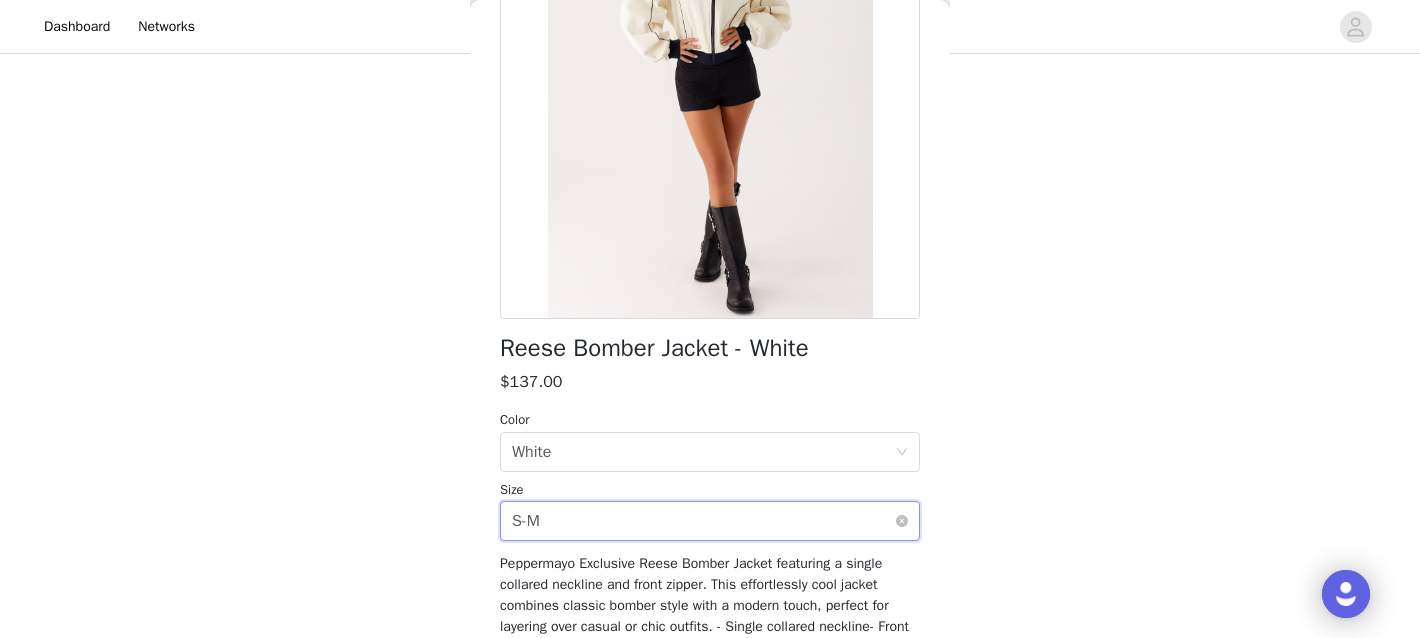 click on "Select size S-M" at bounding box center (703, 521) 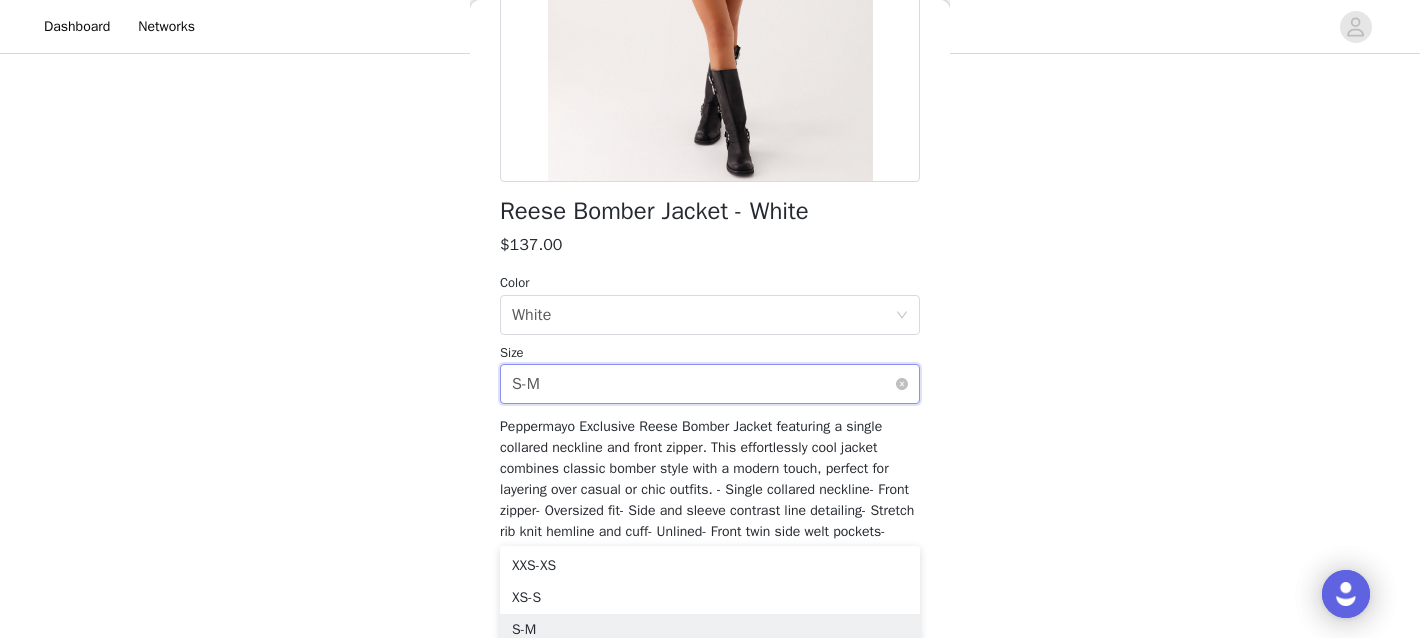 scroll, scrollTop: 369, scrollLeft: 0, axis: vertical 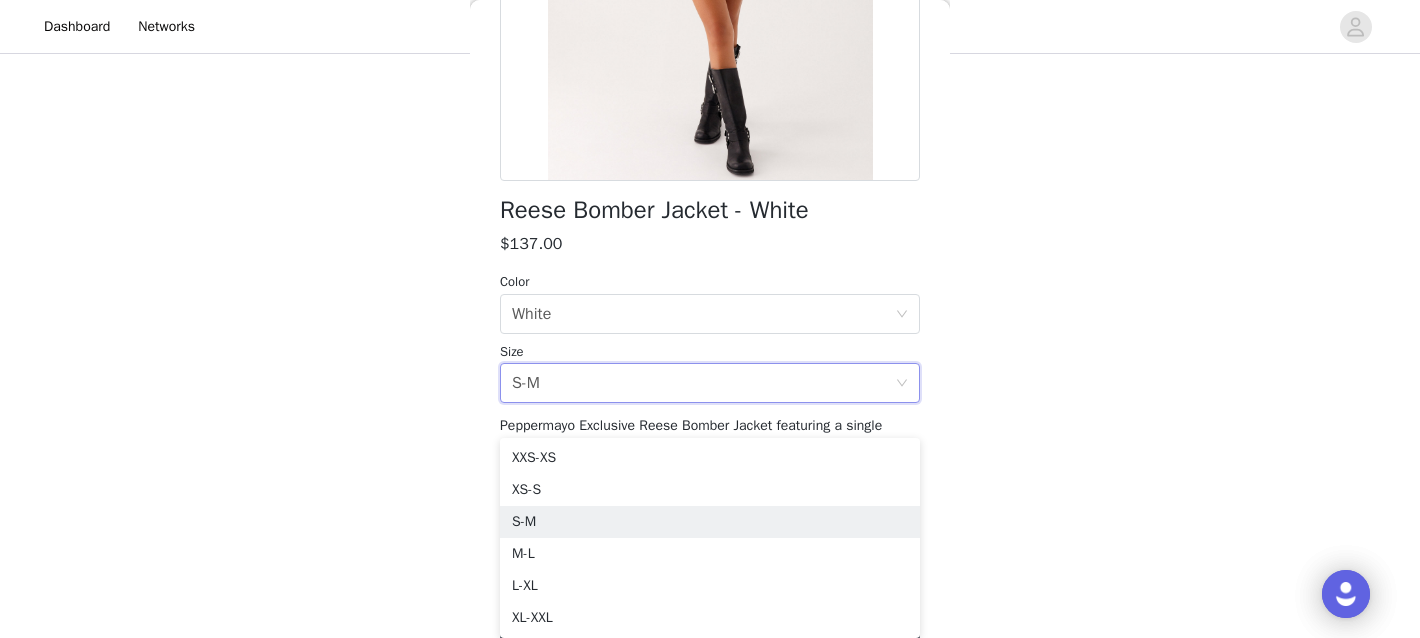 click on "STEP 1 OF 4
Select your styles!
You will receive 4 products.       3/4 Selected           Francisco Mini Shorts - Brown     $50.00       Brown, [STATE] 2       Edit   Remove     Buffy Top - Burgundy     $105.00       Burgundy, [STATE] 2       Edit   Remove     Buffy Maxi Skirt - Burgundy     $116.00       Burgundy, [STATE] 2       Edit   Remove     Add Product       Back     Reese Bomber Jacket - White       $137.00         Color   Select color White Size   Select size S-M     Add Product
Step 1 of 4" at bounding box center [710, 35] 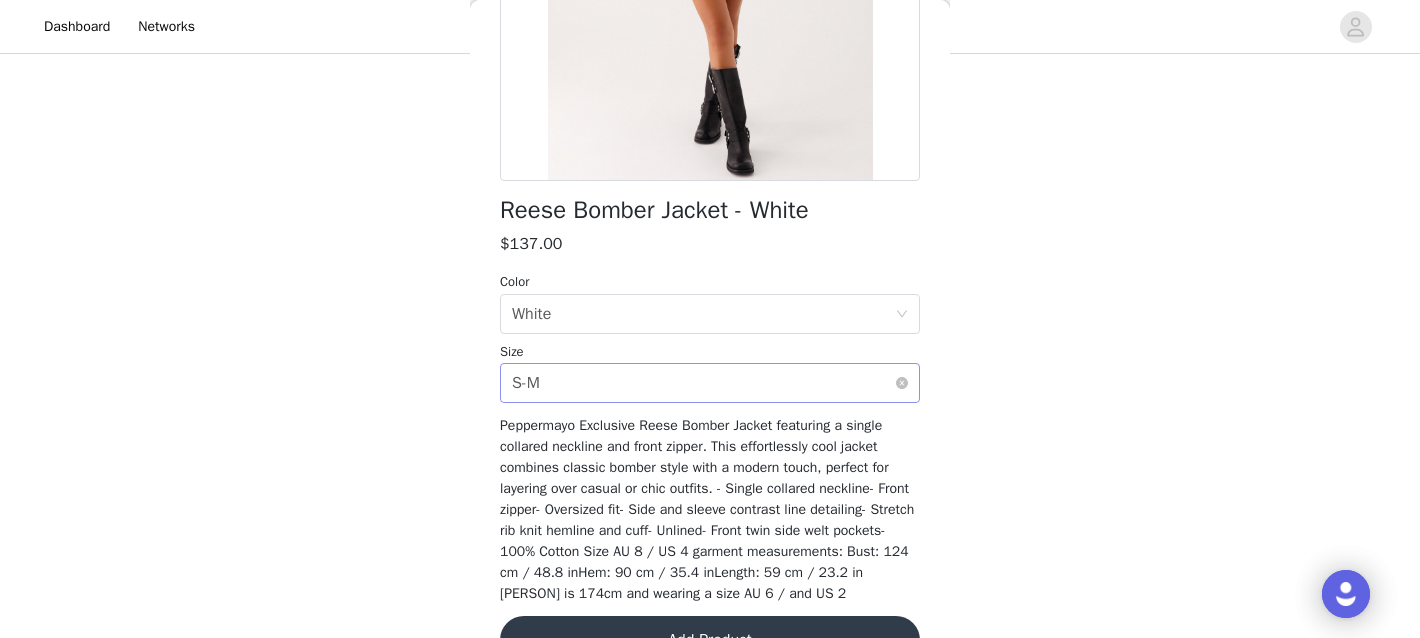 scroll, scrollTop: 411, scrollLeft: 0, axis: vertical 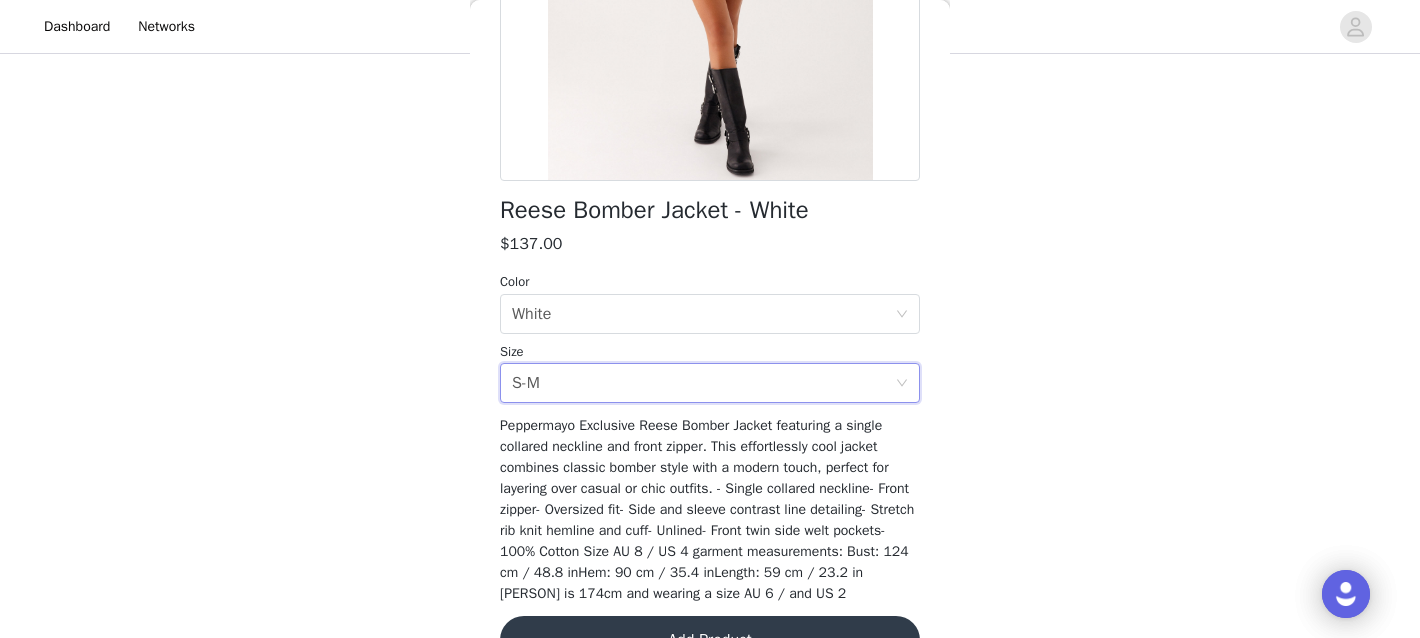 click on "STEP 1 OF 4
Select your styles!
You will receive 4 products.       3/4 Selected           Francisco Mini Shorts - Brown     $50.00       Brown, [STATE] 2       Edit   Remove     Buffy Top - Burgundy     $105.00       Burgundy, [STATE] 2       Edit   Remove     Buffy Maxi Skirt - Burgundy     $116.00       Burgundy, [STATE] 2       Edit   Remove     Add Product       Back     Reese Bomber Jacket - White       $137.00         Color   Select color White Size   Select size S-M     Add Product" at bounding box center [710, 71] 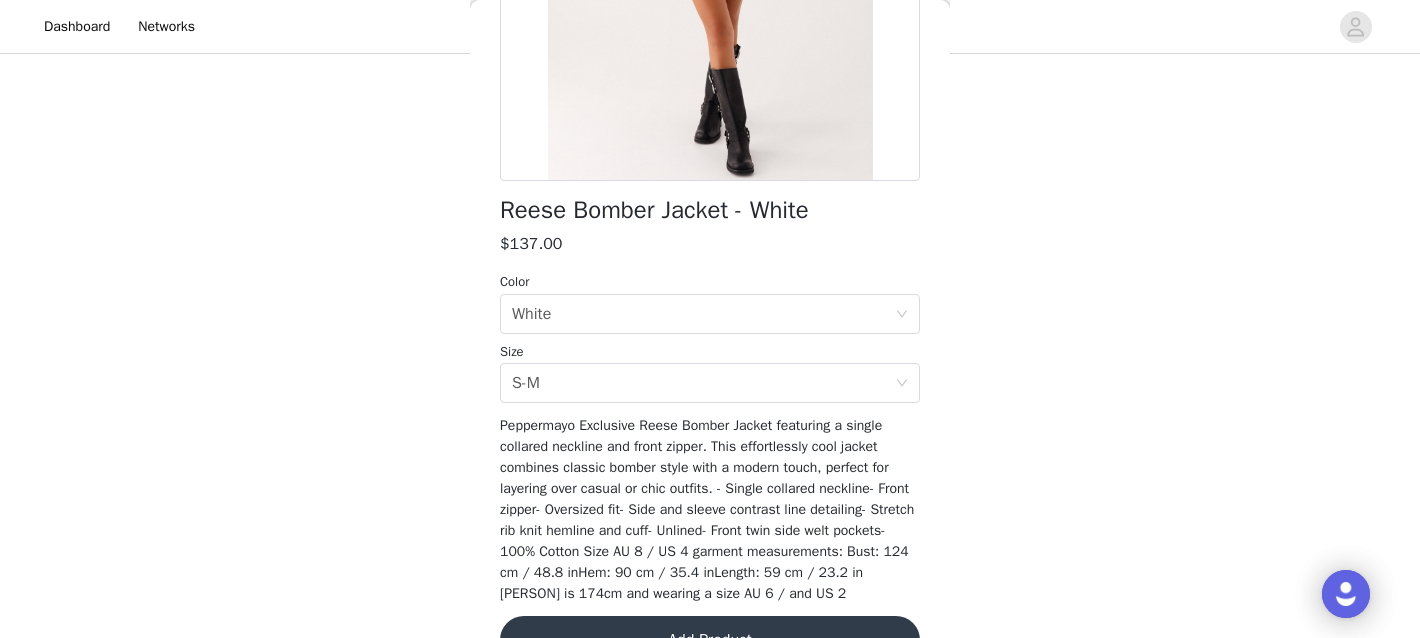 scroll, scrollTop: 440, scrollLeft: 0, axis: vertical 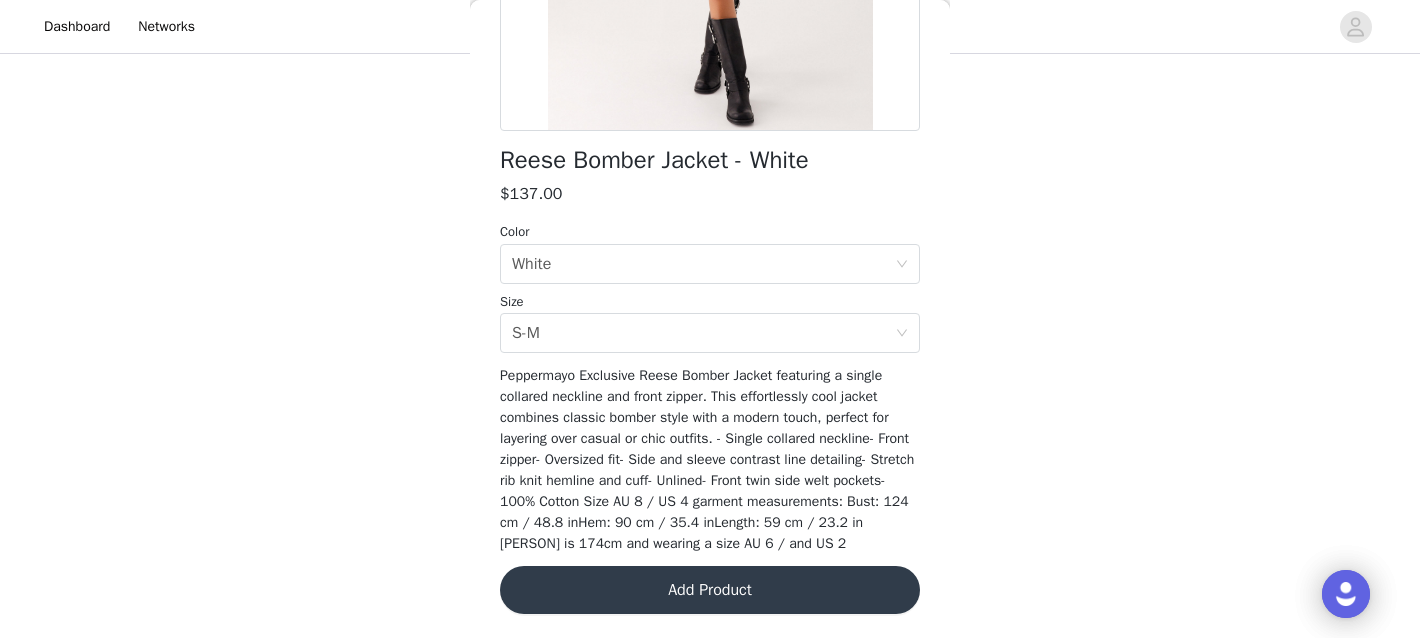 click on "Add Product" at bounding box center (710, 590) 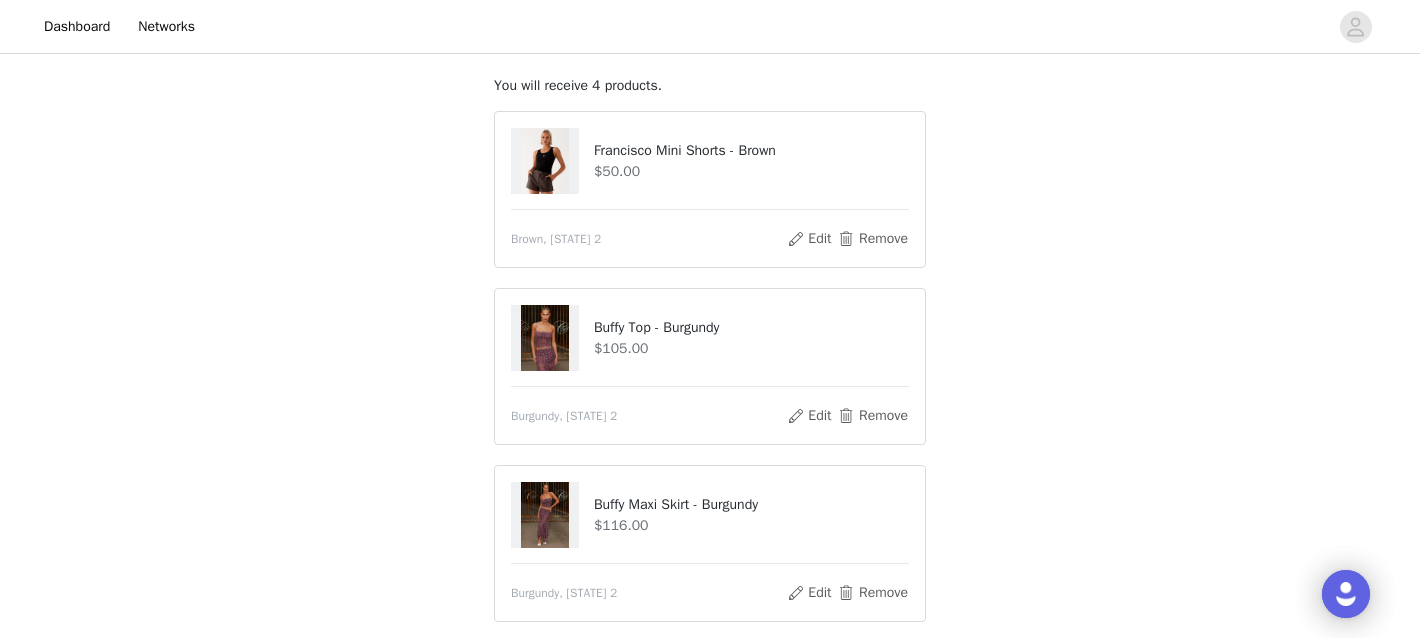 scroll, scrollTop: 100, scrollLeft: 0, axis: vertical 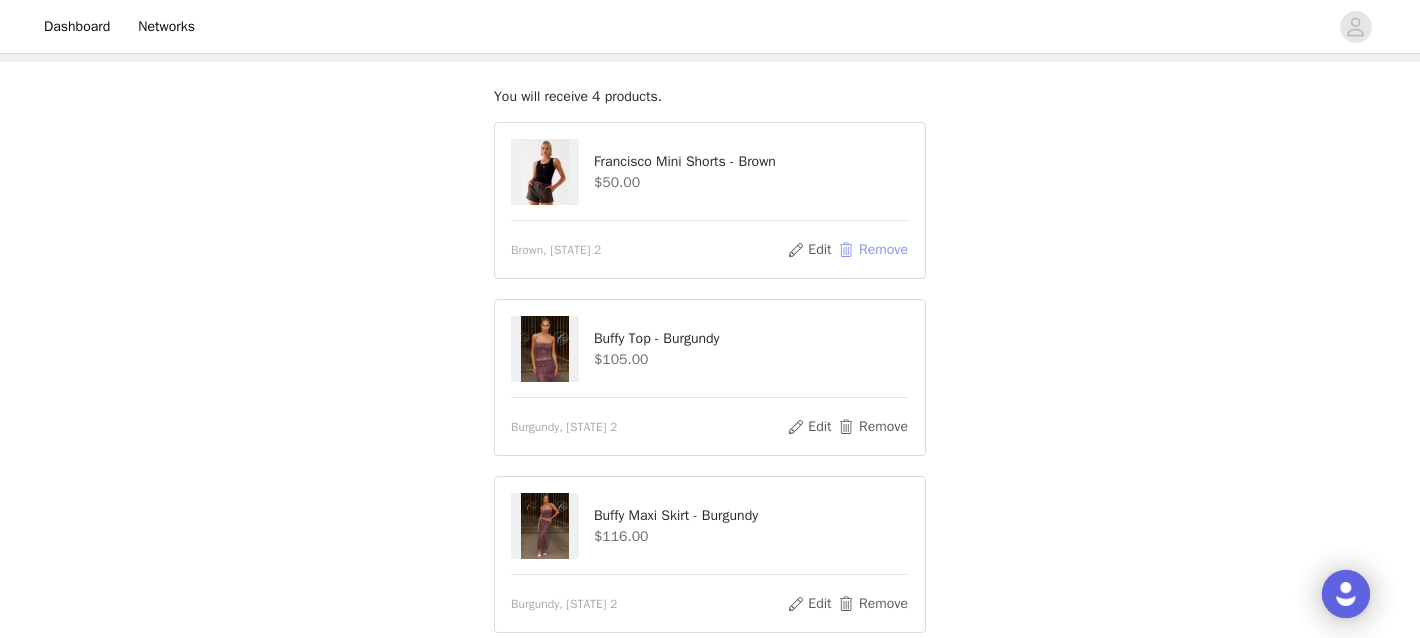 click on "Remove" at bounding box center [873, 250] 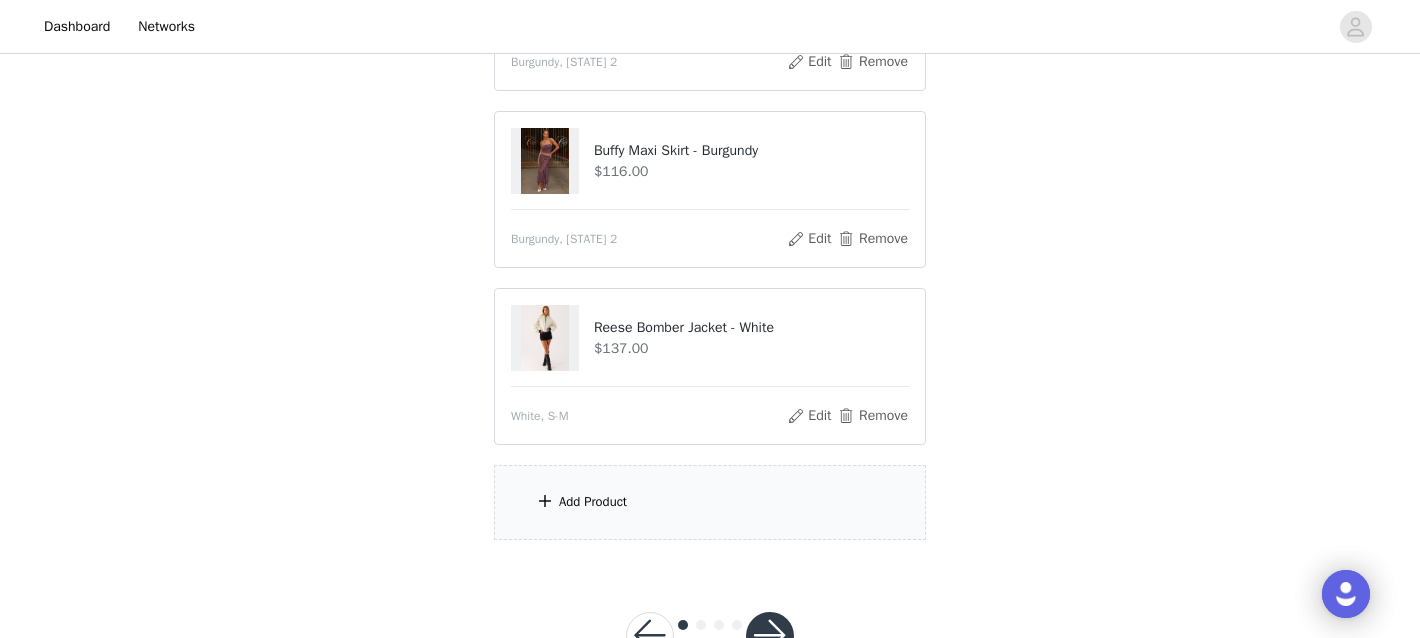 scroll, scrollTop: 411, scrollLeft: 0, axis: vertical 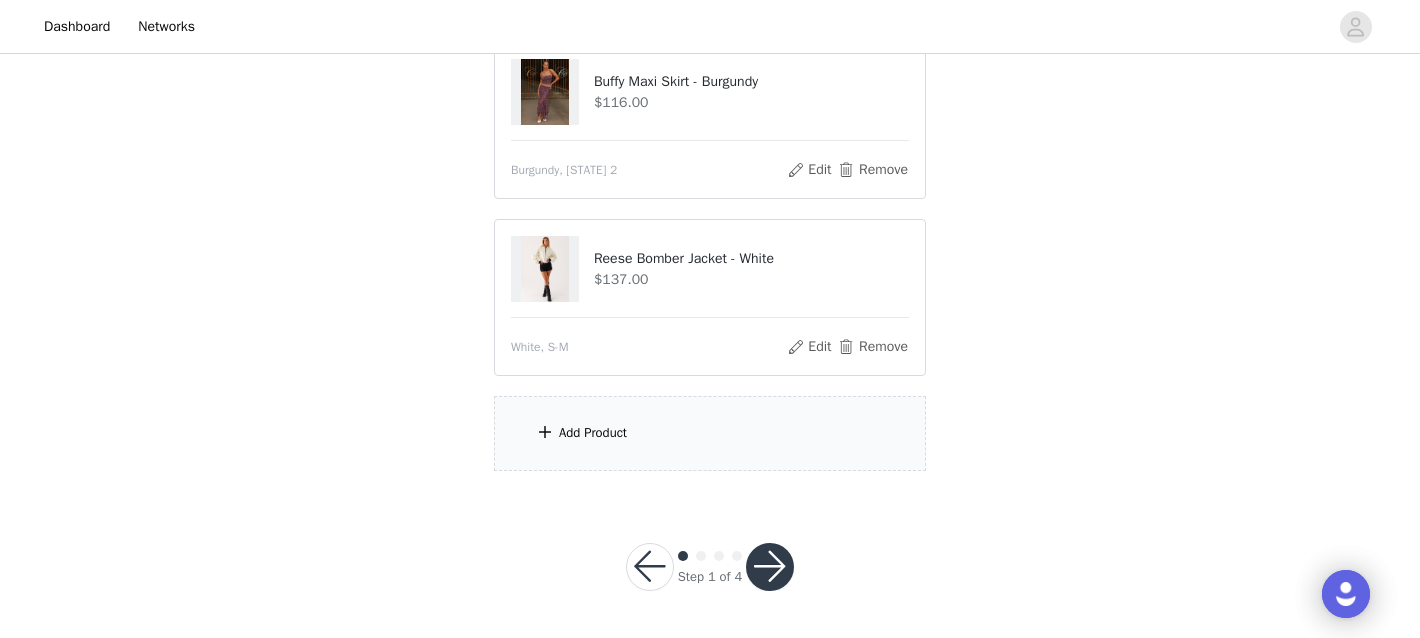 click on "Add Product" at bounding box center (710, 433) 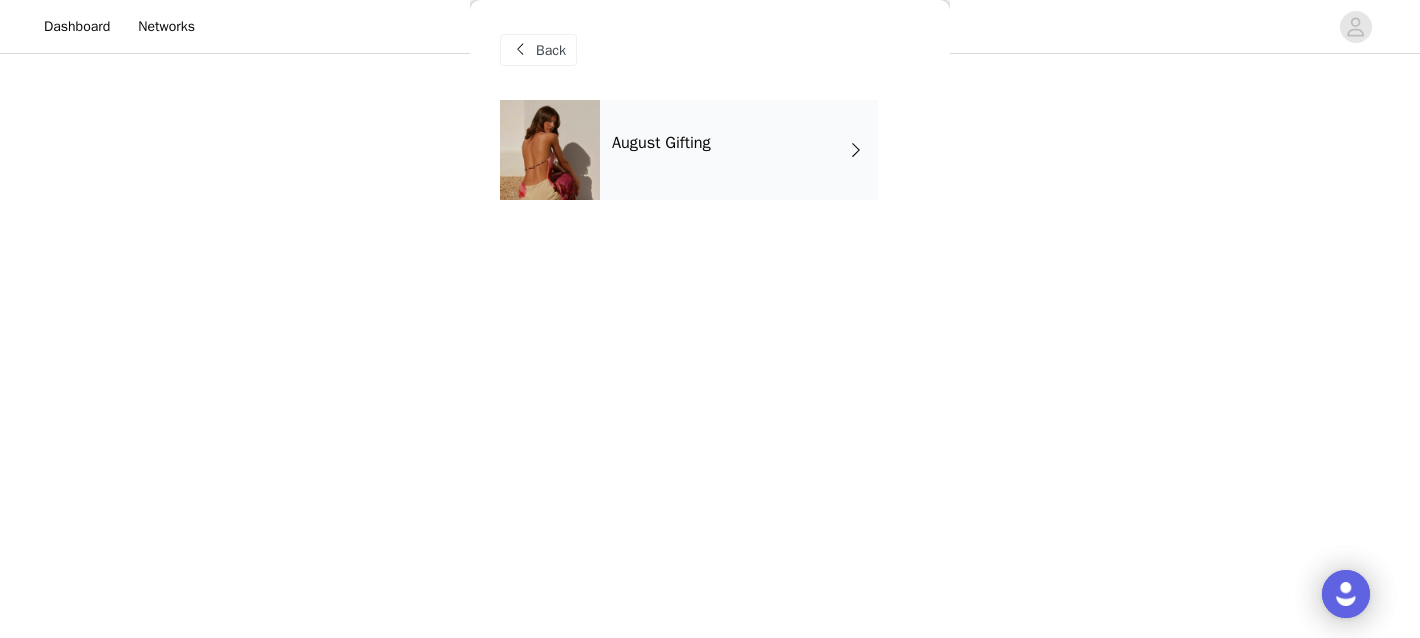 click on "August Gifting" at bounding box center [739, 150] 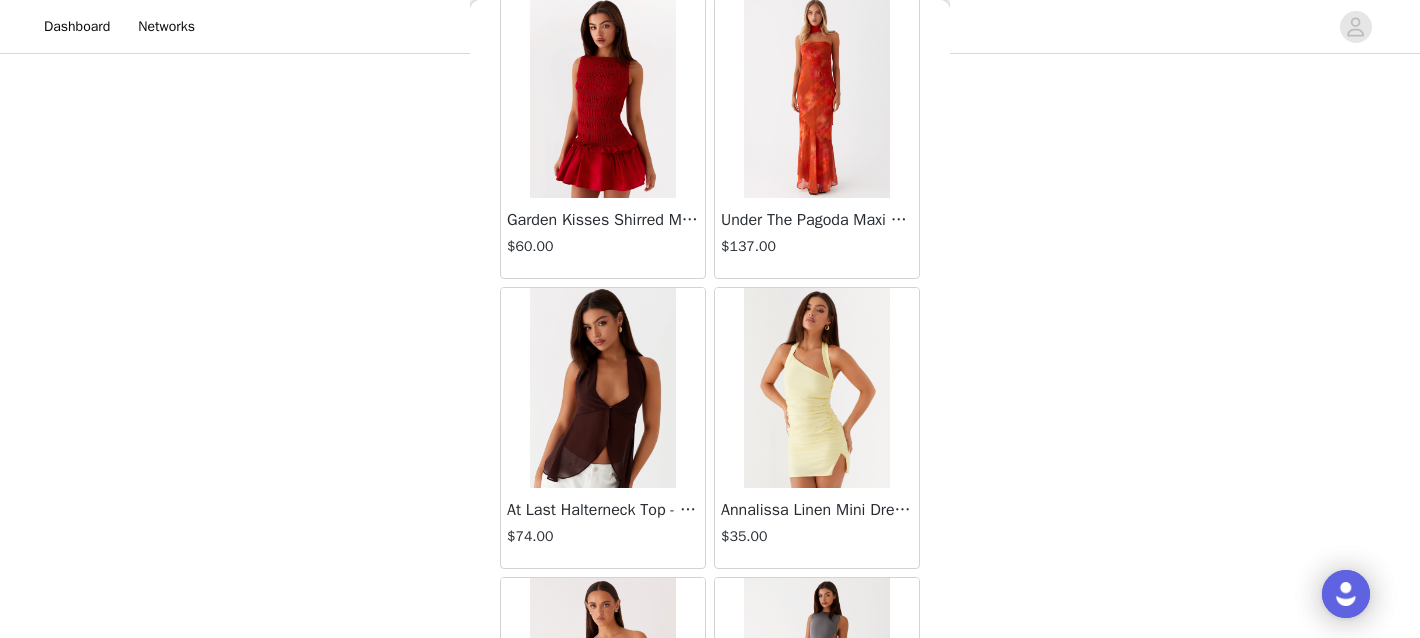 scroll, scrollTop: 2422, scrollLeft: 0, axis: vertical 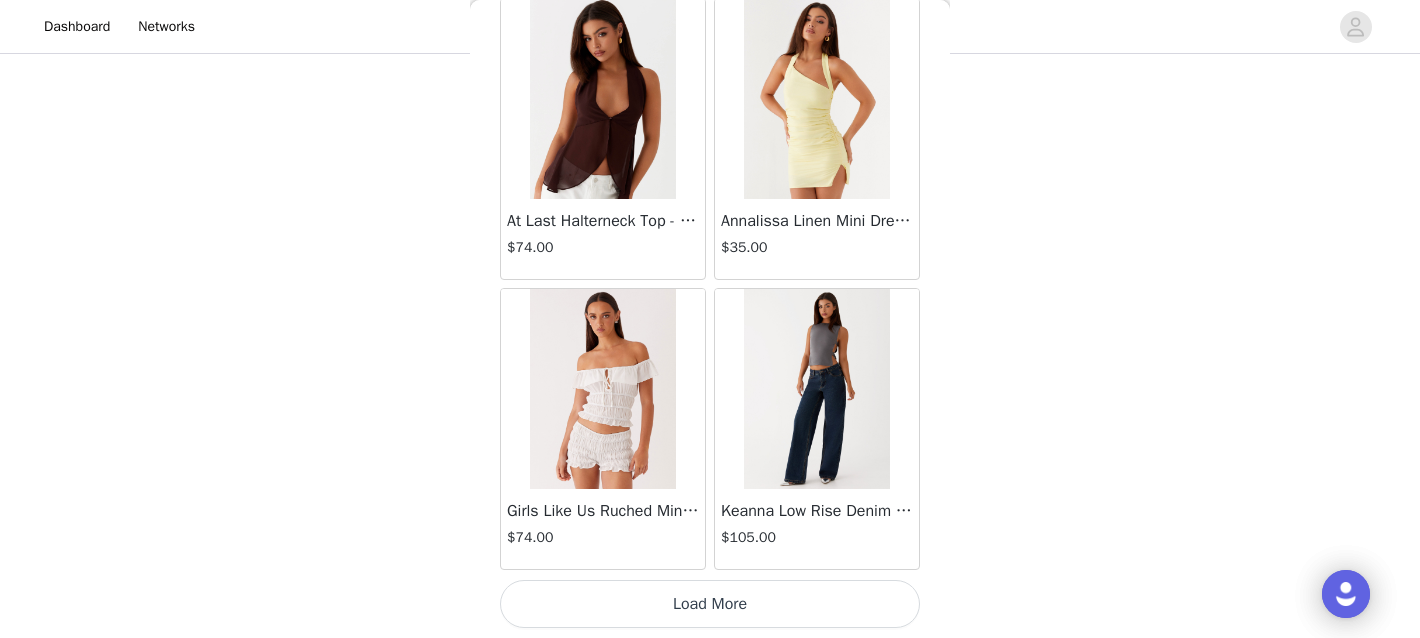 click on "Load More" at bounding box center (710, 604) 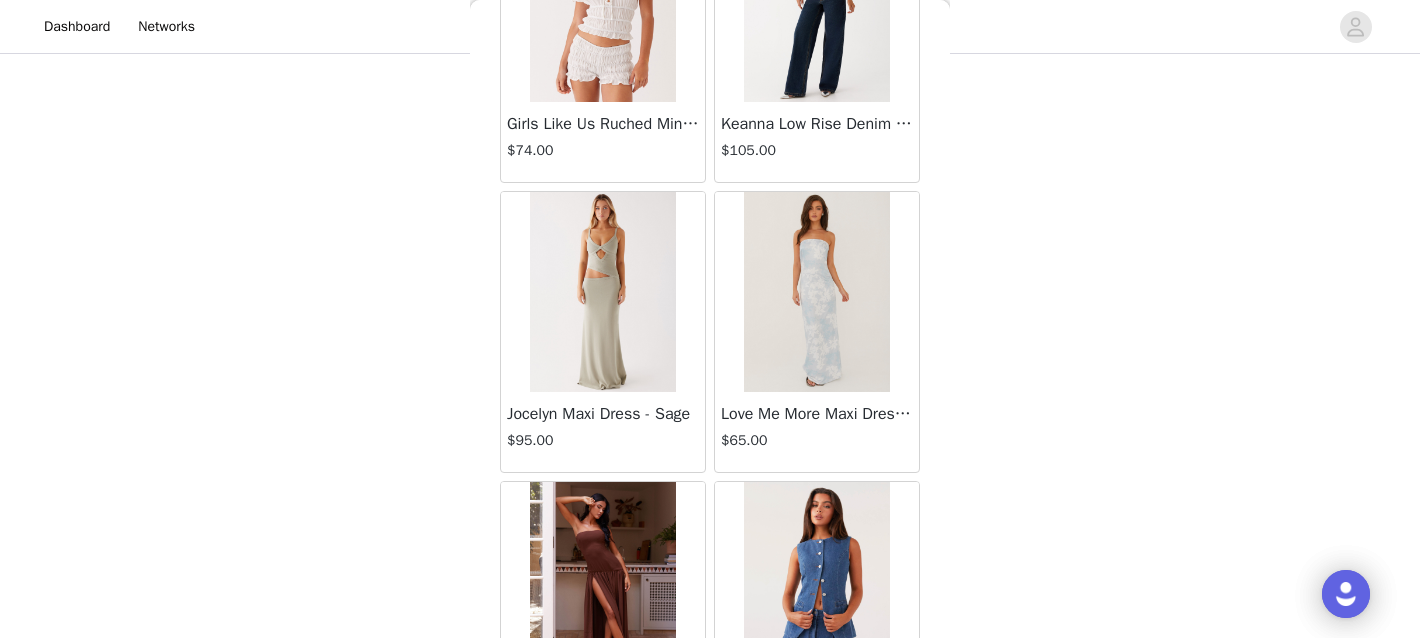 scroll, scrollTop: 5322, scrollLeft: 0, axis: vertical 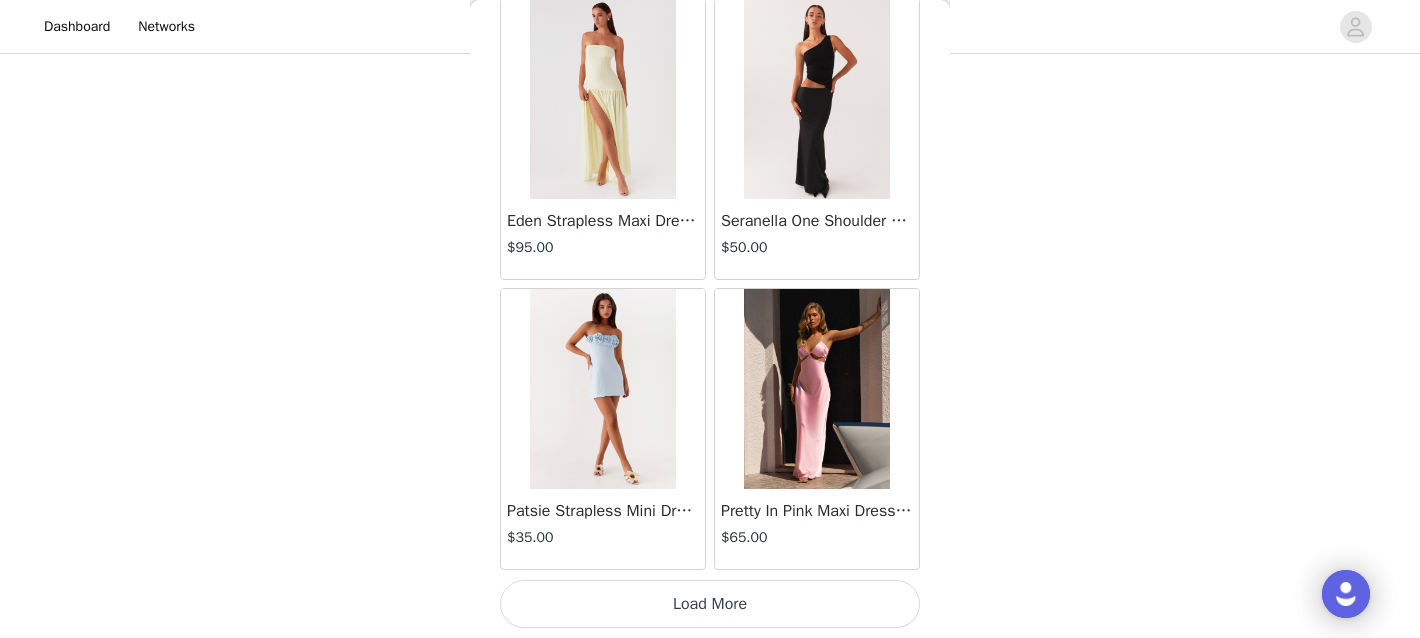 click on "Load More" at bounding box center [710, 604] 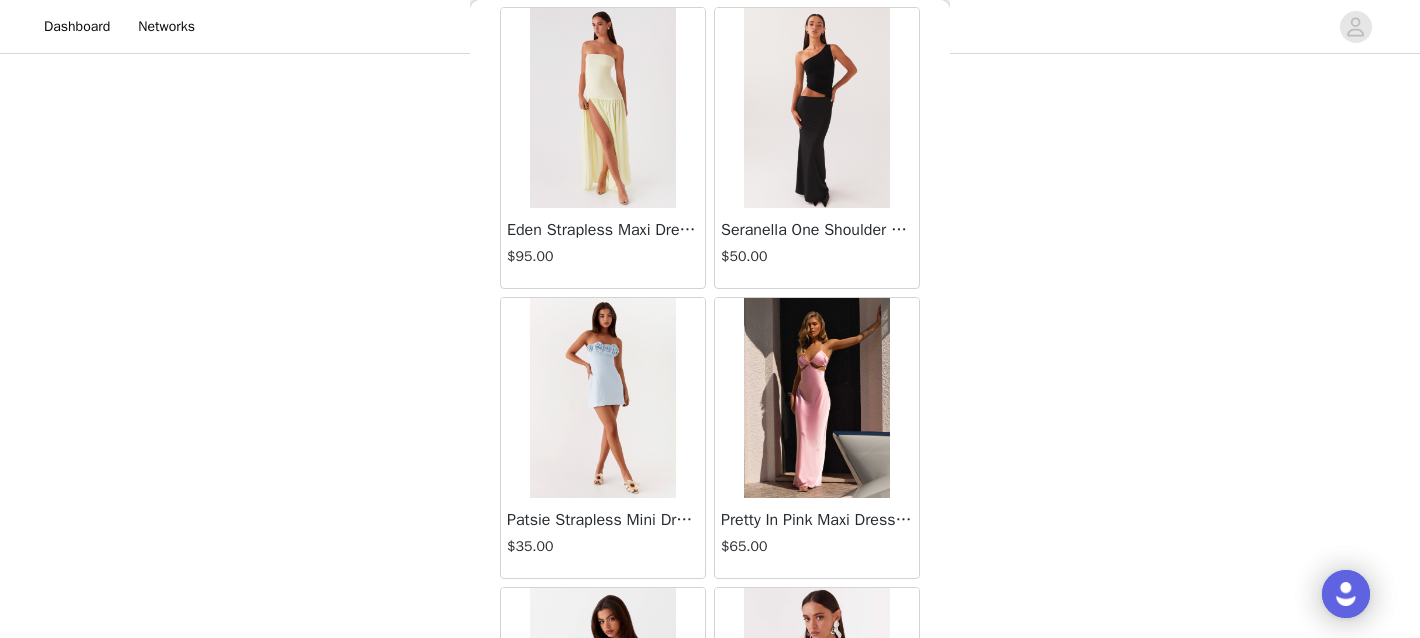 scroll, scrollTop: 5322, scrollLeft: 0, axis: vertical 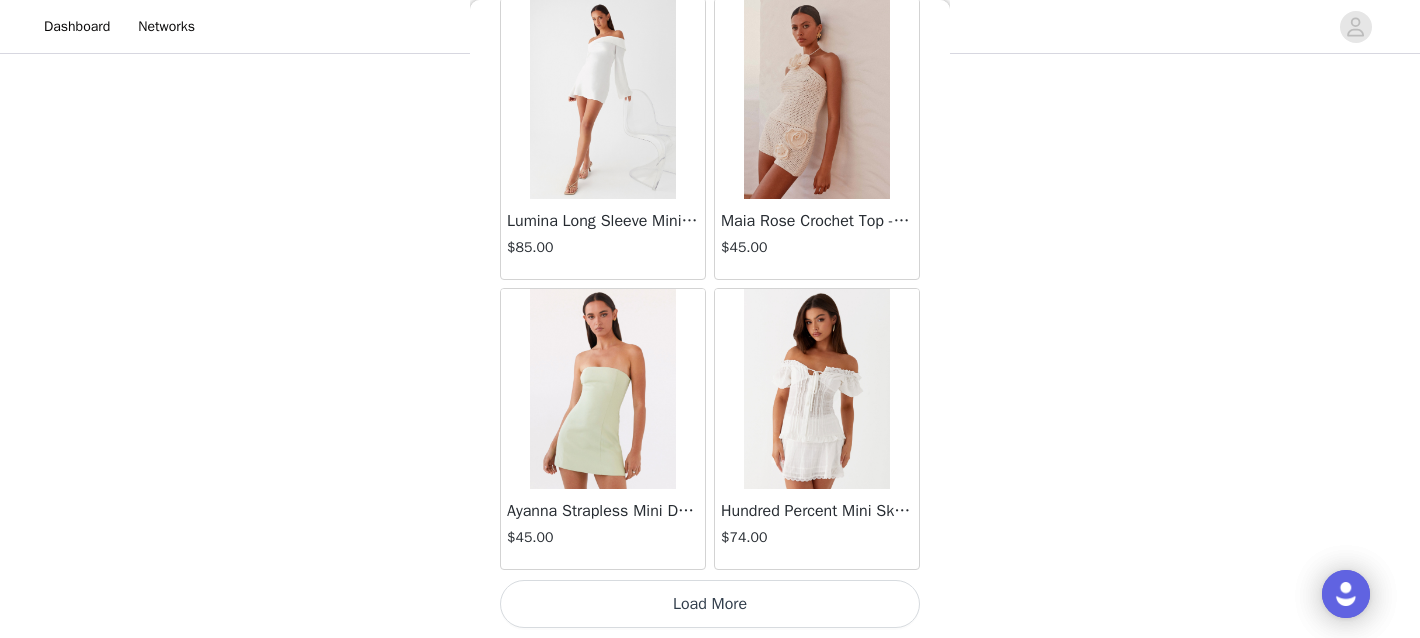 click on "Load More" at bounding box center (710, 604) 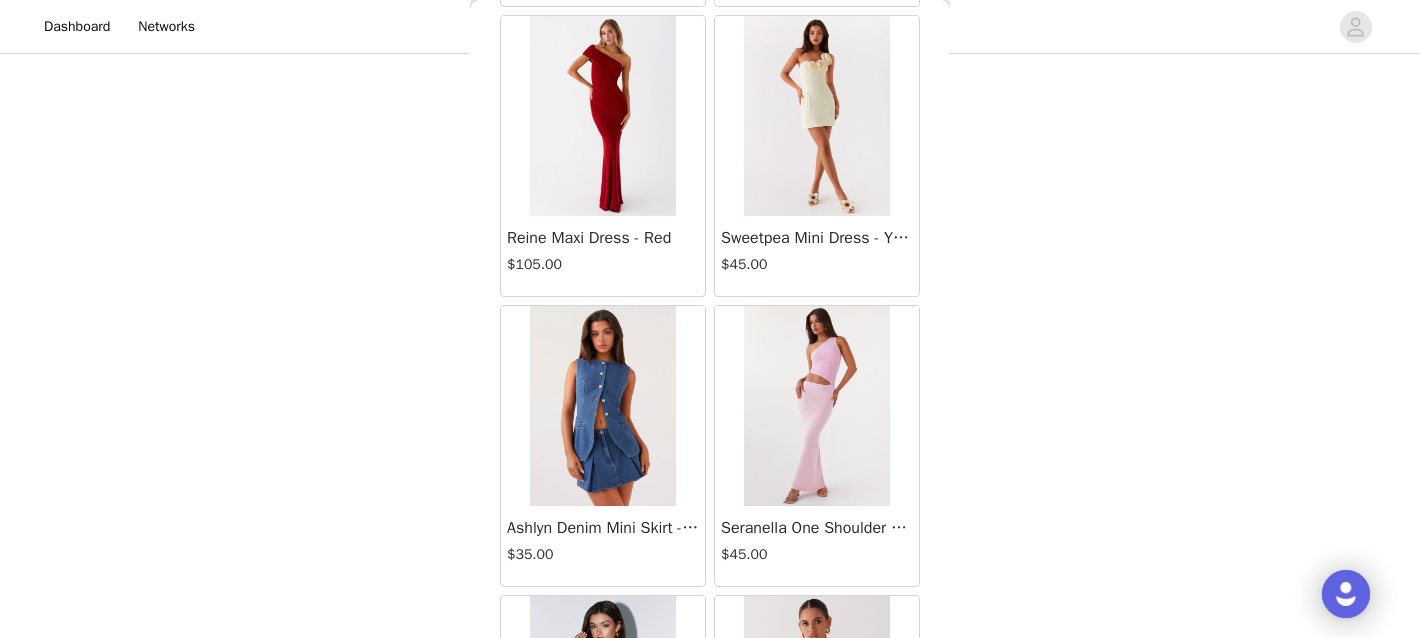 scroll, scrollTop: 11122, scrollLeft: 0, axis: vertical 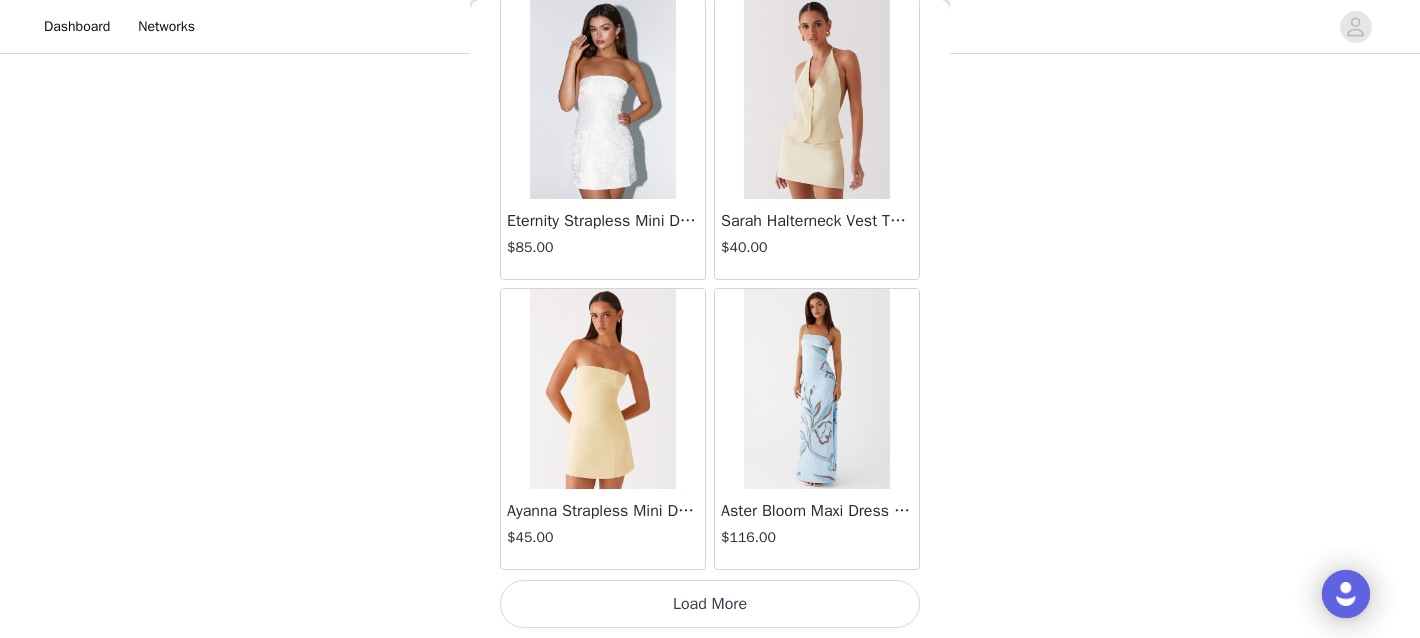 click on "Load More" at bounding box center [710, 604] 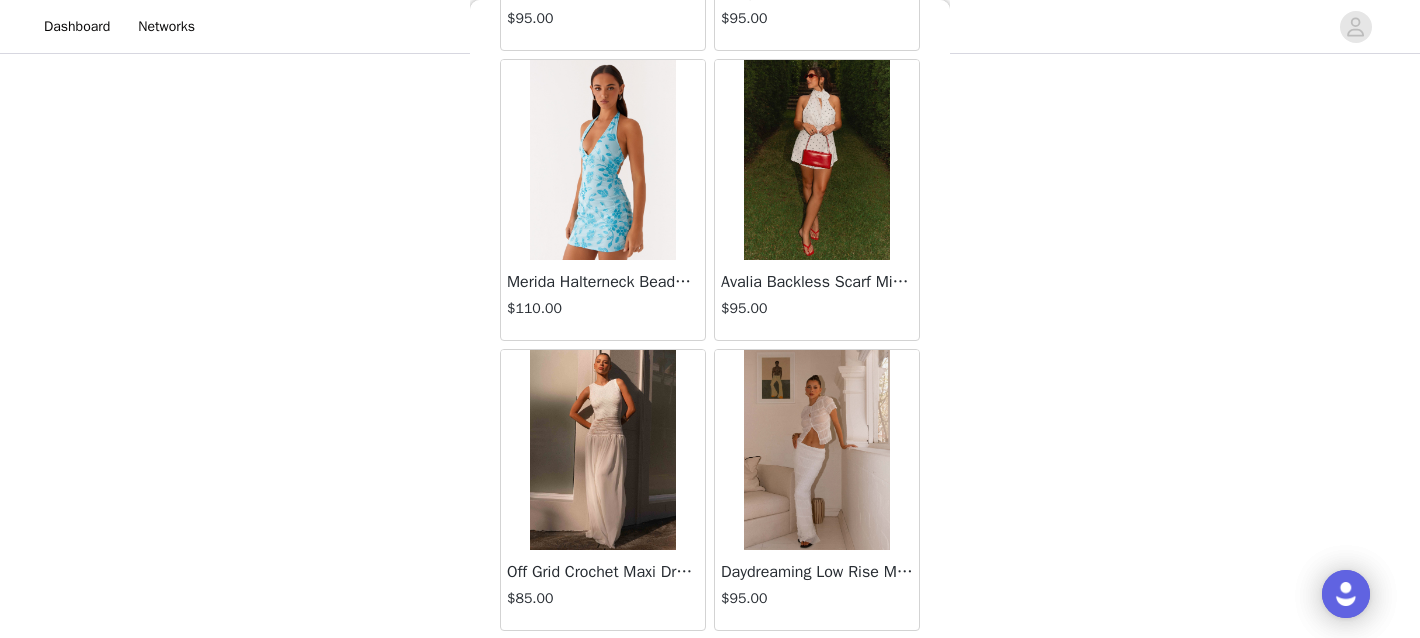 scroll, scrollTop: 14022, scrollLeft: 0, axis: vertical 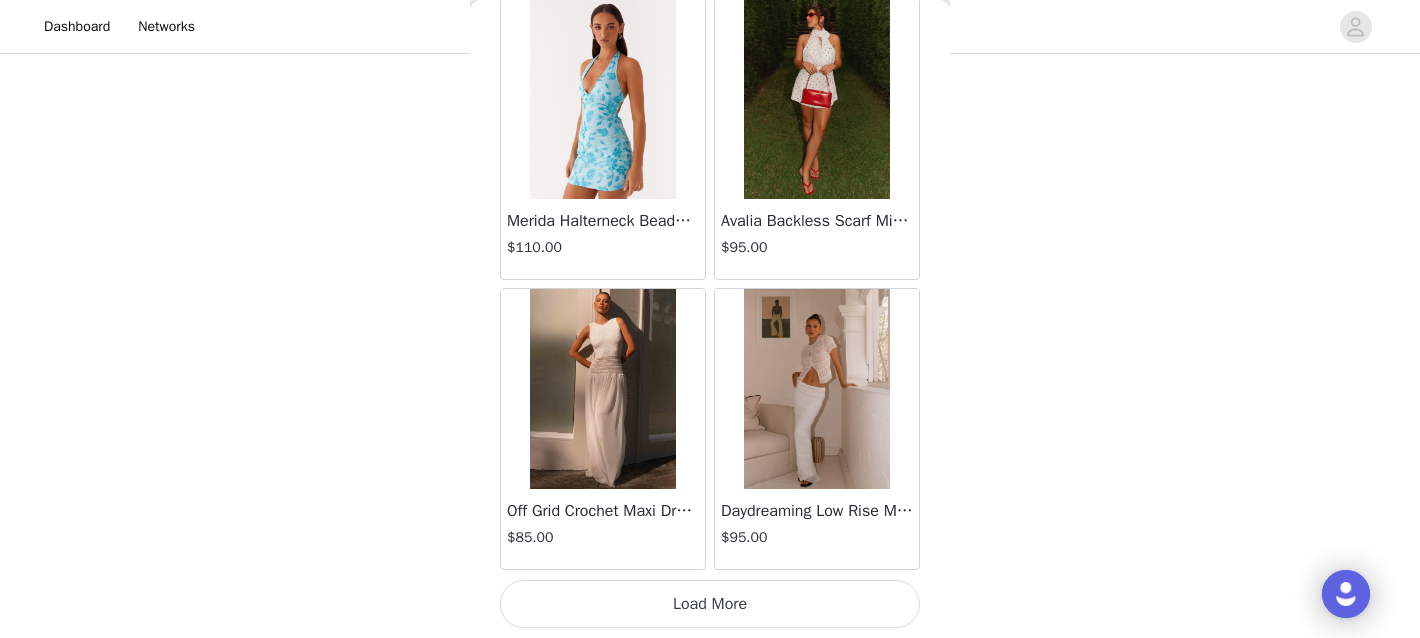 click on "Load More" at bounding box center (710, 604) 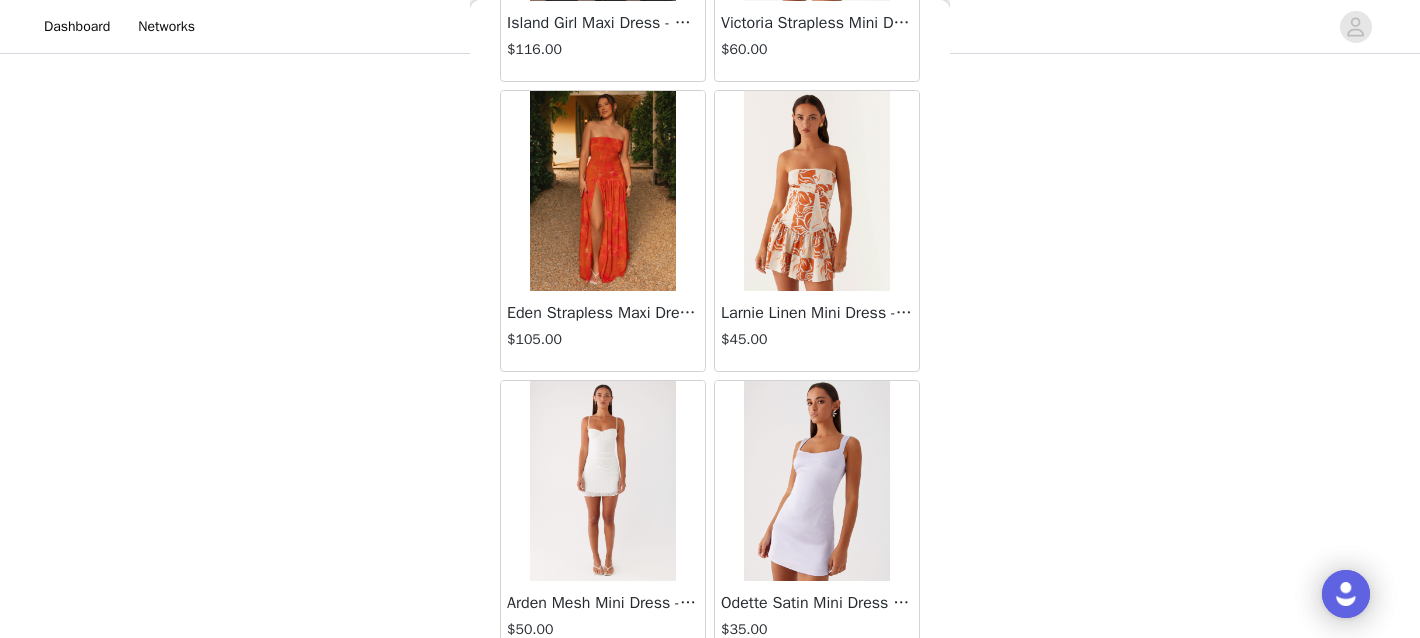 scroll, scrollTop: 16922, scrollLeft: 0, axis: vertical 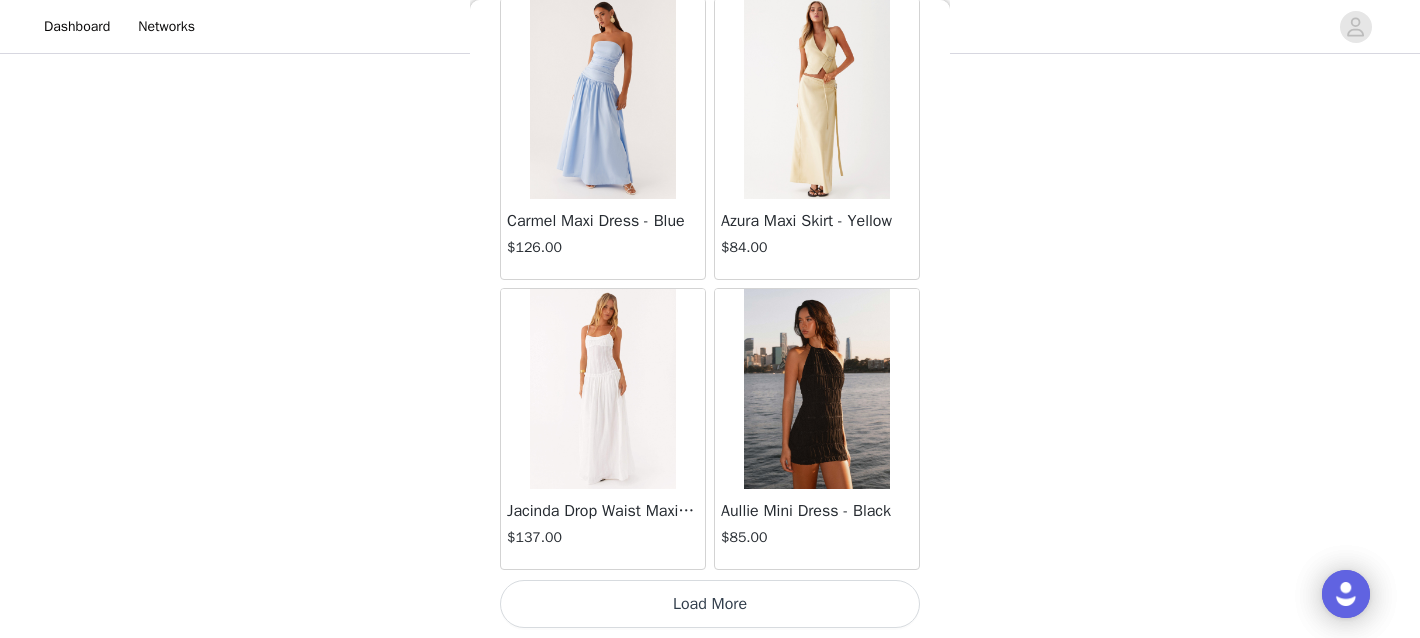 click on "Load More" at bounding box center [710, 604] 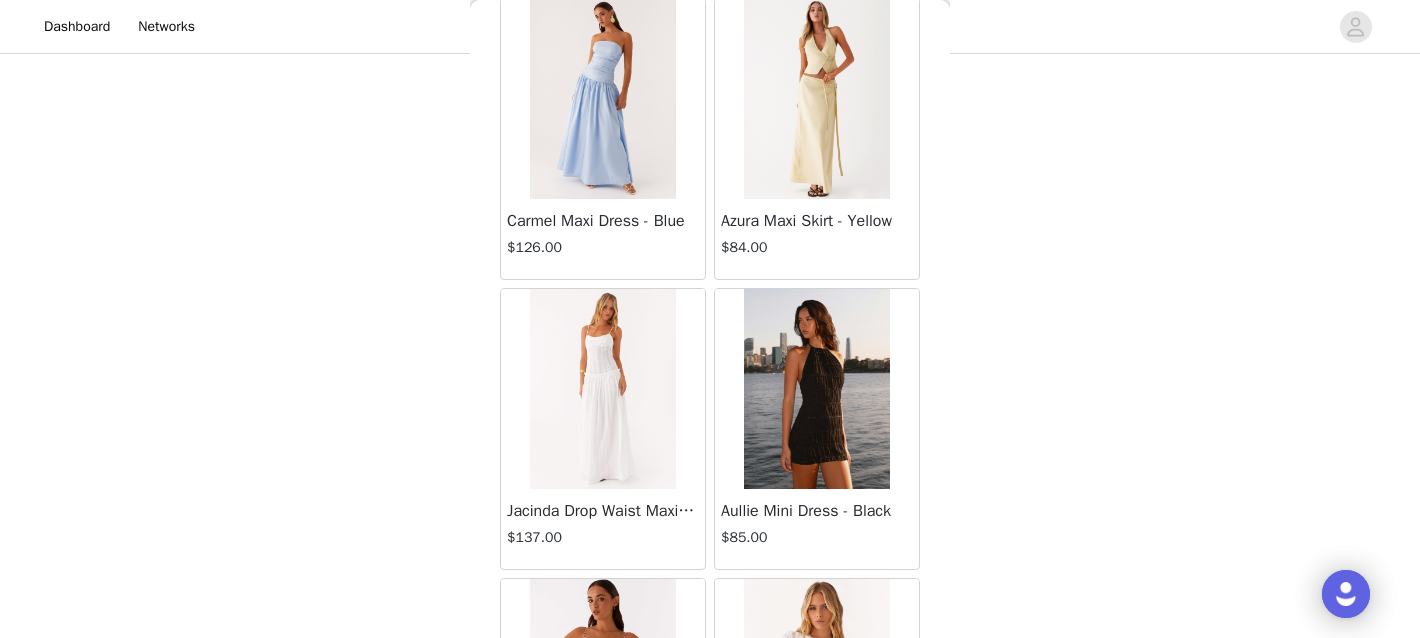 scroll, scrollTop: 17326, scrollLeft: 0, axis: vertical 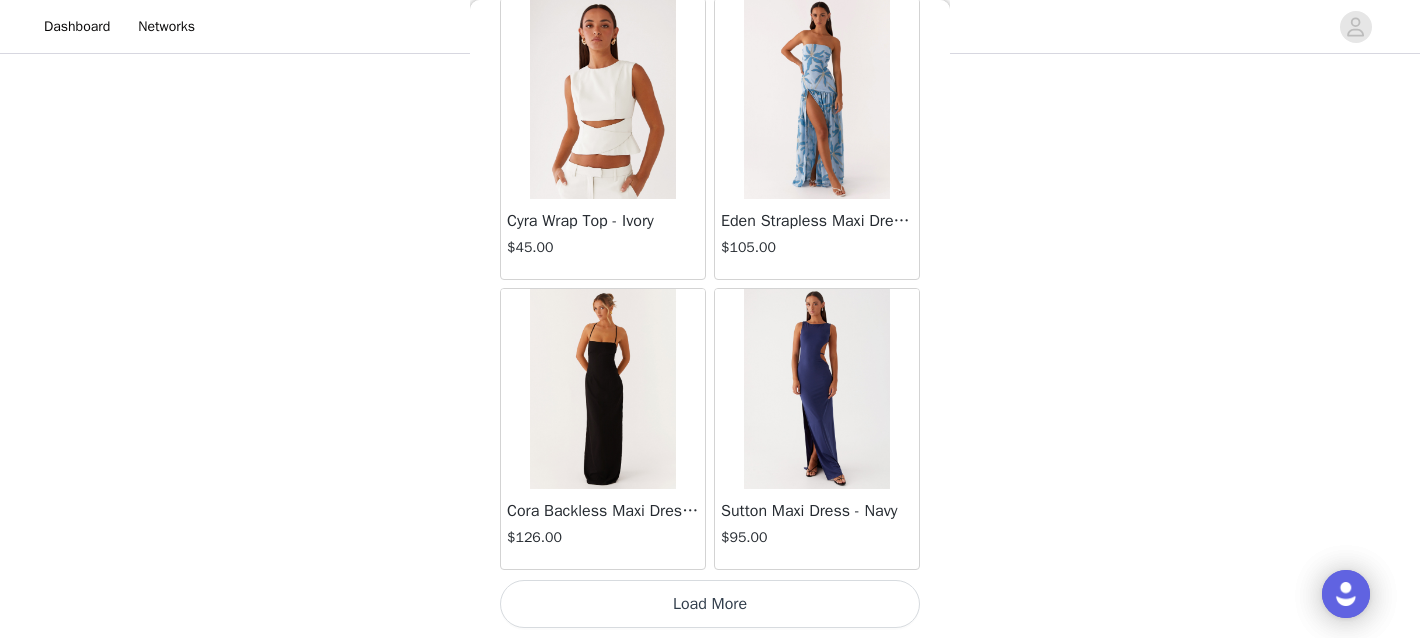 click on "Load More" at bounding box center (710, 604) 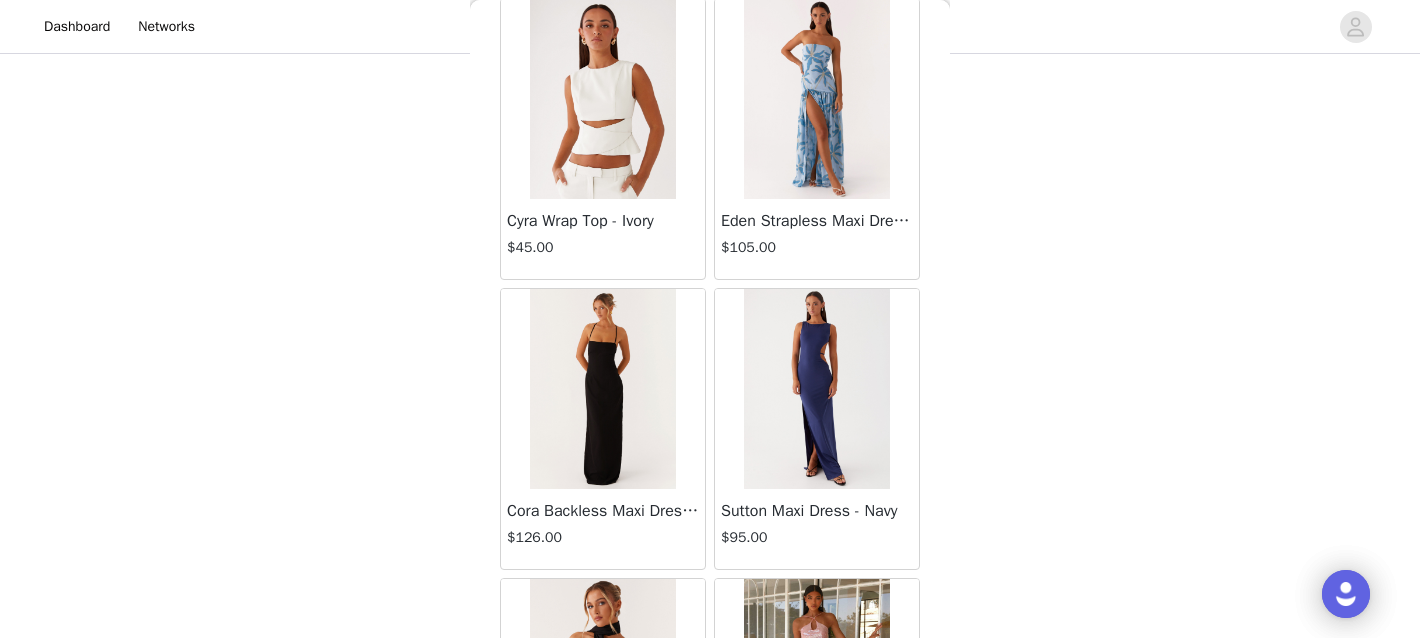 scroll, scrollTop: 22722, scrollLeft: 0, axis: vertical 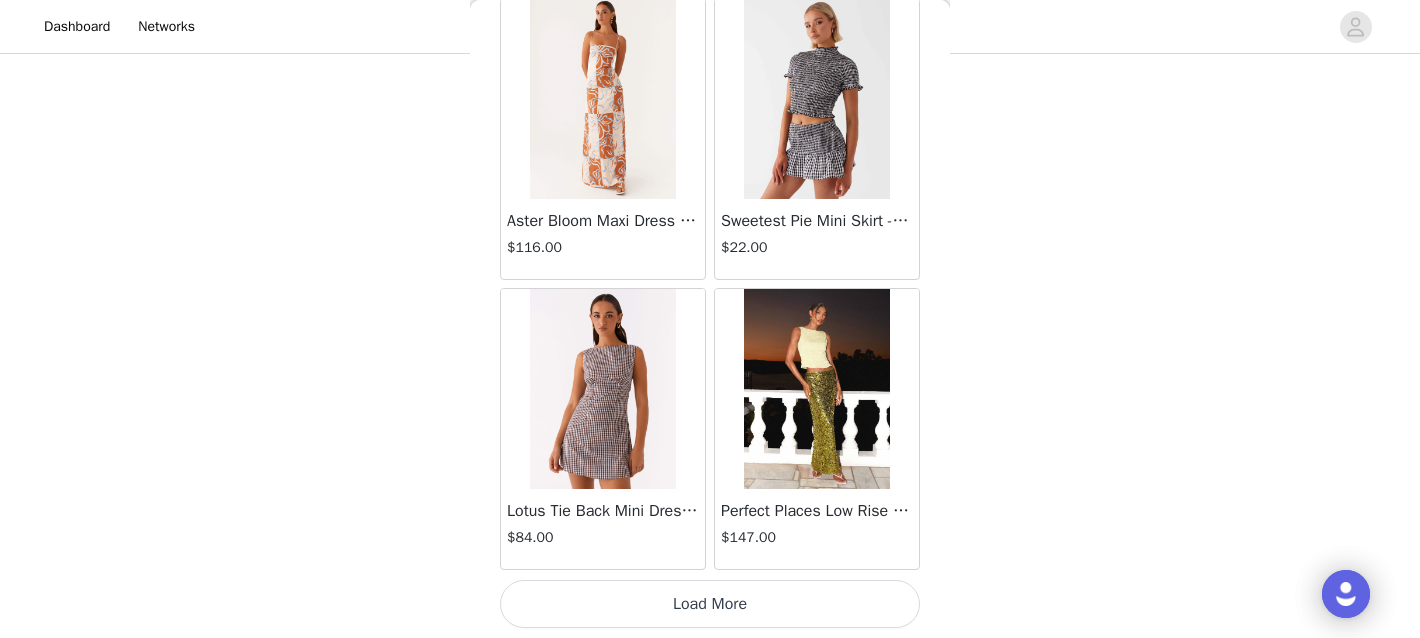 click on "Load More" at bounding box center (710, 604) 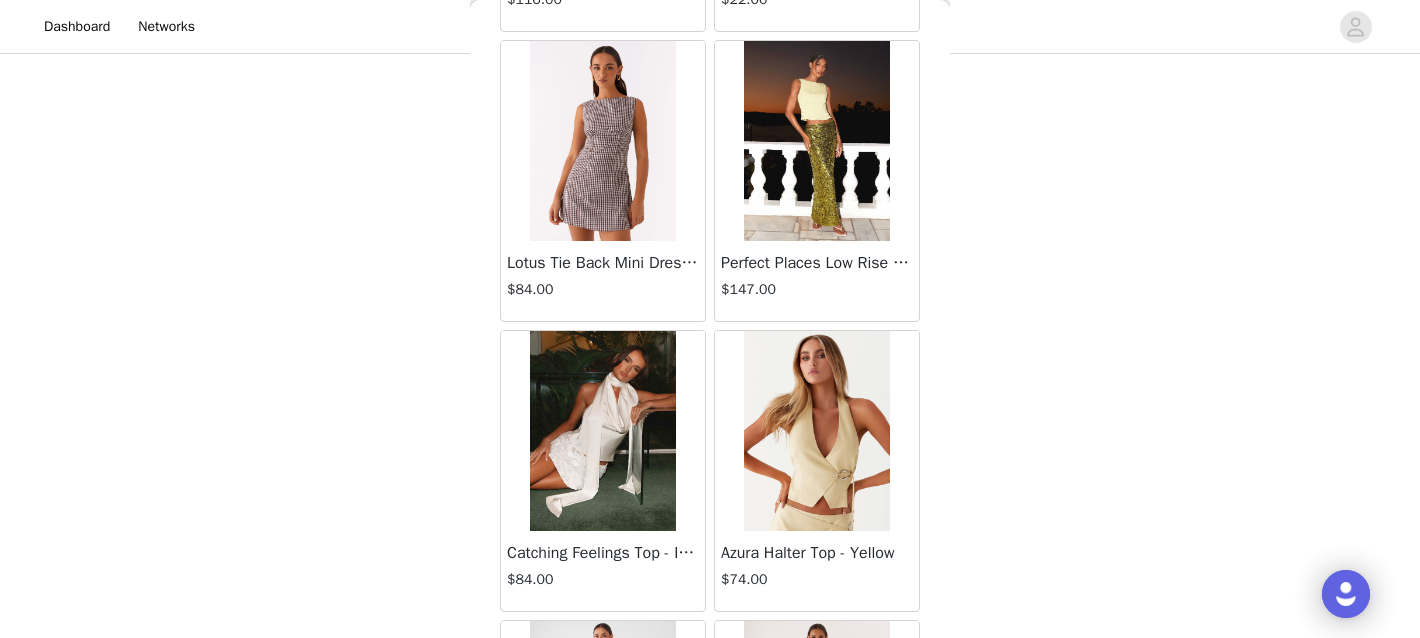 scroll, scrollTop: 25622, scrollLeft: 0, axis: vertical 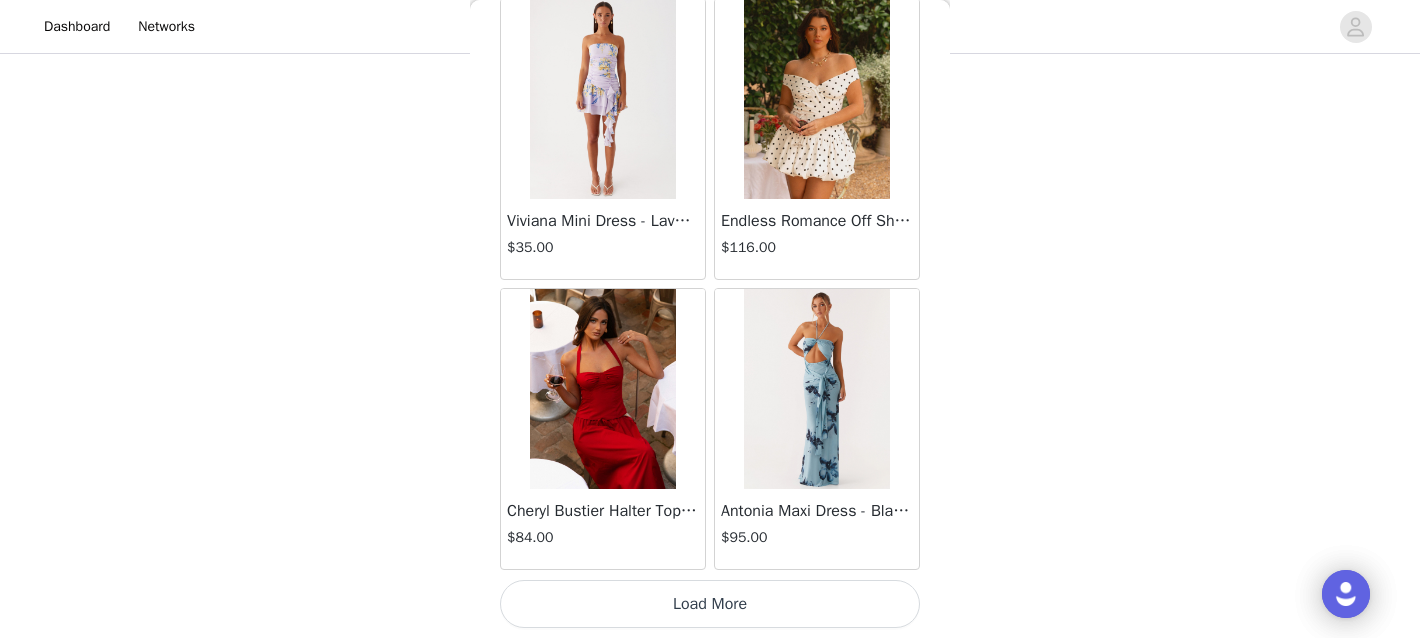 click on "Load More" at bounding box center (710, 604) 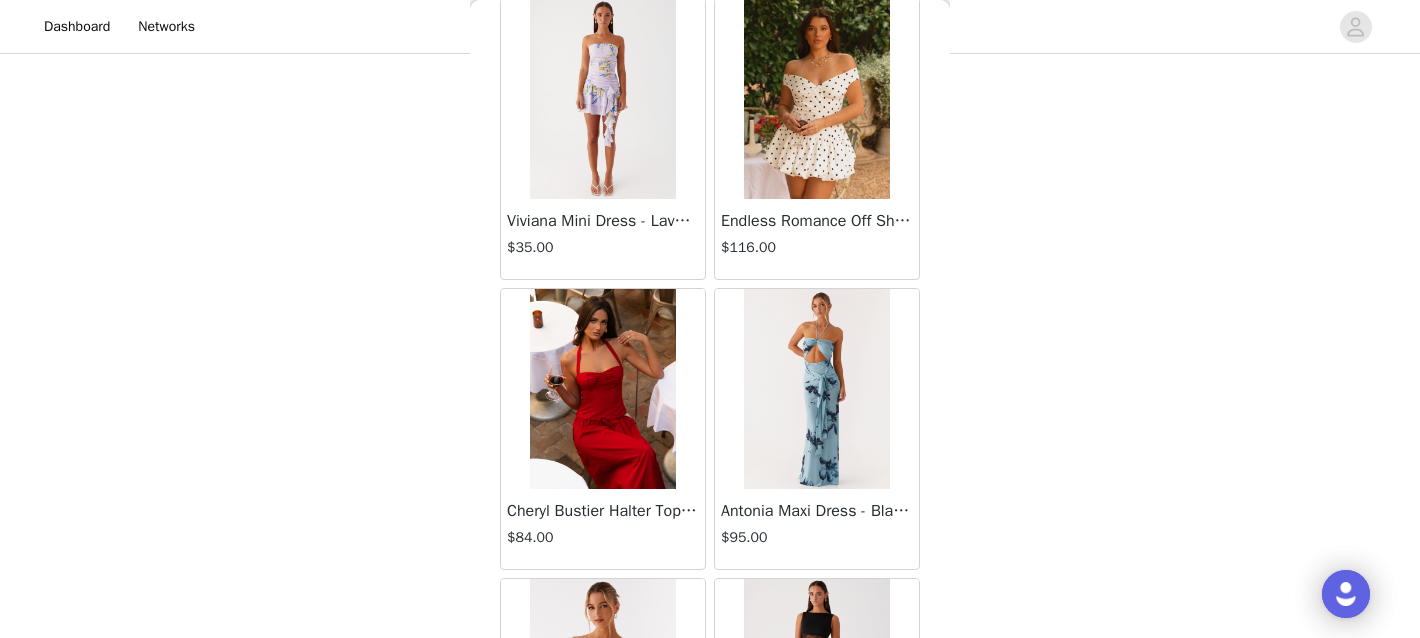scroll, scrollTop: 28522, scrollLeft: 0, axis: vertical 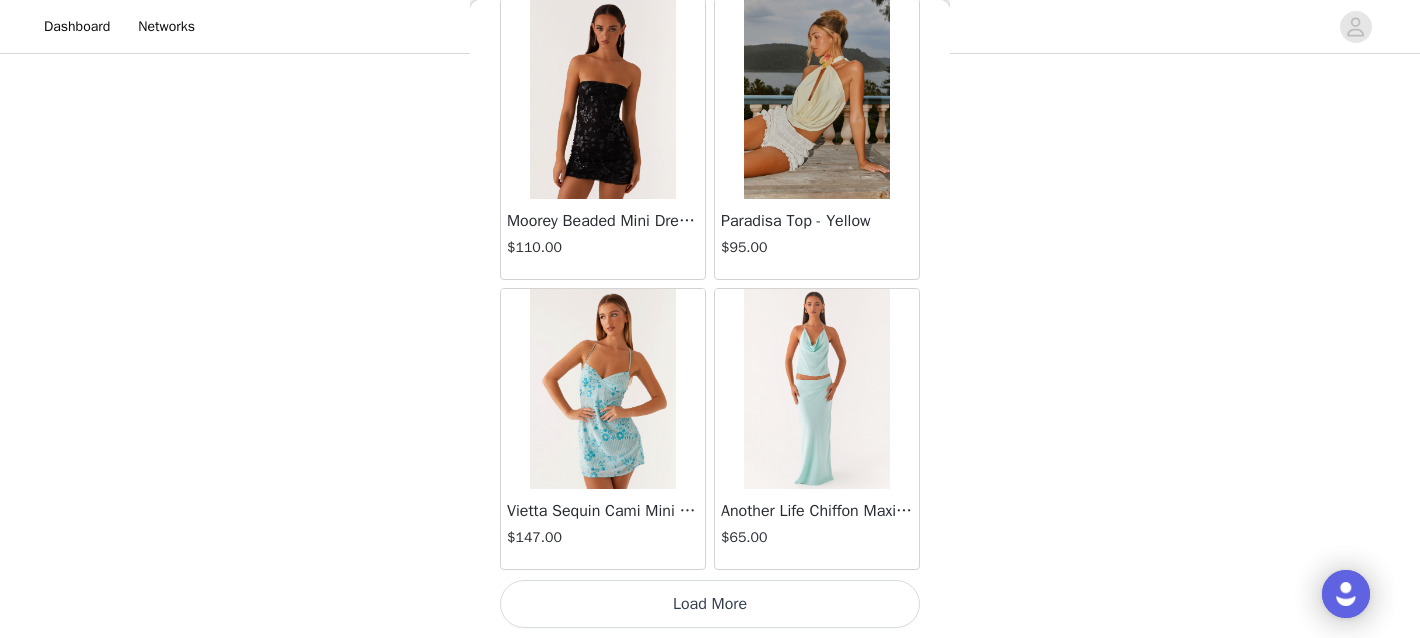 click on "Load More" at bounding box center [710, 604] 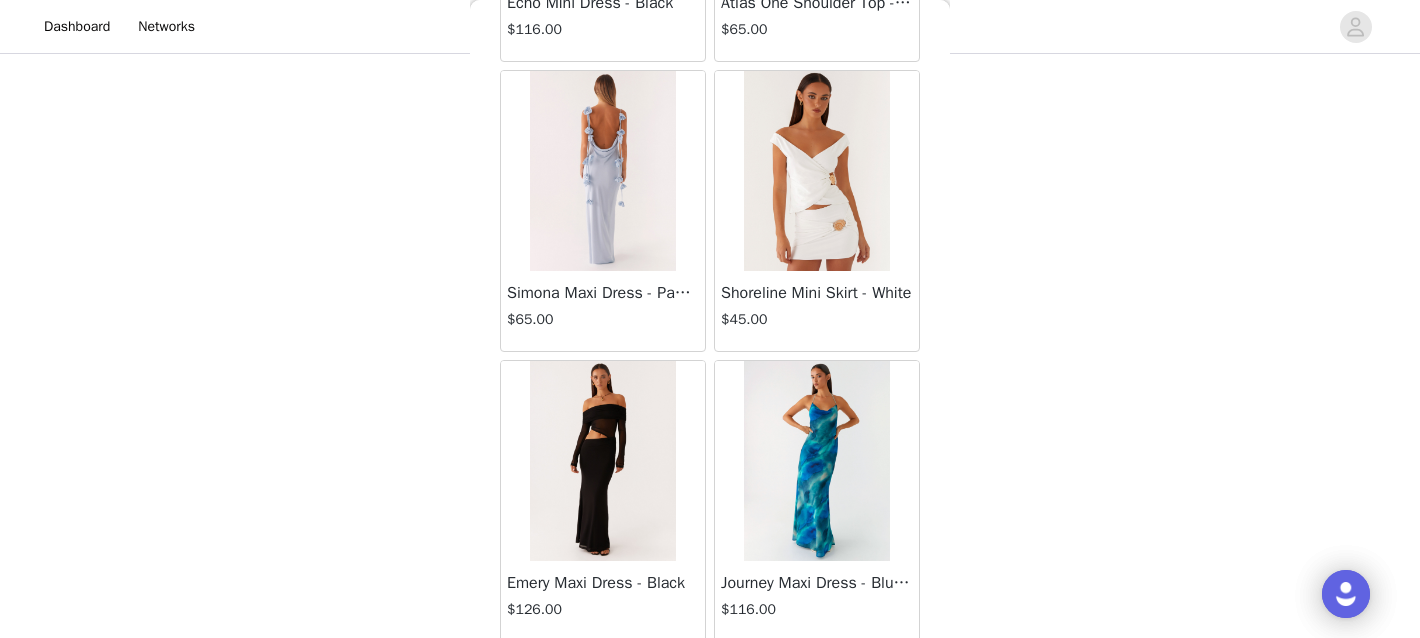 scroll, scrollTop: 31422, scrollLeft: 0, axis: vertical 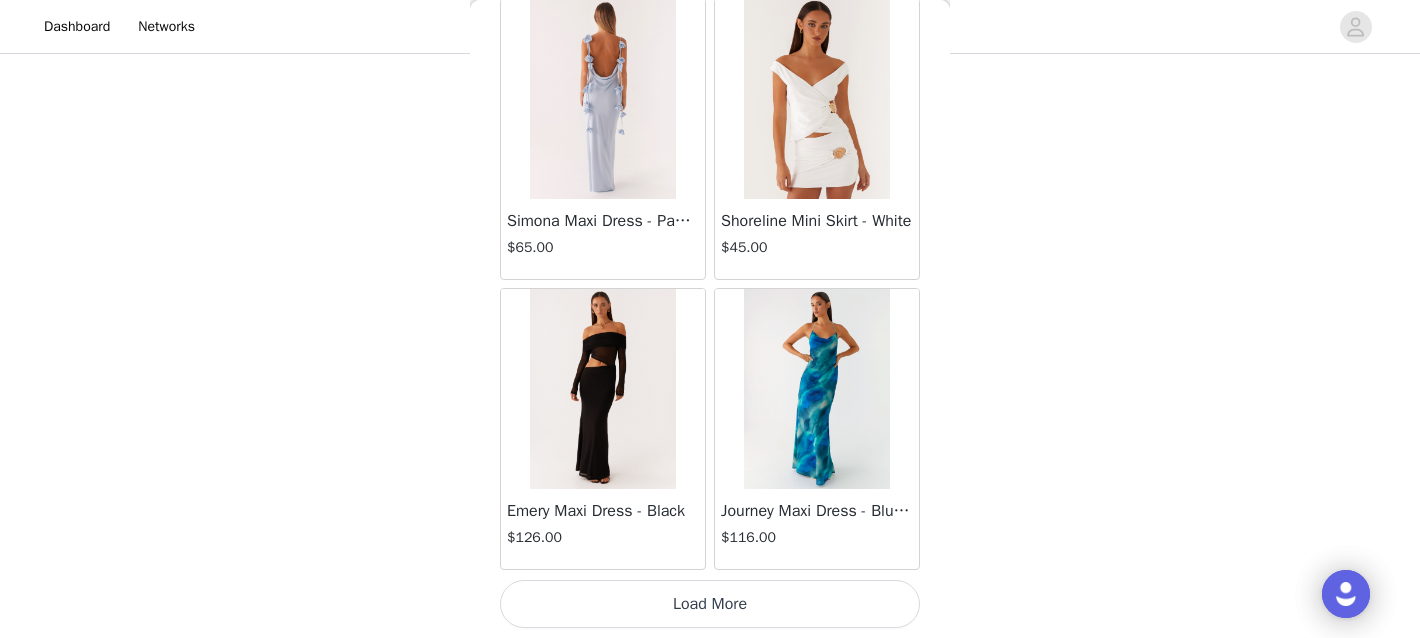 click on "Load More" at bounding box center [710, 604] 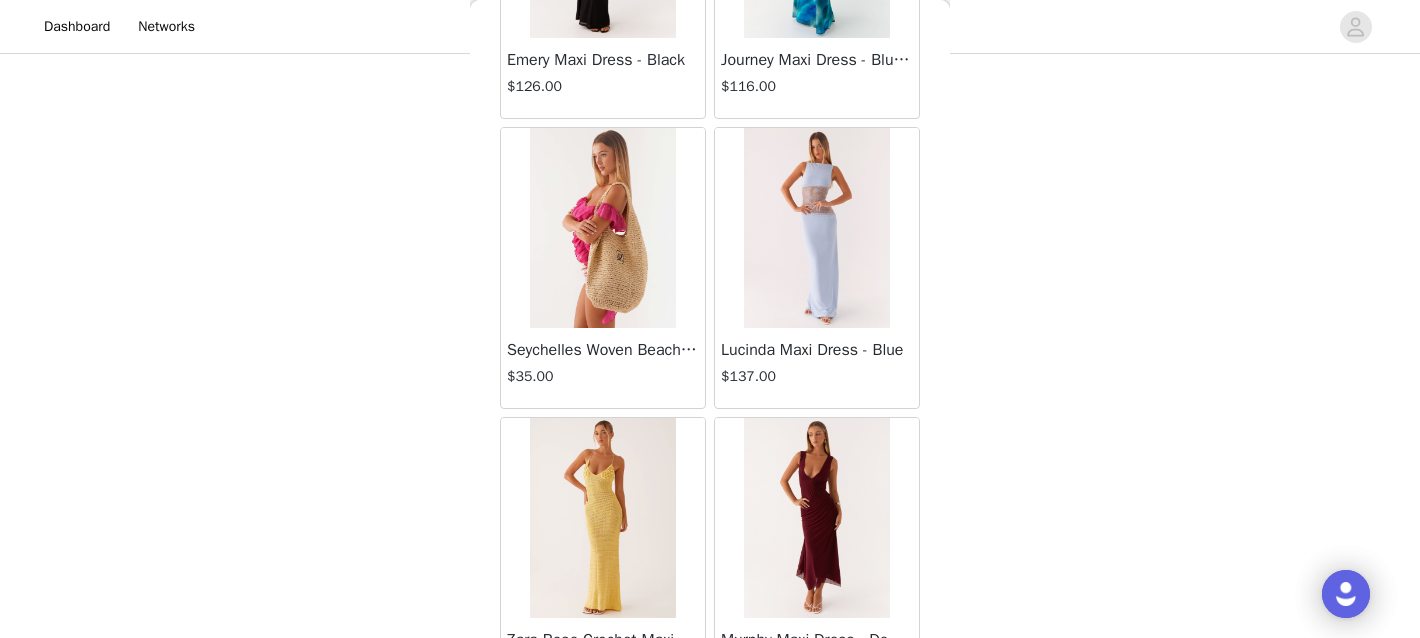 scroll, scrollTop: 34322, scrollLeft: 0, axis: vertical 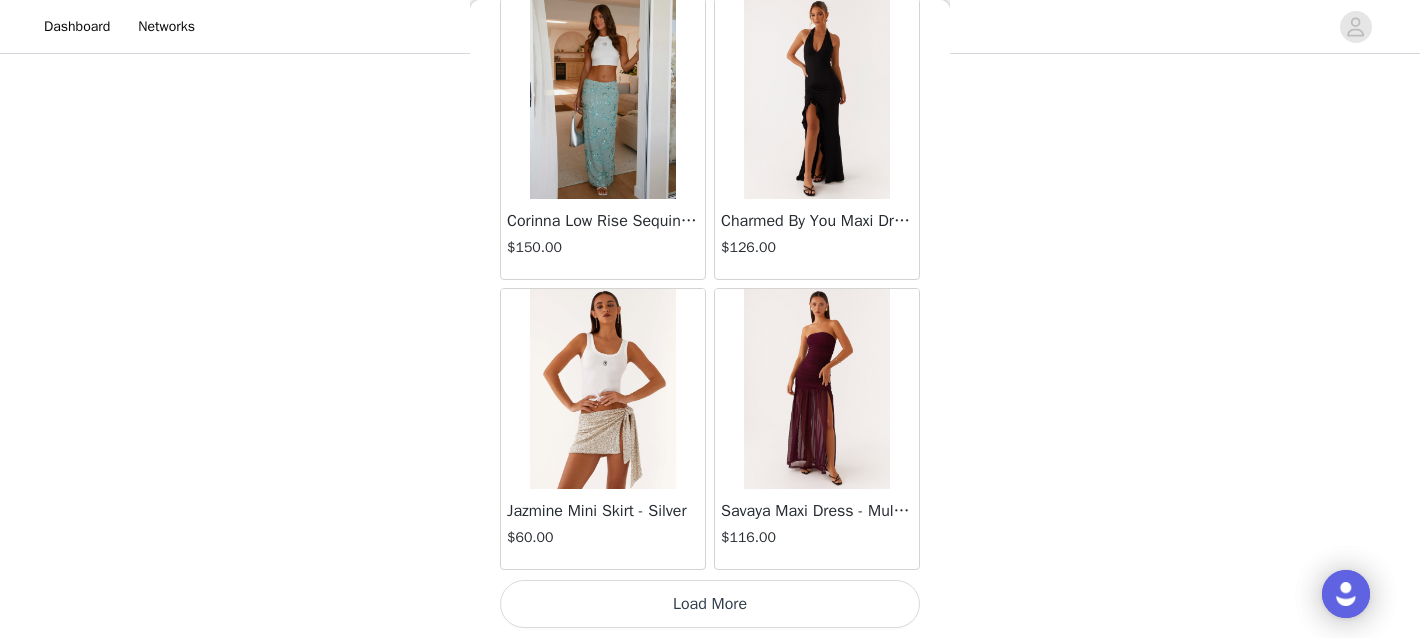 click on "Load More" at bounding box center [710, 604] 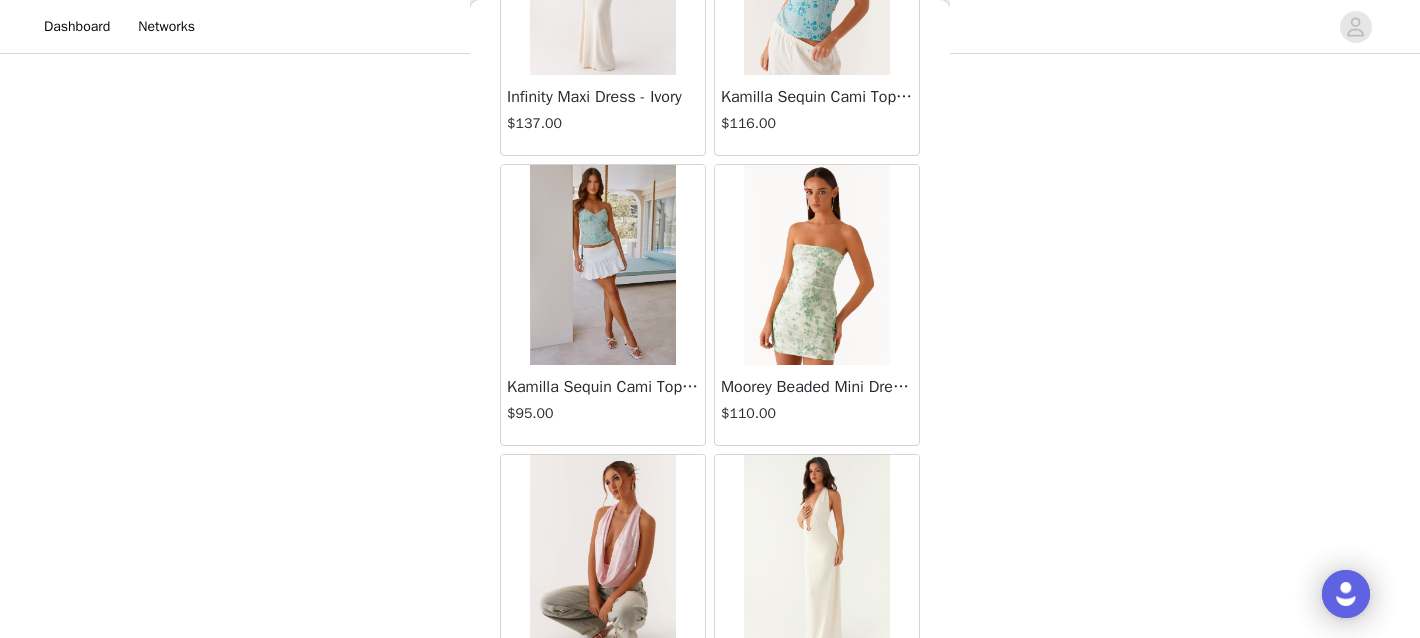 scroll, scrollTop: 37222, scrollLeft: 0, axis: vertical 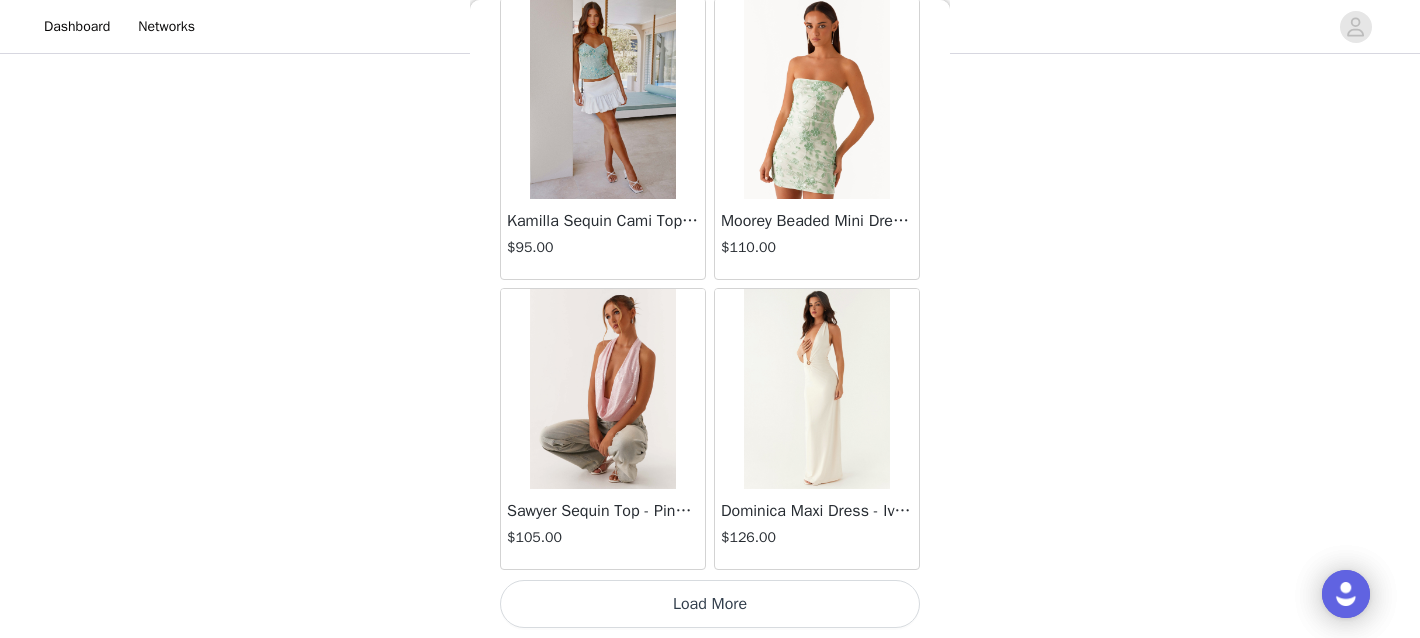 click on "Load More" at bounding box center [710, 604] 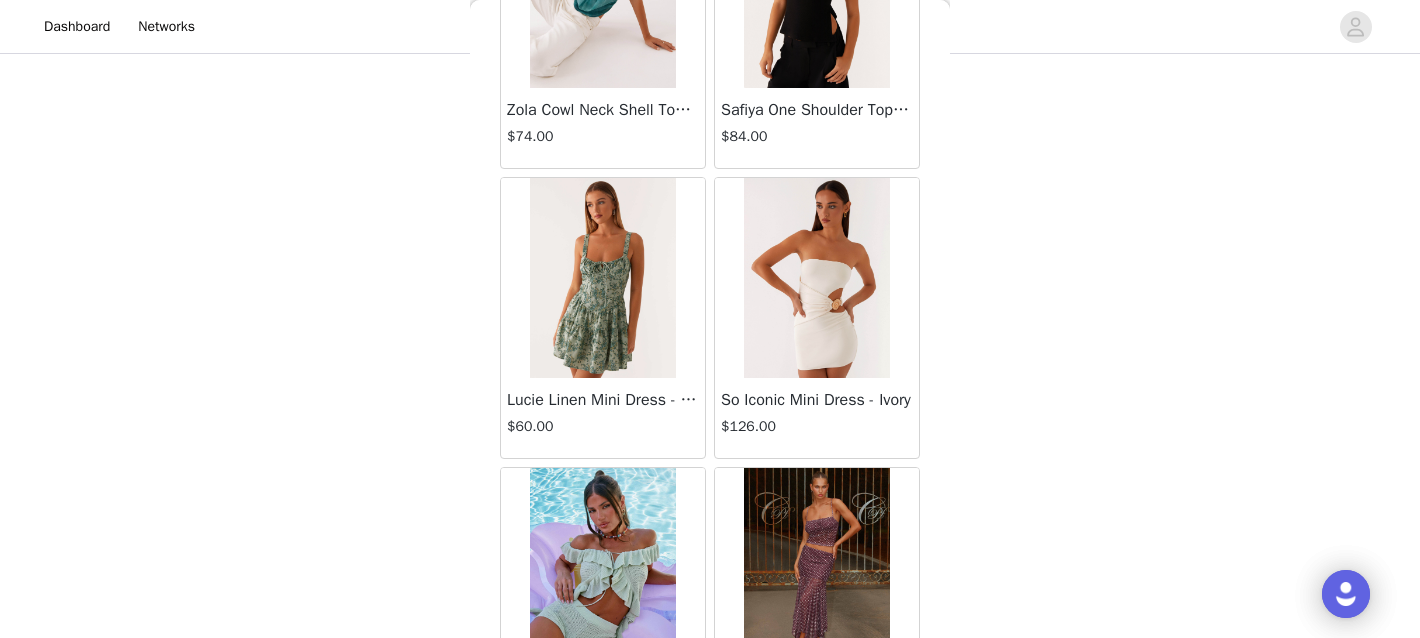 scroll, scrollTop: 40122, scrollLeft: 0, axis: vertical 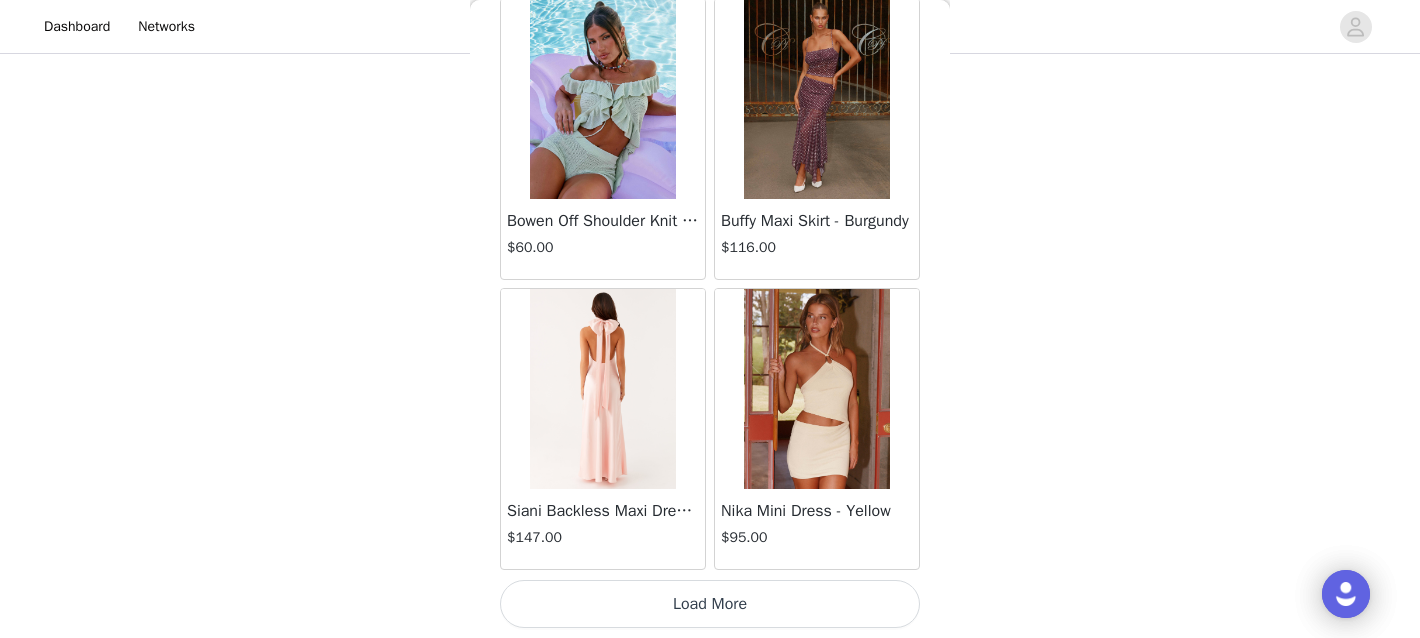 click on "Load More" at bounding box center (710, 604) 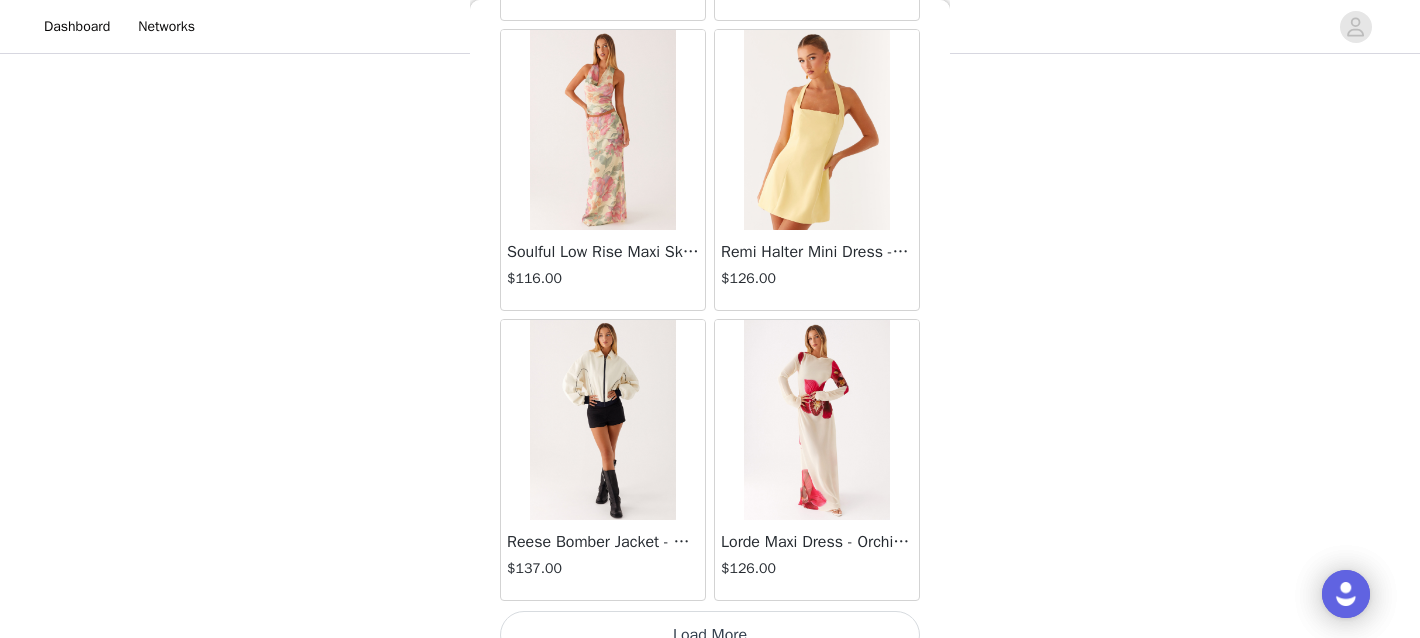 scroll, scrollTop: 43022, scrollLeft: 0, axis: vertical 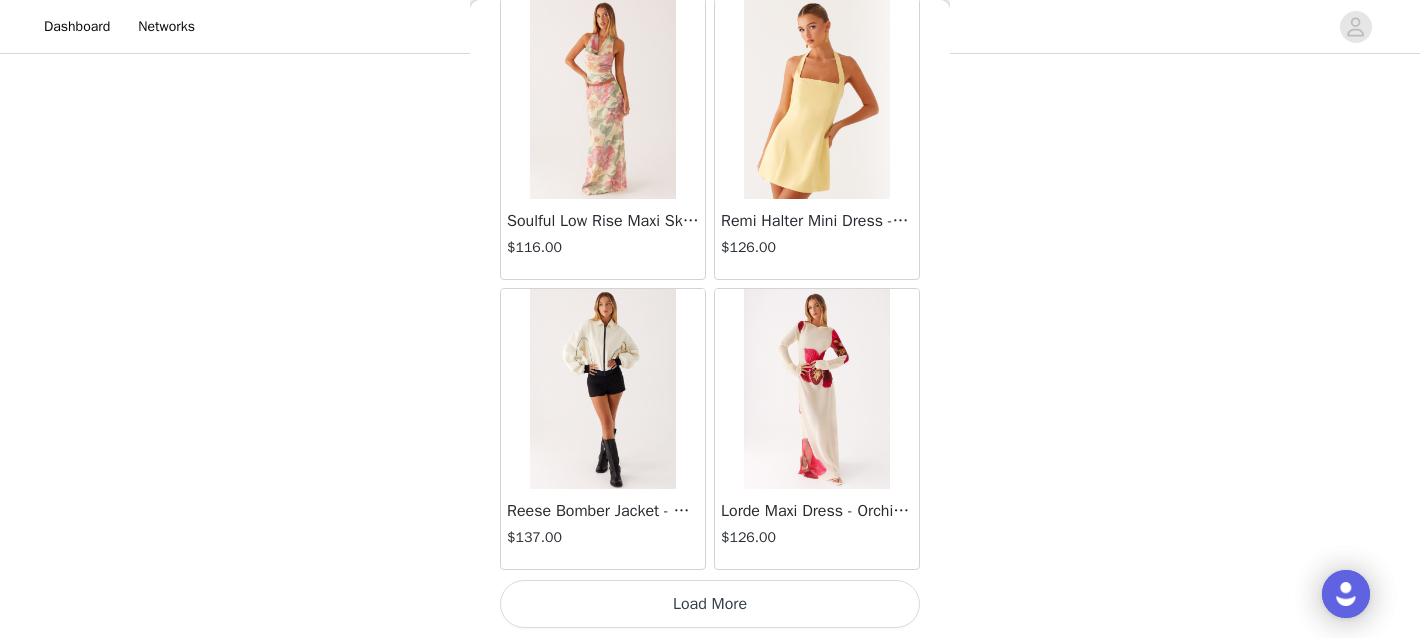 click on "Load More" at bounding box center (710, 604) 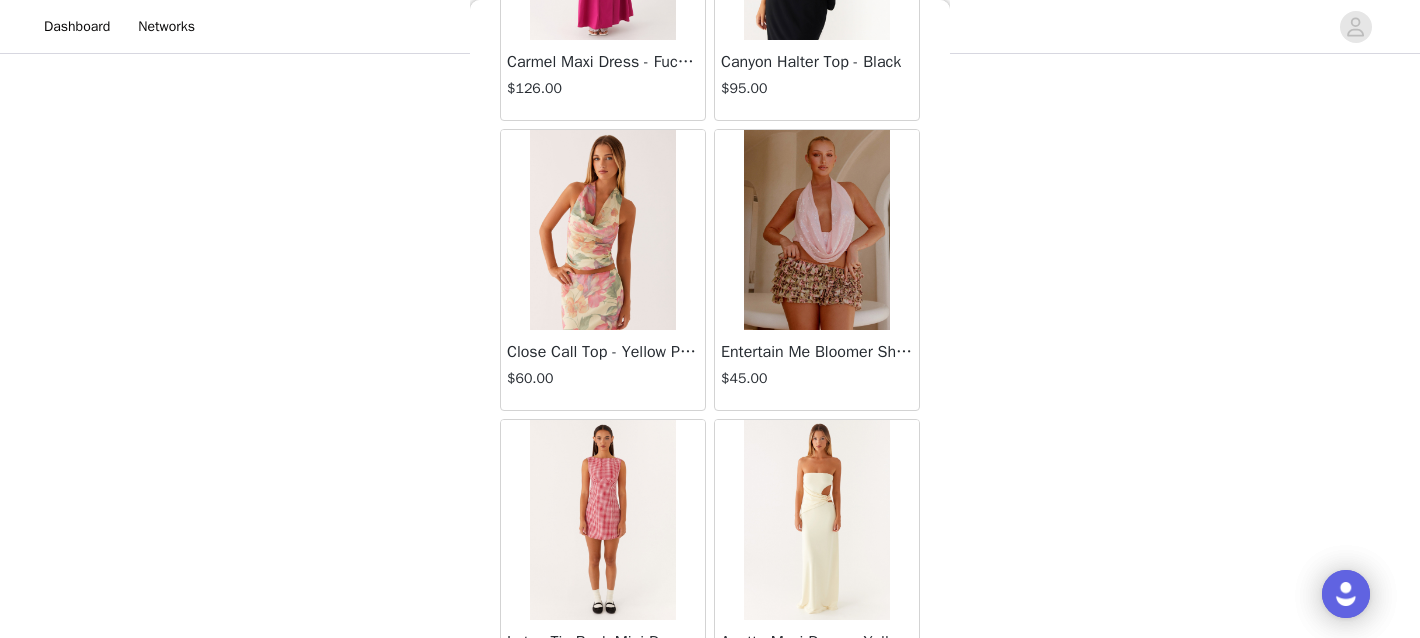 scroll, scrollTop: 45922, scrollLeft: 0, axis: vertical 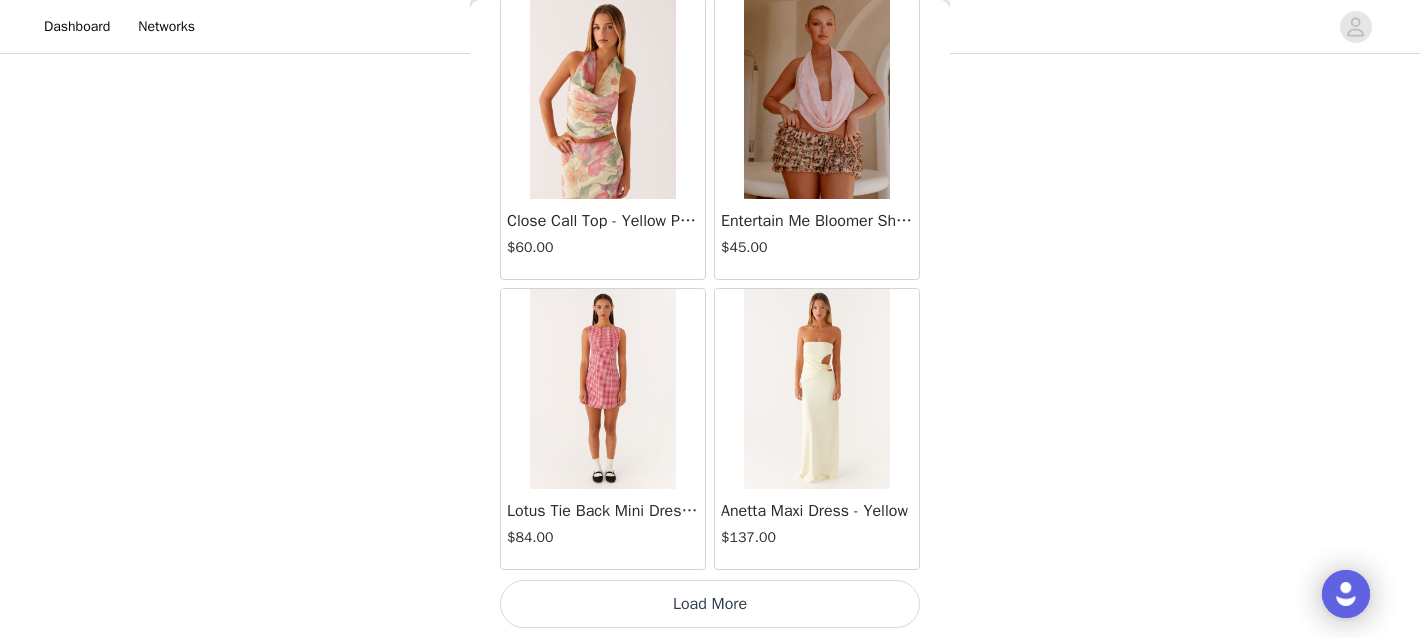 click on "Load More" at bounding box center (710, 604) 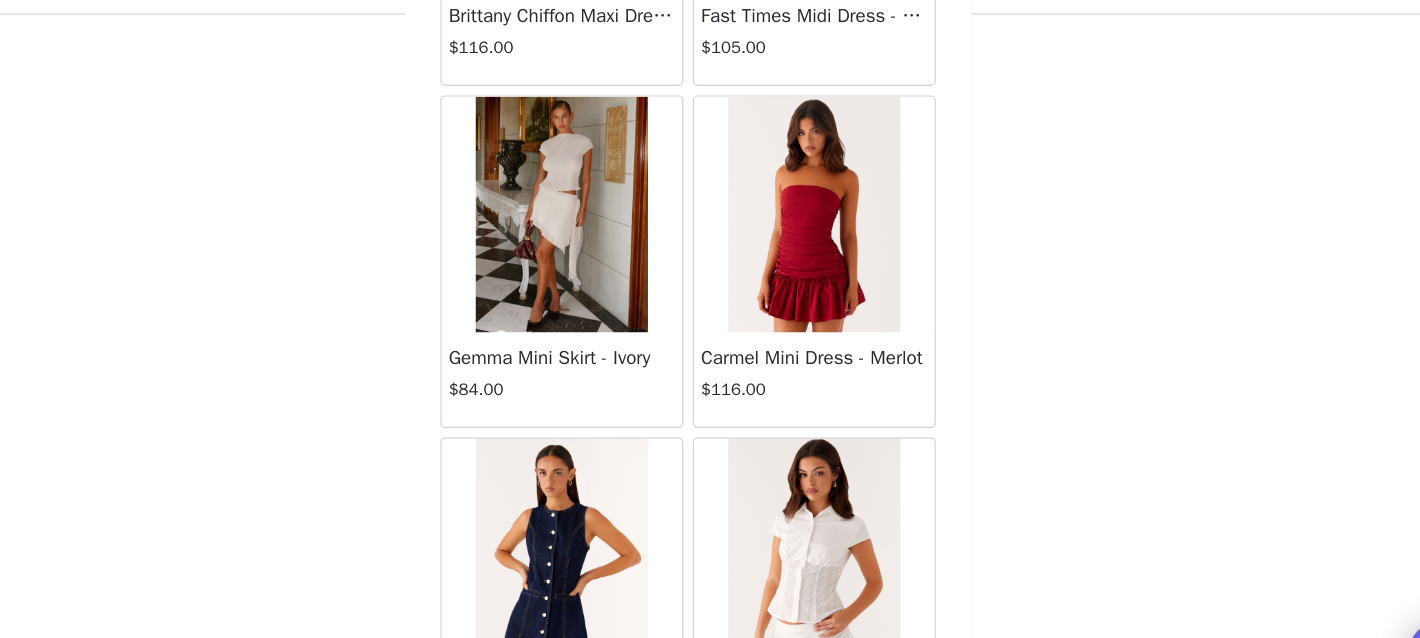 scroll, scrollTop: 48822, scrollLeft: 0, axis: vertical 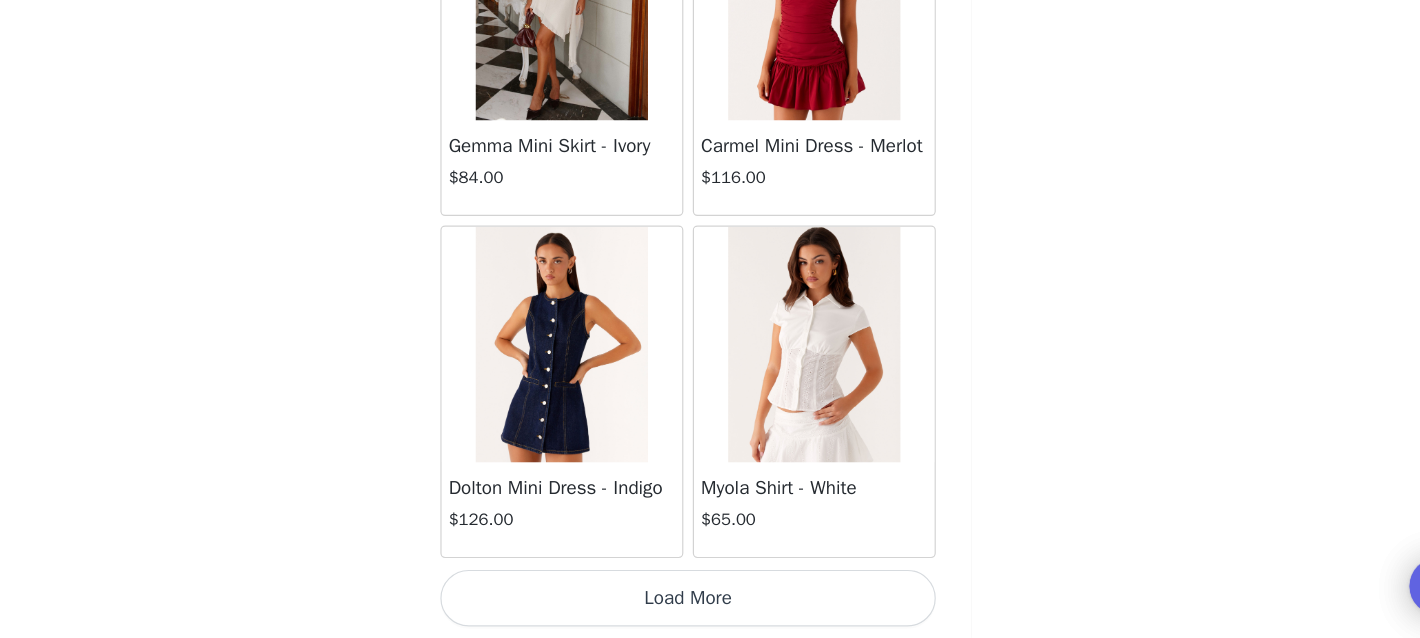 click on "Load More" at bounding box center (710, 604) 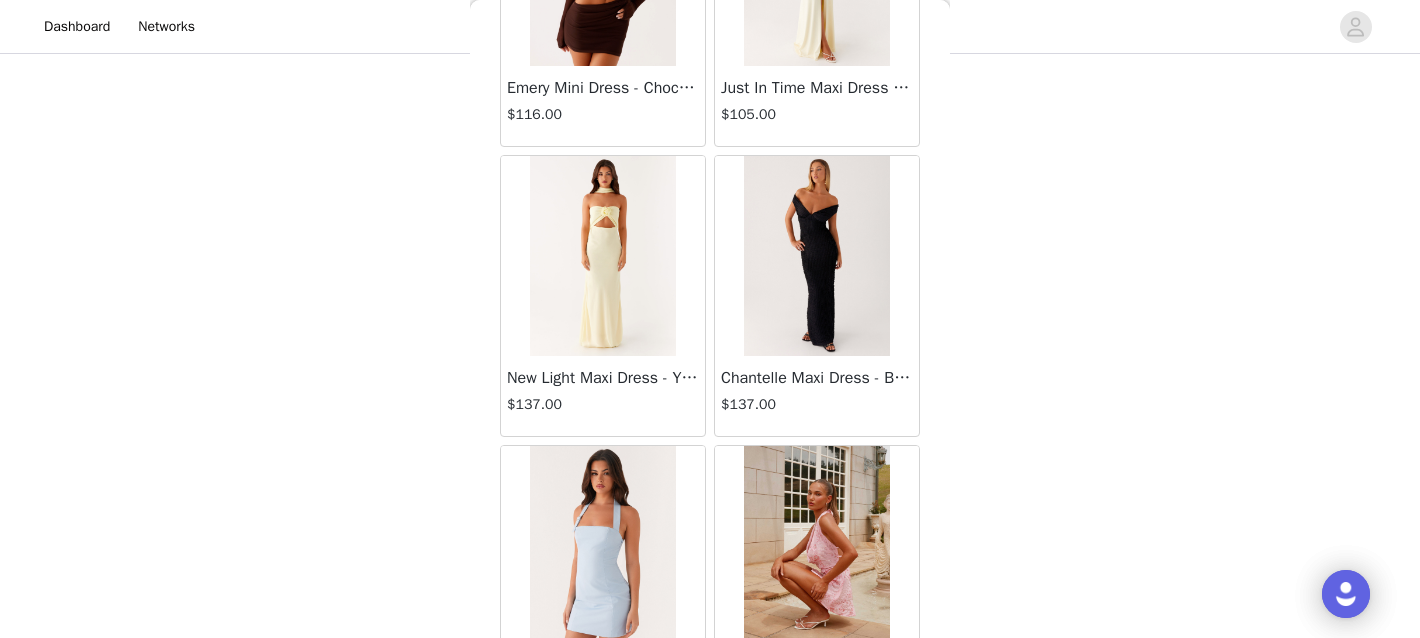 scroll, scrollTop: 51722, scrollLeft: 0, axis: vertical 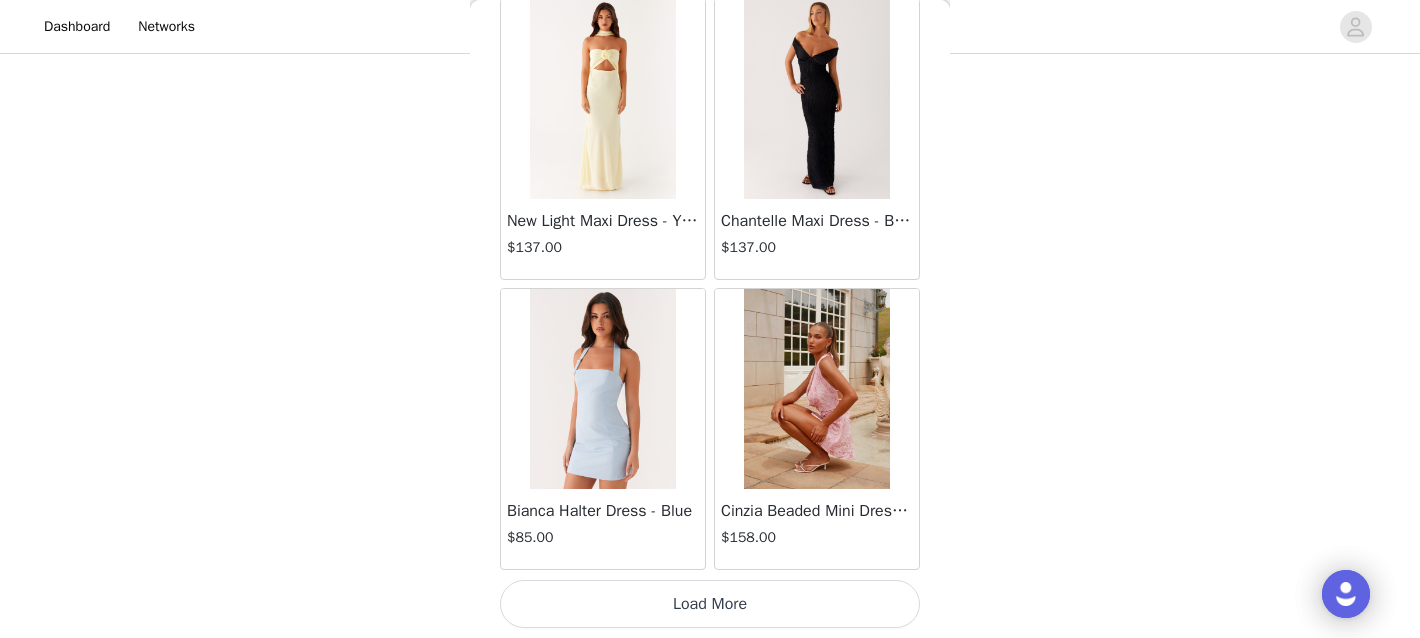 click on "Load More" at bounding box center [710, 604] 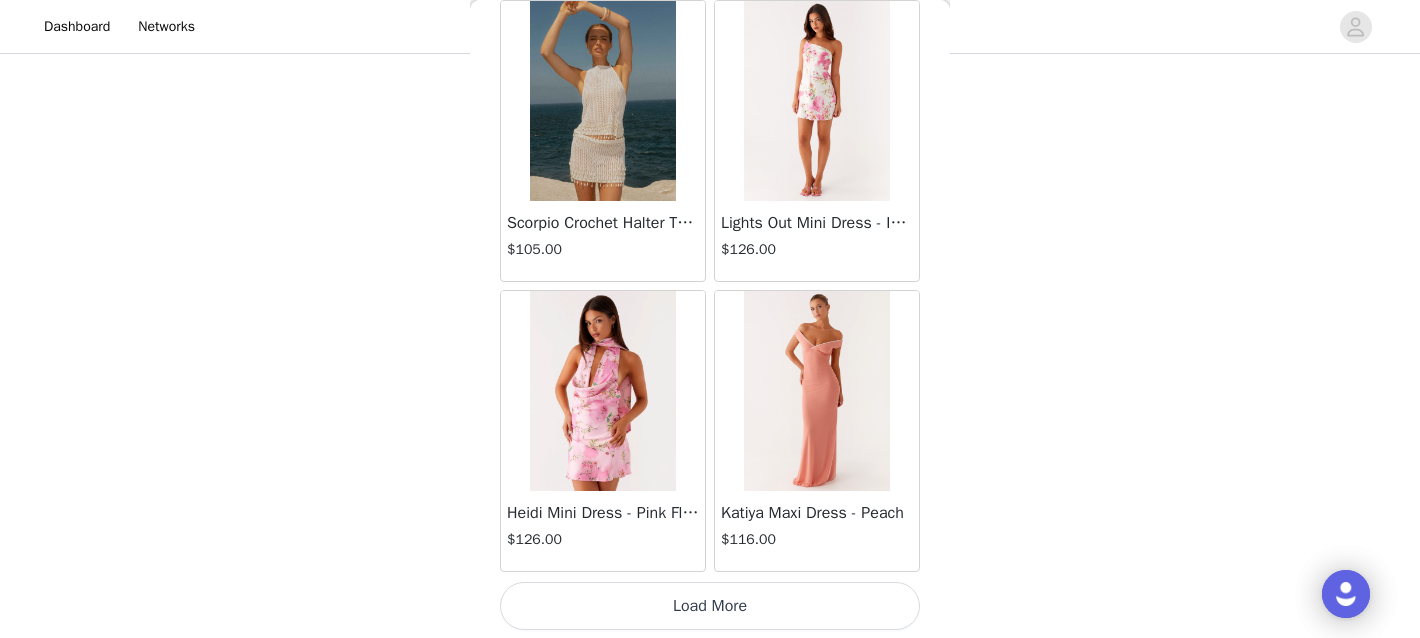 scroll, scrollTop: 54622, scrollLeft: 0, axis: vertical 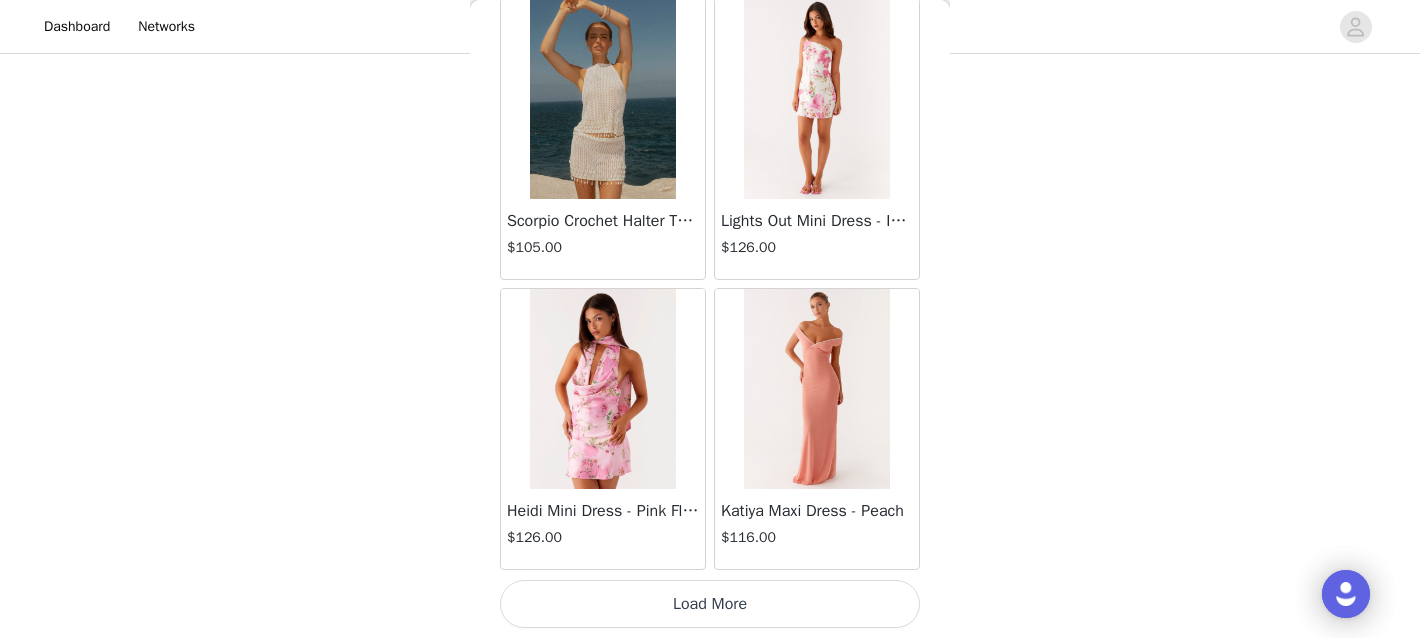 click on "Load More" at bounding box center [710, 604] 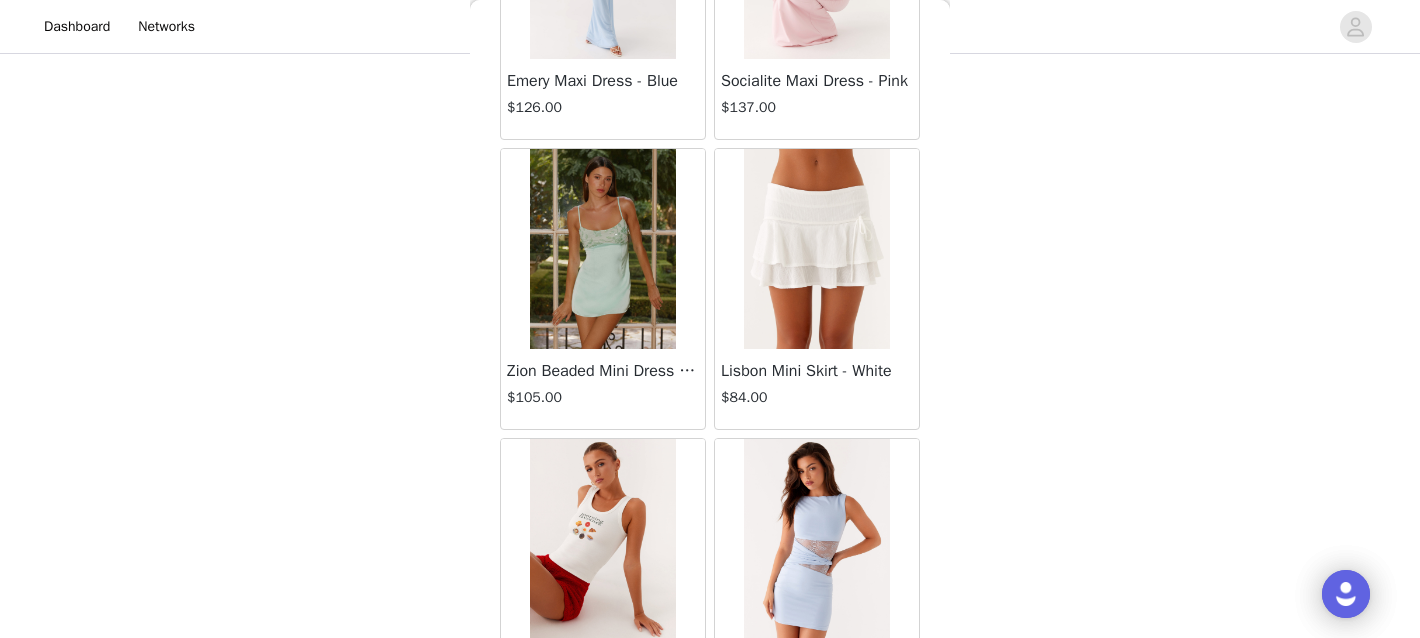 scroll, scrollTop: 57522, scrollLeft: 0, axis: vertical 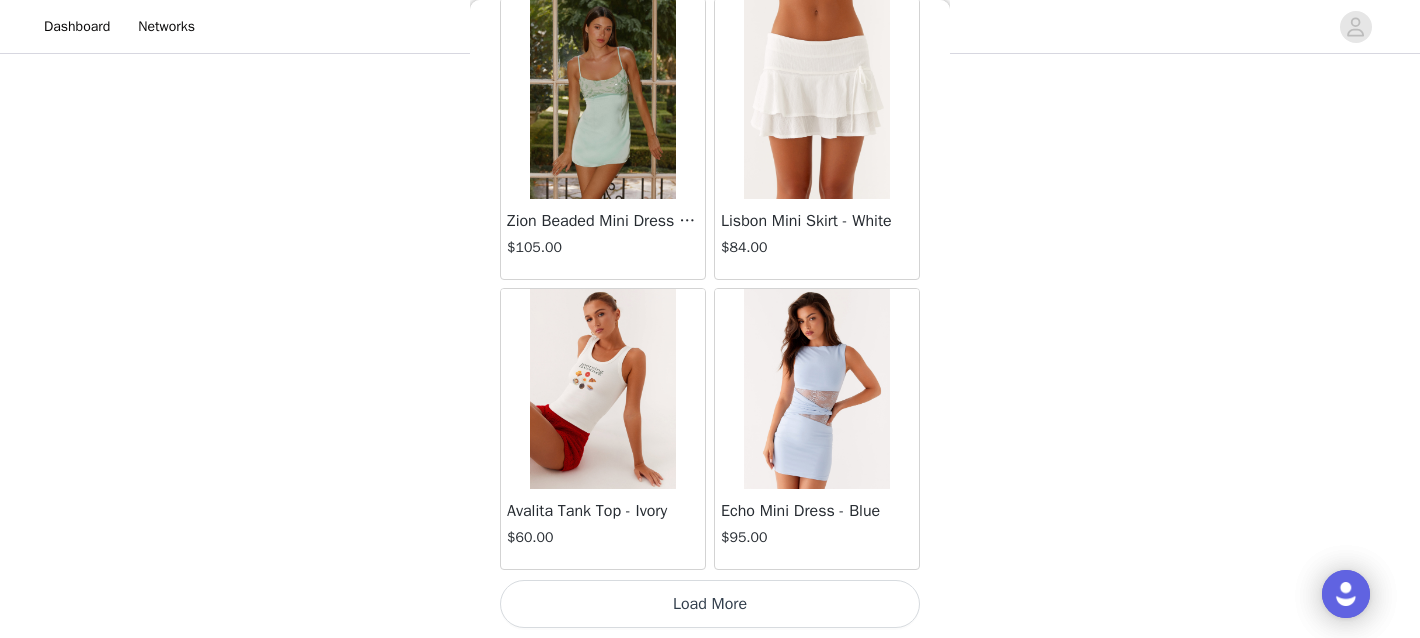 click on "Load More" at bounding box center [710, 604] 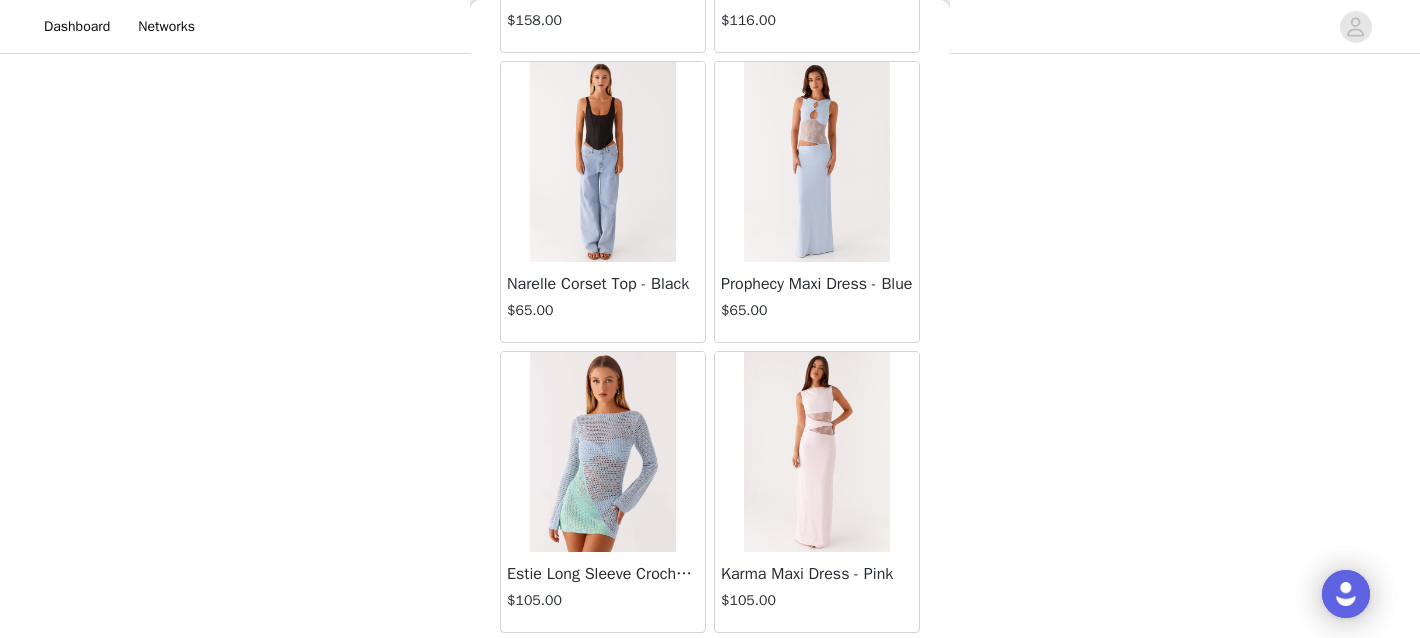 scroll, scrollTop: 60422, scrollLeft: 0, axis: vertical 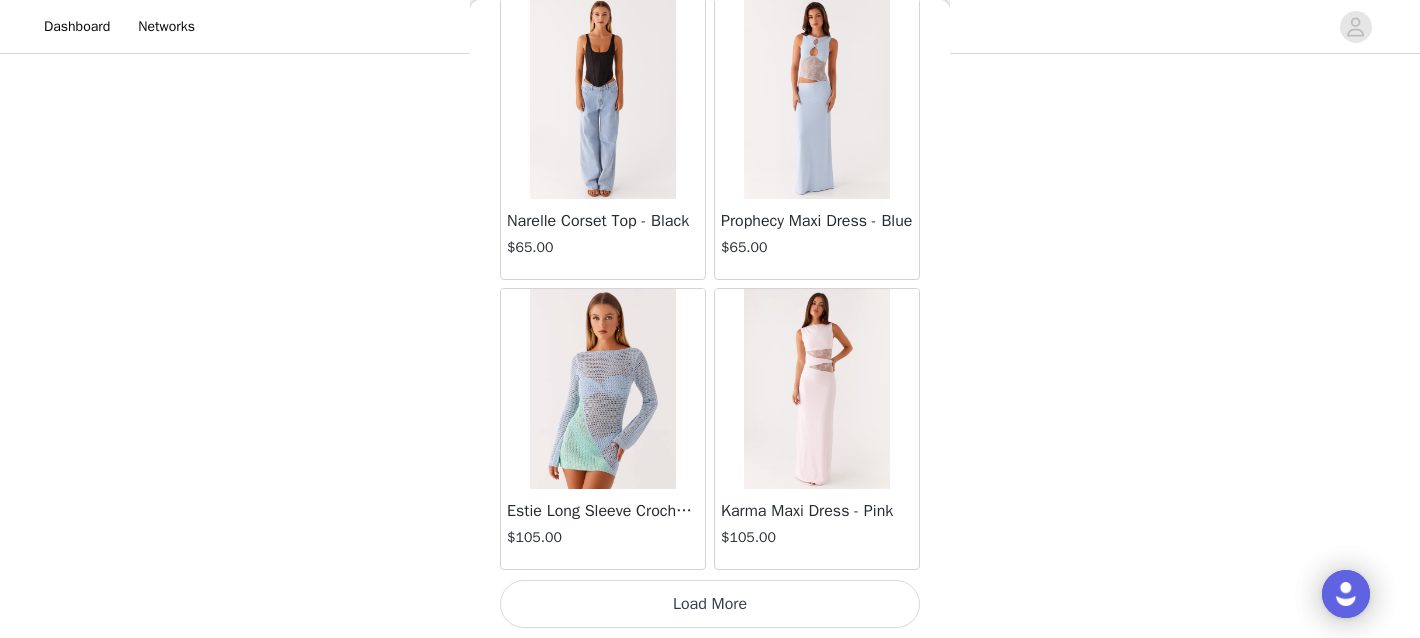click on "Load More" at bounding box center (710, 604) 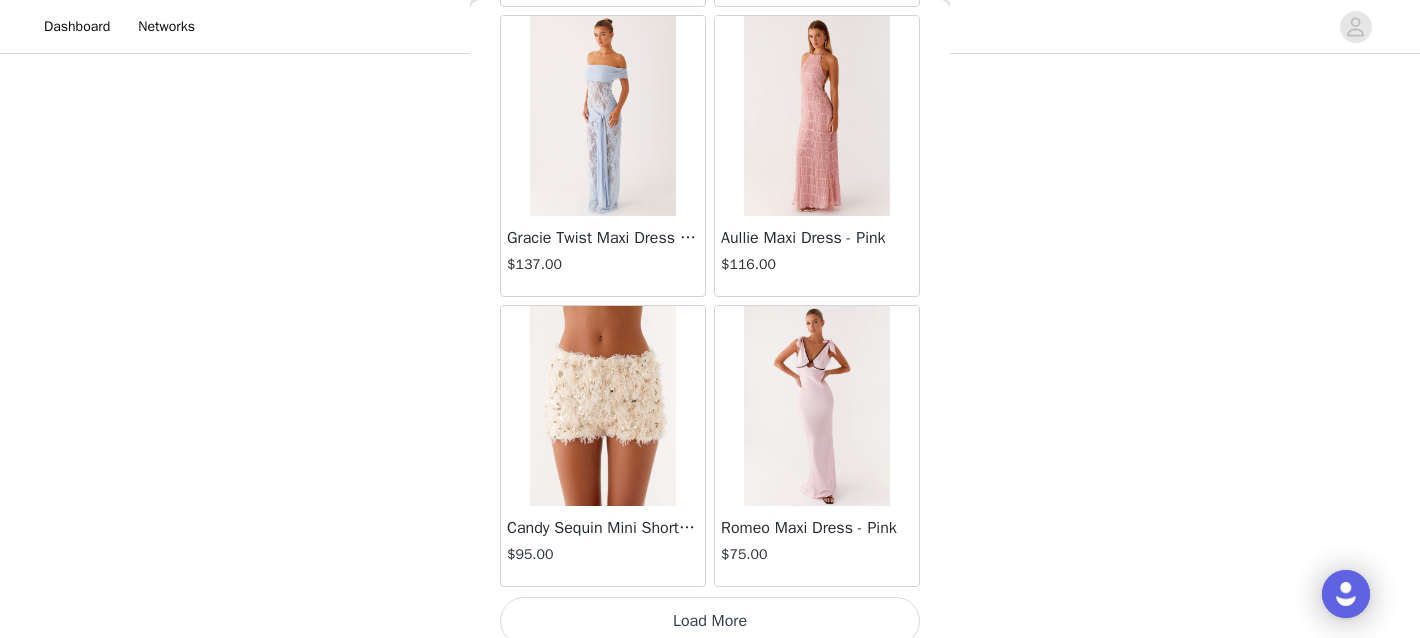 scroll, scrollTop: 63322, scrollLeft: 0, axis: vertical 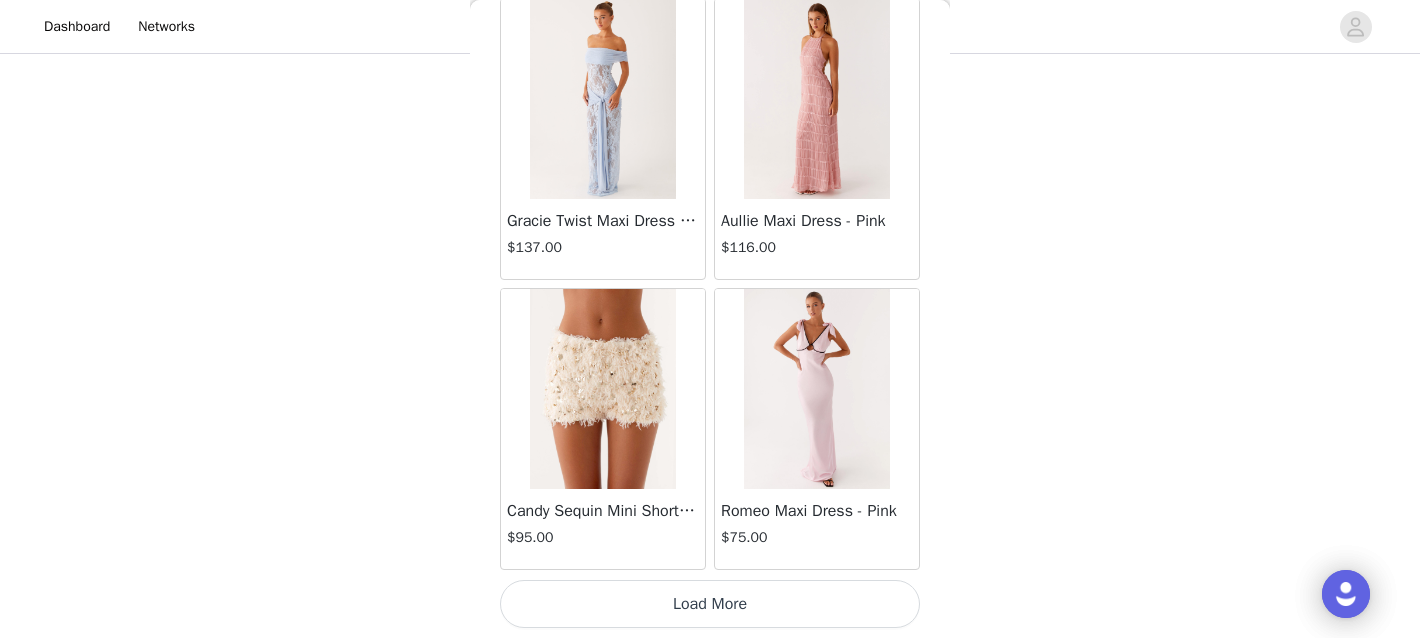 click on "Load More" at bounding box center (710, 604) 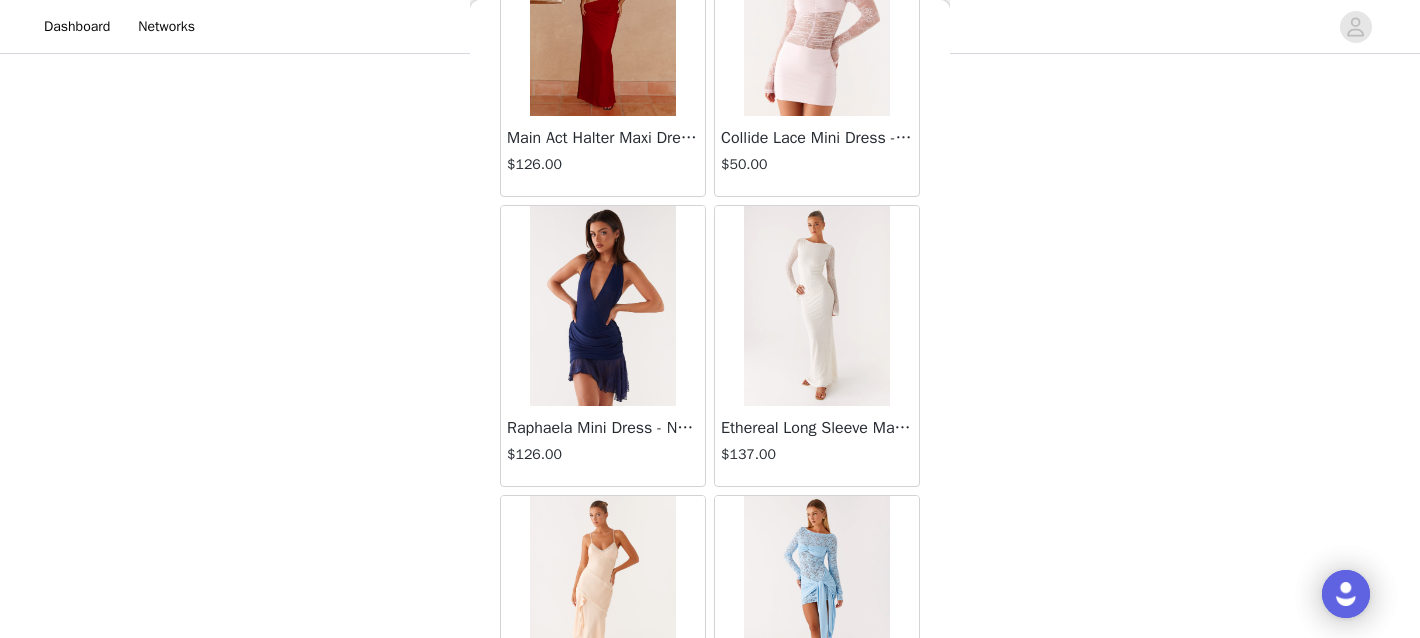 scroll, scrollTop: 66222, scrollLeft: 0, axis: vertical 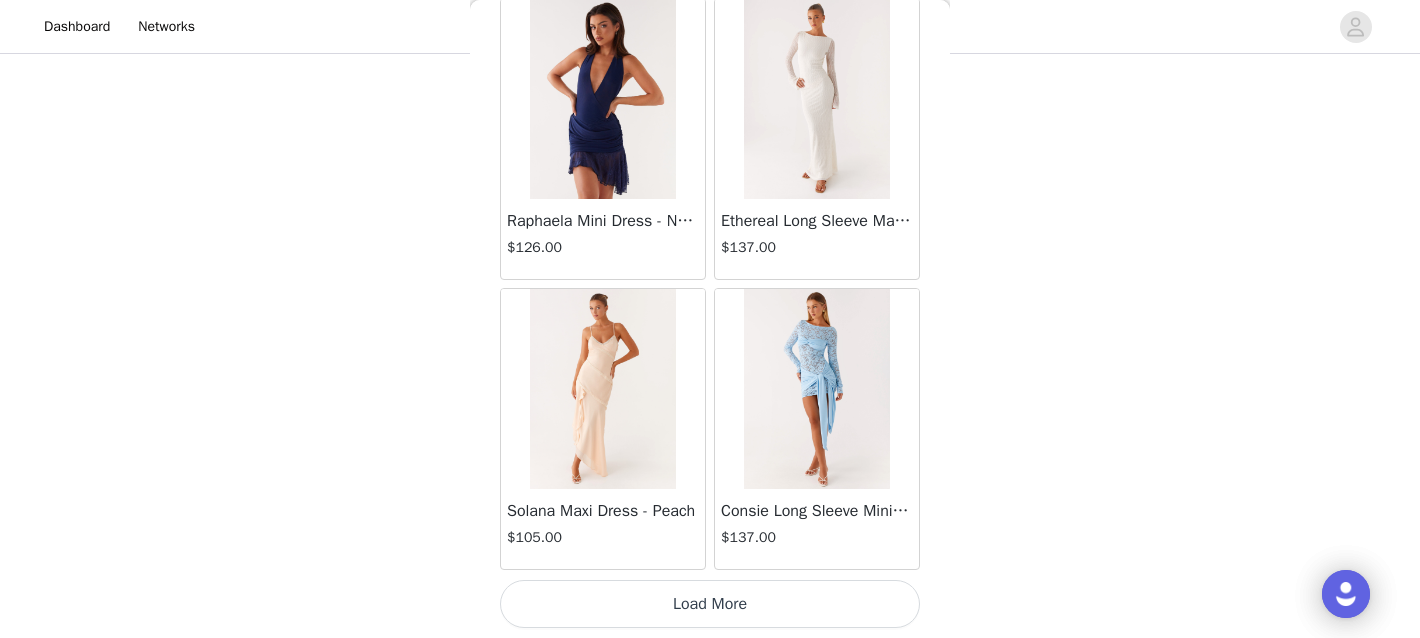 click on "Load More" at bounding box center (710, 604) 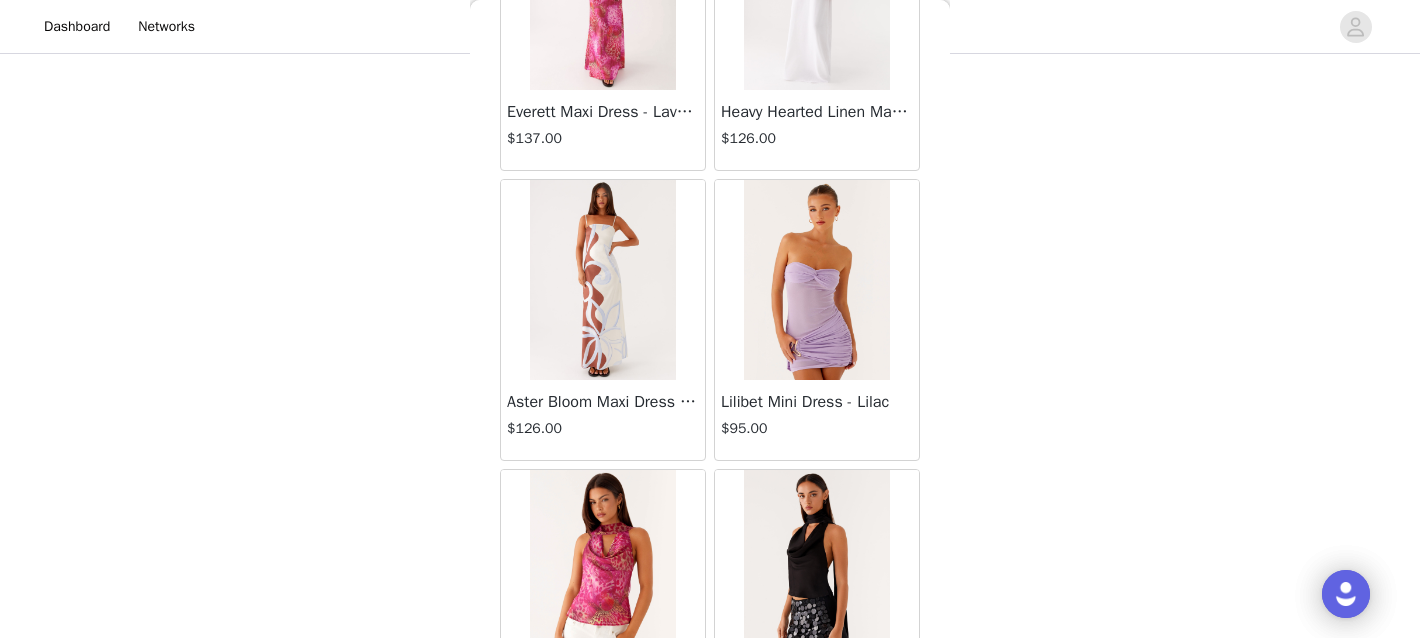 scroll, scrollTop: 69122, scrollLeft: 0, axis: vertical 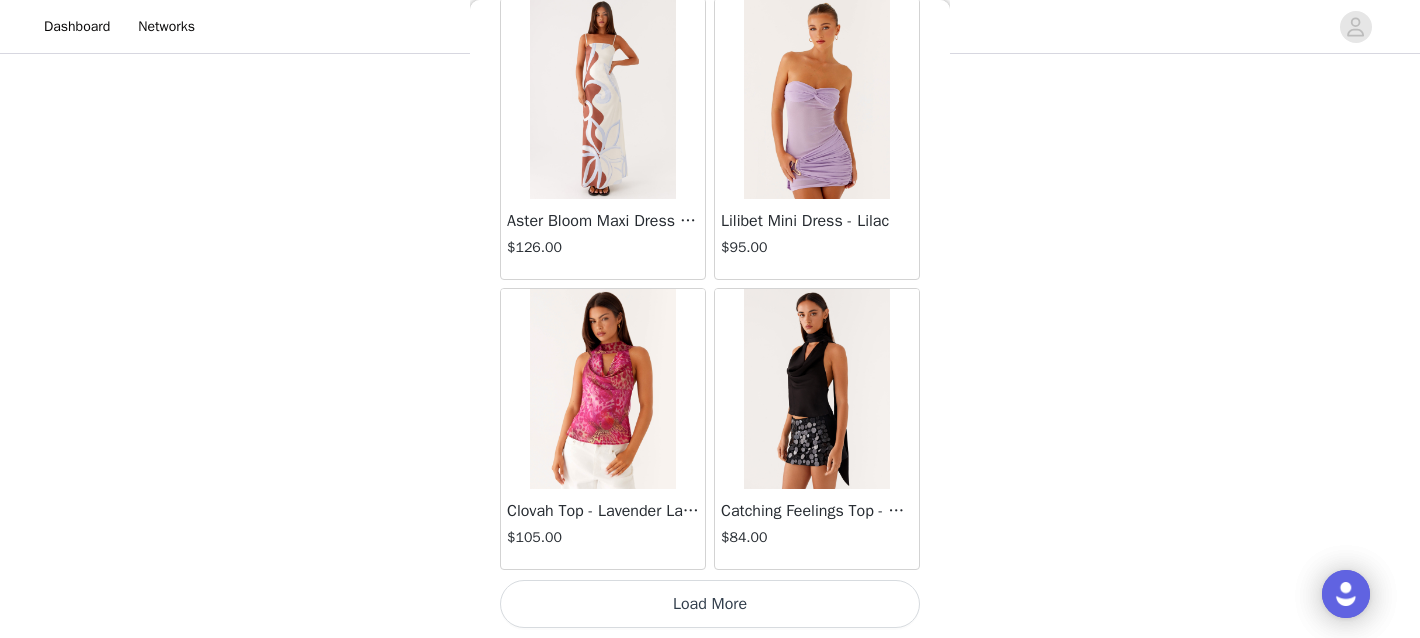 click on "Load More" at bounding box center (710, 604) 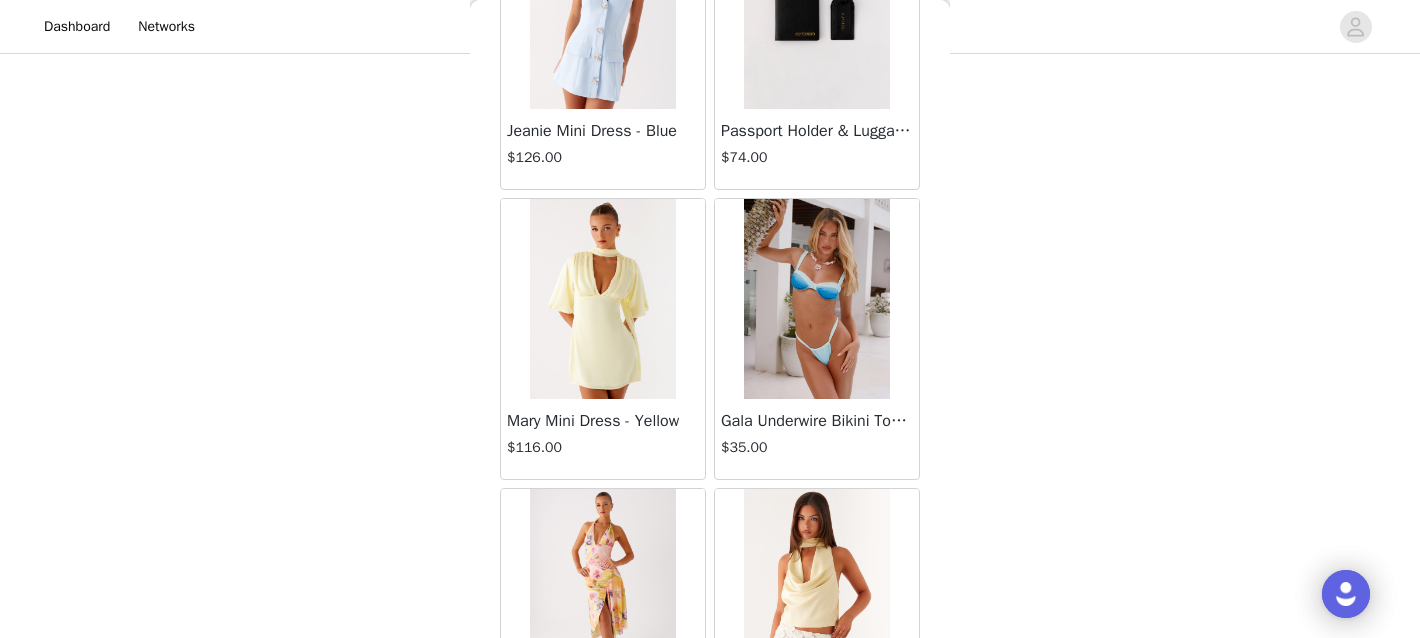 scroll, scrollTop: 72022, scrollLeft: 0, axis: vertical 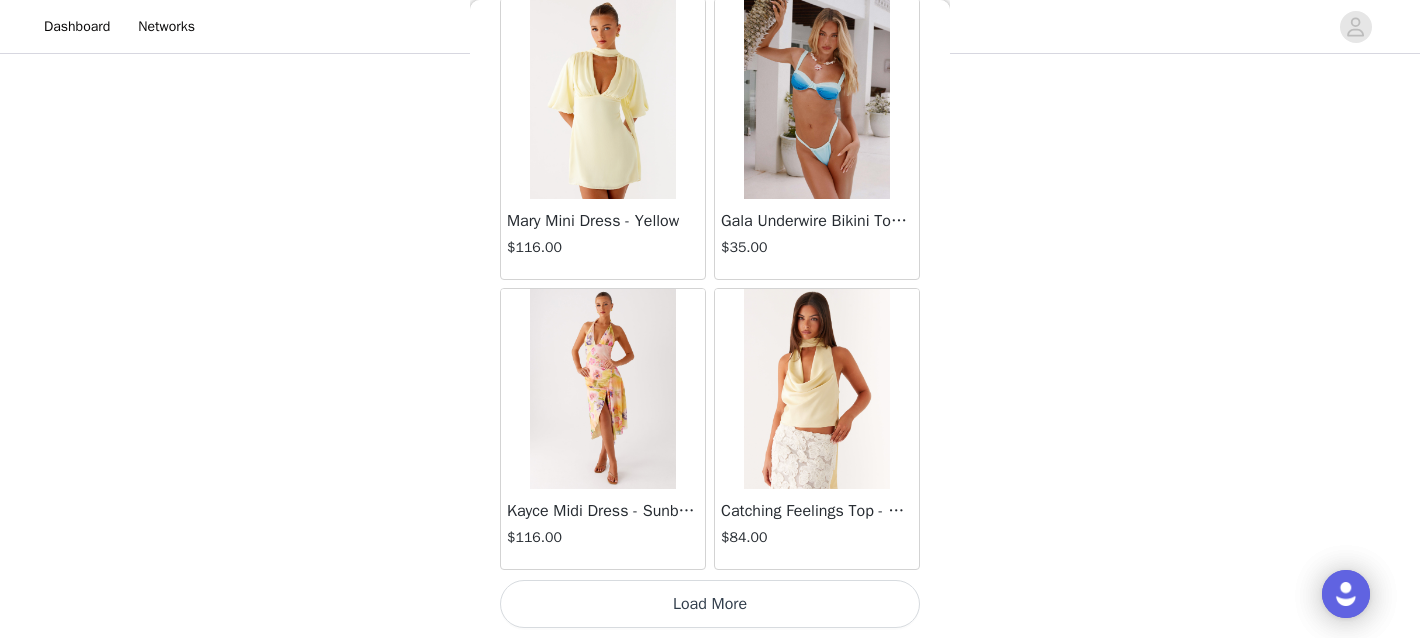 click on "Load More" at bounding box center (710, 604) 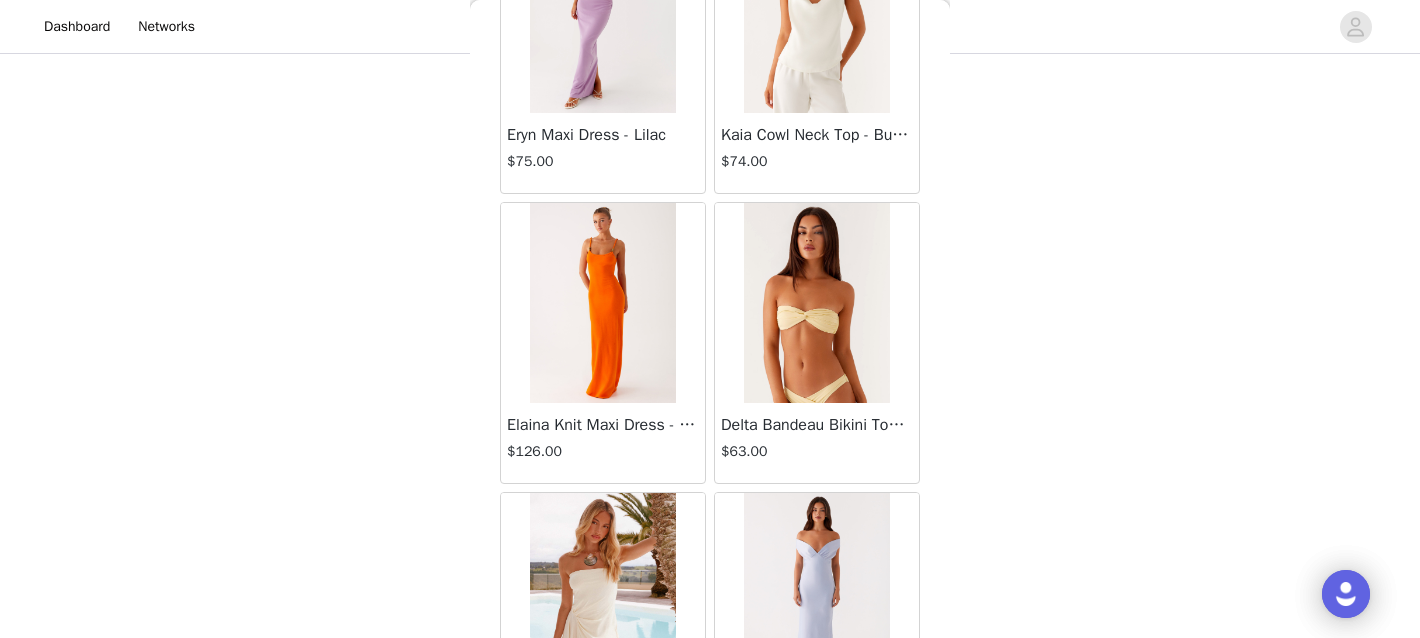 scroll, scrollTop: 74922, scrollLeft: 0, axis: vertical 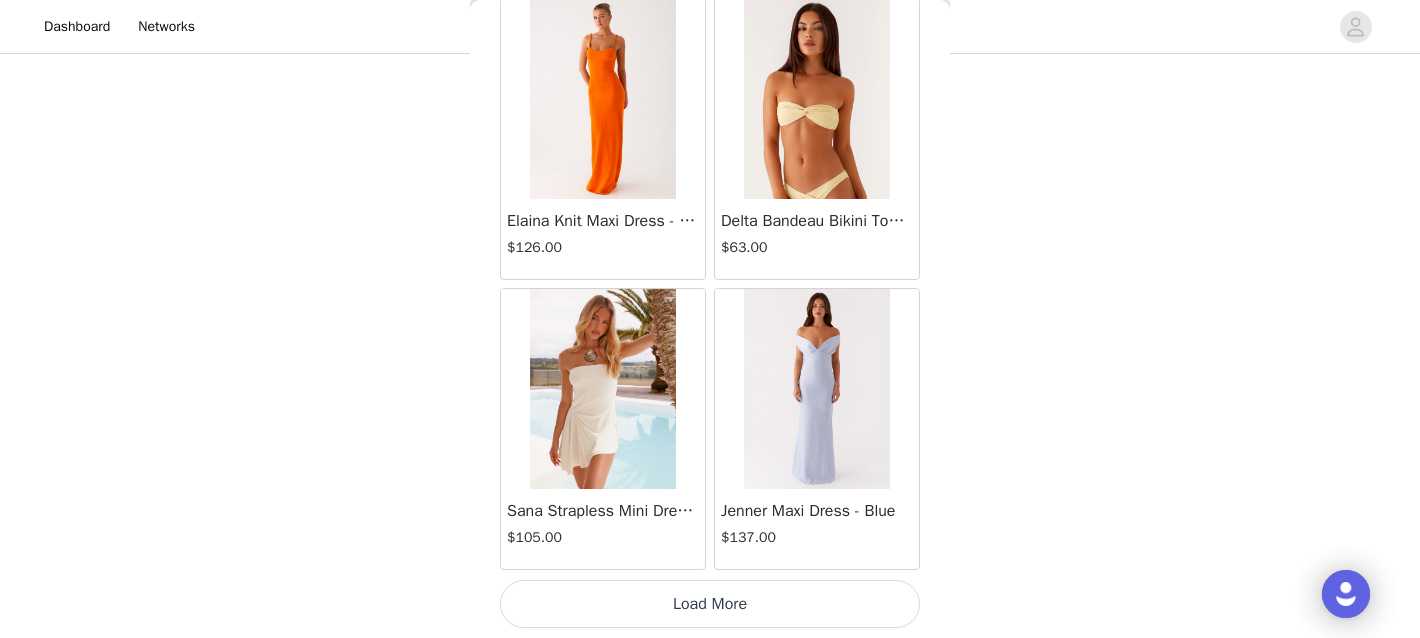 click on "Load More" at bounding box center (710, 604) 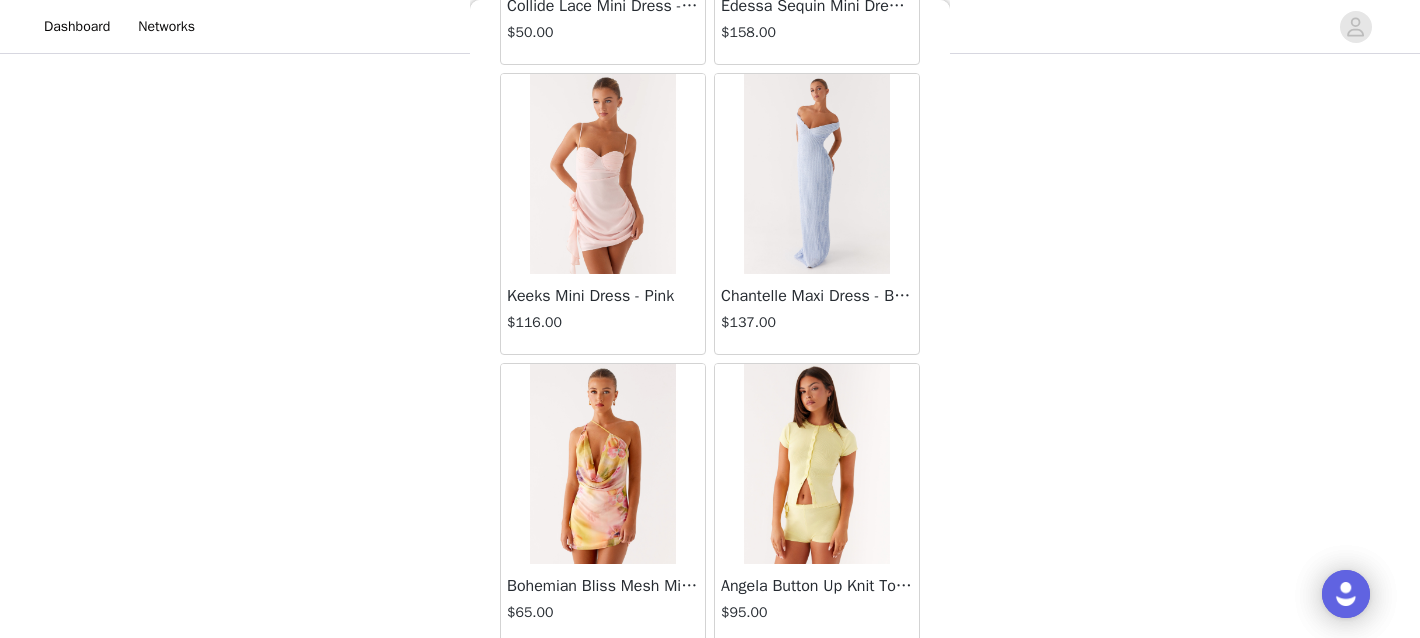 scroll, scrollTop: 77822, scrollLeft: 0, axis: vertical 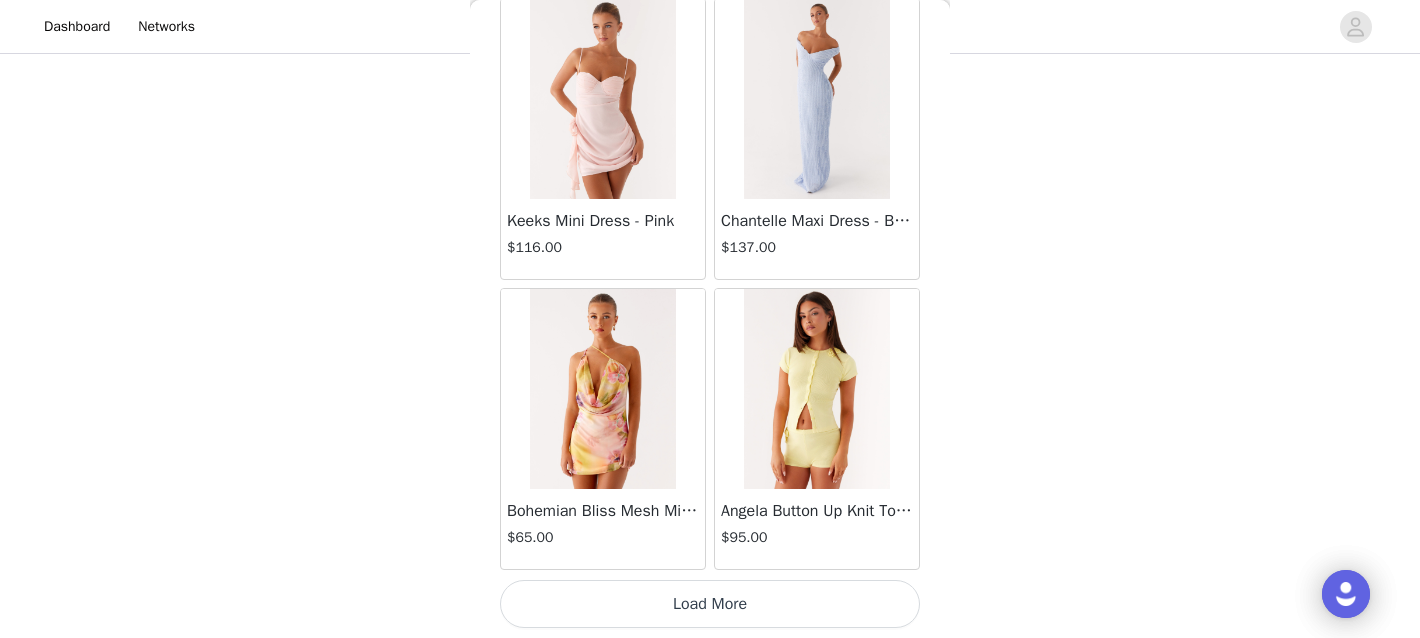 click on "Load More" at bounding box center (710, 604) 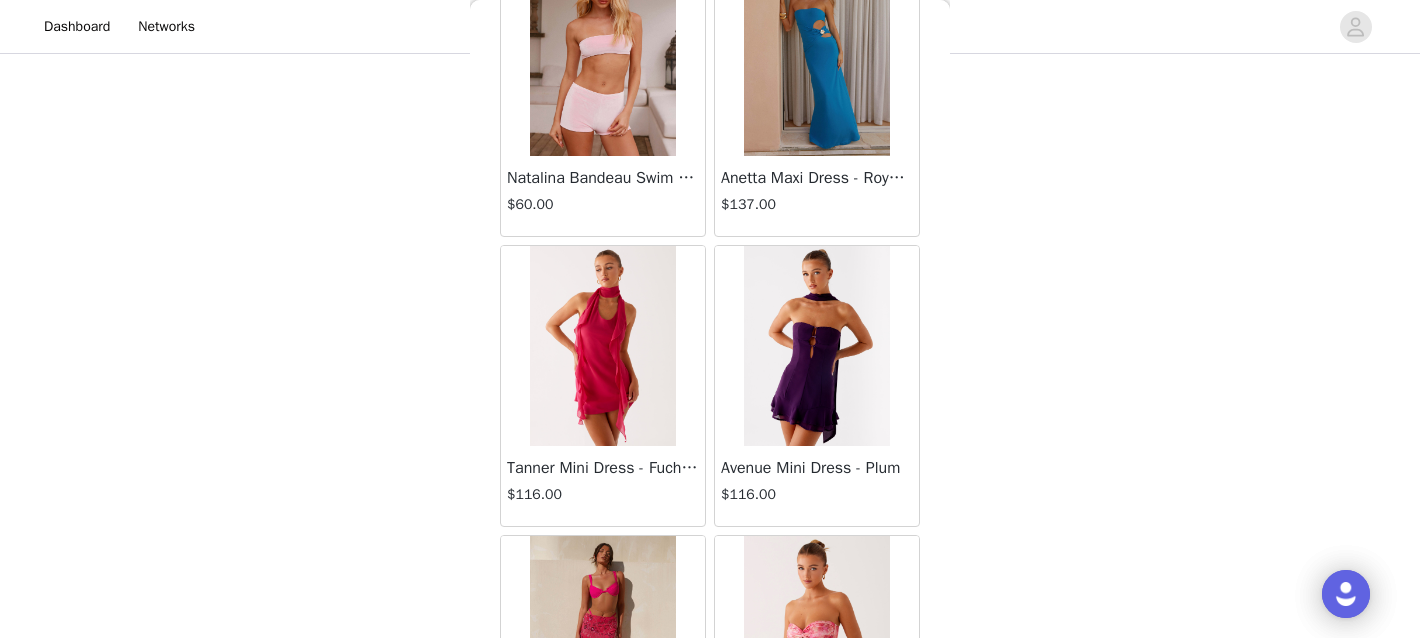 scroll, scrollTop: 79606, scrollLeft: 0, axis: vertical 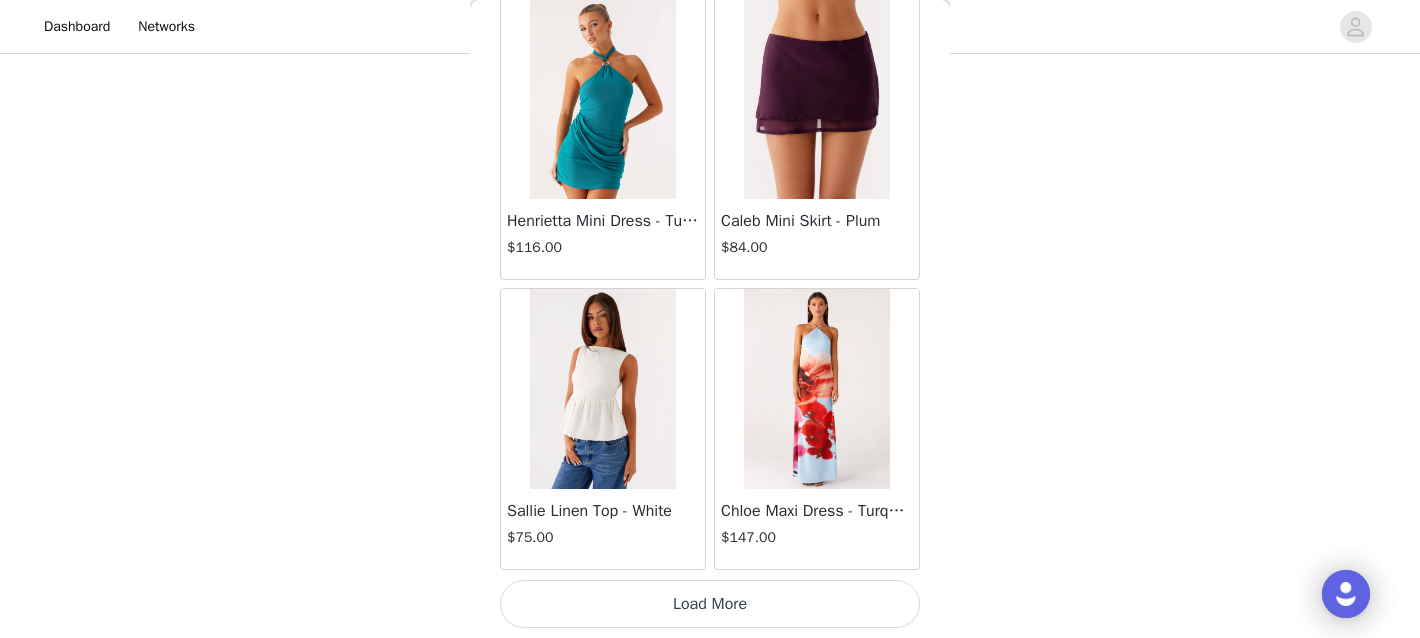 click on "Load More" at bounding box center [710, 604] 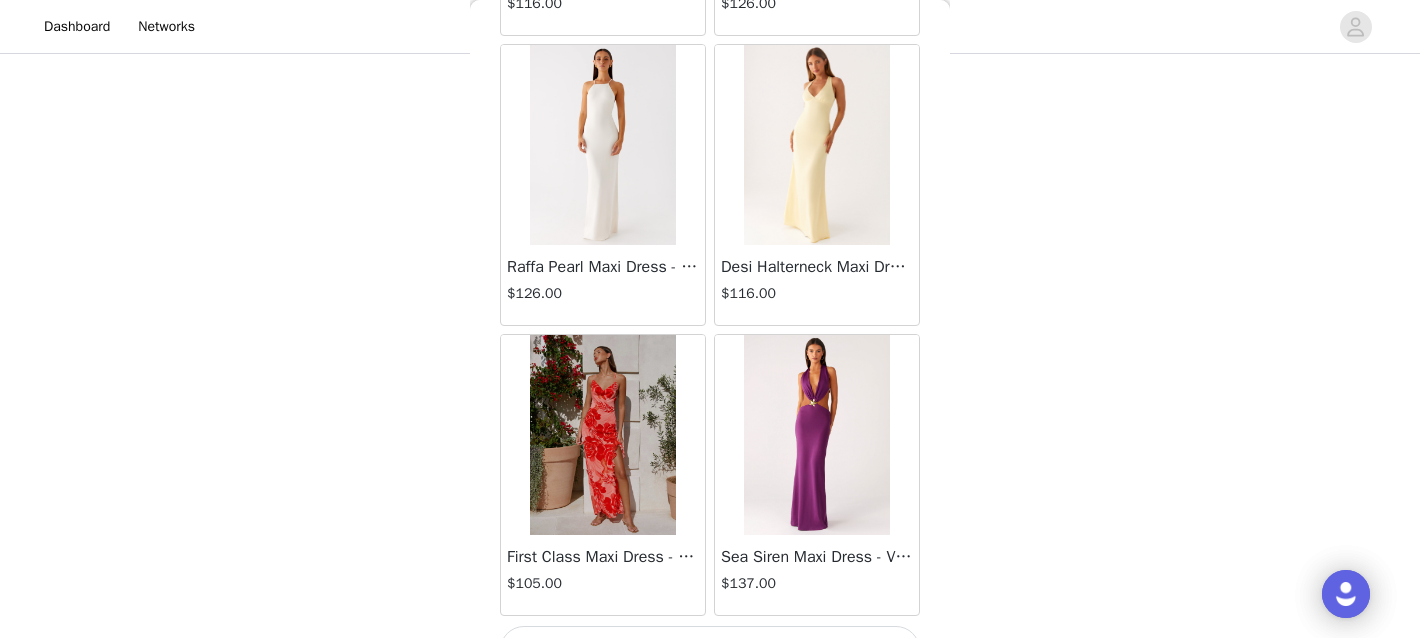 scroll, scrollTop: 83622, scrollLeft: 0, axis: vertical 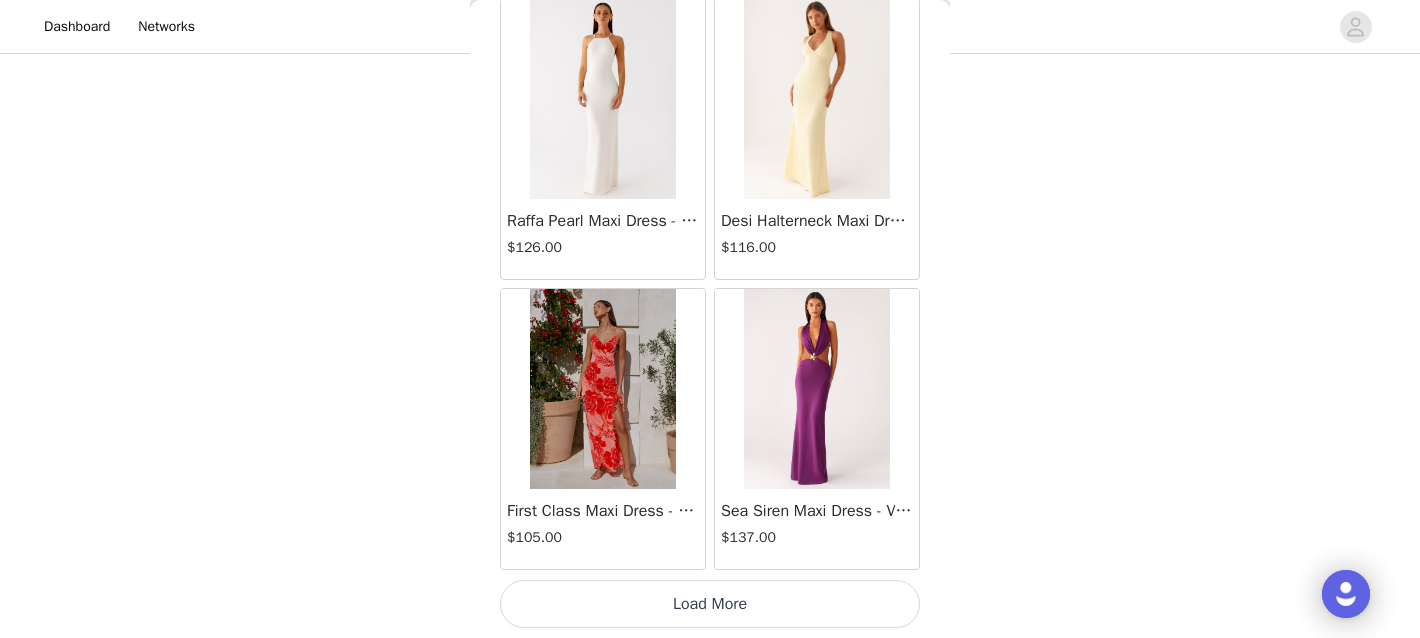 click on "Load More" at bounding box center [710, 604] 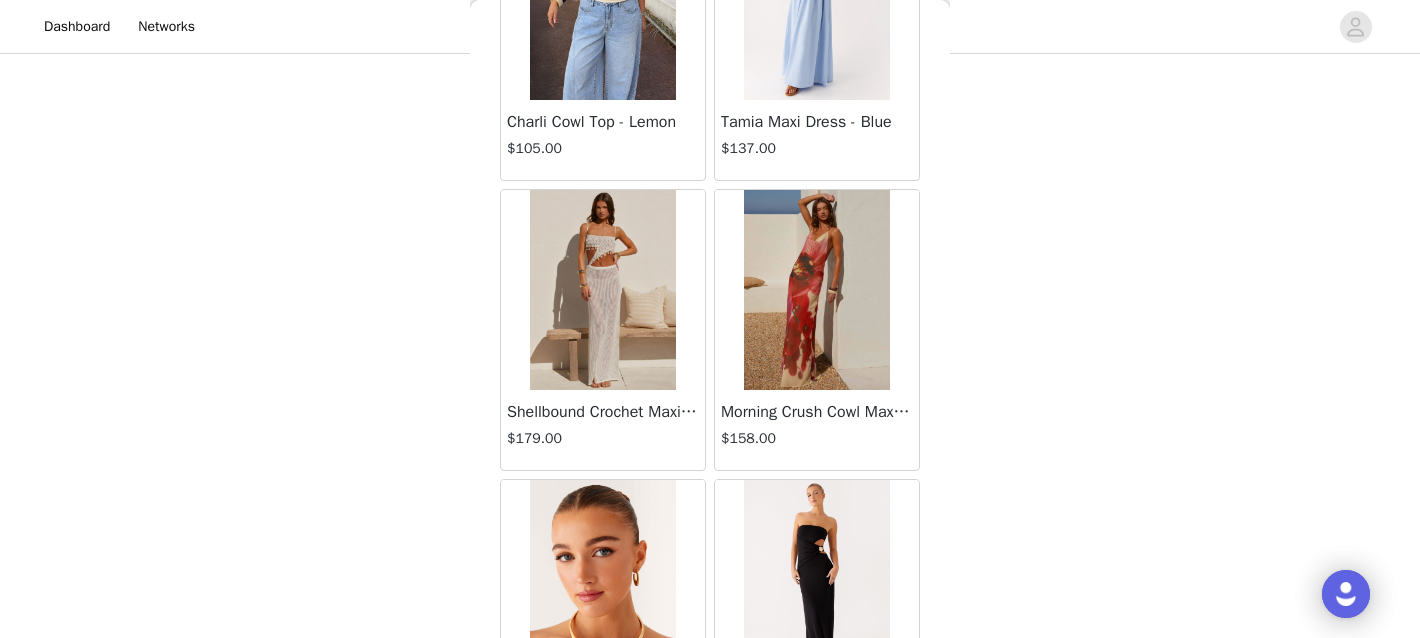 scroll, scrollTop: 86522, scrollLeft: 0, axis: vertical 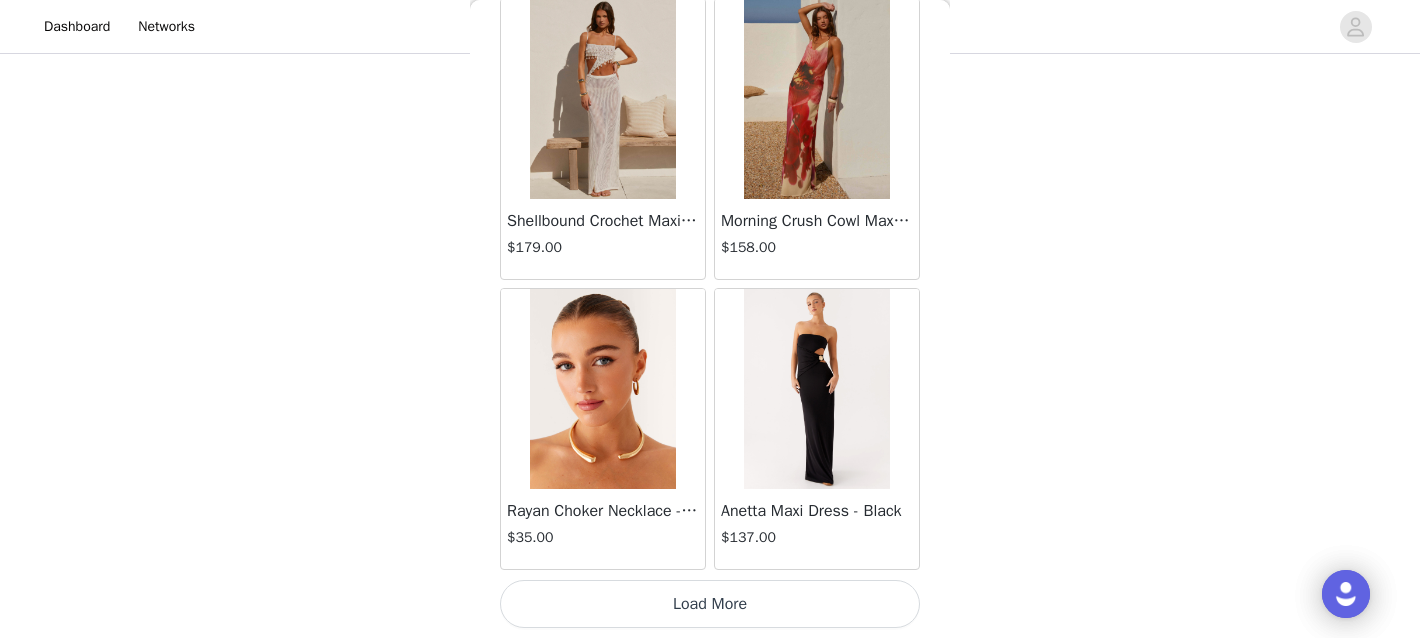 click on "Load More" at bounding box center (710, 604) 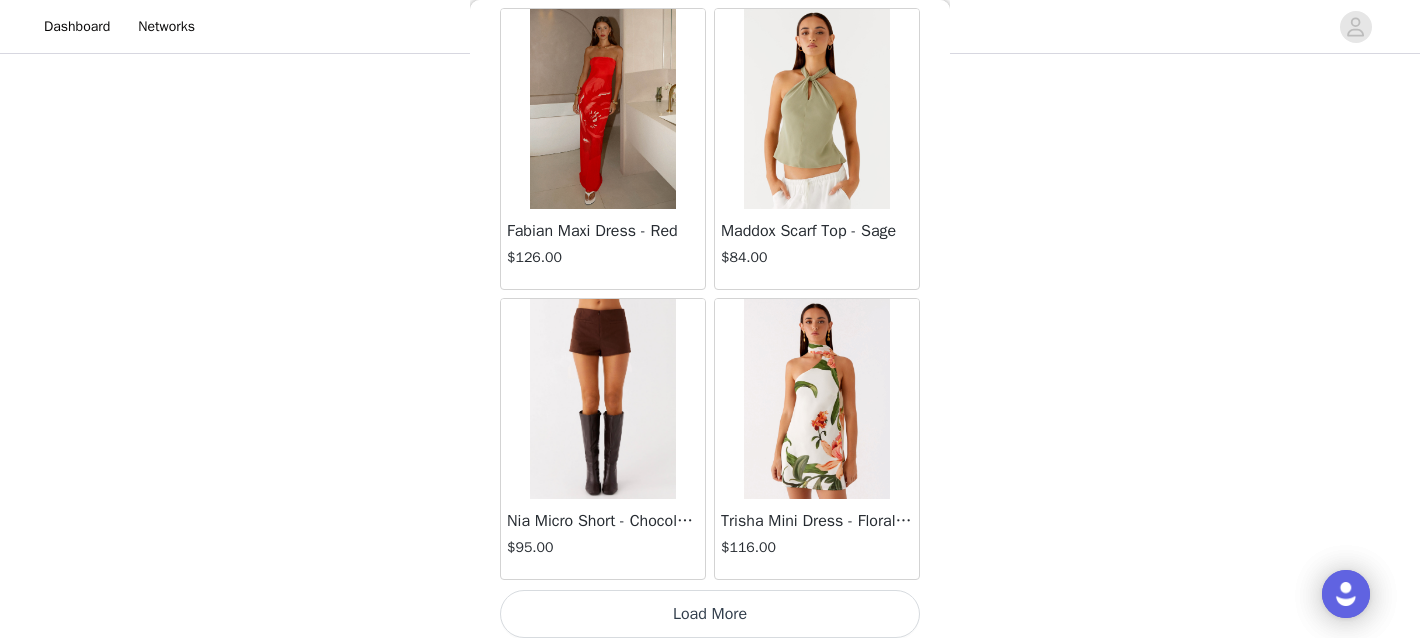 scroll, scrollTop: 89415, scrollLeft: 0, axis: vertical 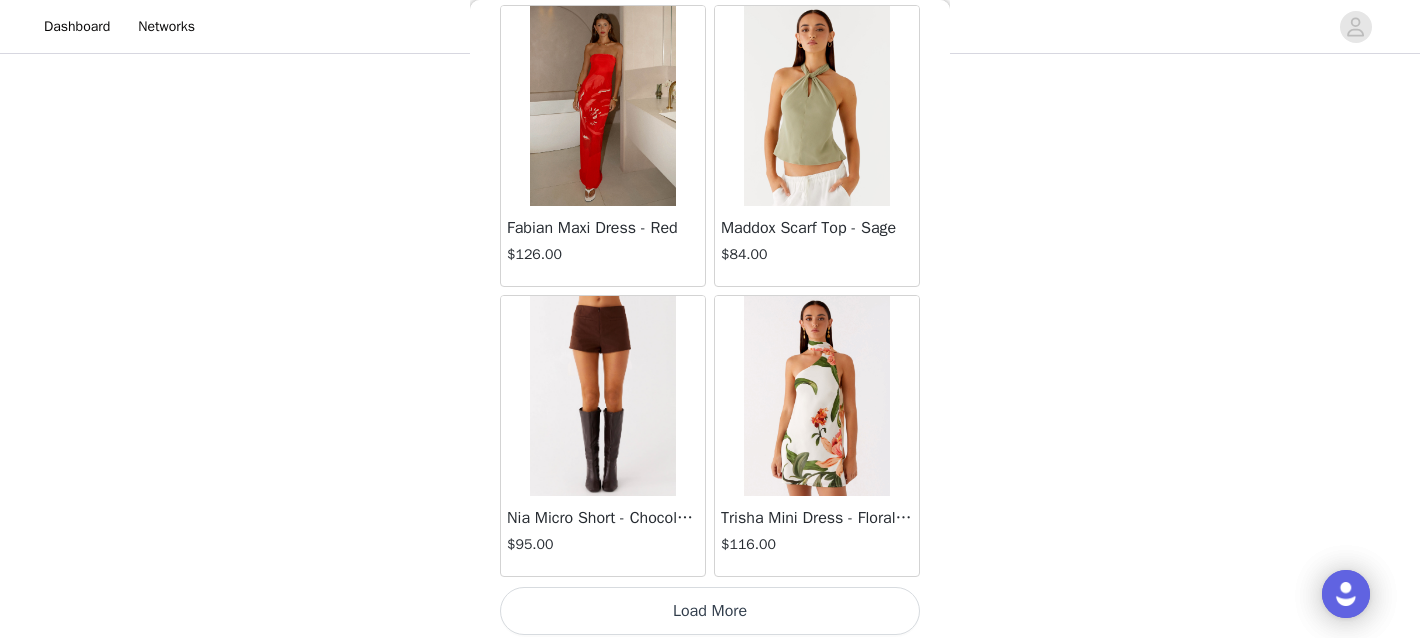 click on "Load More" at bounding box center [710, 611] 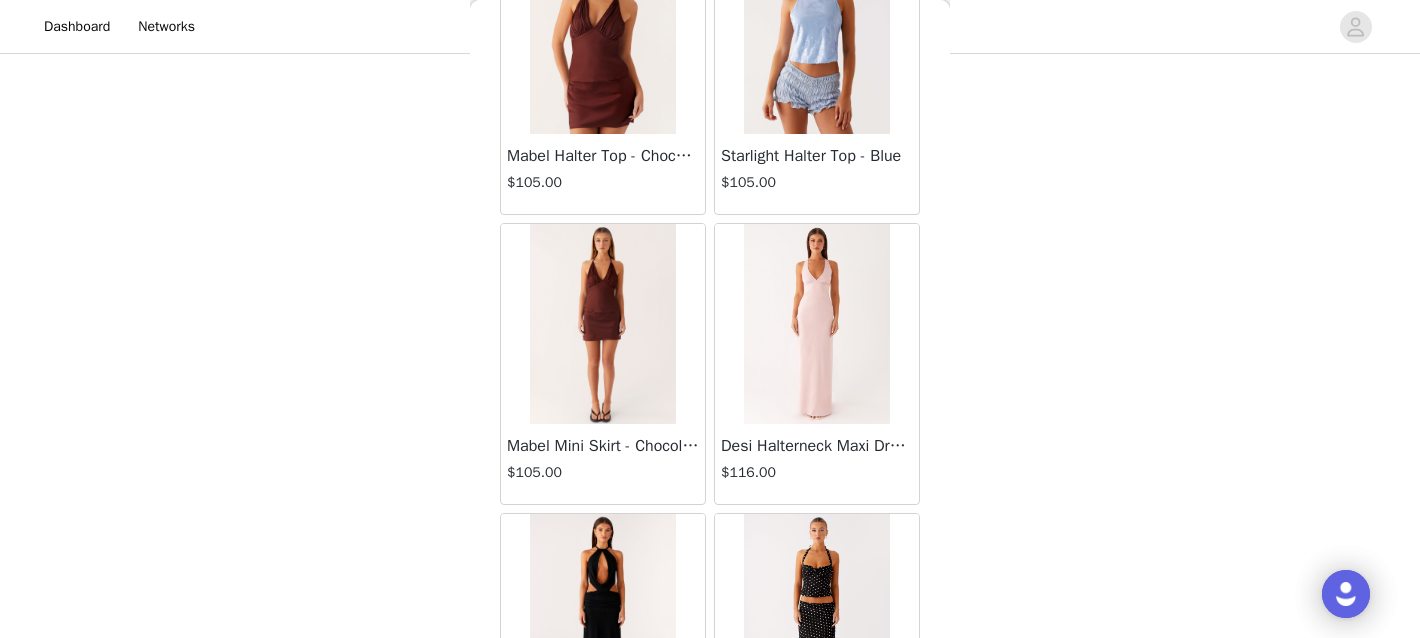 scroll, scrollTop: 92322, scrollLeft: 0, axis: vertical 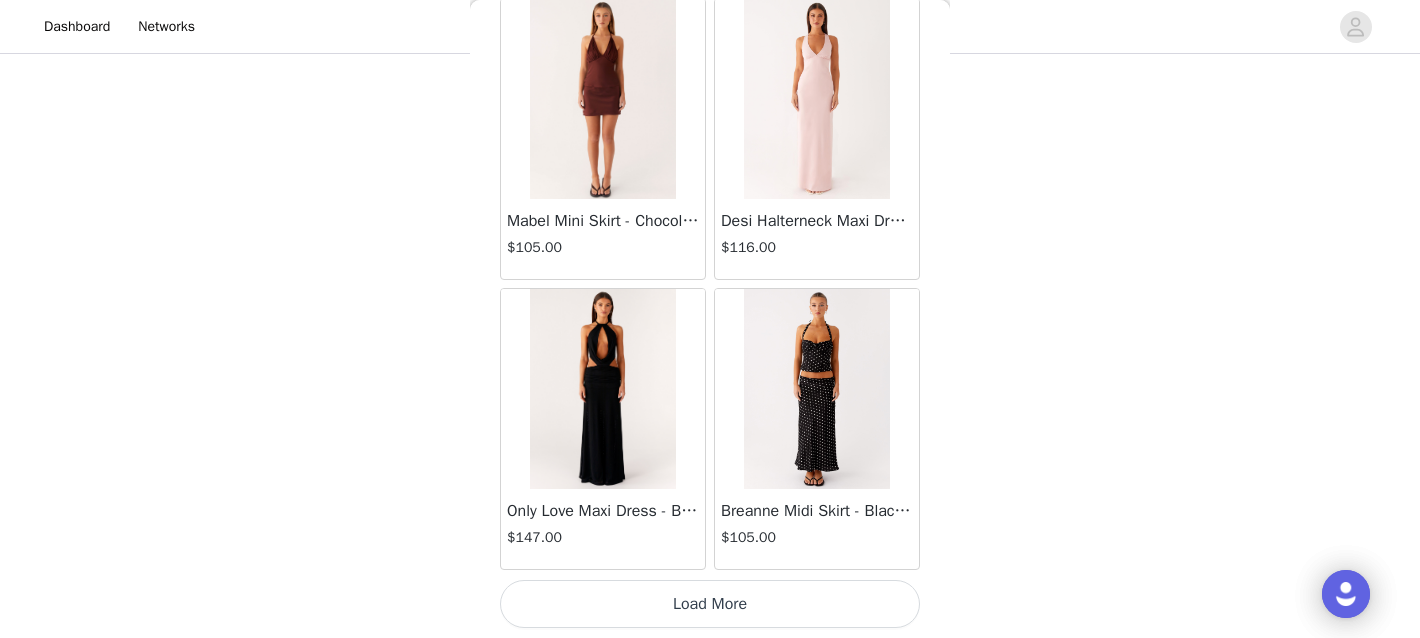 click on "Load More" at bounding box center [710, 604] 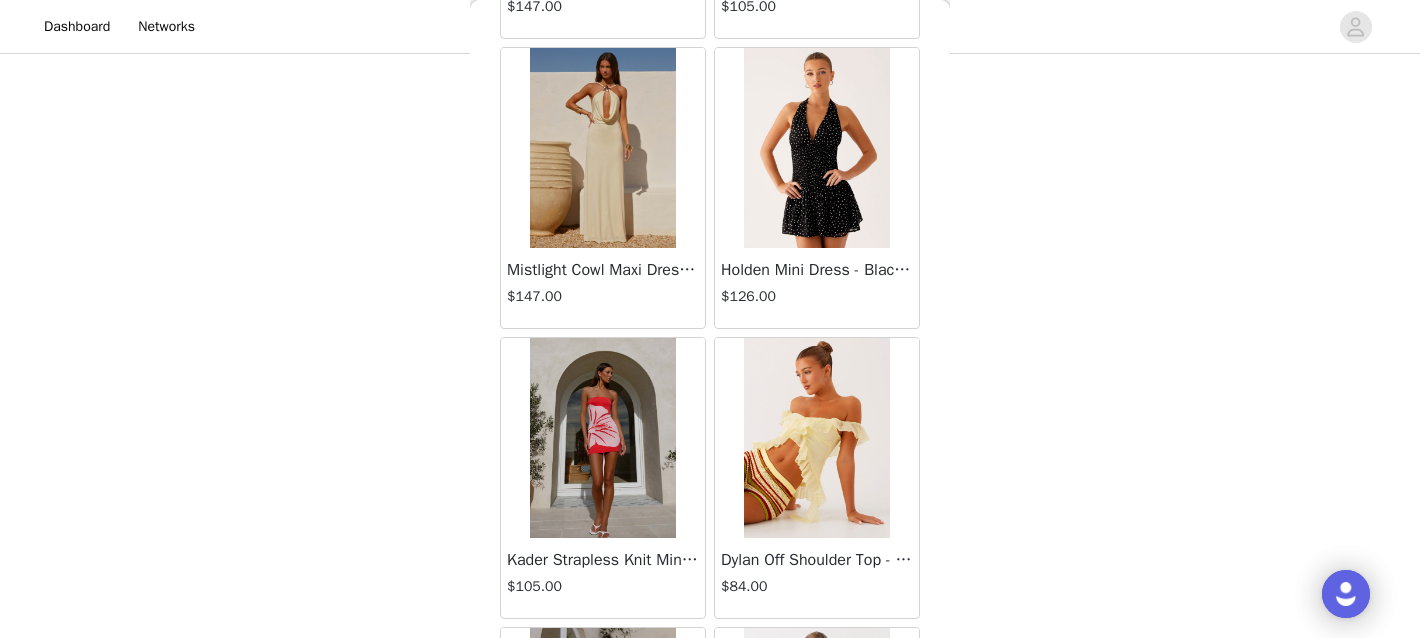 scroll, scrollTop: 92857, scrollLeft: 0, axis: vertical 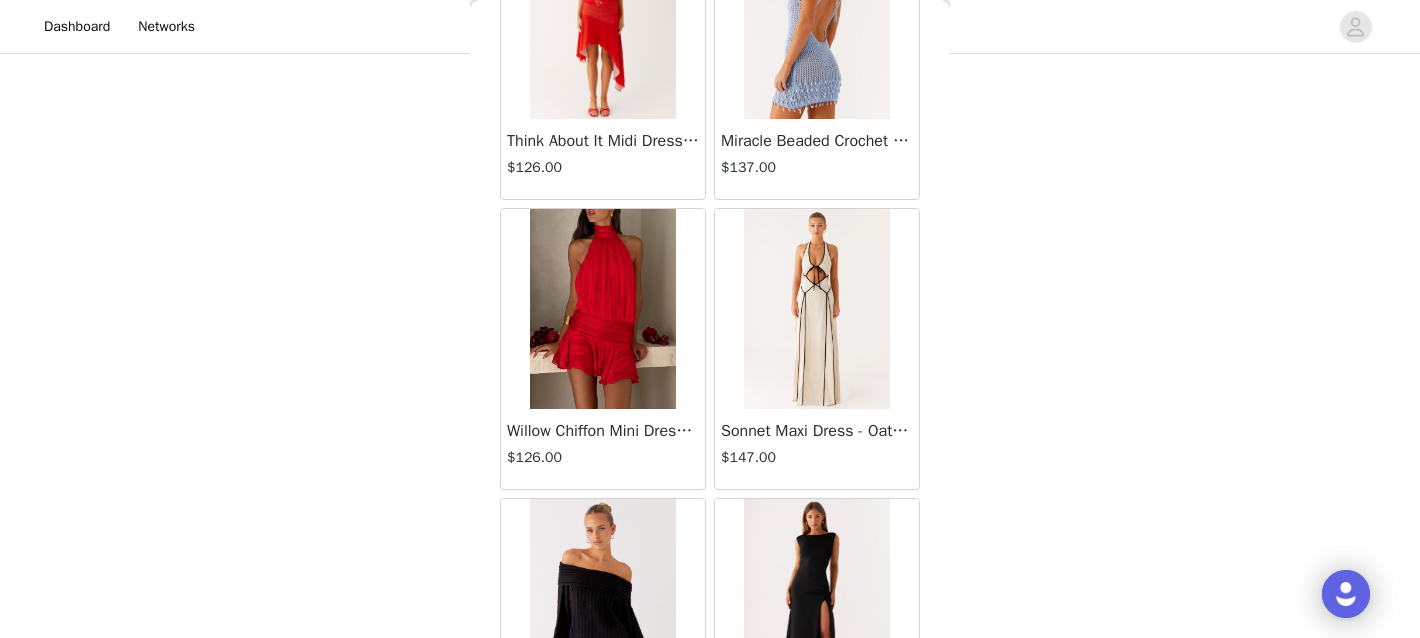 click at bounding box center [816, 309] 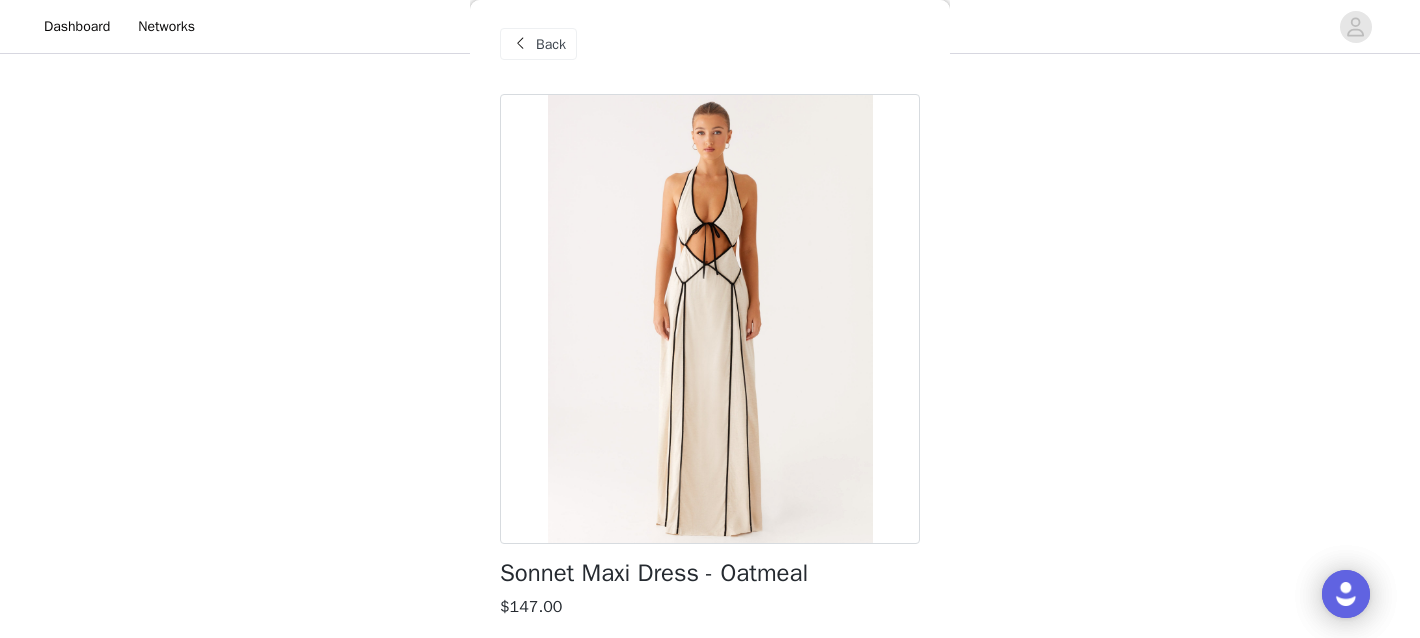 scroll, scrollTop: 0, scrollLeft: 0, axis: both 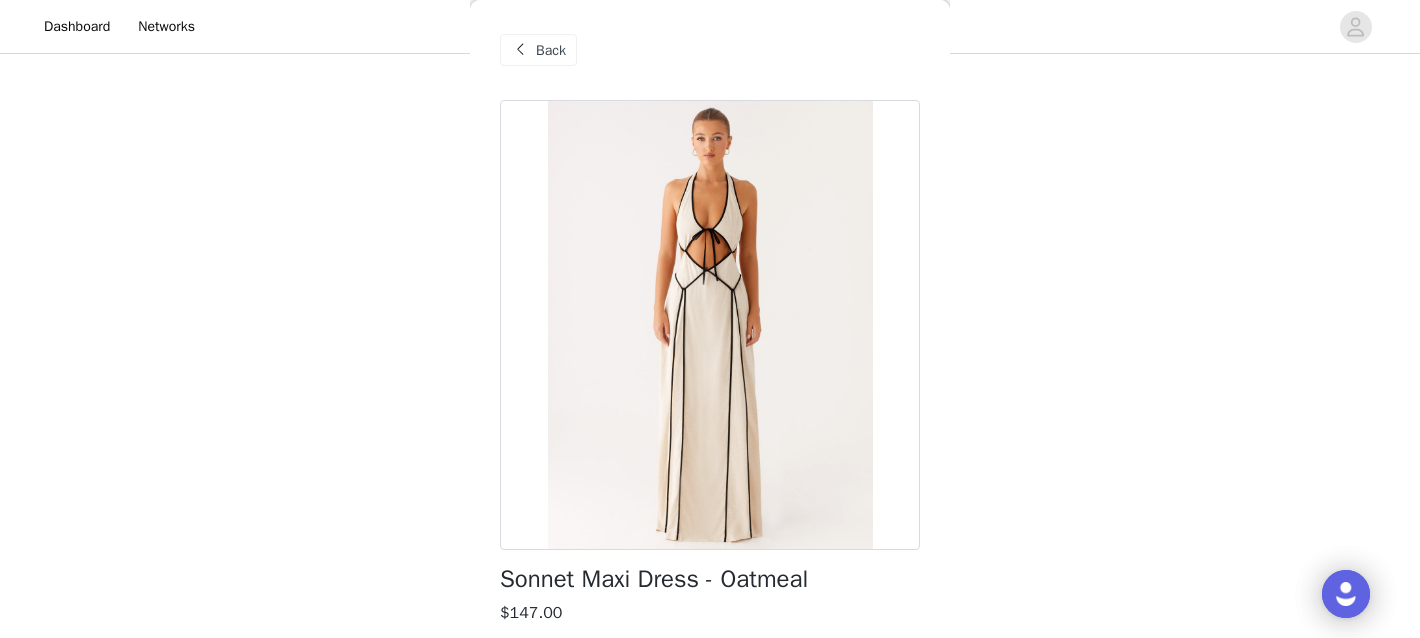 click on "Back" at bounding box center (551, 50) 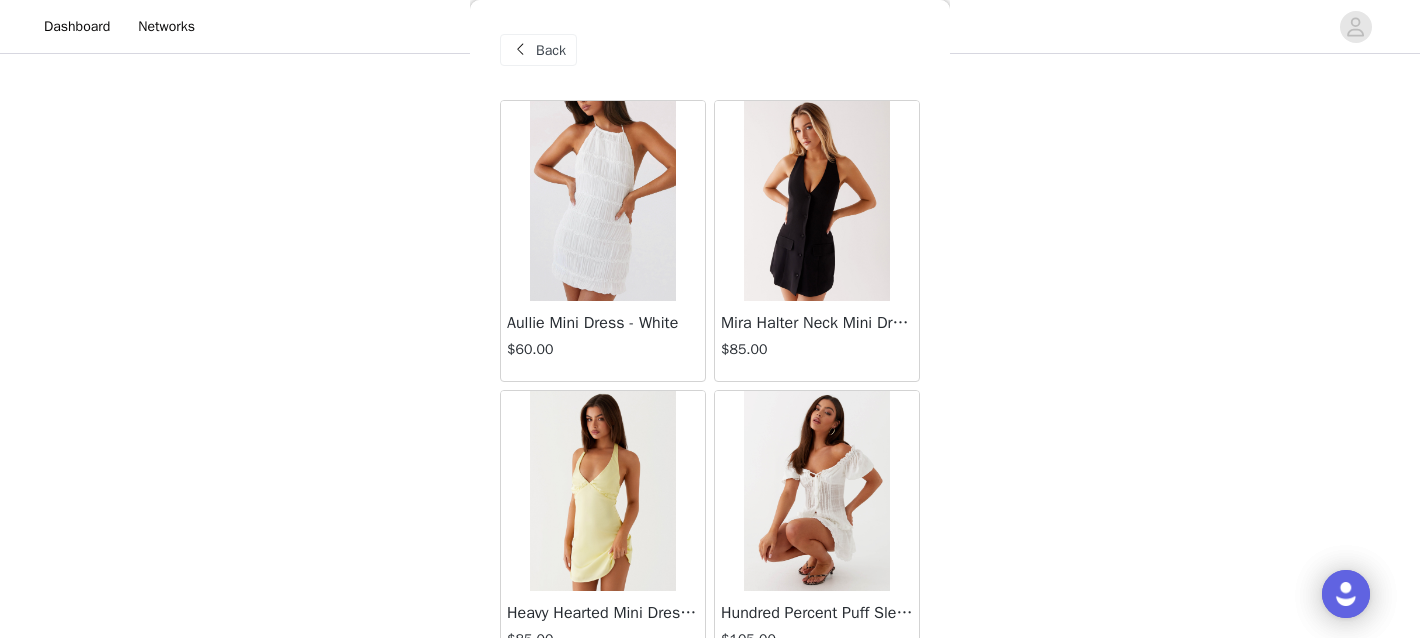scroll, scrollTop: 608, scrollLeft: 0, axis: vertical 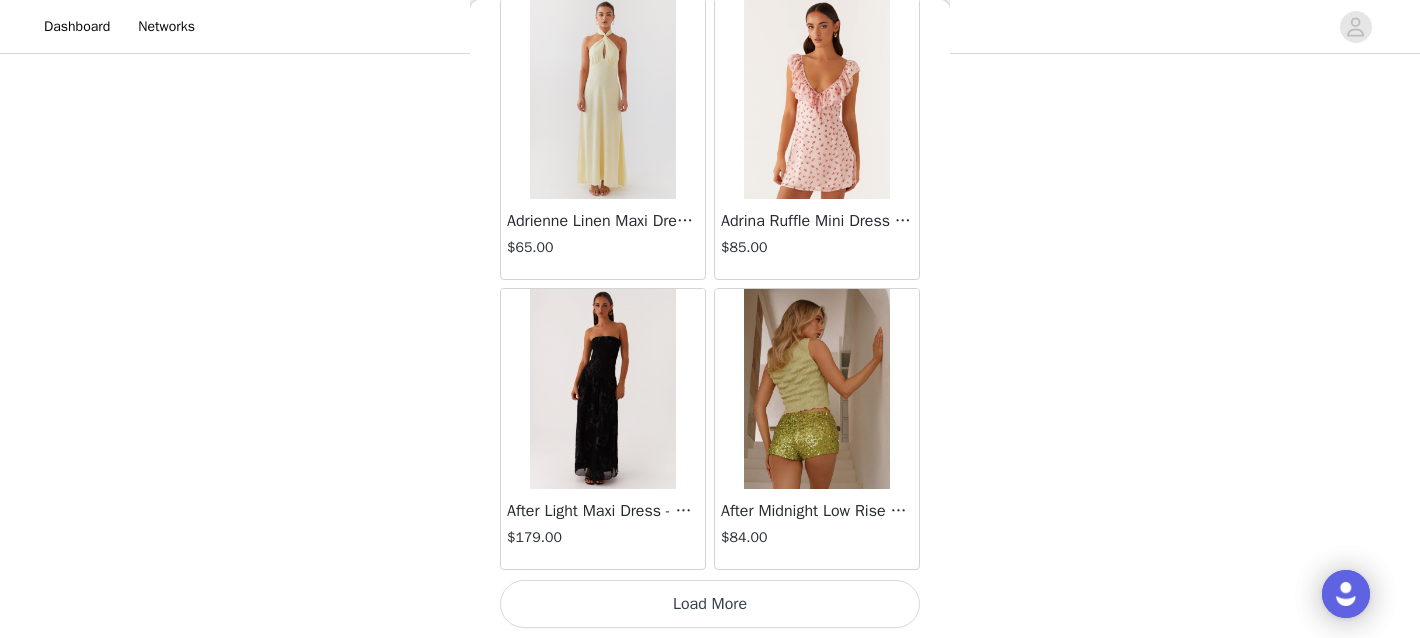 click on "Load More" at bounding box center (710, 604) 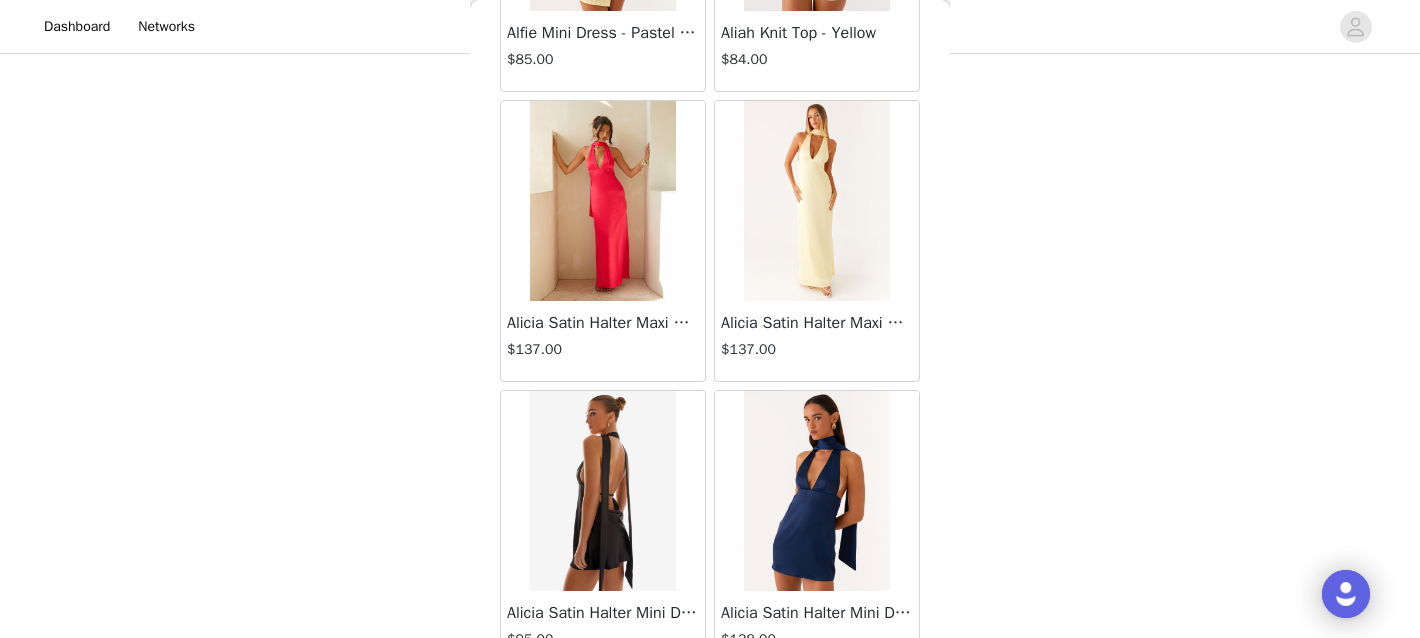 scroll, scrollTop: 98122, scrollLeft: 0, axis: vertical 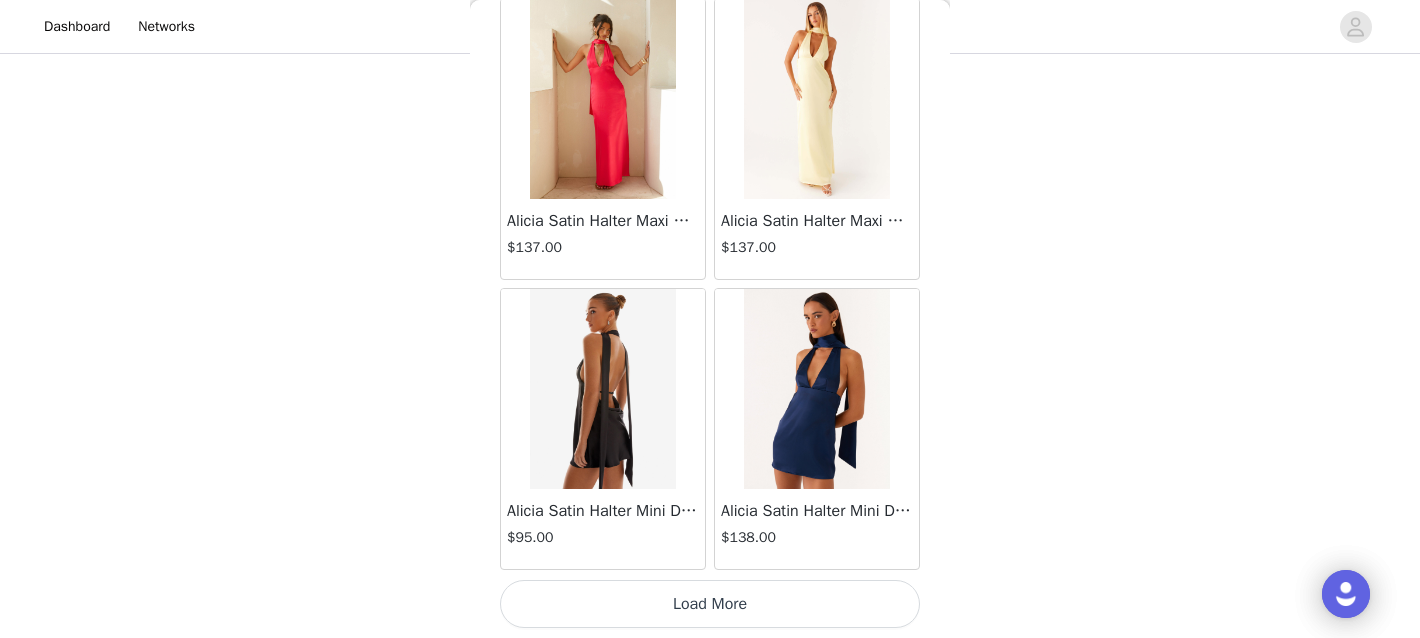 click on "Load More" at bounding box center (710, 604) 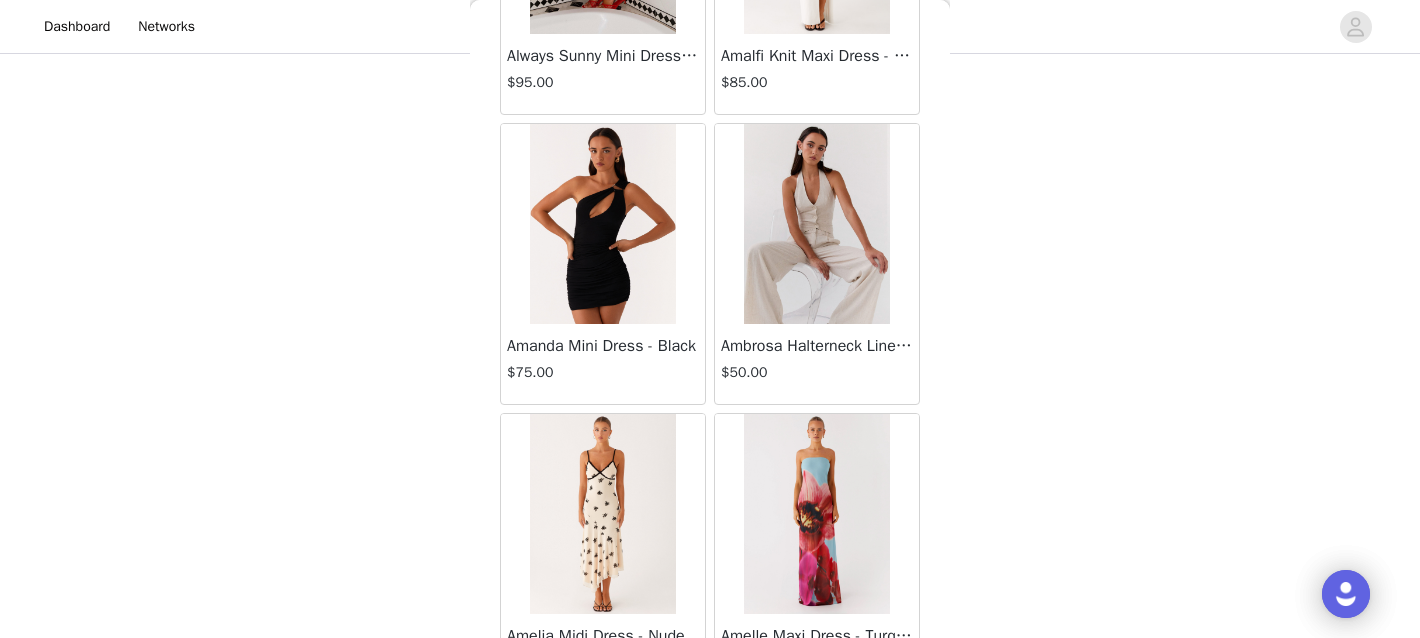 scroll, scrollTop: 101022, scrollLeft: 0, axis: vertical 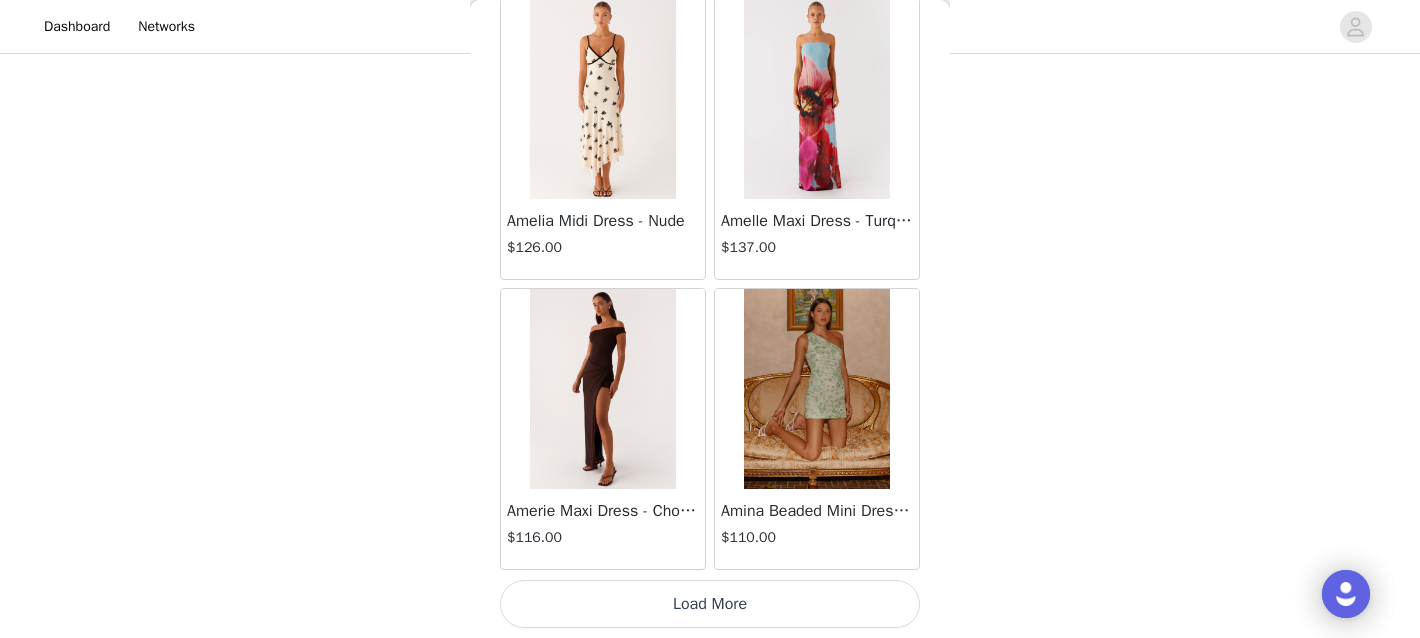 click on "Load More" at bounding box center [710, 604] 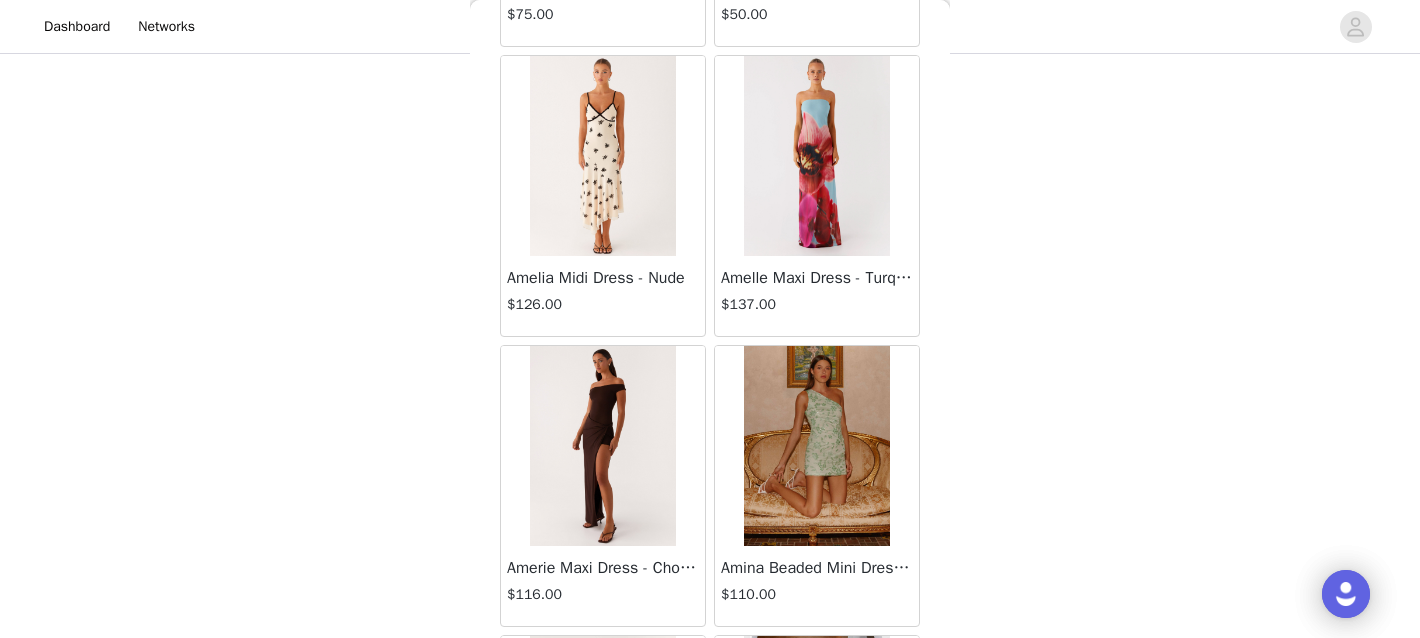 scroll, scrollTop: 100966, scrollLeft: 0, axis: vertical 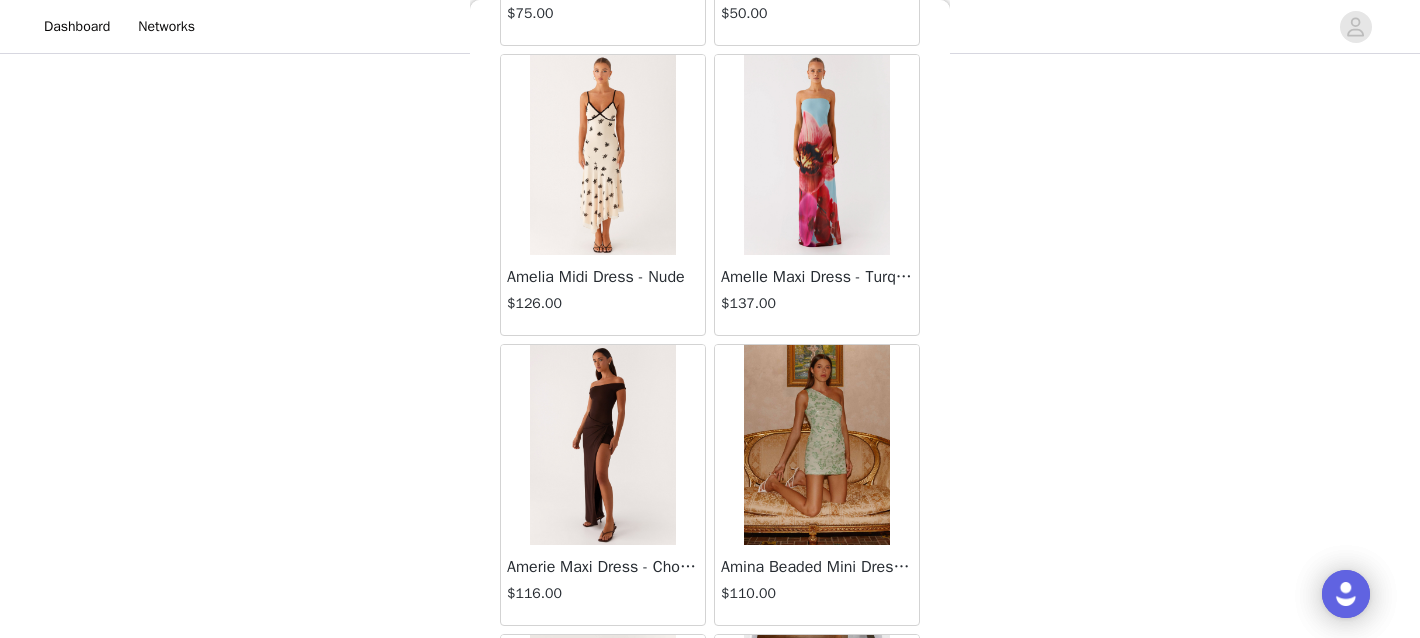 click at bounding box center (602, 155) 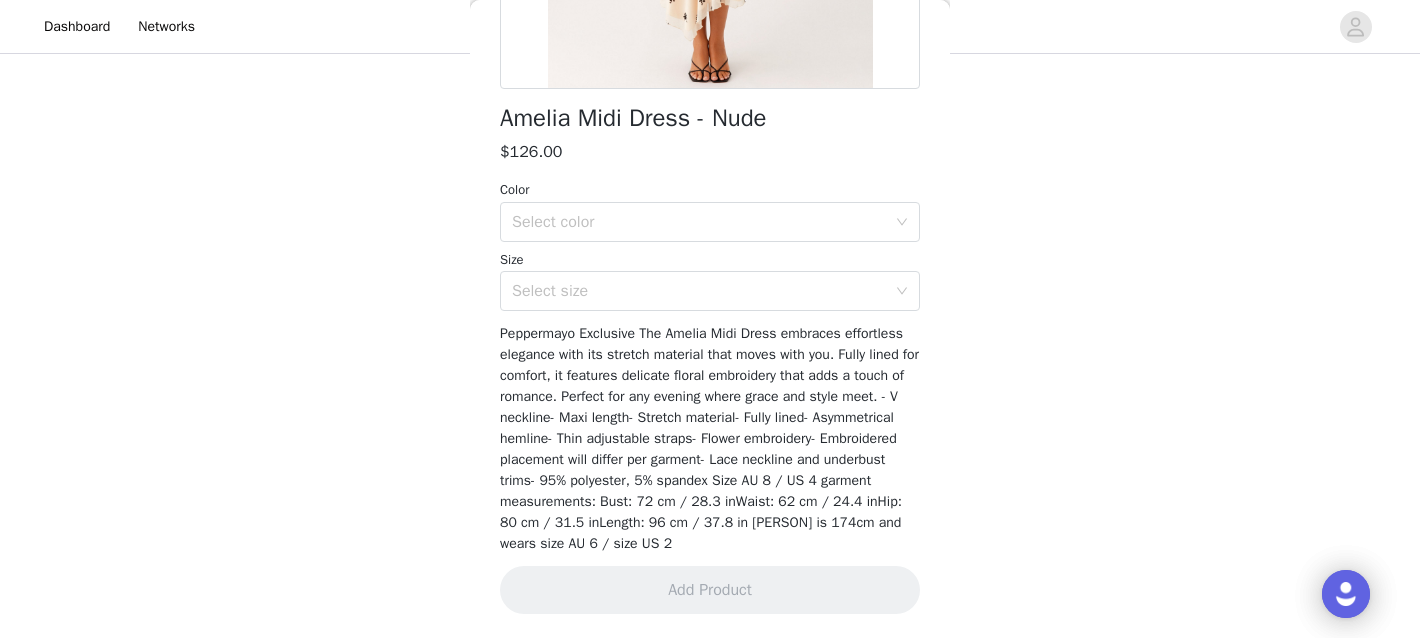 scroll, scrollTop: 461, scrollLeft: 0, axis: vertical 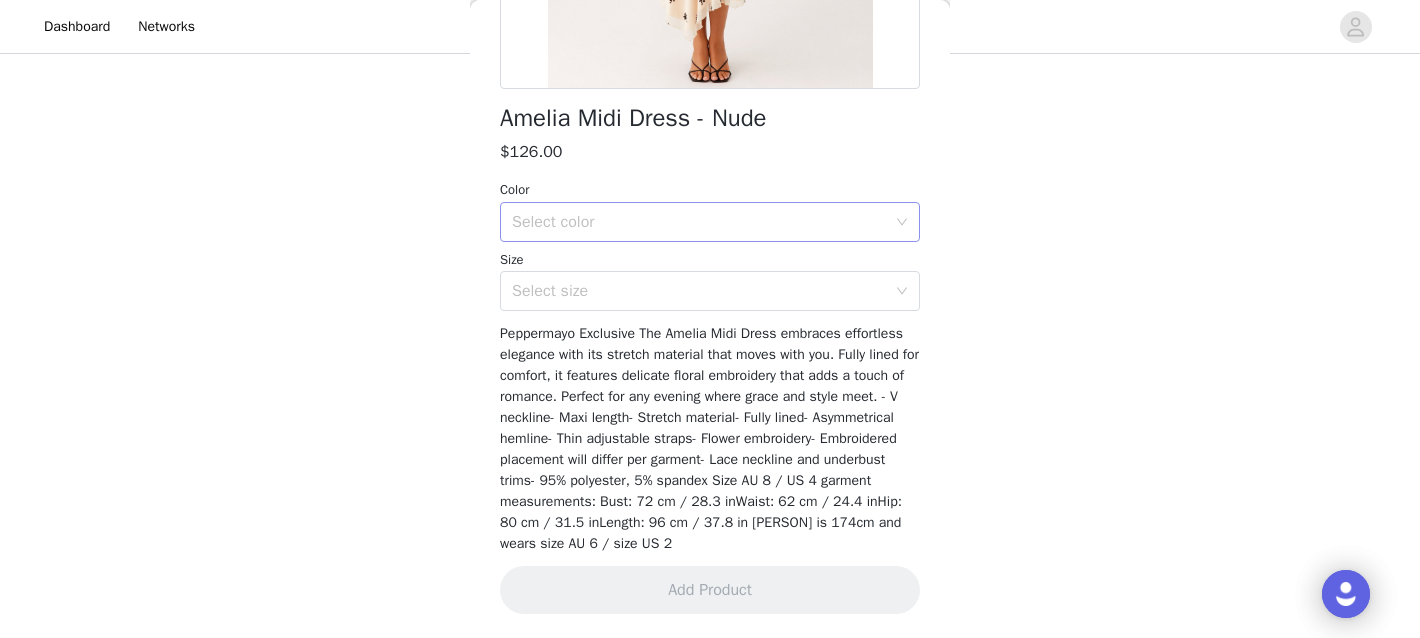 click on "Select color" at bounding box center [703, 222] 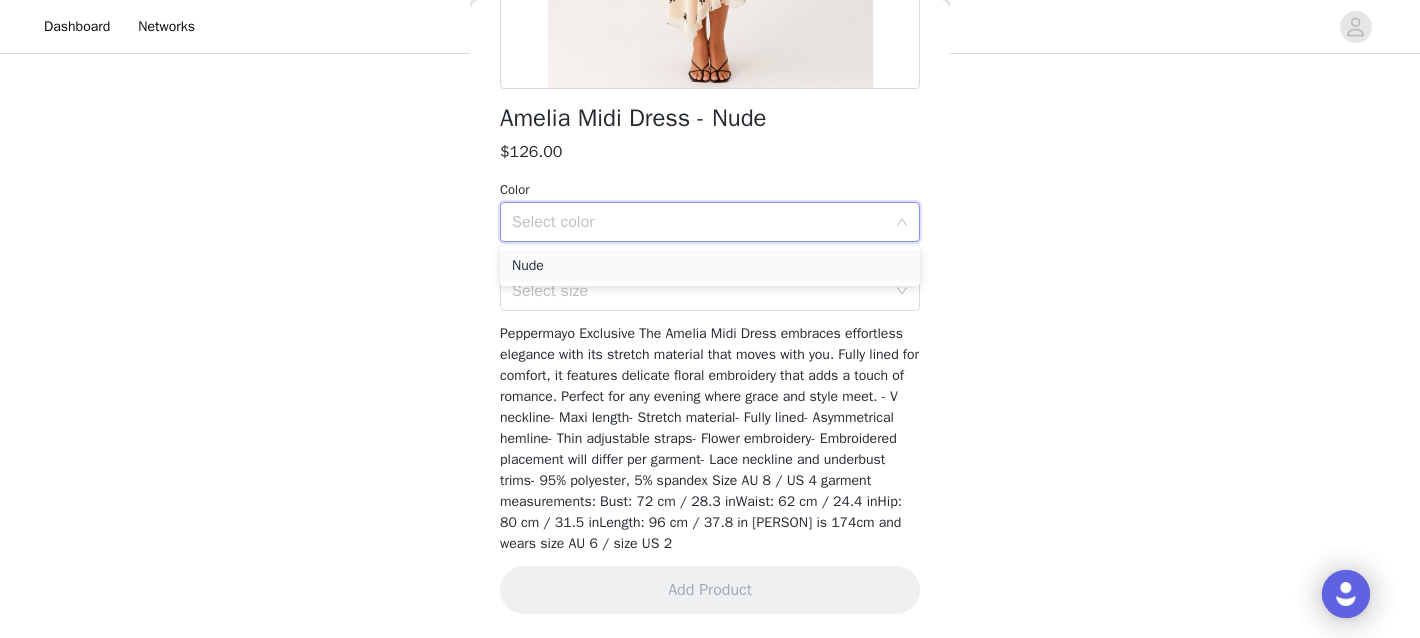 click on "Nude" at bounding box center (710, 266) 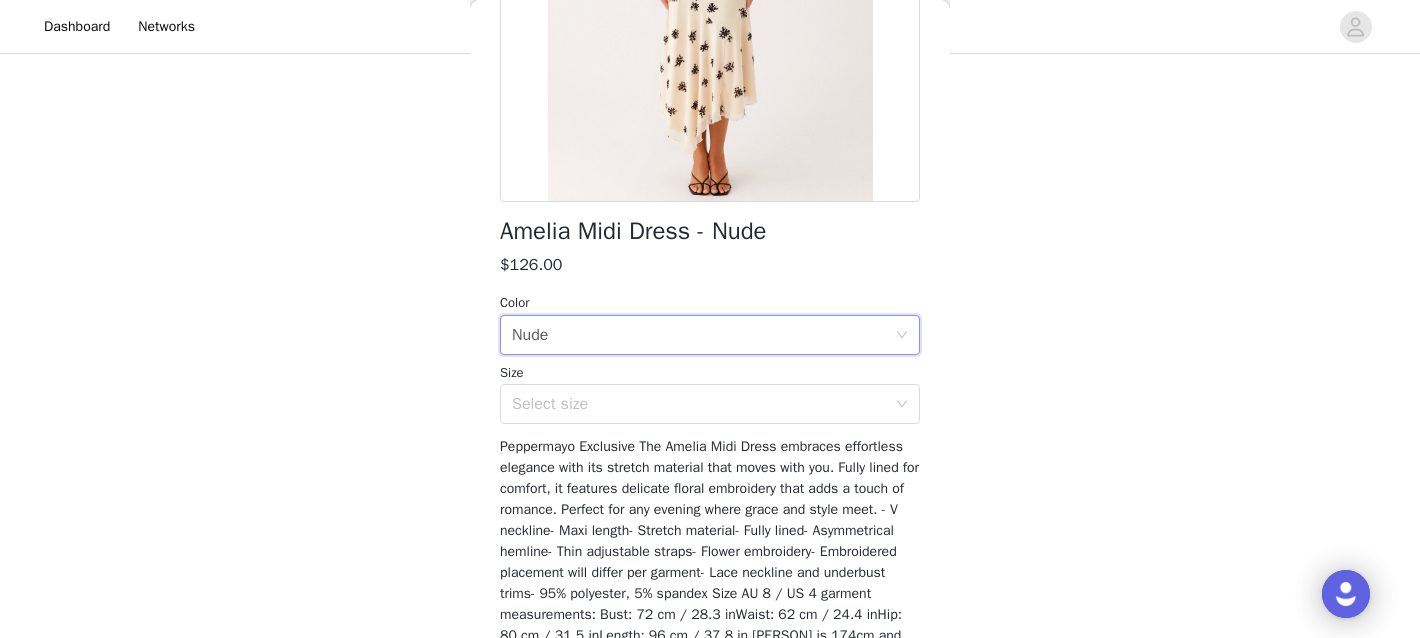 scroll, scrollTop: 361, scrollLeft: 0, axis: vertical 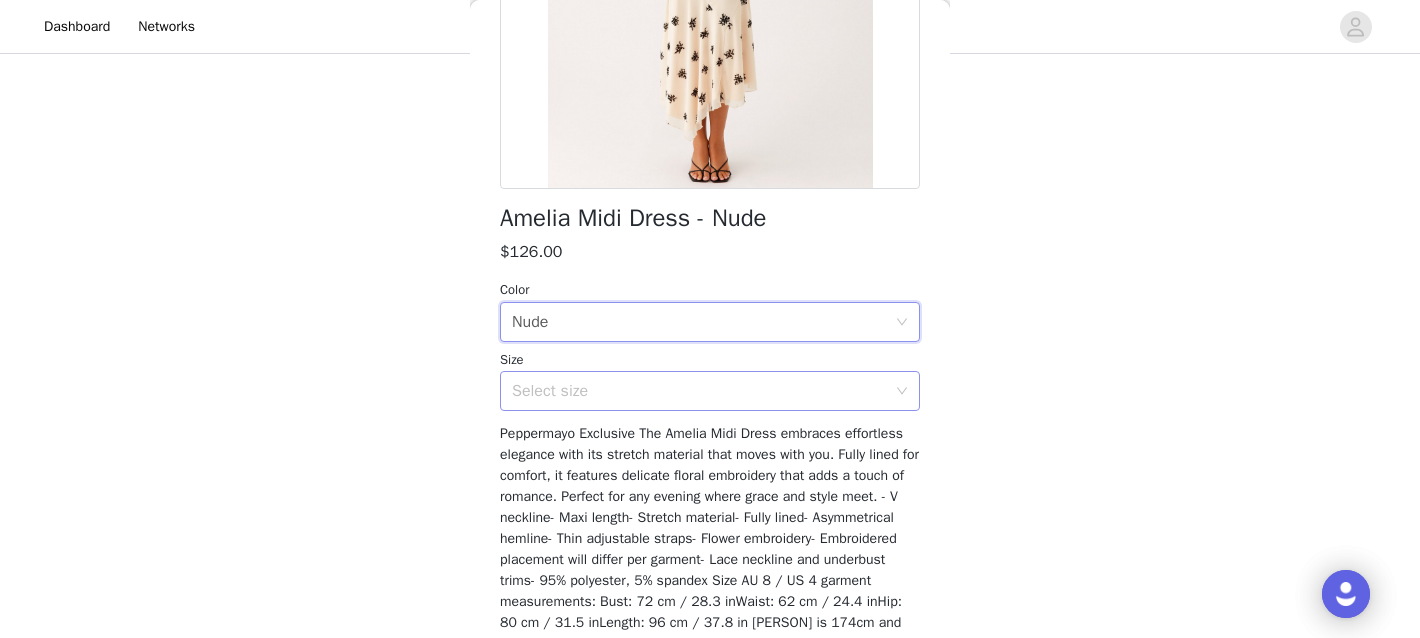 click on "Select size" at bounding box center (699, 391) 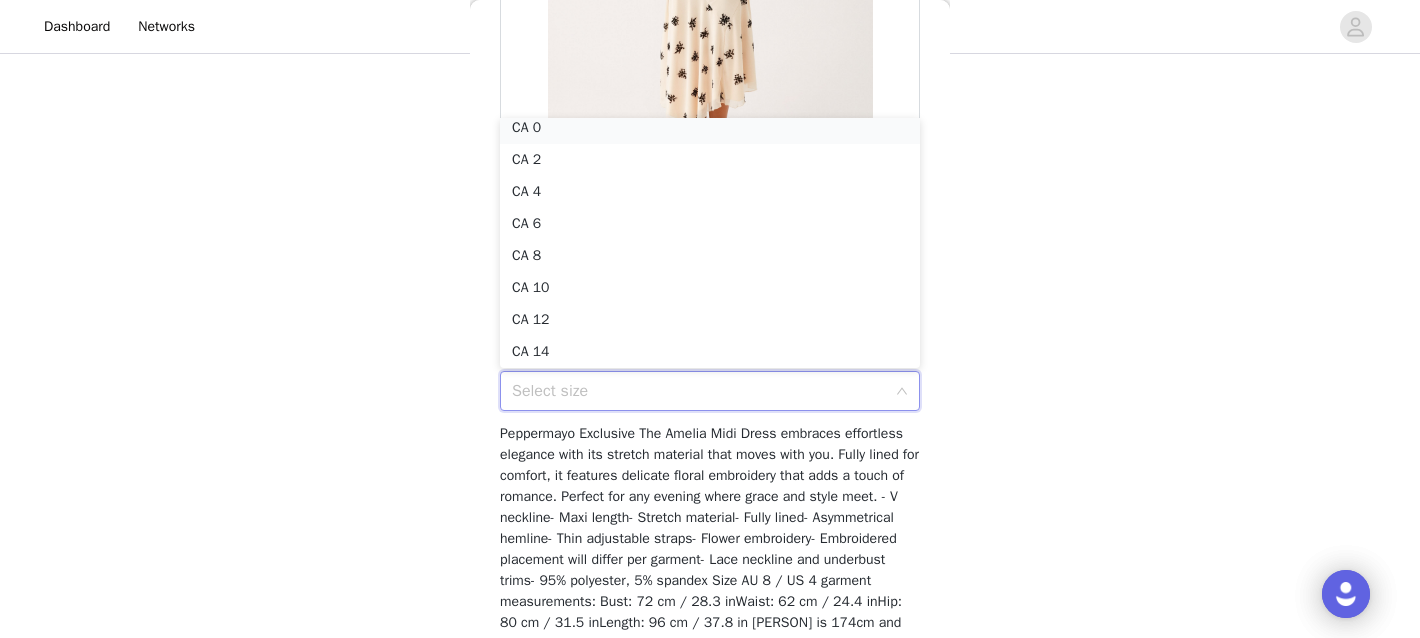 scroll, scrollTop: 4, scrollLeft: 0, axis: vertical 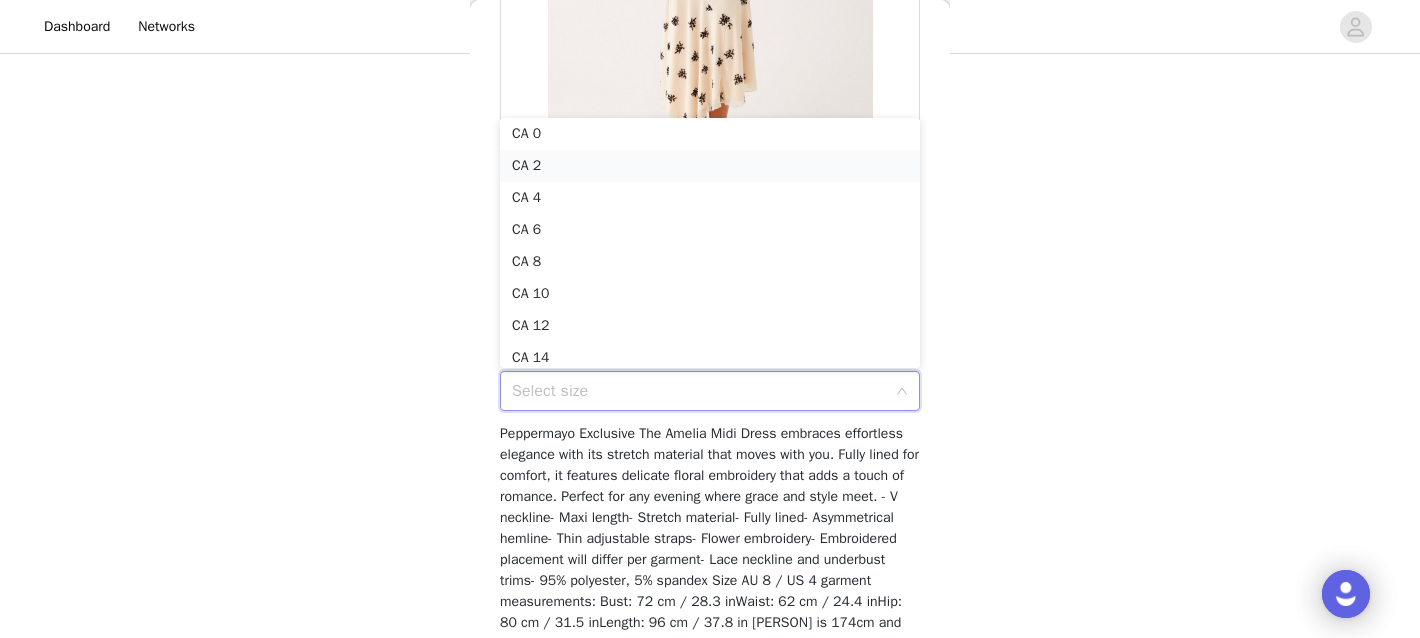 click on "CA 2" at bounding box center (710, 166) 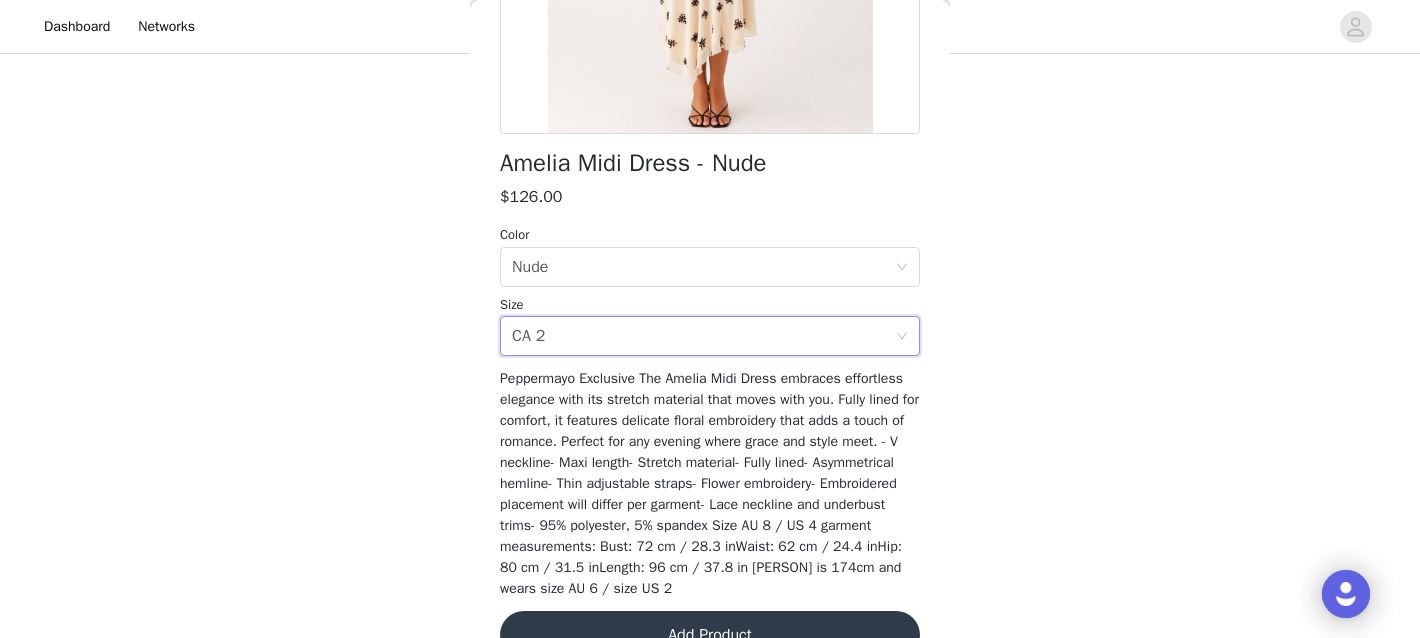 scroll, scrollTop: 461, scrollLeft: 0, axis: vertical 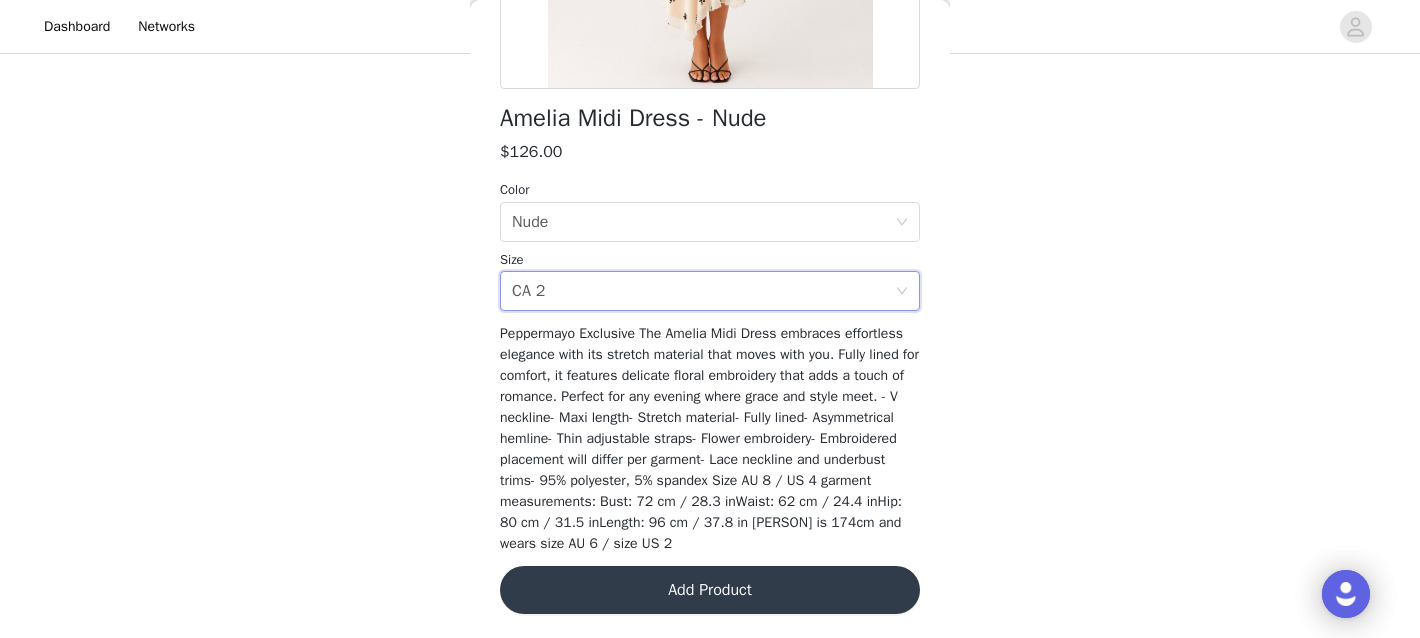 click on "Back     Amelia Midi Dress - Nude       $126.00         Color   Select color Size   Select size   CA 2   Peppermayo Exclusive The Amelia Midi Dress embraces effortless elegance with its stretch material that moves with you. Fully lined for comfort, it features delicate floral embroidery that adds a touch of romance. Perfect for any evening where grace and style meet. - V neckline- Maxi length- Stretch material- Fully lined- Asymmetrical hemline- Thin adjustable straps- Flower embroidery- Embroidered placement will differ per garment- Lace neckline and underbust trims- 95% polyester, 5% spandex Size AU 8 / US 4 garment measurements: Bust: 72 cm / 28.3 inWaist: 62 cm / 24.4 inHip: 80 cm / 31.5 inLength: 96 cm / 37.8 in [PERSON] is 174cm and wears size AU 6 / size US 2   Add Product" at bounding box center [710, 319] 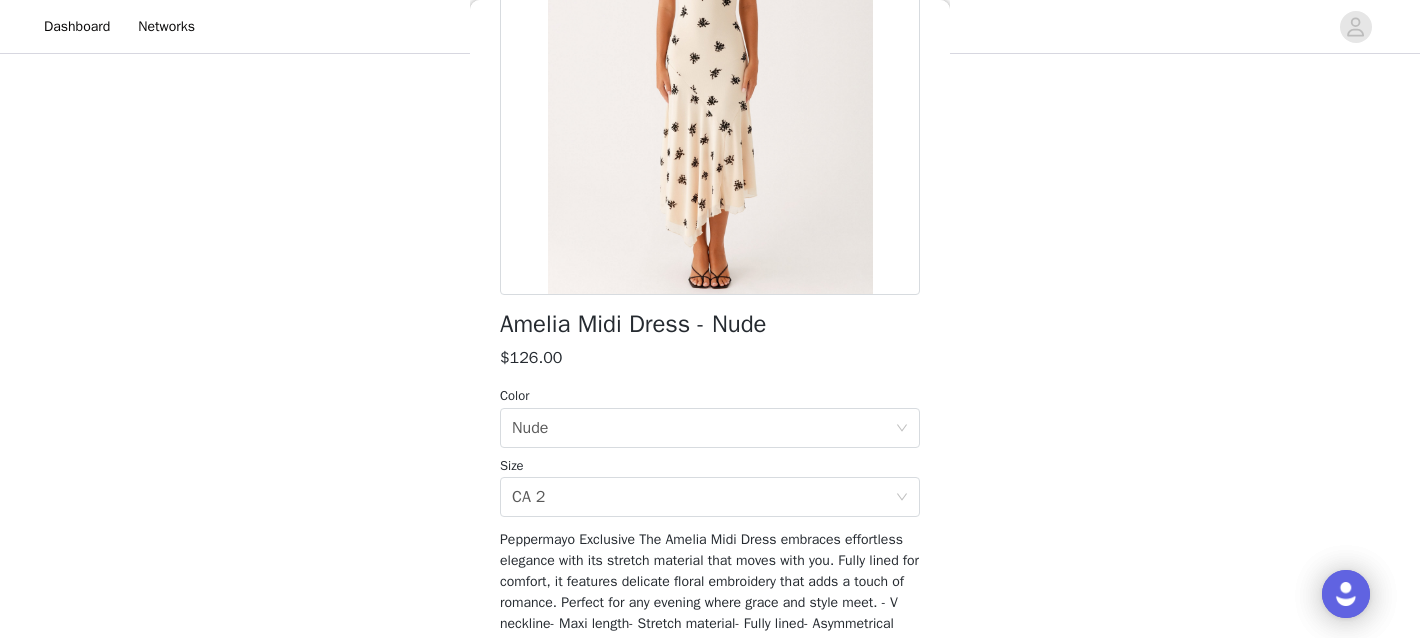 scroll, scrollTop: 0, scrollLeft: 0, axis: both 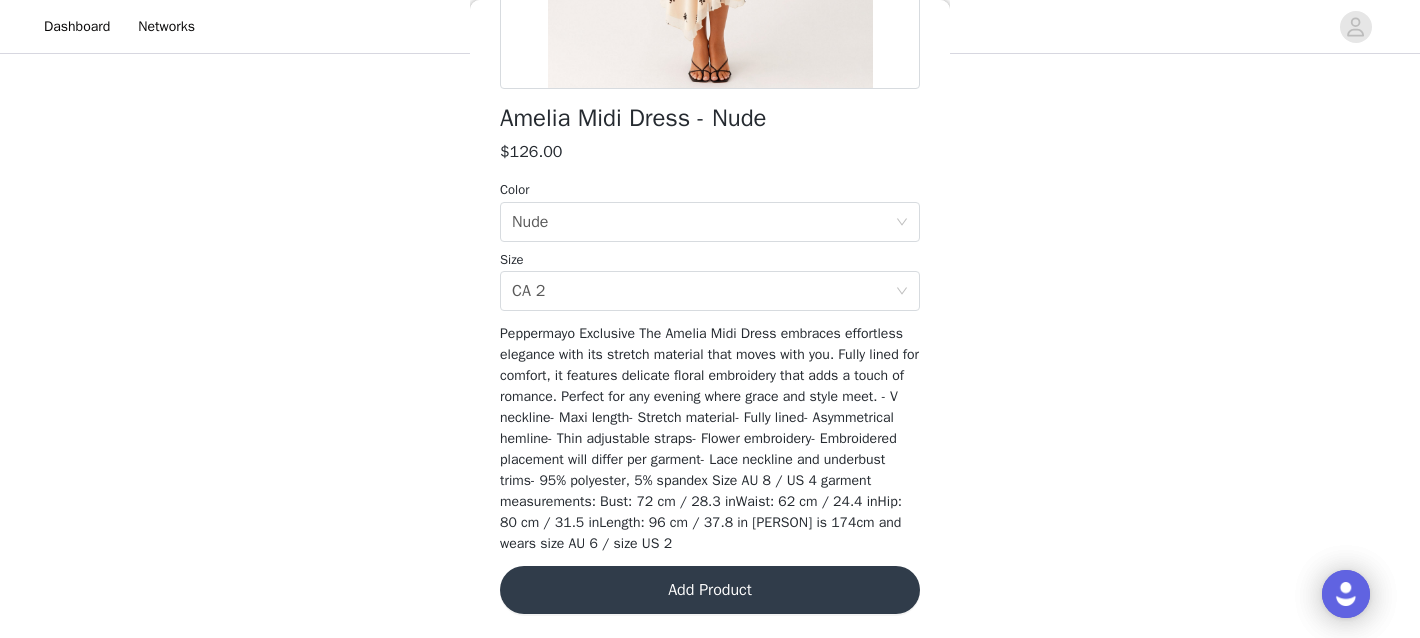 click on "Add Product" at bounding box center (710, 590) 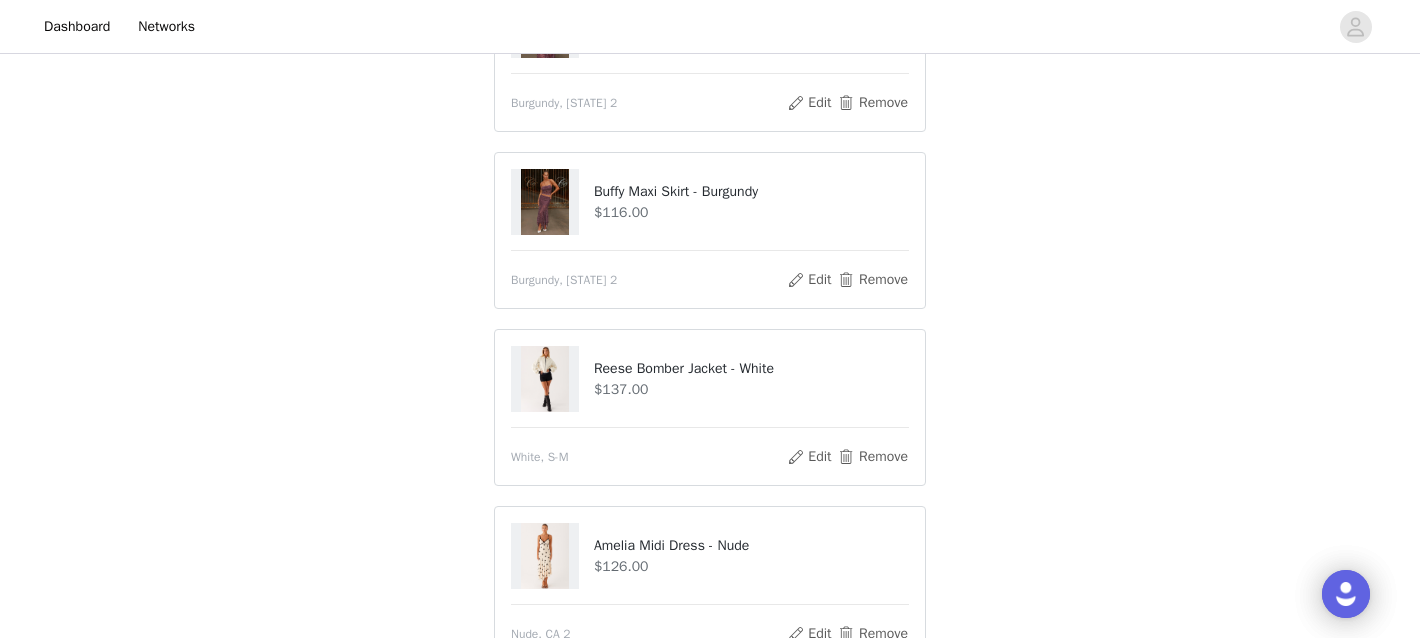 scroll, scrollTop: 459, scrollLeft: 0, axis: vertical 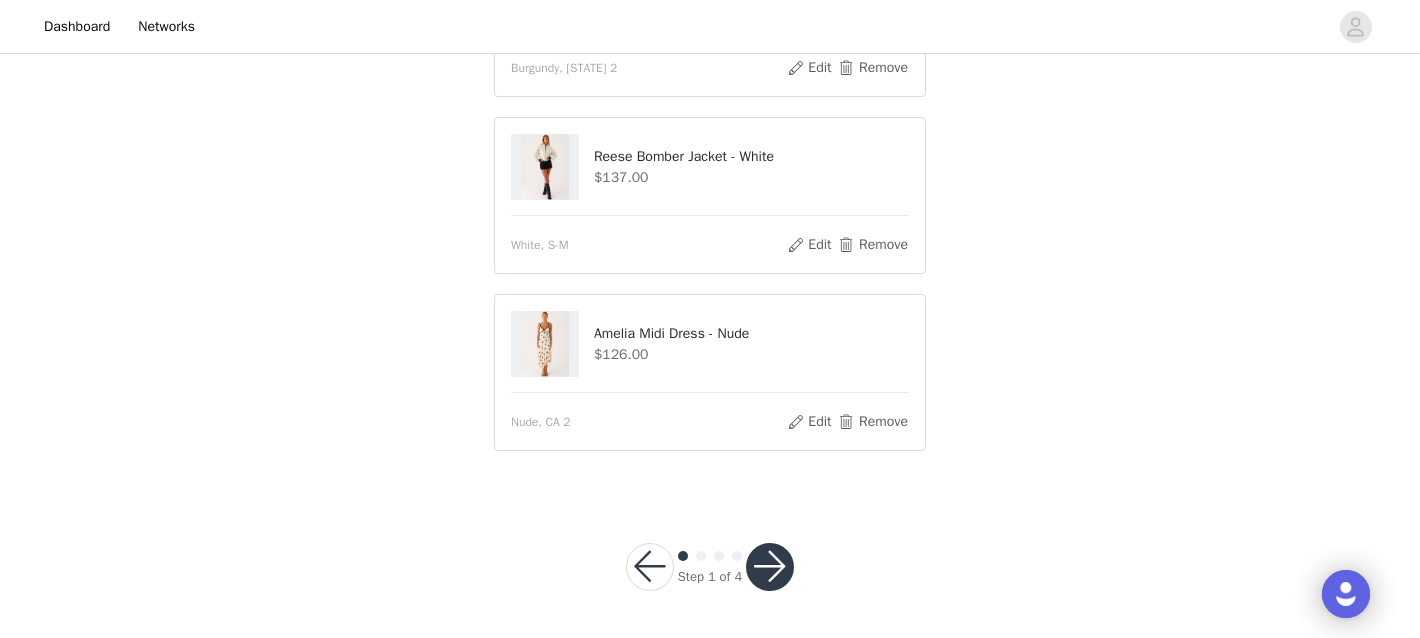 click at bounding box center (770, 567) 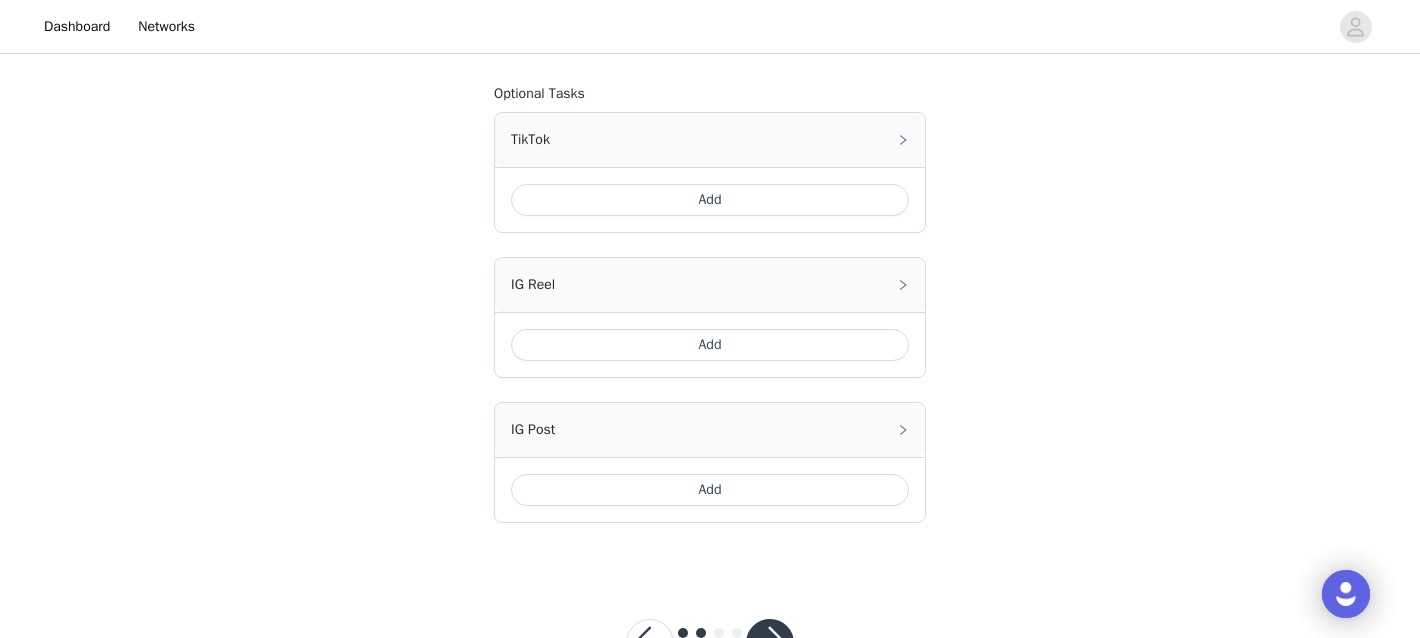 scroll, scrollTop: 1235, scrollLeft: 0, axis: vertical 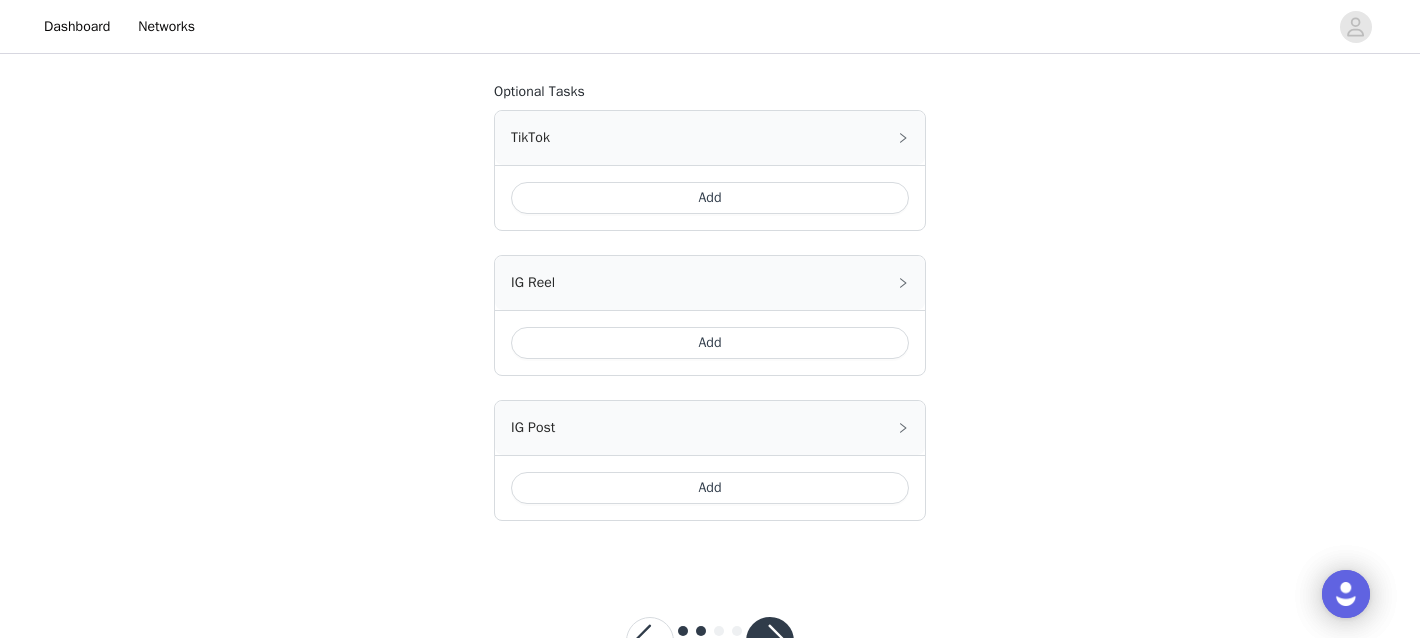click on "Add" at bounding box center [710, 198] 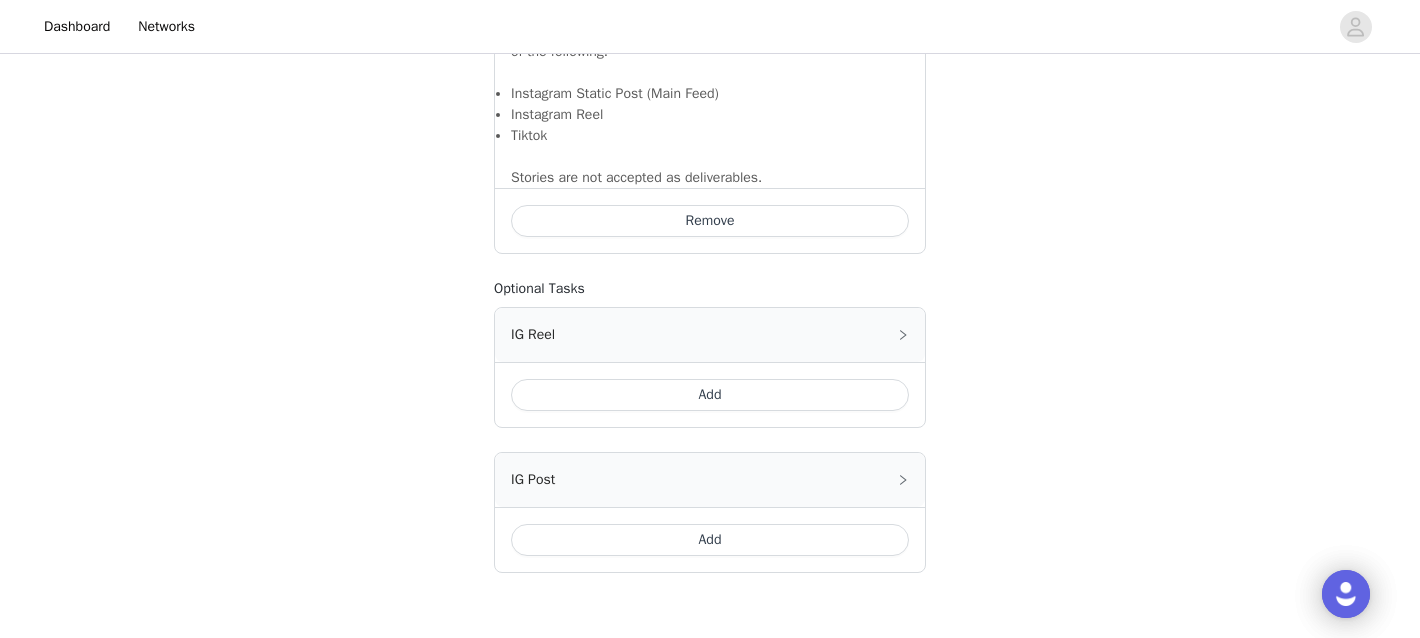 scroll, scrollTop: 1459, scrollLeft: 0, axis: vertical 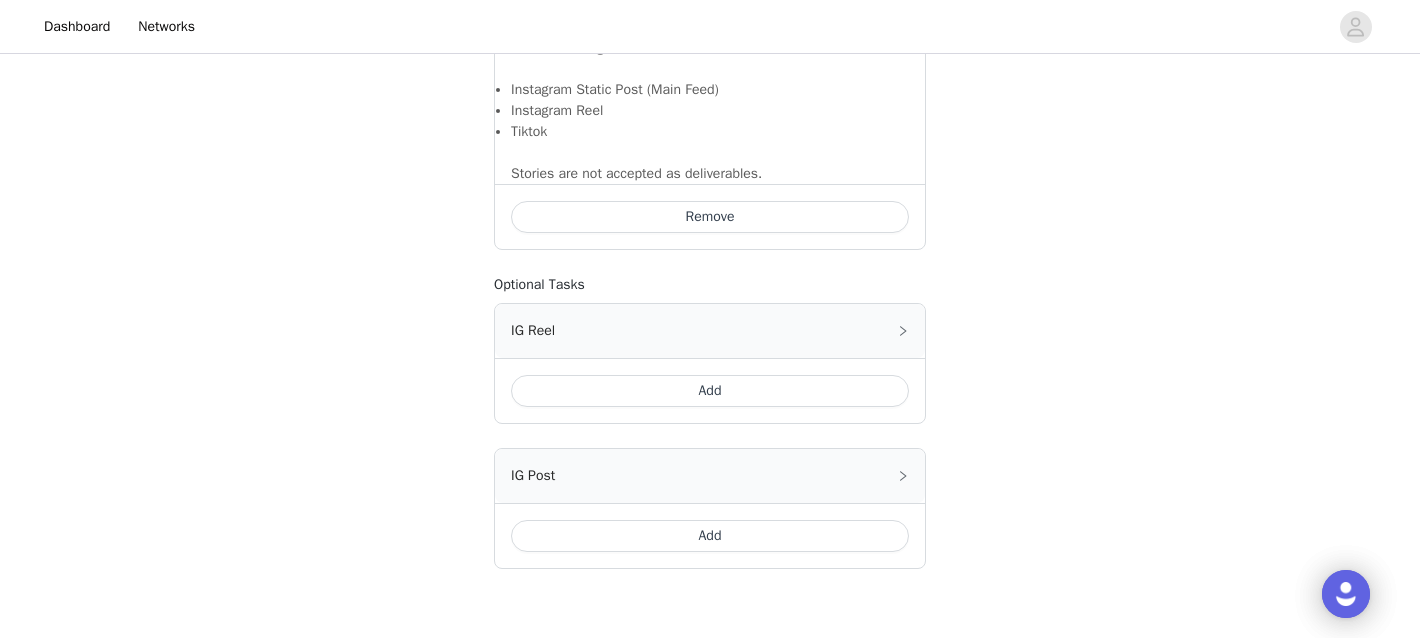 click on "Add" at bounding box center (710, 391) 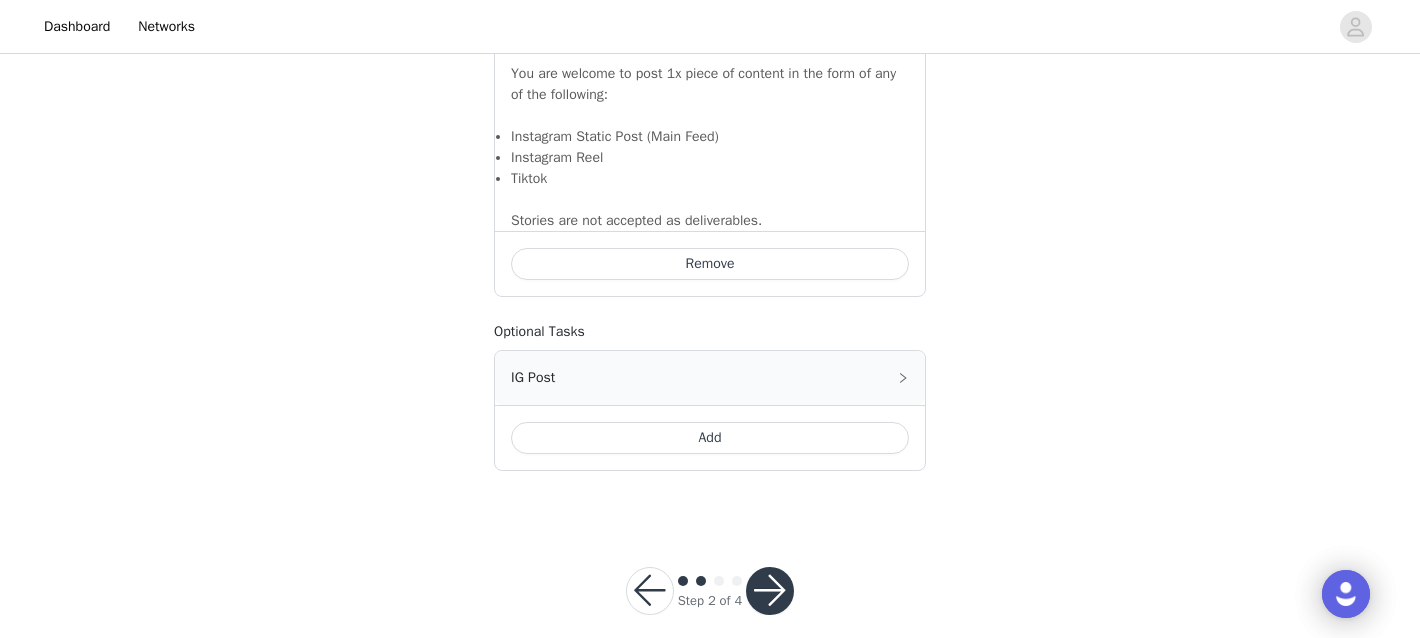 scroll, scrollTop: 1825, scrollLeft: 0, axis: vertical 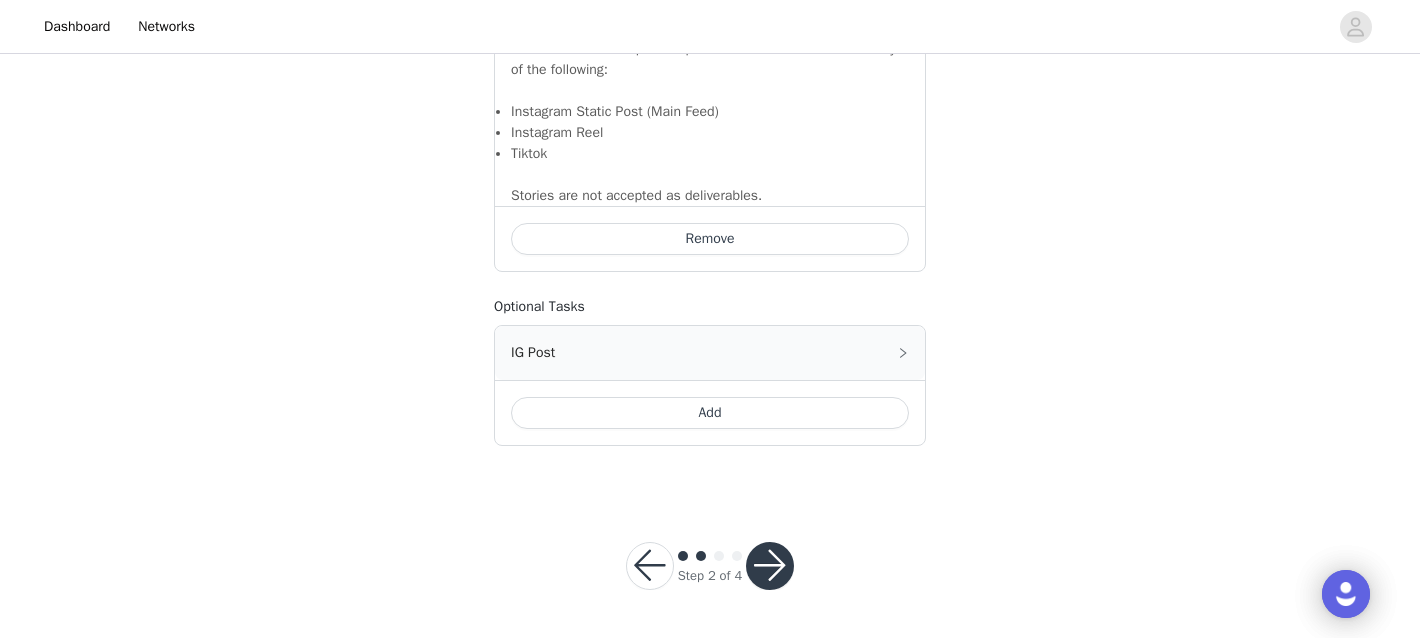 click at bounding box center [770, 566] 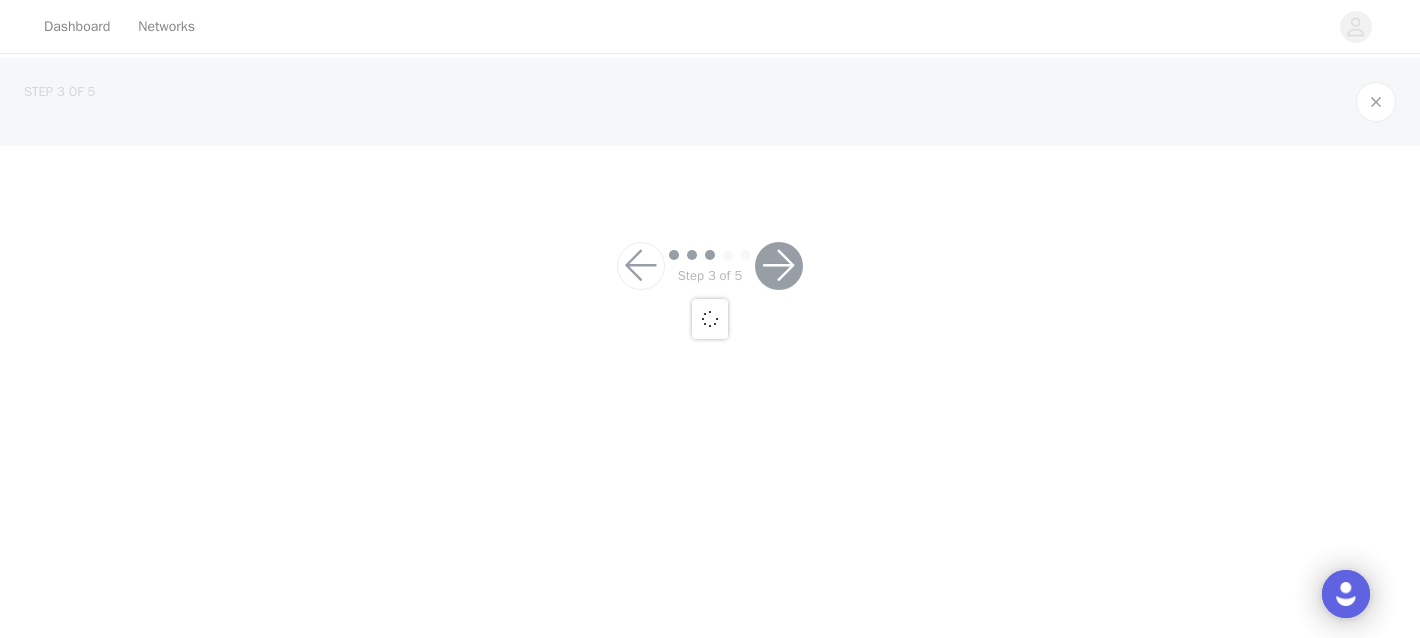 scroll, scrollTop: 0, scrollLeft: 0, axis: both 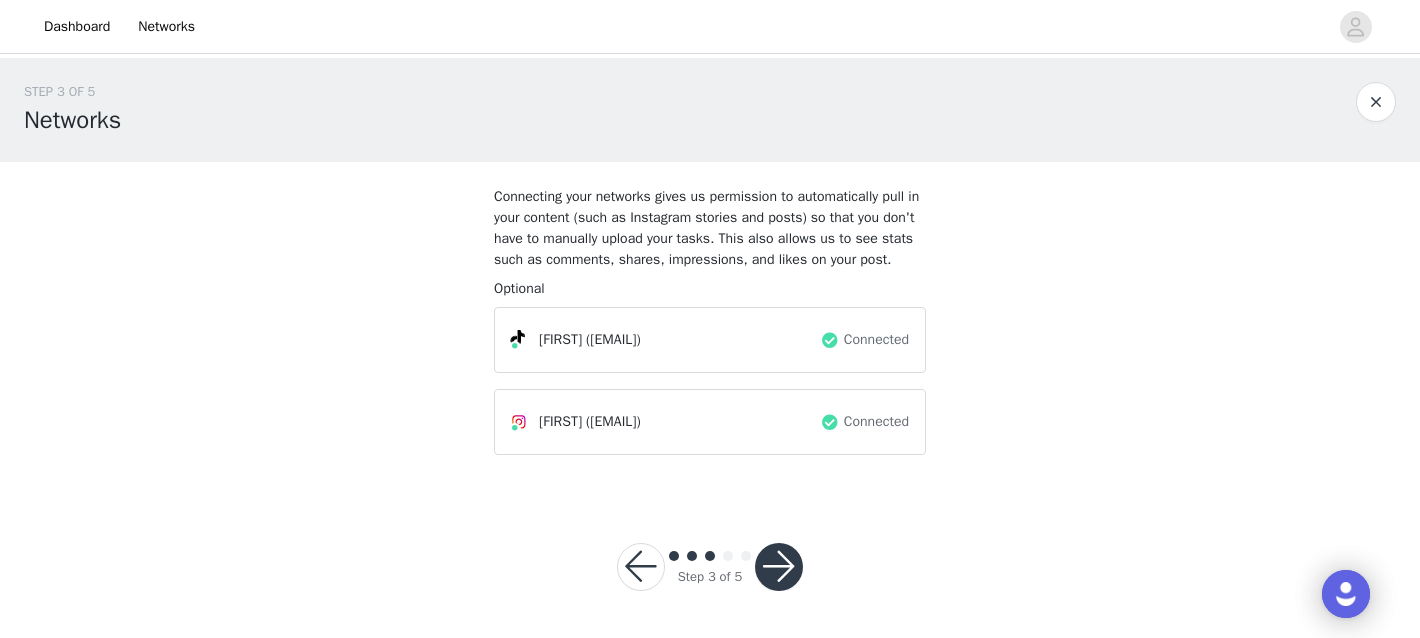 click at bounding box center [779, 567] 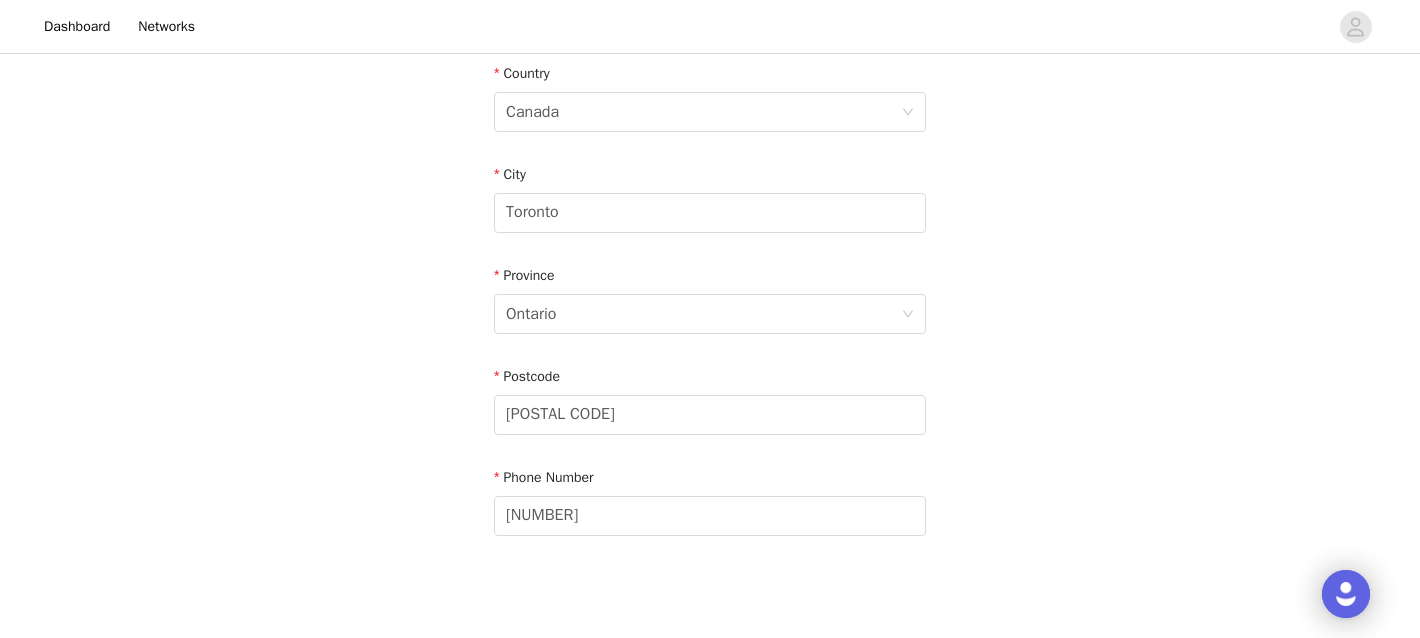 scroll, scrollTop: 725, scrollLeft: 0, axis: vertical 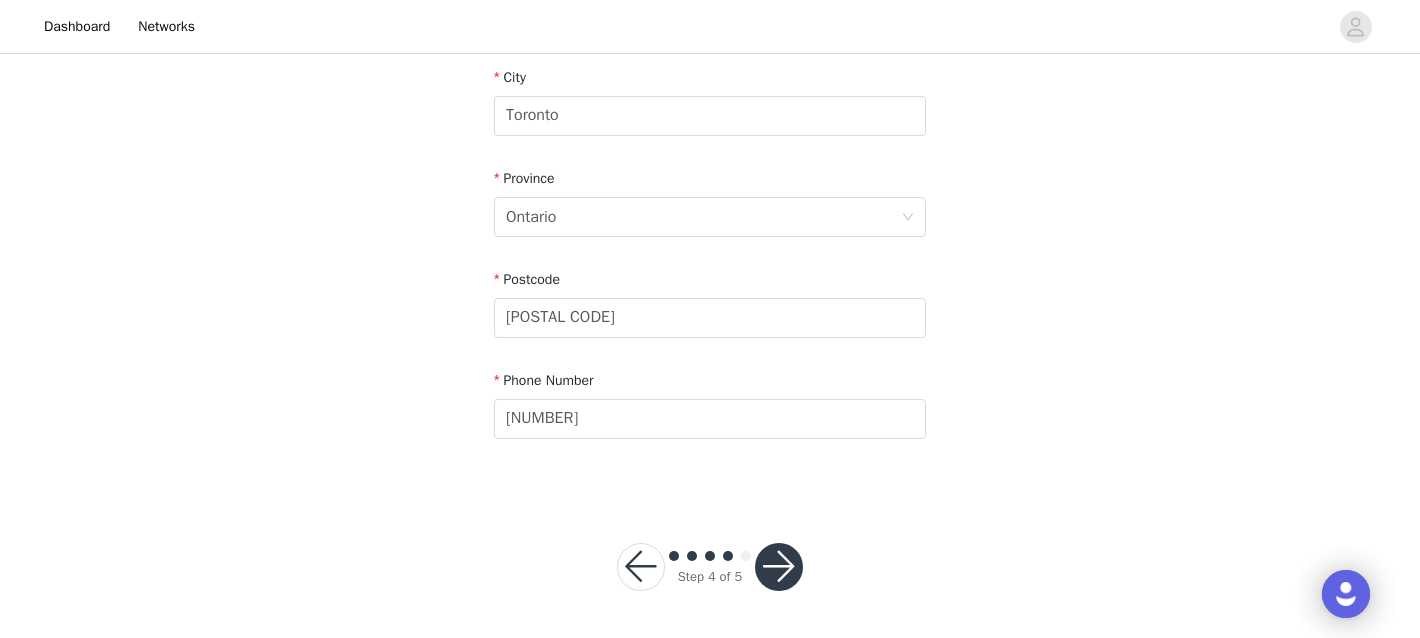 click at bounding box center [779, 567] 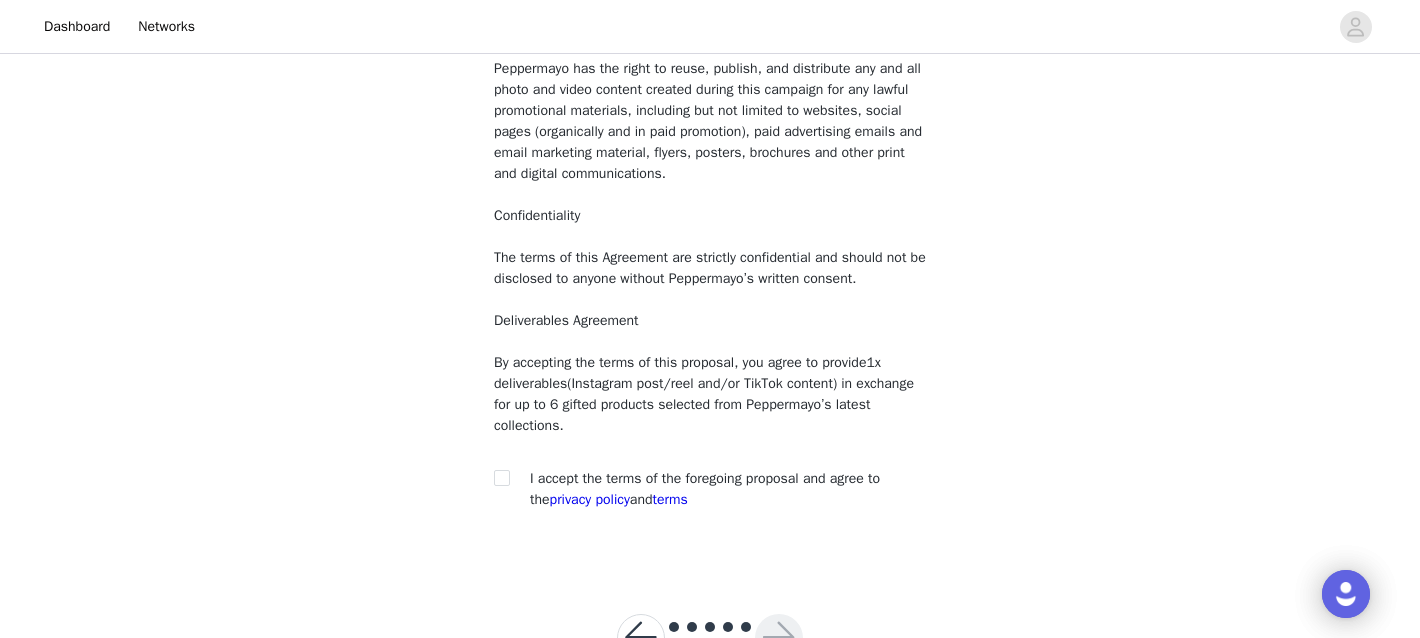 scroll, scrollTop: 286, scrollLeft: 0, axis: vertical 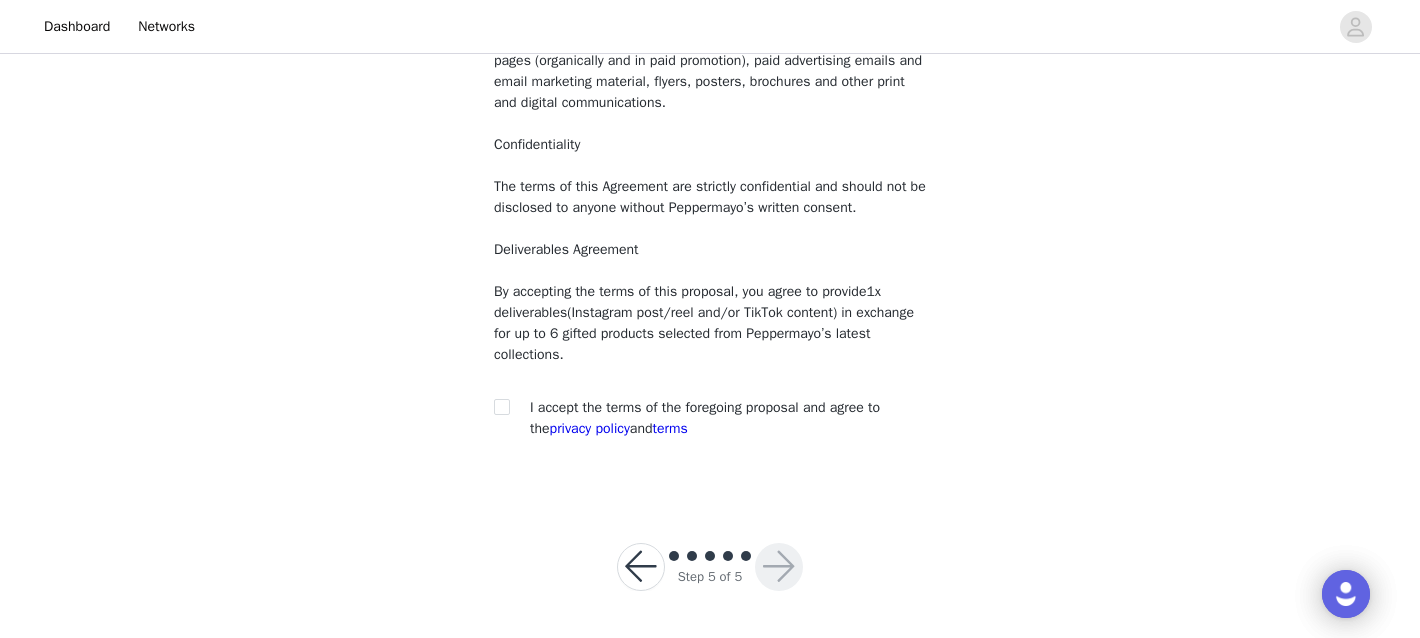 click on "I accept the terms of the foregoing proposal and agree to the
privacy policy
and
terms" at bounding box center [705, 418] 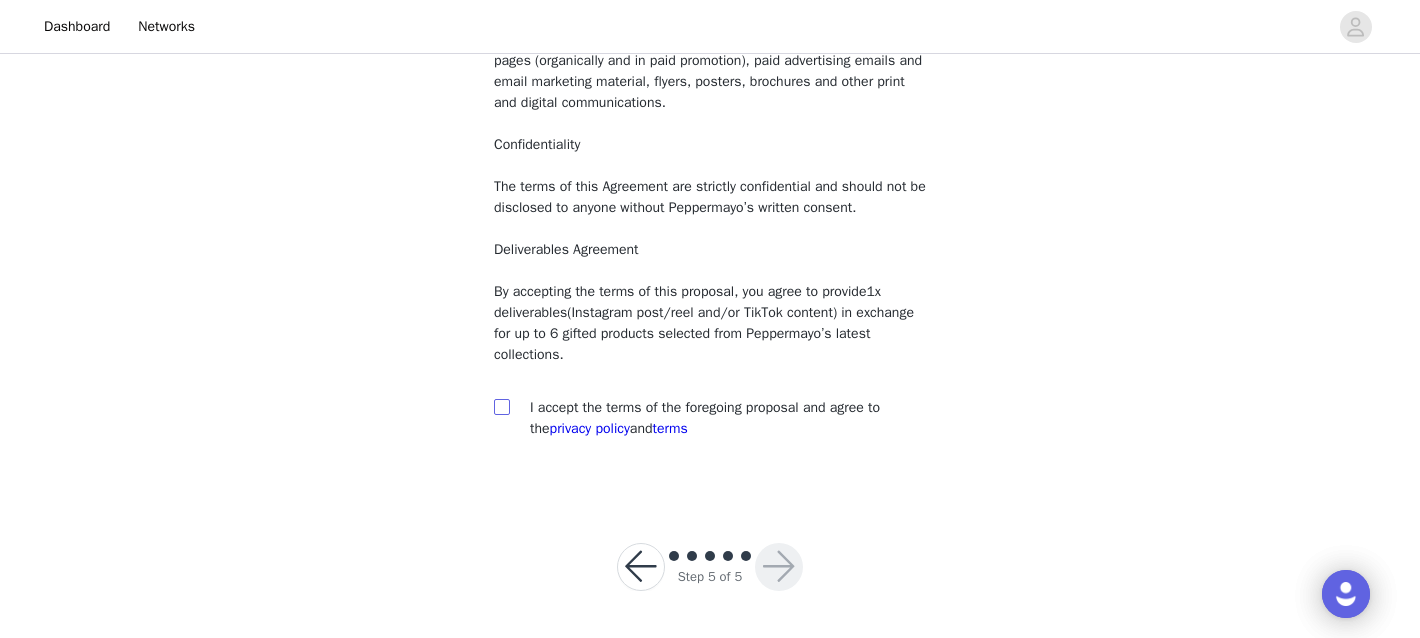 click at bounding box center [501, 406] 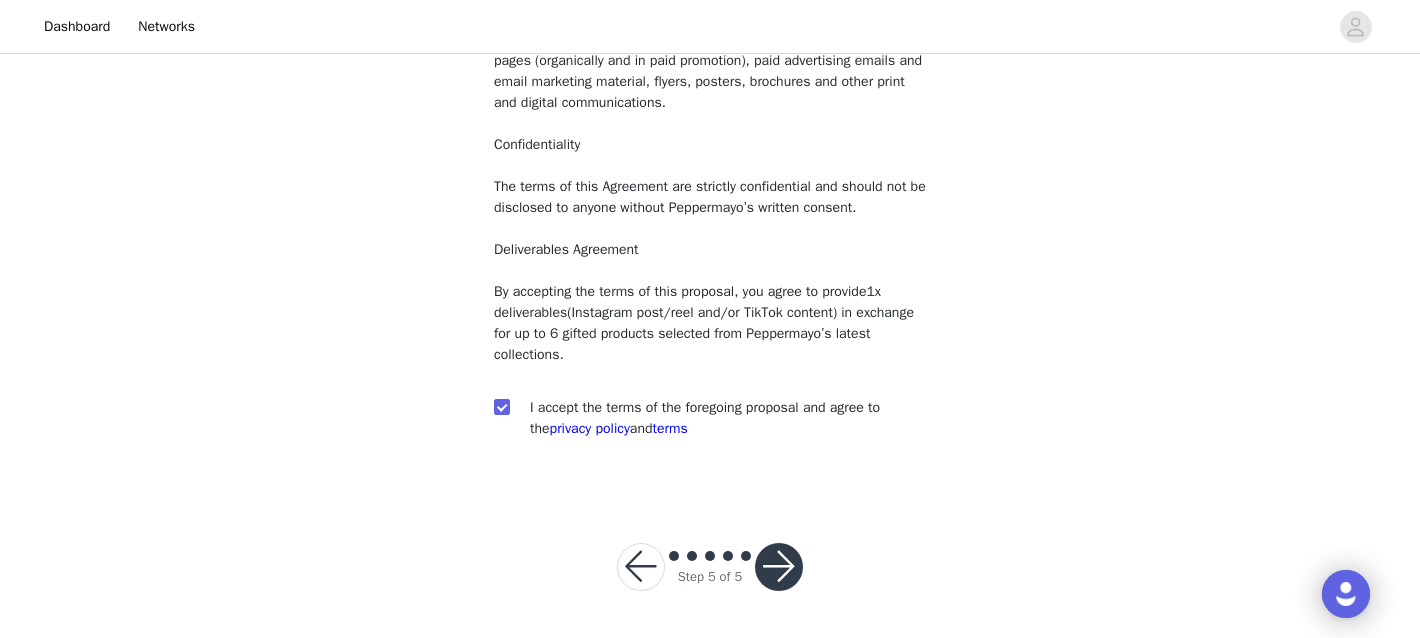 click at bounding box center [779, 567] 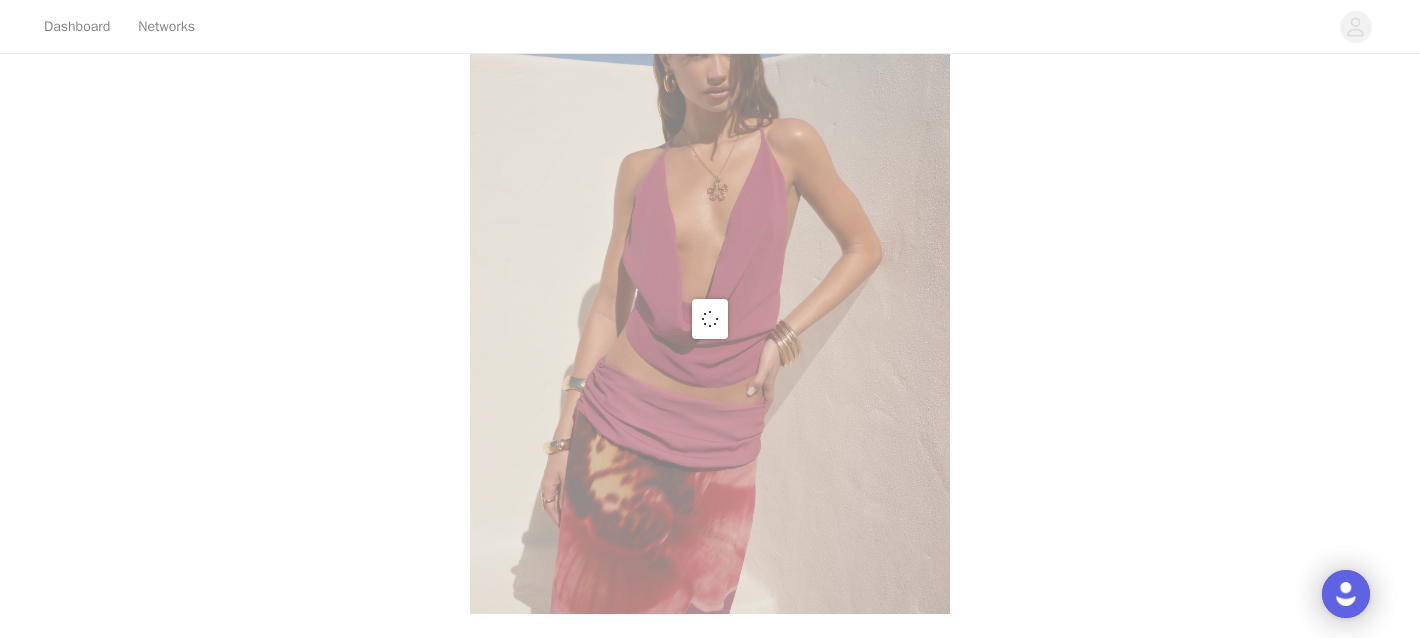 scroll, scrollTop: 0, scrollLeft: 0, axis: both 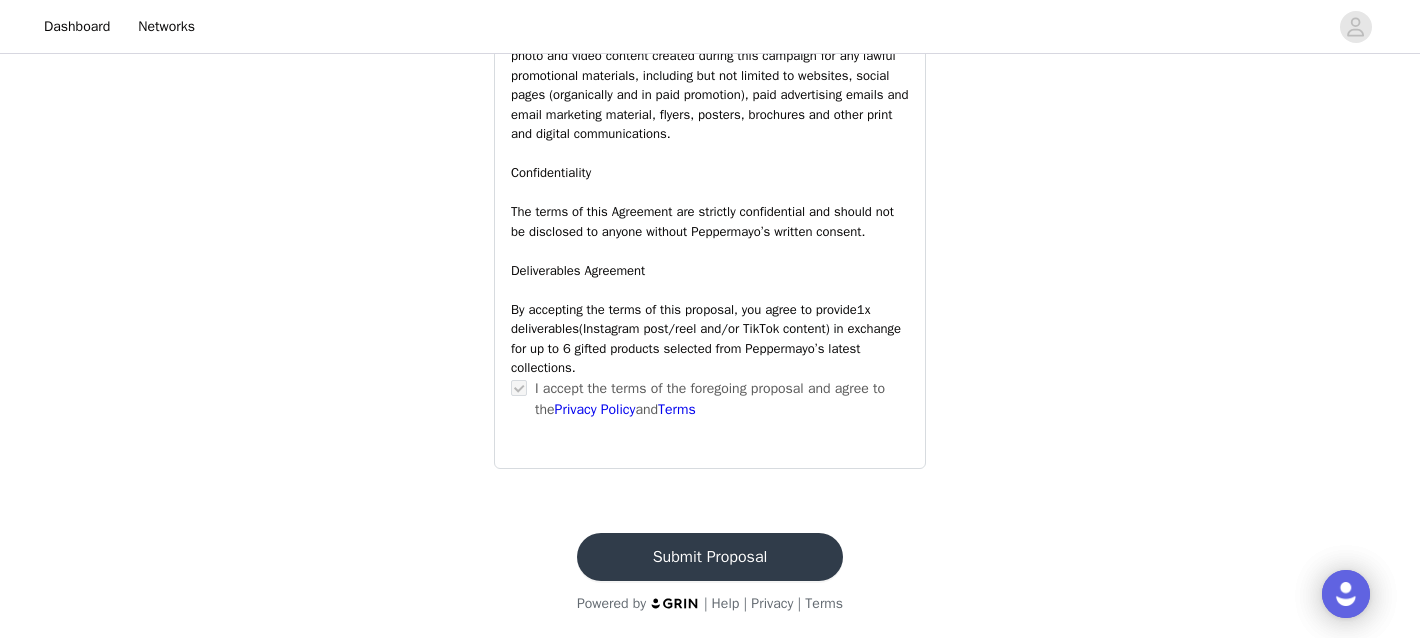 click on "Submit Proposal" at bounding box center (710, 557) 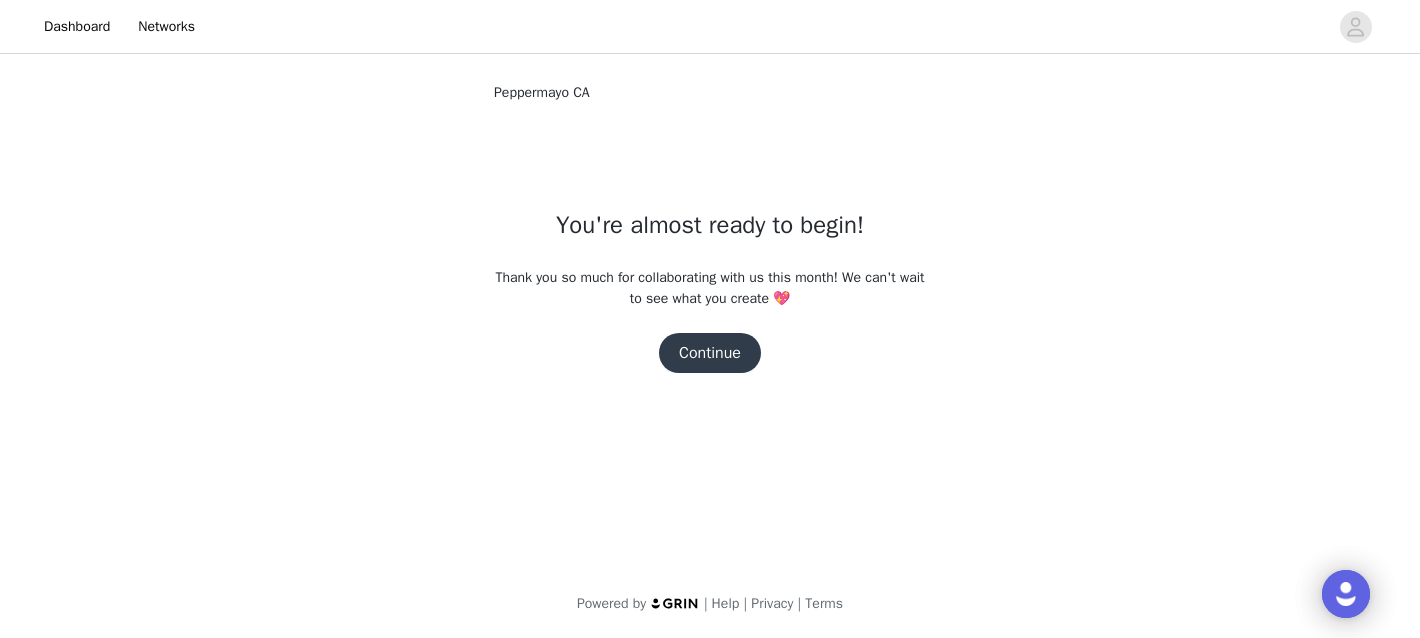 scroll, scrollTop: 0, scrollLeft: 0, axis: both 